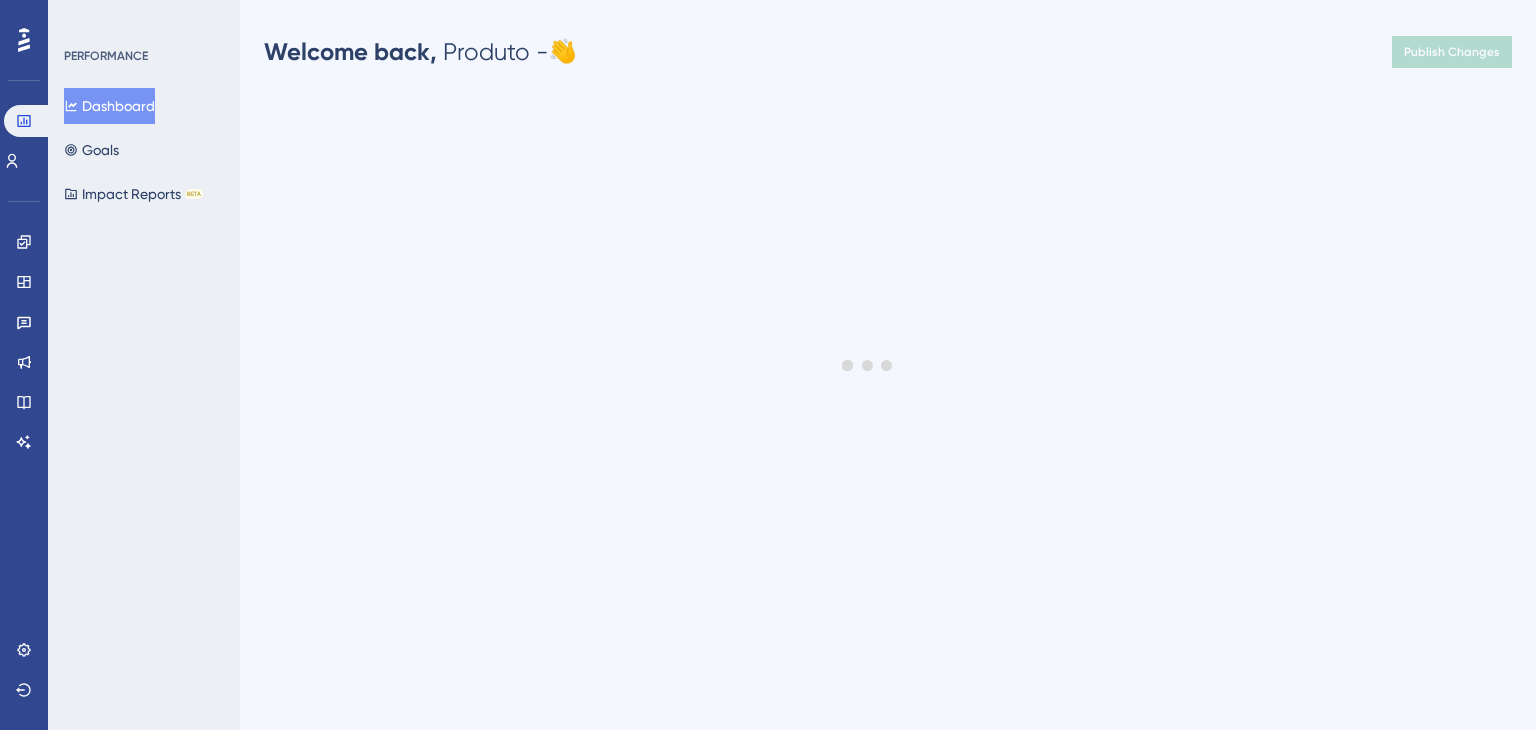 scroll, scrollTop: 0, scrollLeft: 0, axis: both 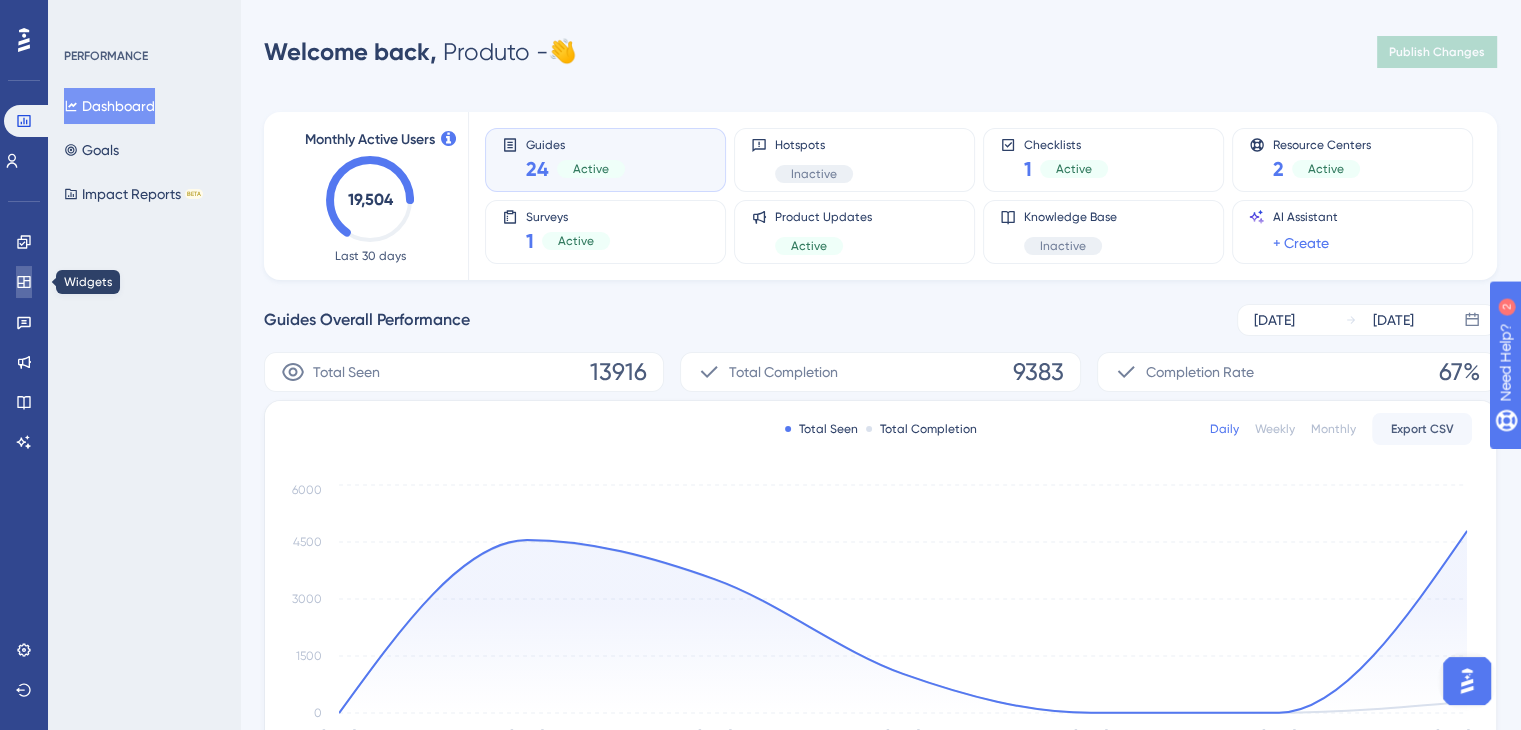 click 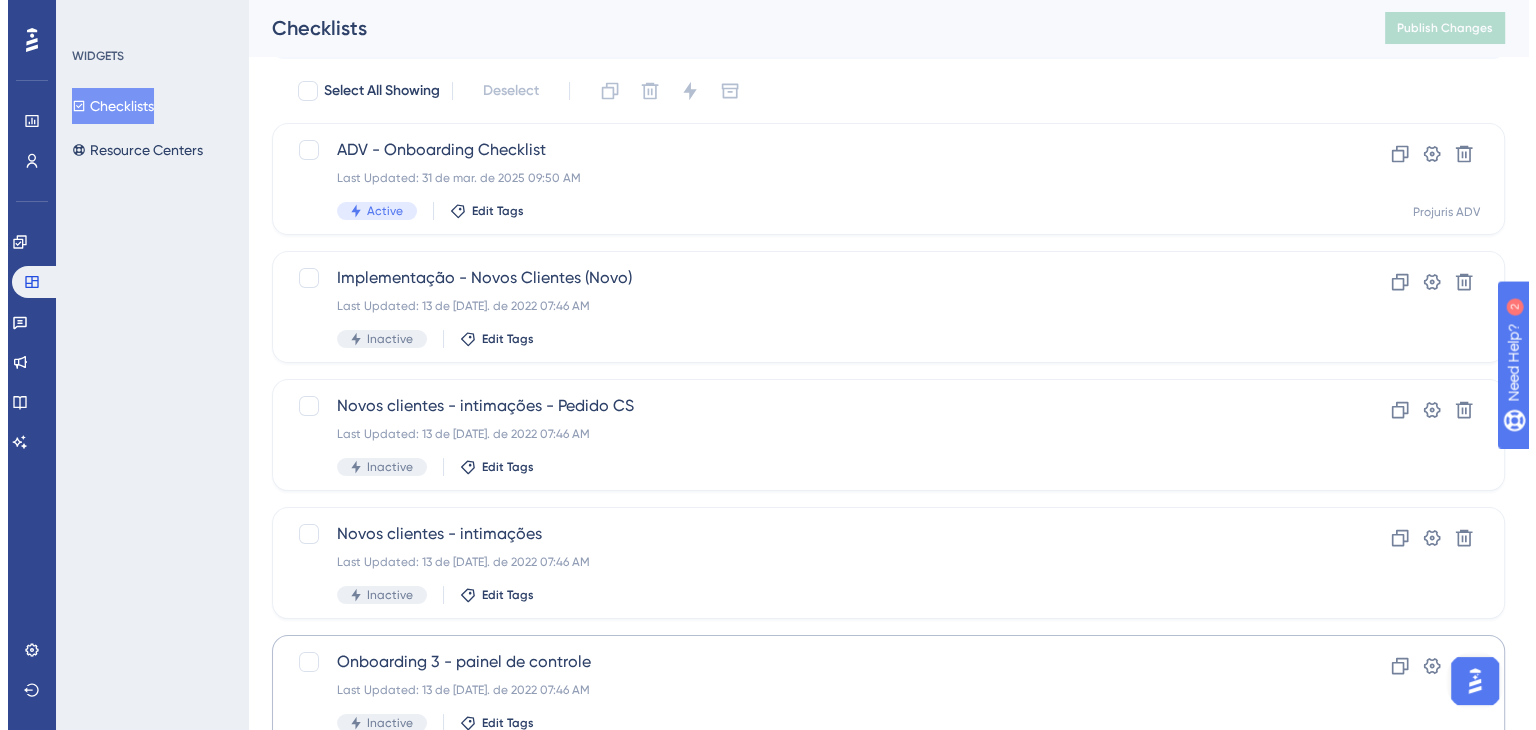 scroll, scrollTop: 0, scrollLeft: 0, axis: both 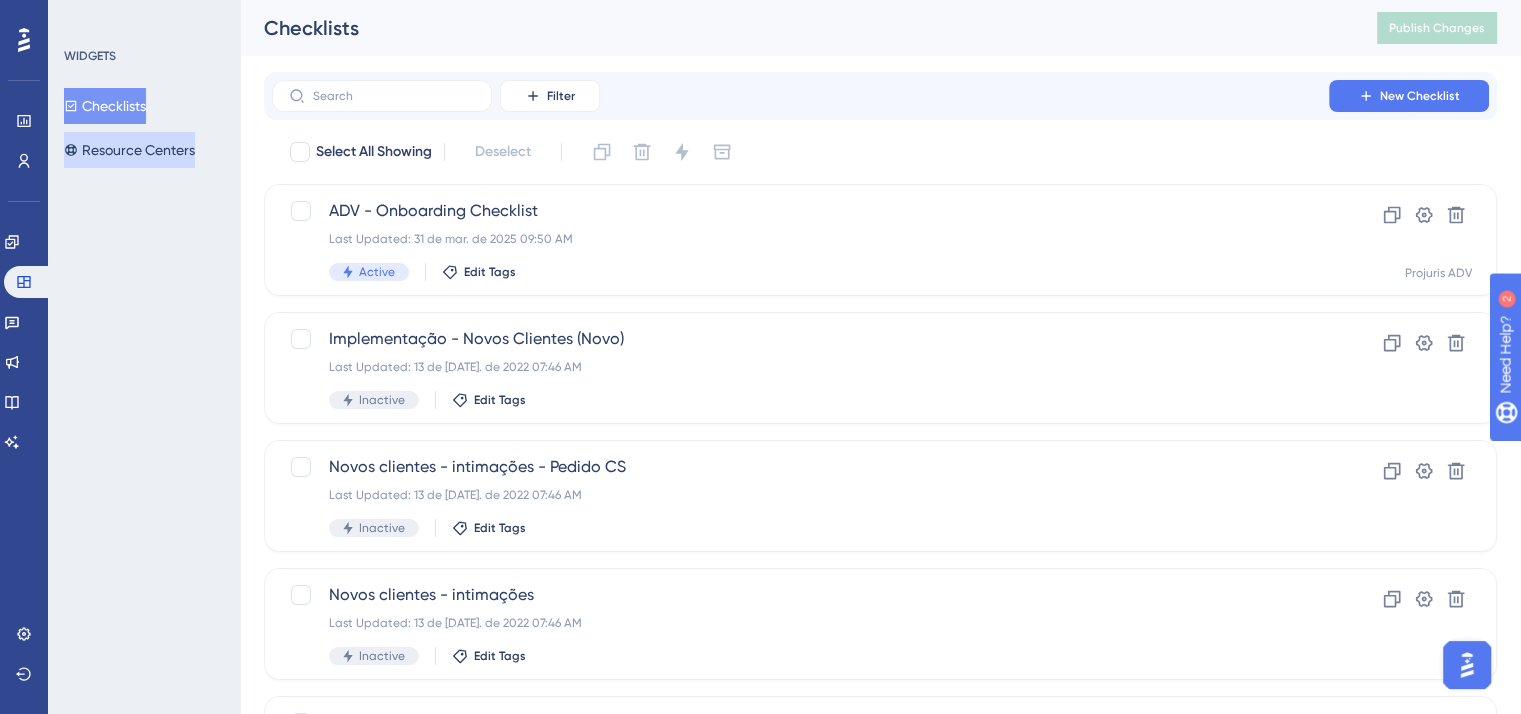 click on "Resource Centers" at bounding box center (129, 150) 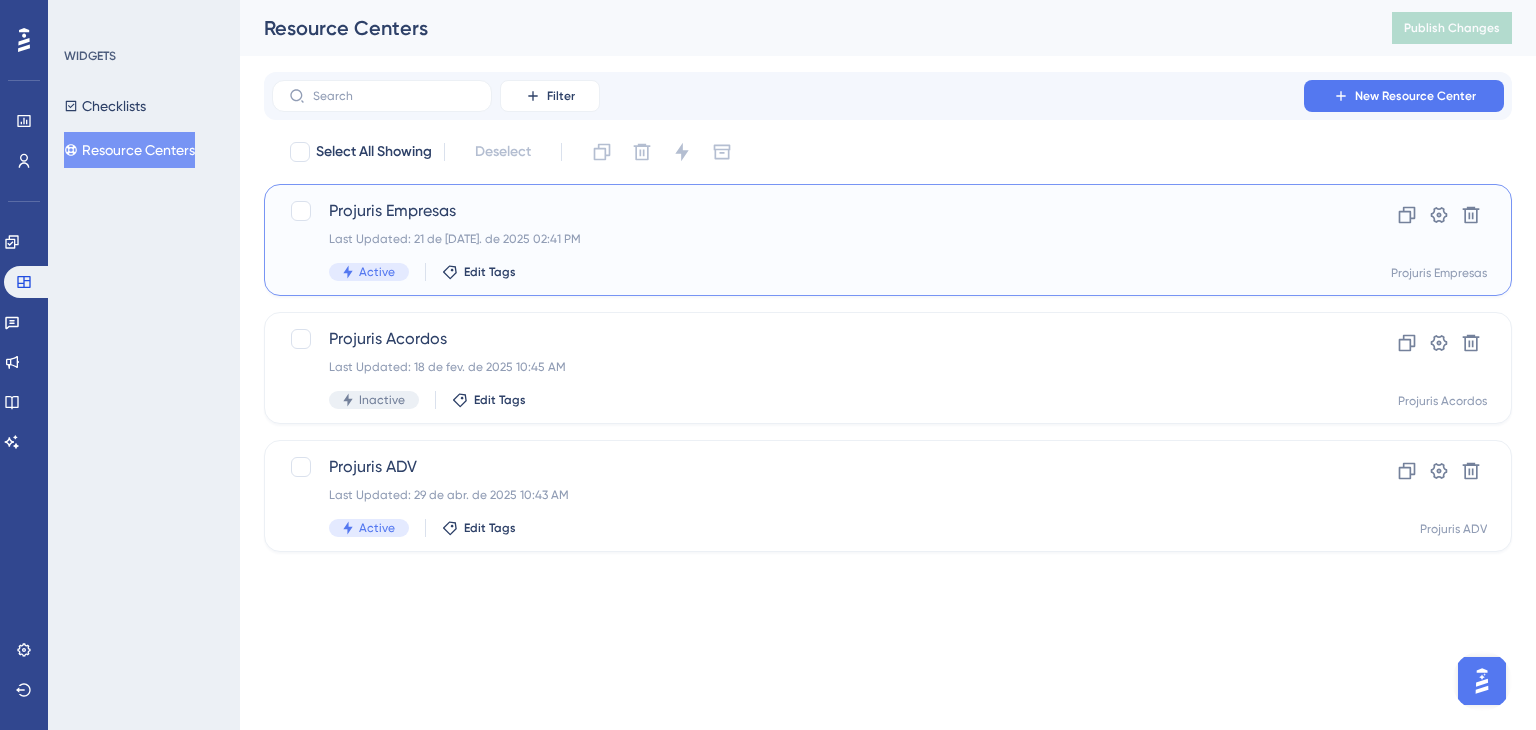 click on "Last Updated: 21 de jul. de 2025 02:41 PM" at bounding box center [808, 239] 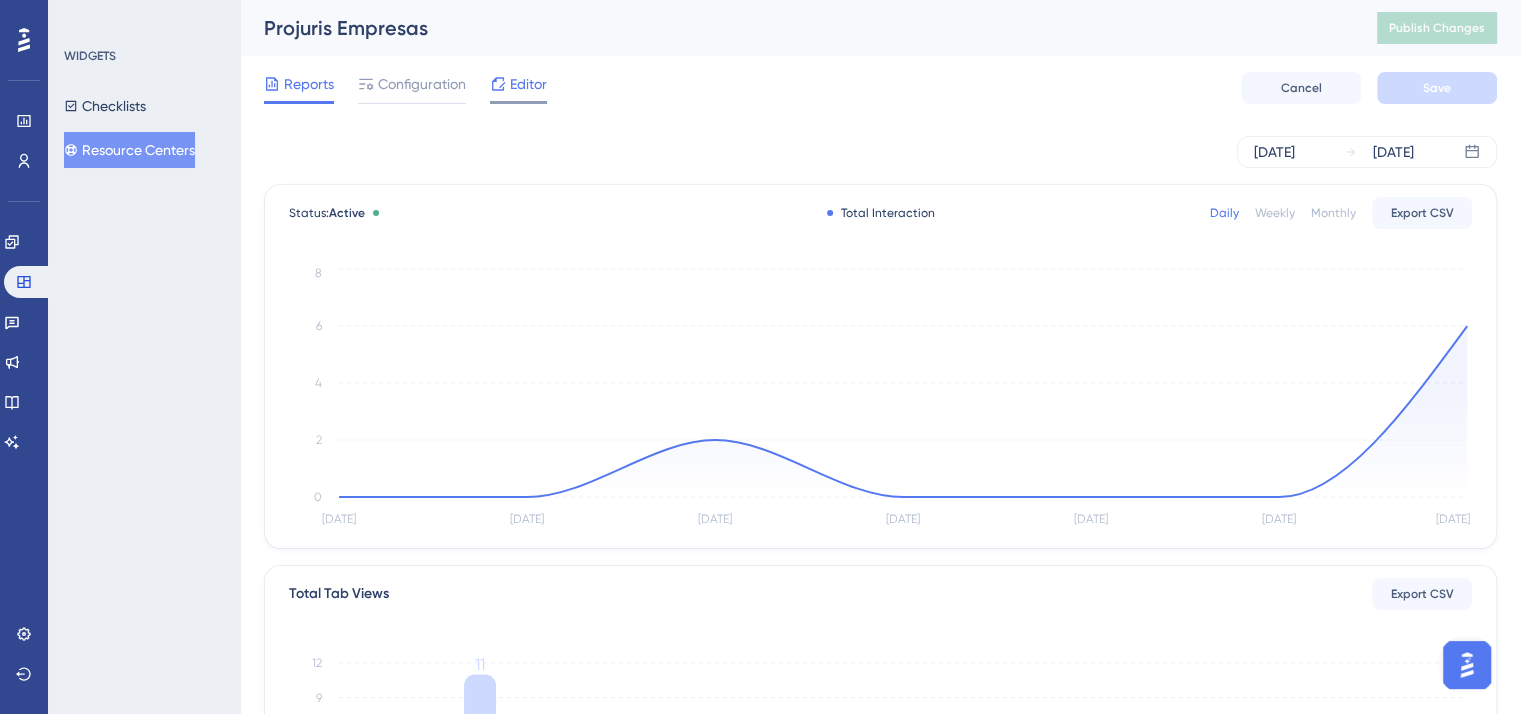 click on "Editor" at bounding box center [528, 84] 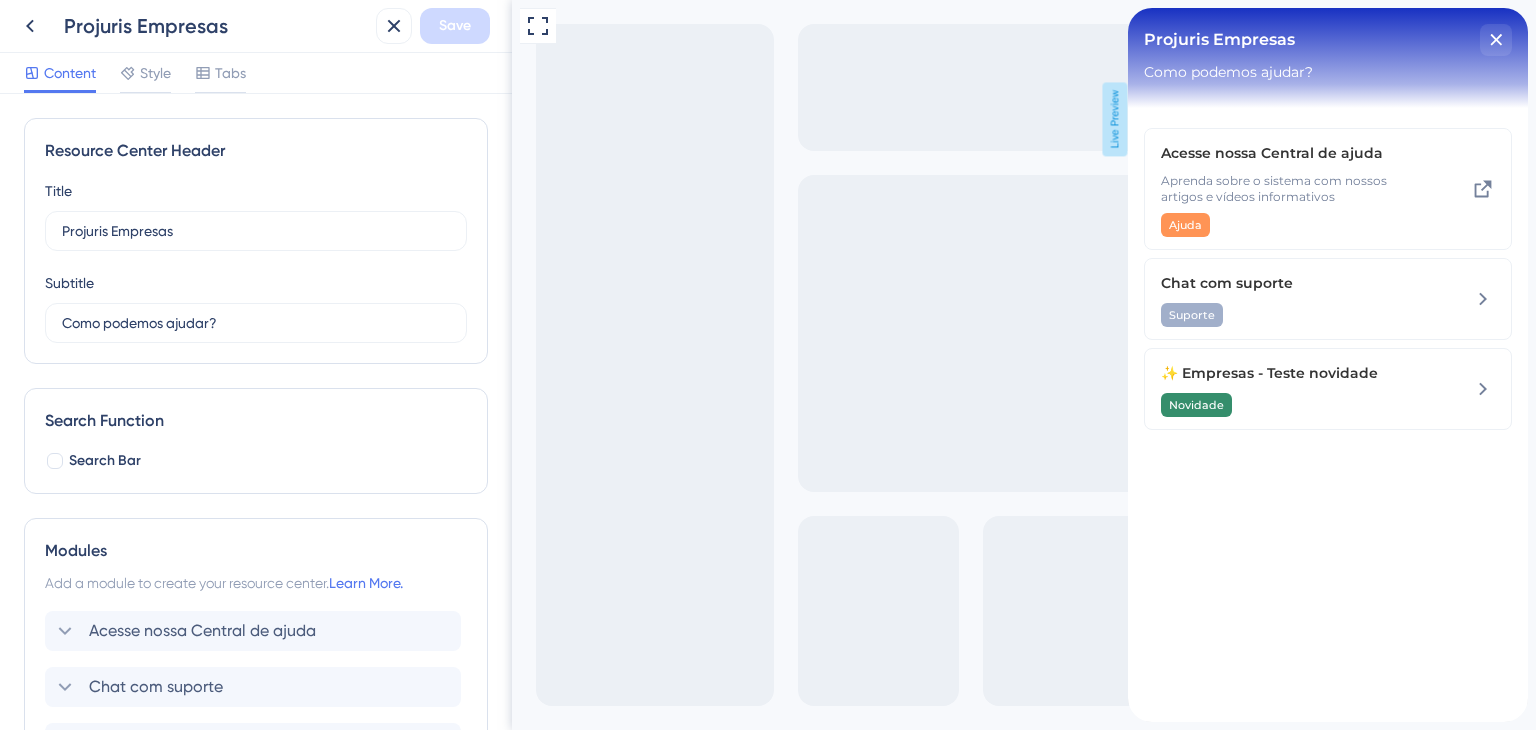 scroll, scrollTop: 0, scrollLeft: 0, axis: both 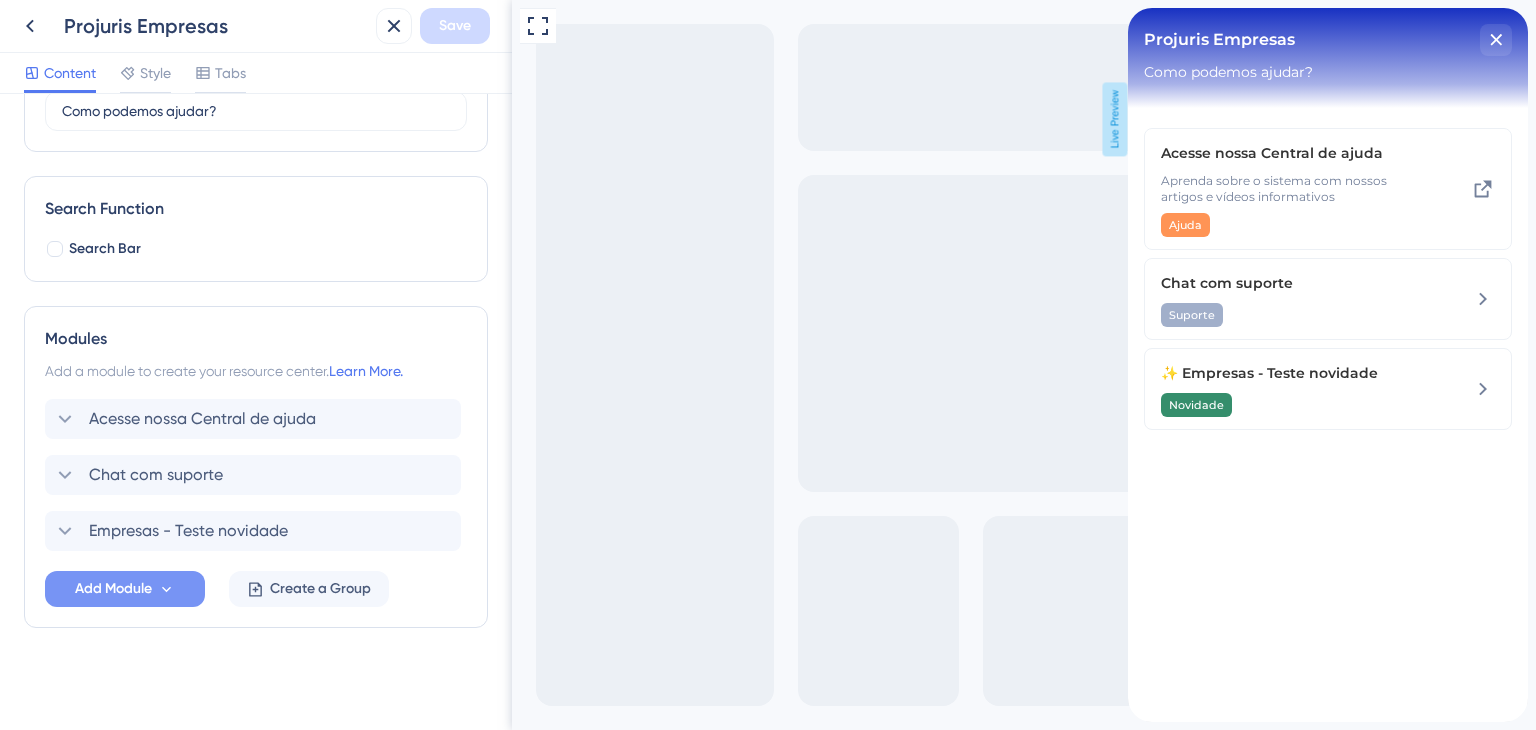 click 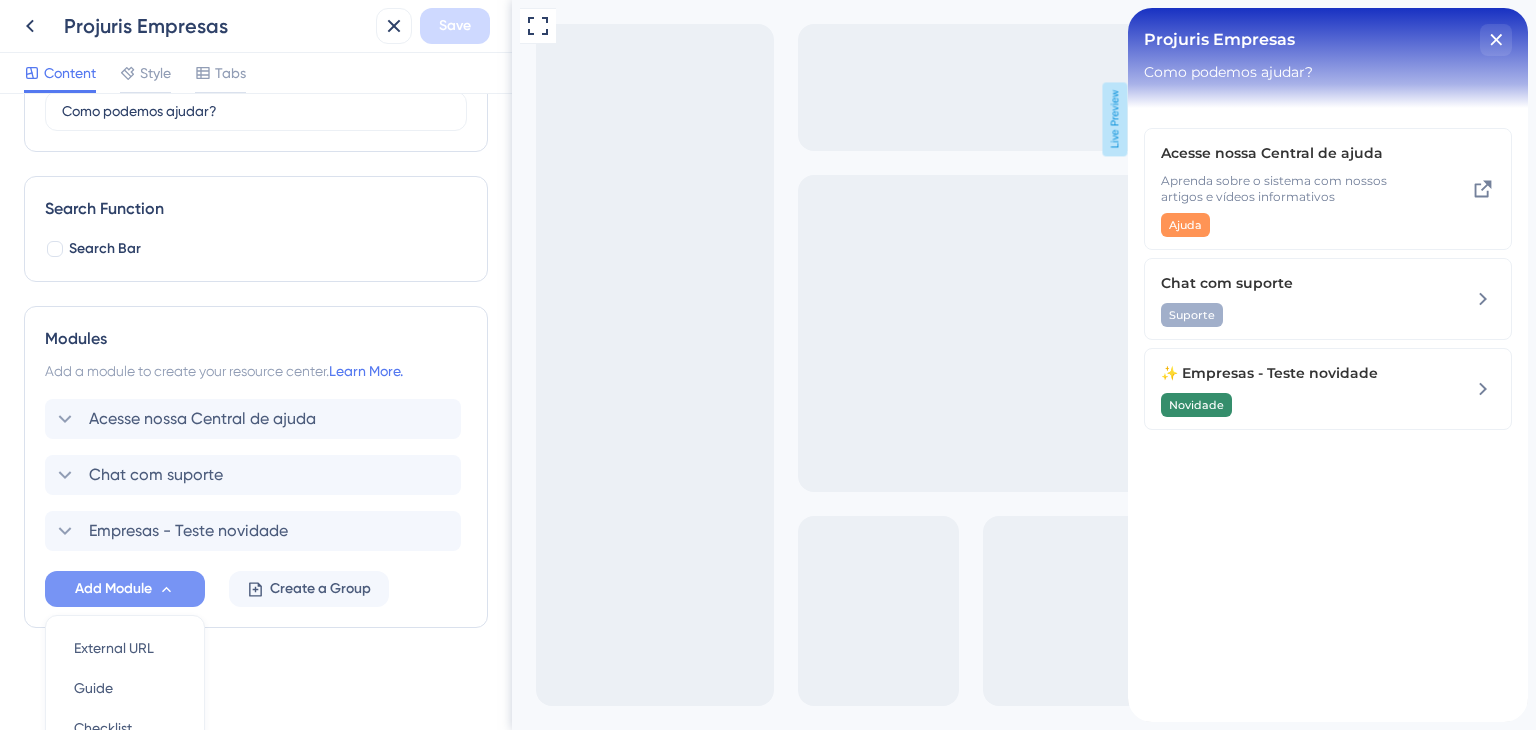 scroll, scrollTop: 401, scrollLeft: 0, axis: vertical 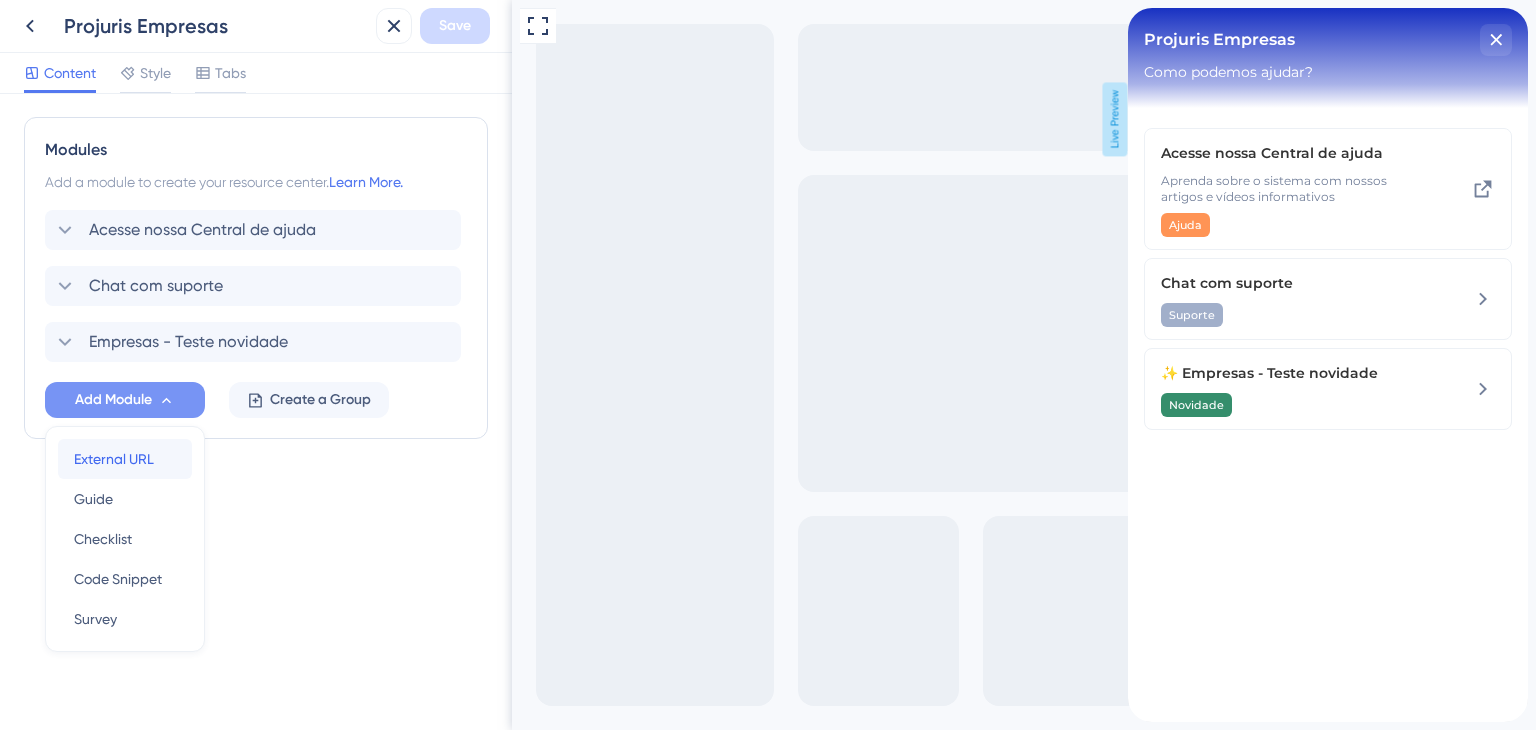 click on "External URL" at bounding box center [114, 459] 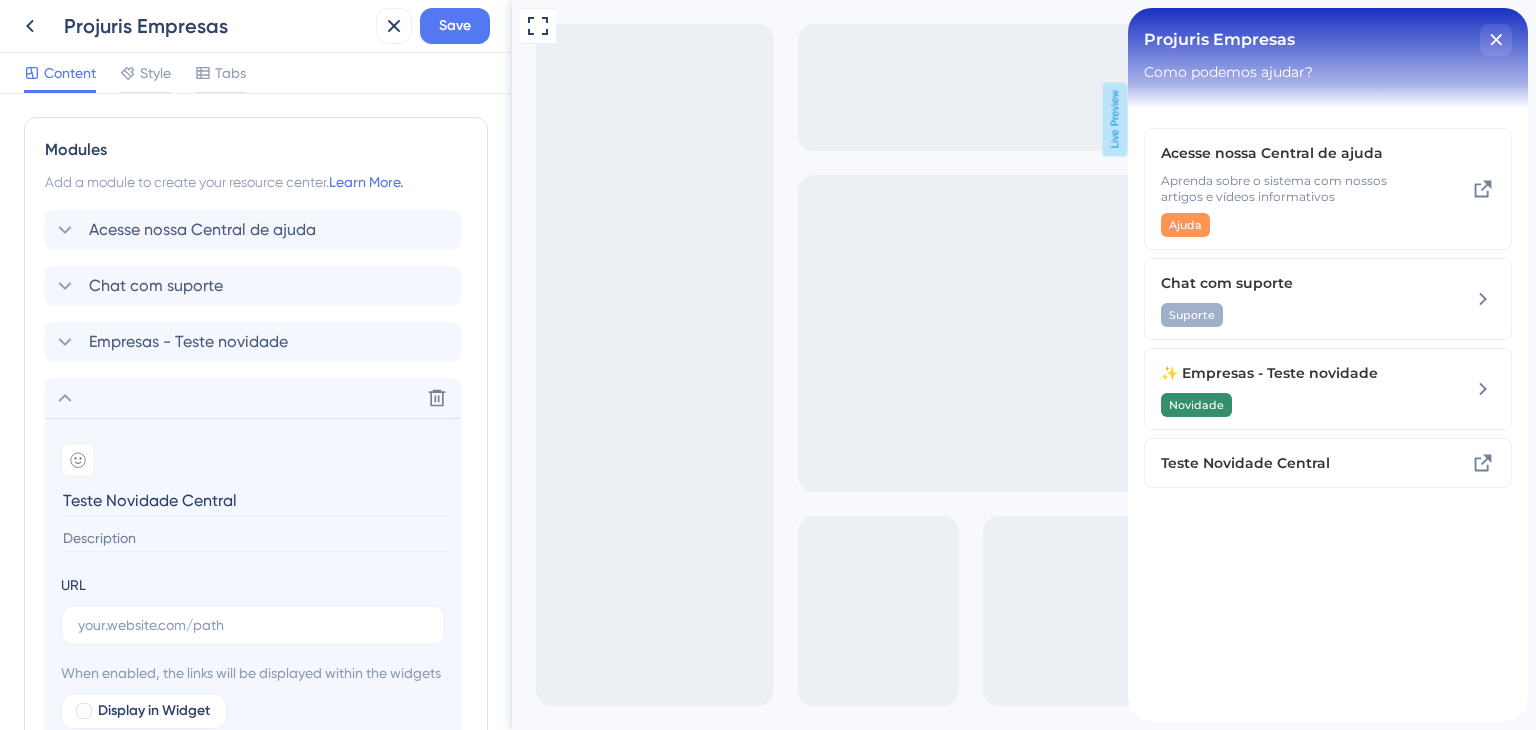 type on "Teste Novidade Central" 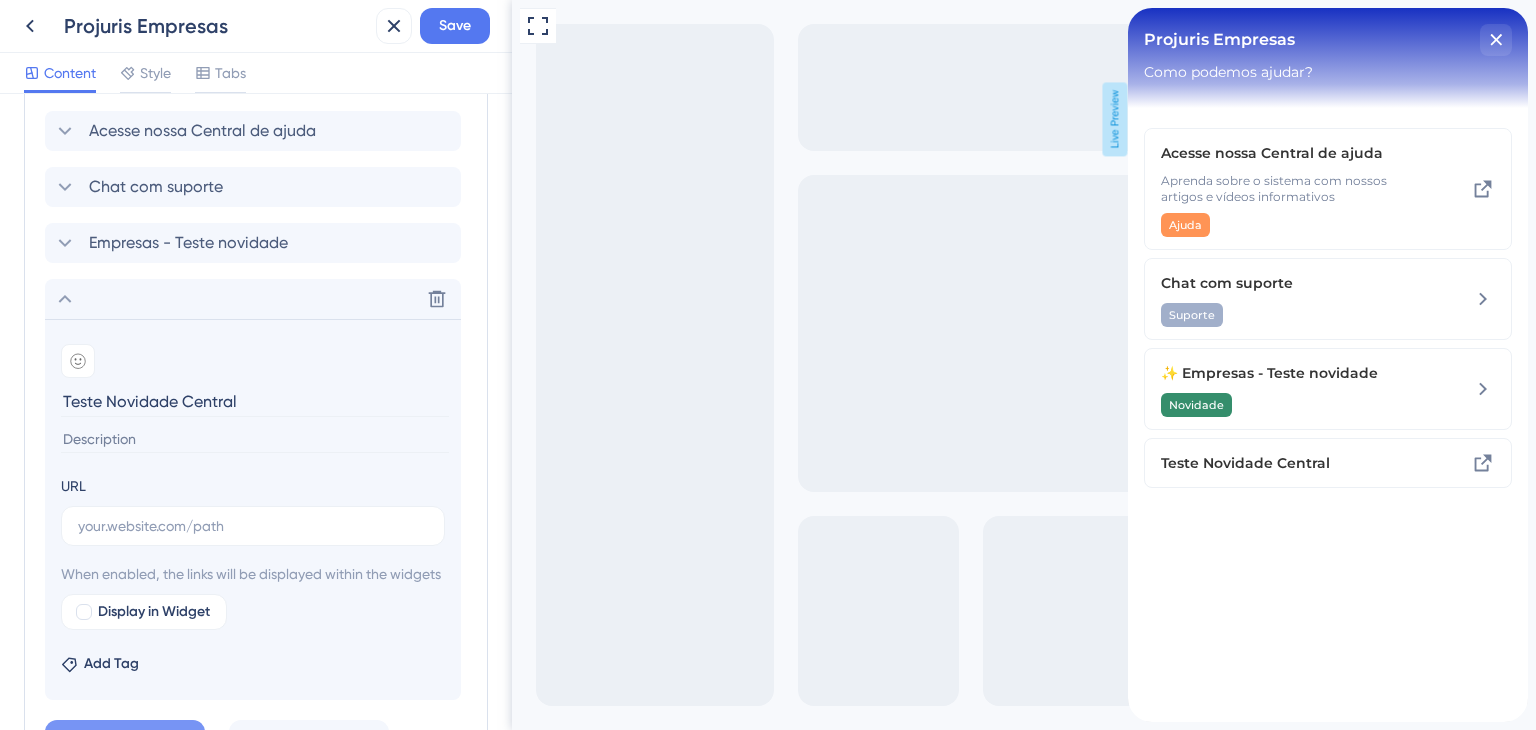 scroll, scrollTop: 601, scrollLeft: 0, axis: vertical 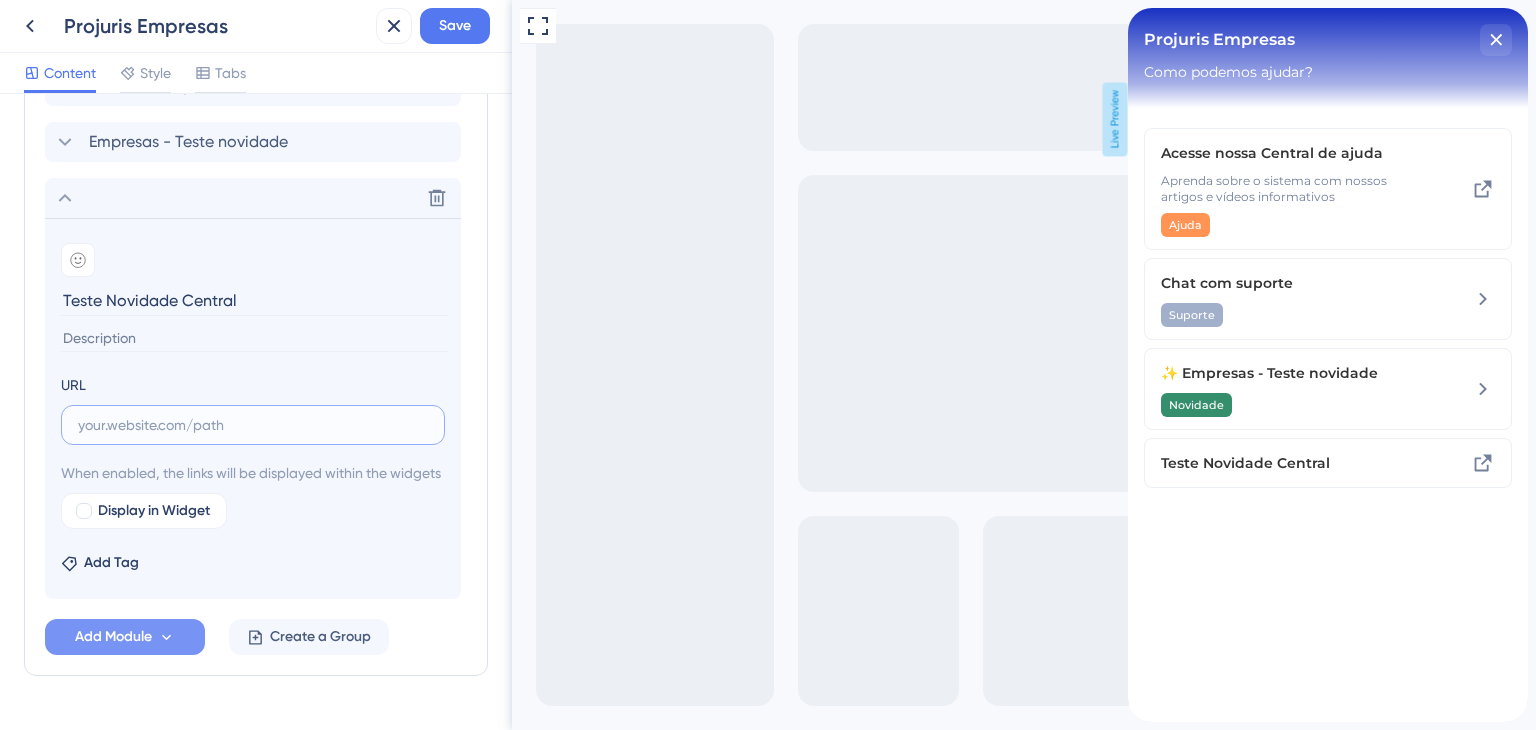 click at bounding box center (253, 425) 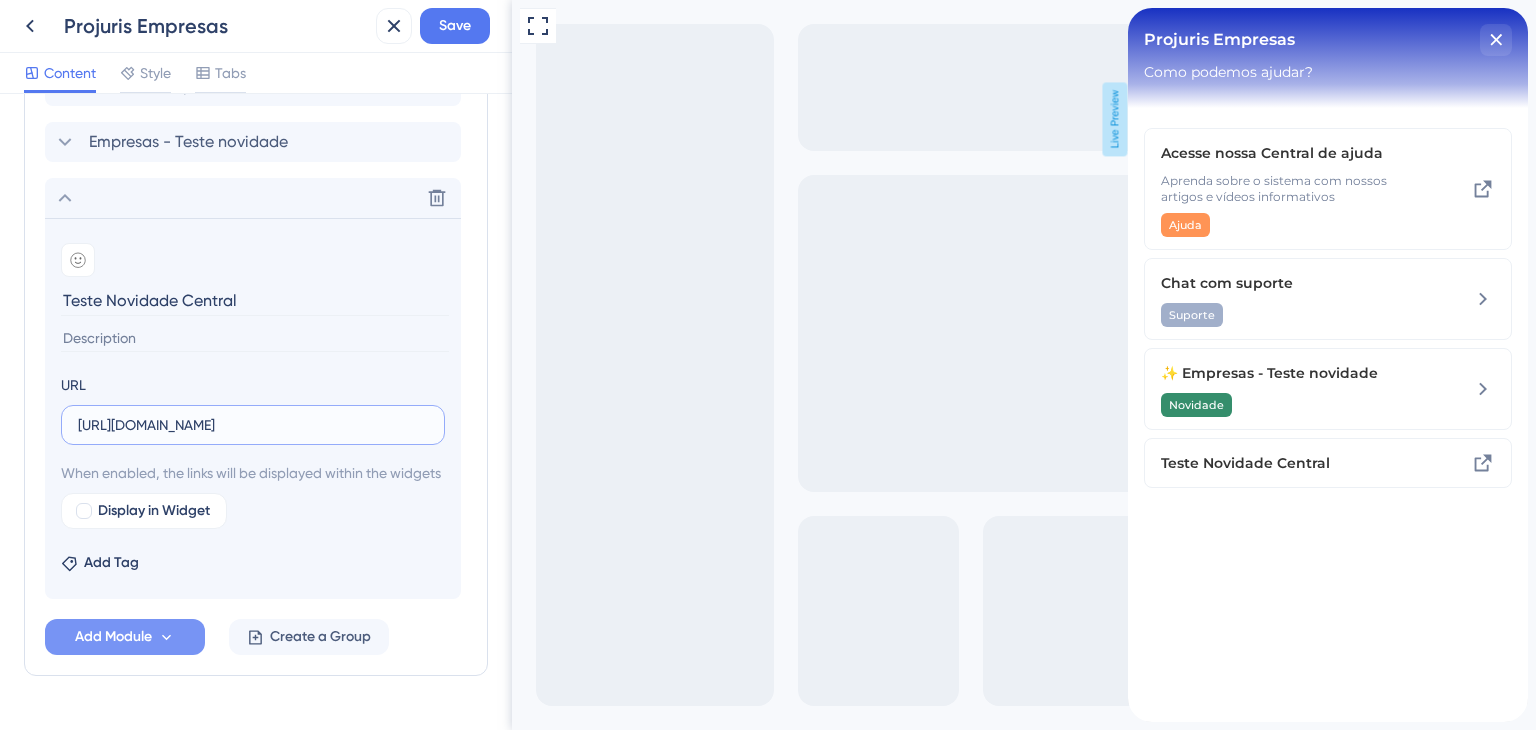 scroll, scrollTop: 0, scrollLeft: 153, axis: horizontal 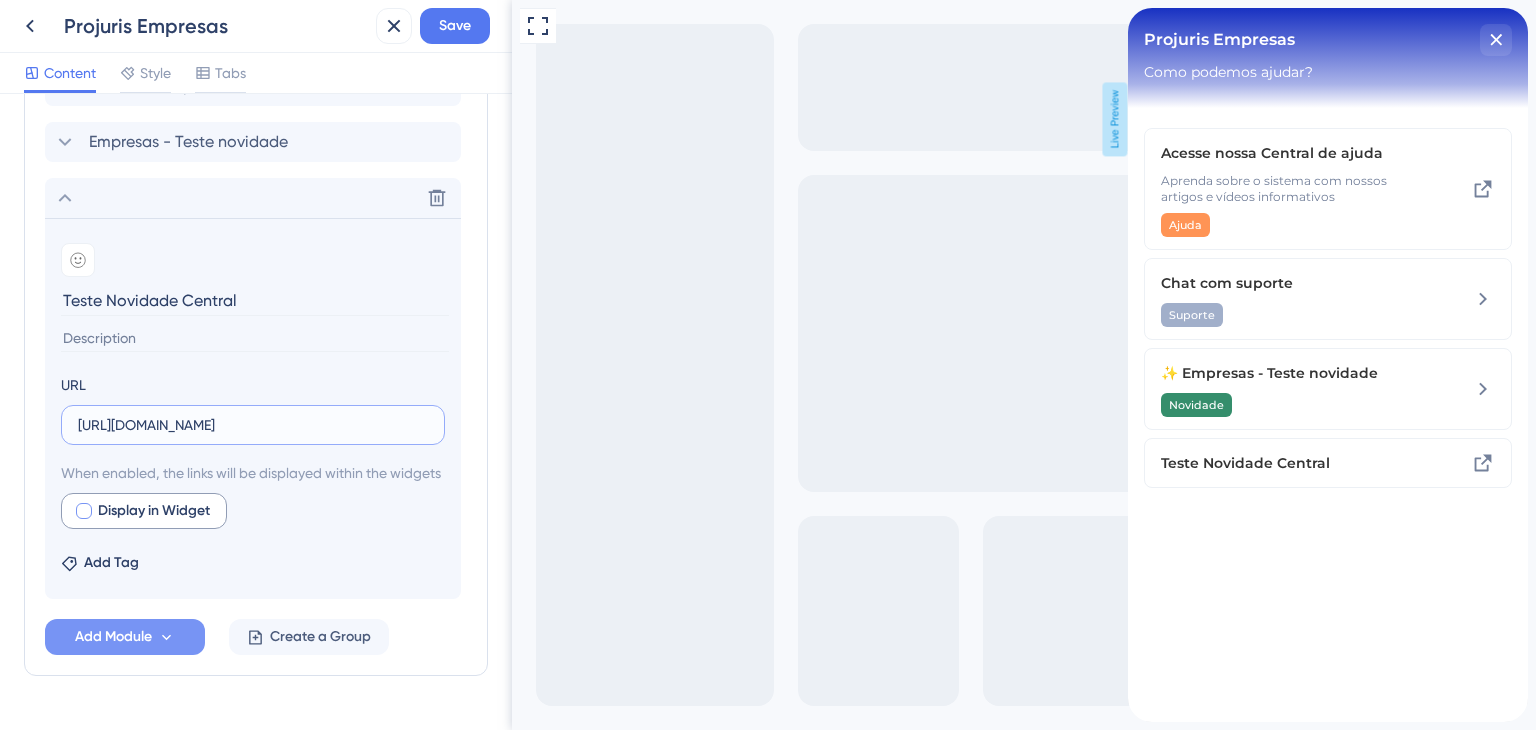 type on "https://central-de-ajuda-projuris-empresas.refined.site/space/PE/109051927" 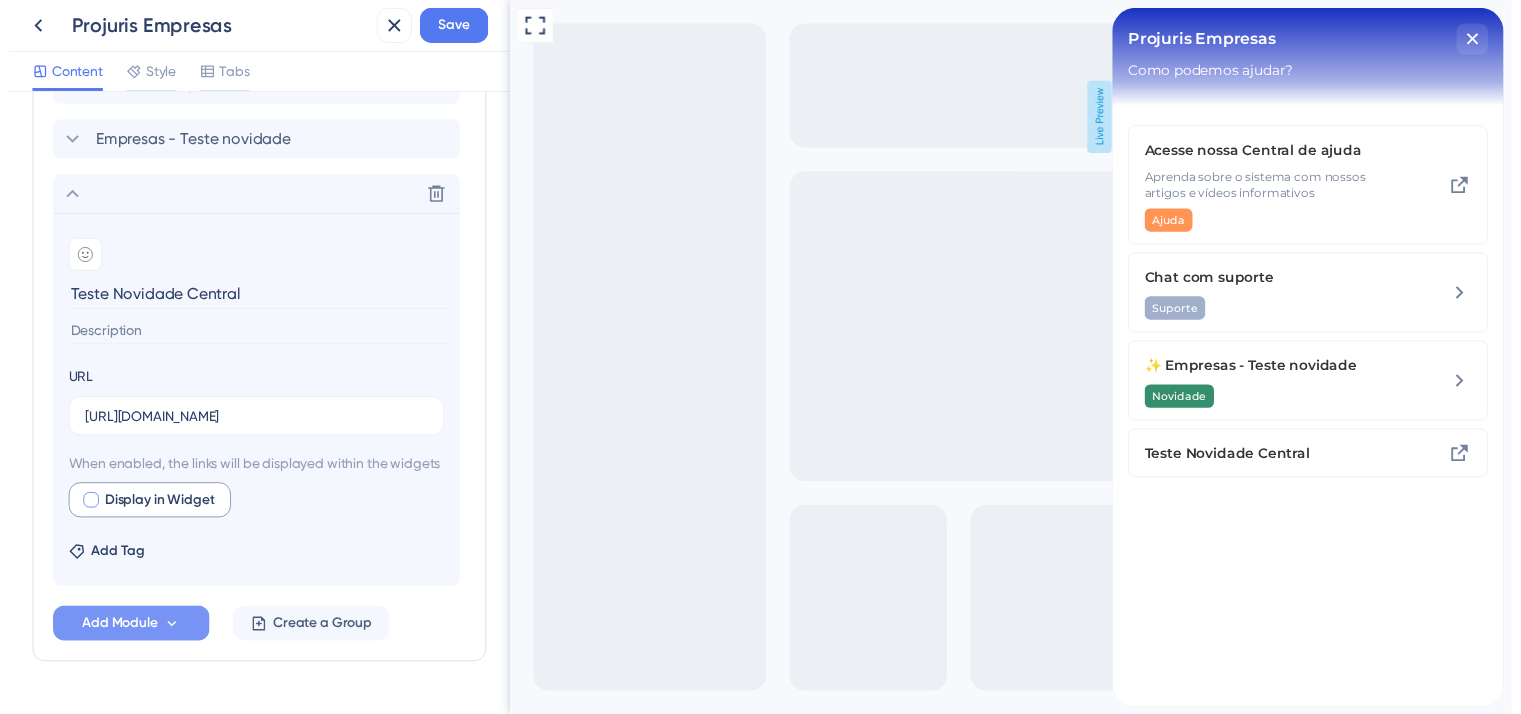 scroll, scrollTop: 0, scrollLeft: 0, axis: both 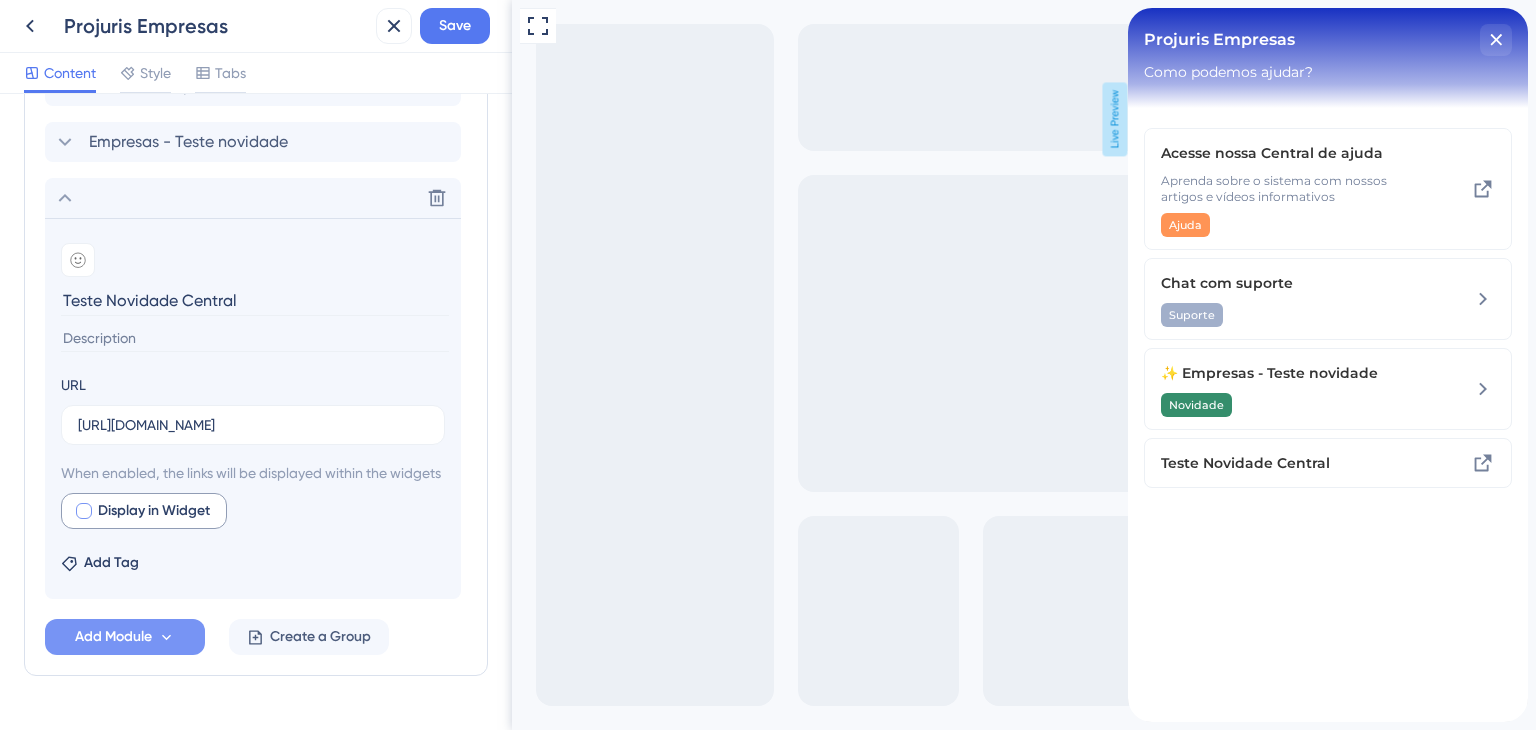 click at bounding box center (84, 511) 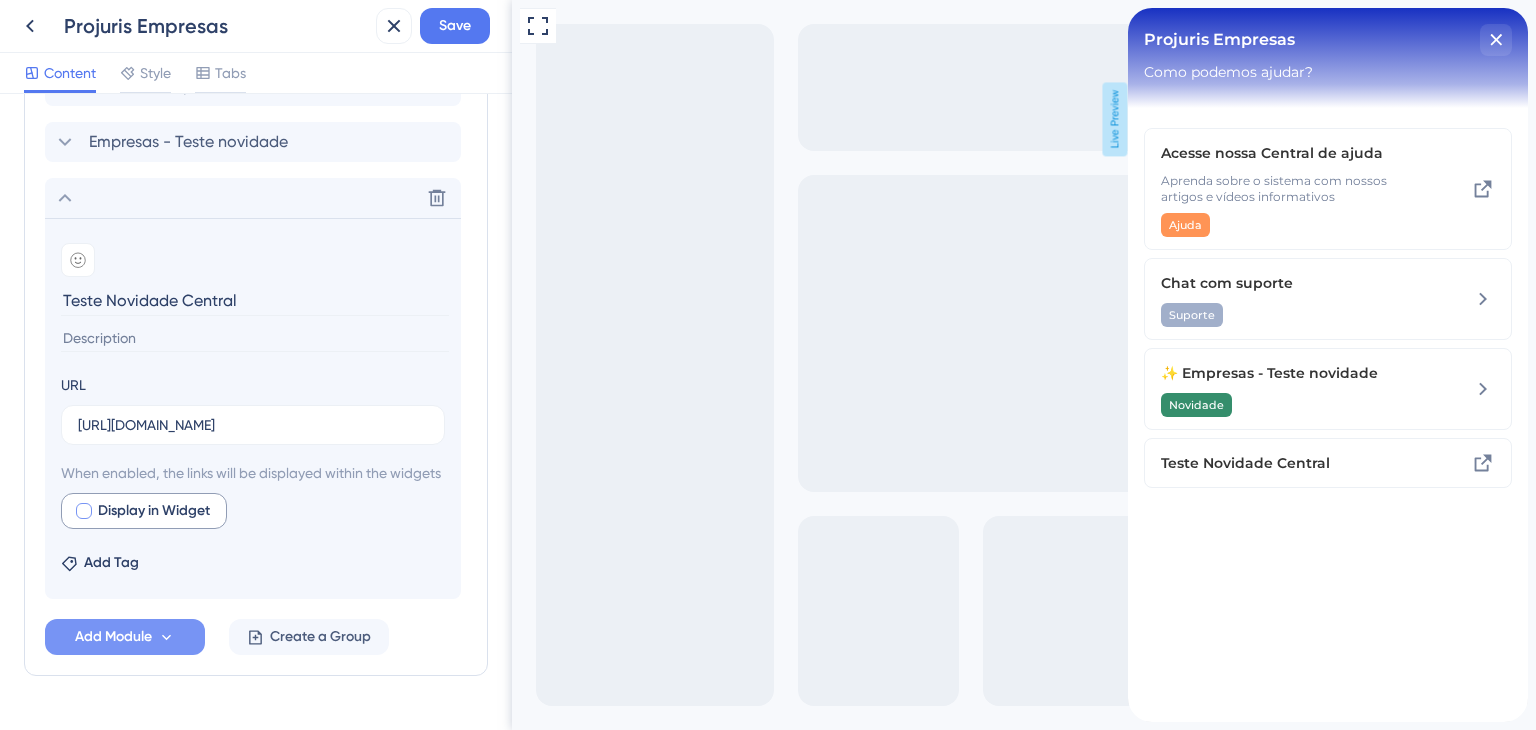 checkbox on "true" 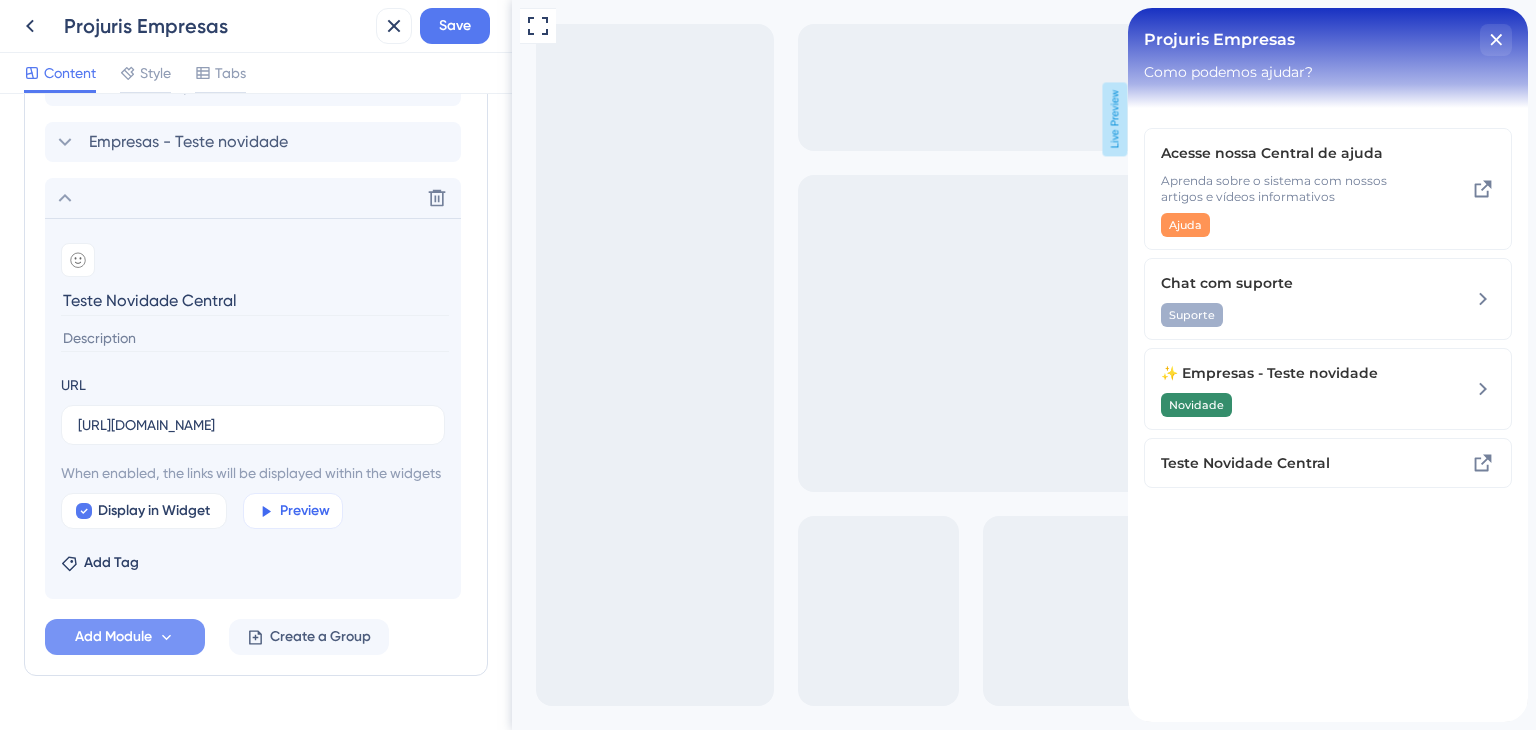 click on "Preview" at bounding box center (305, 511) 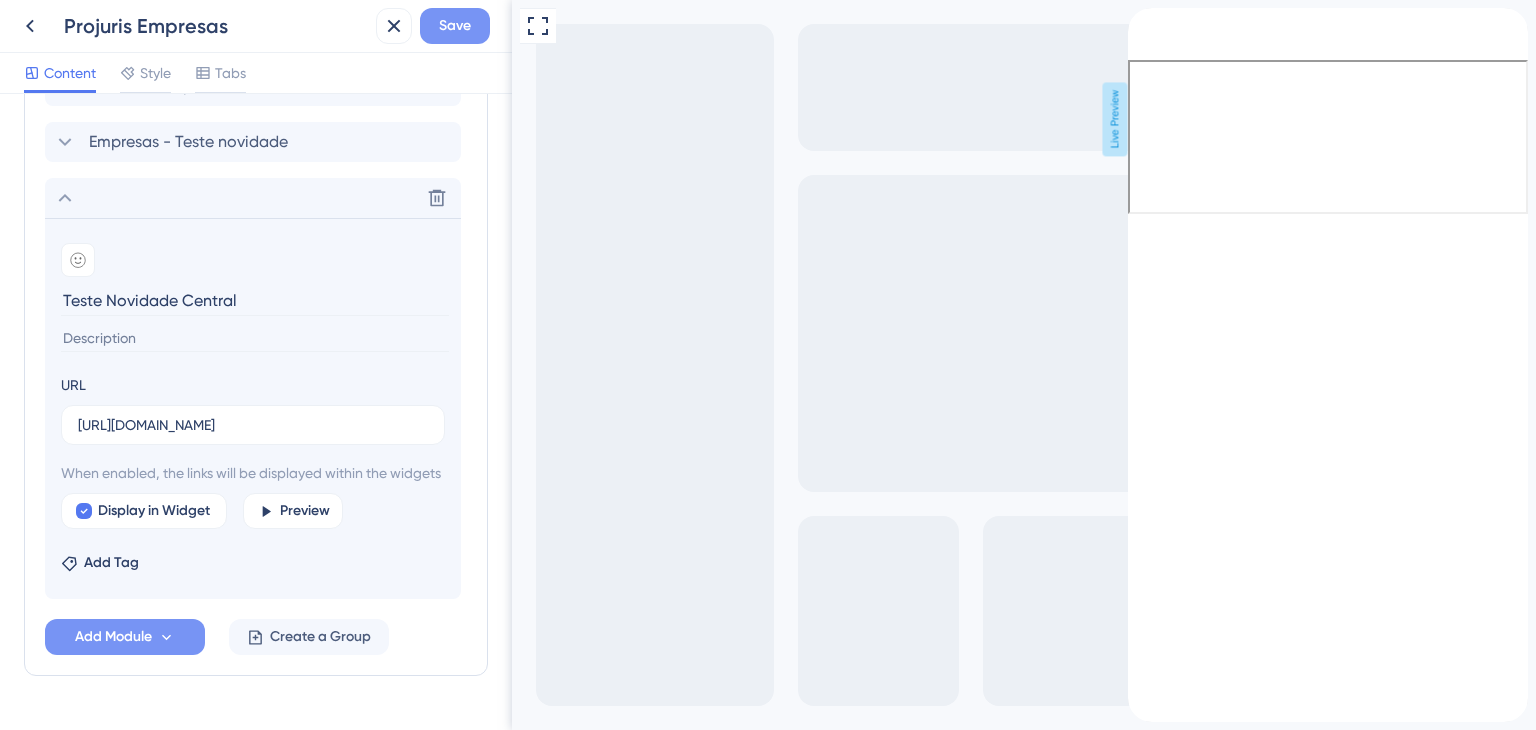 click on "Save" at bounding box center (455, 26) 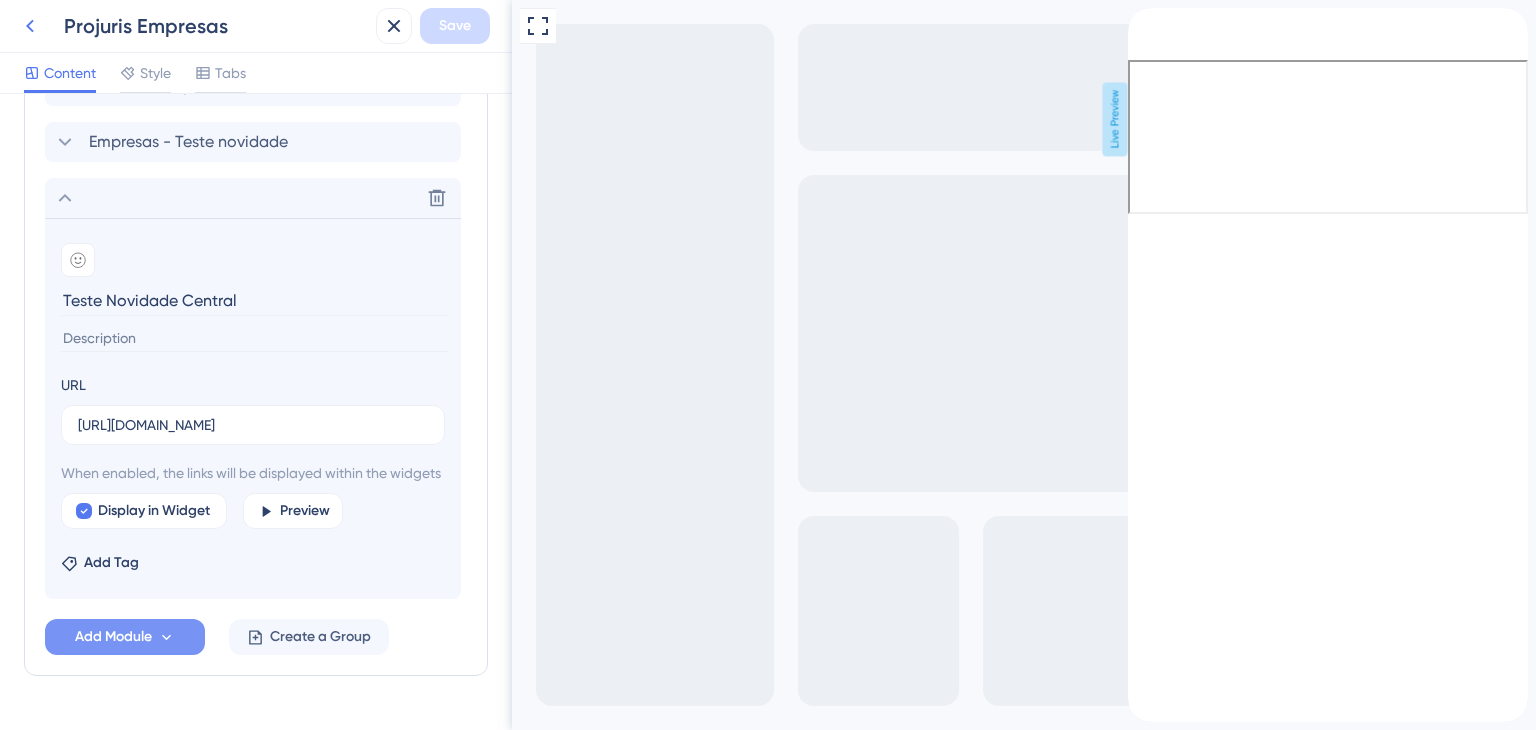 click 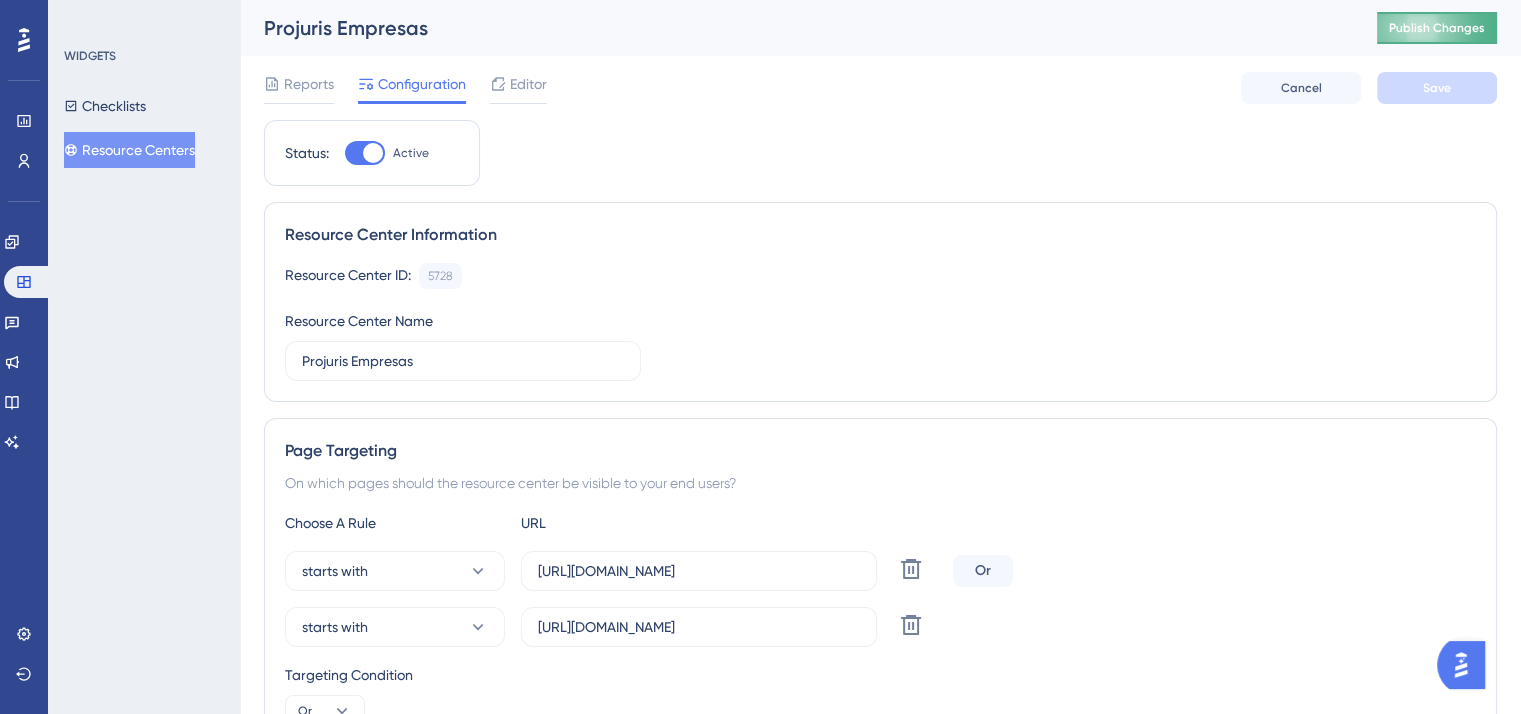 click on "Publish Changes" at bounding box center [1437, 28] 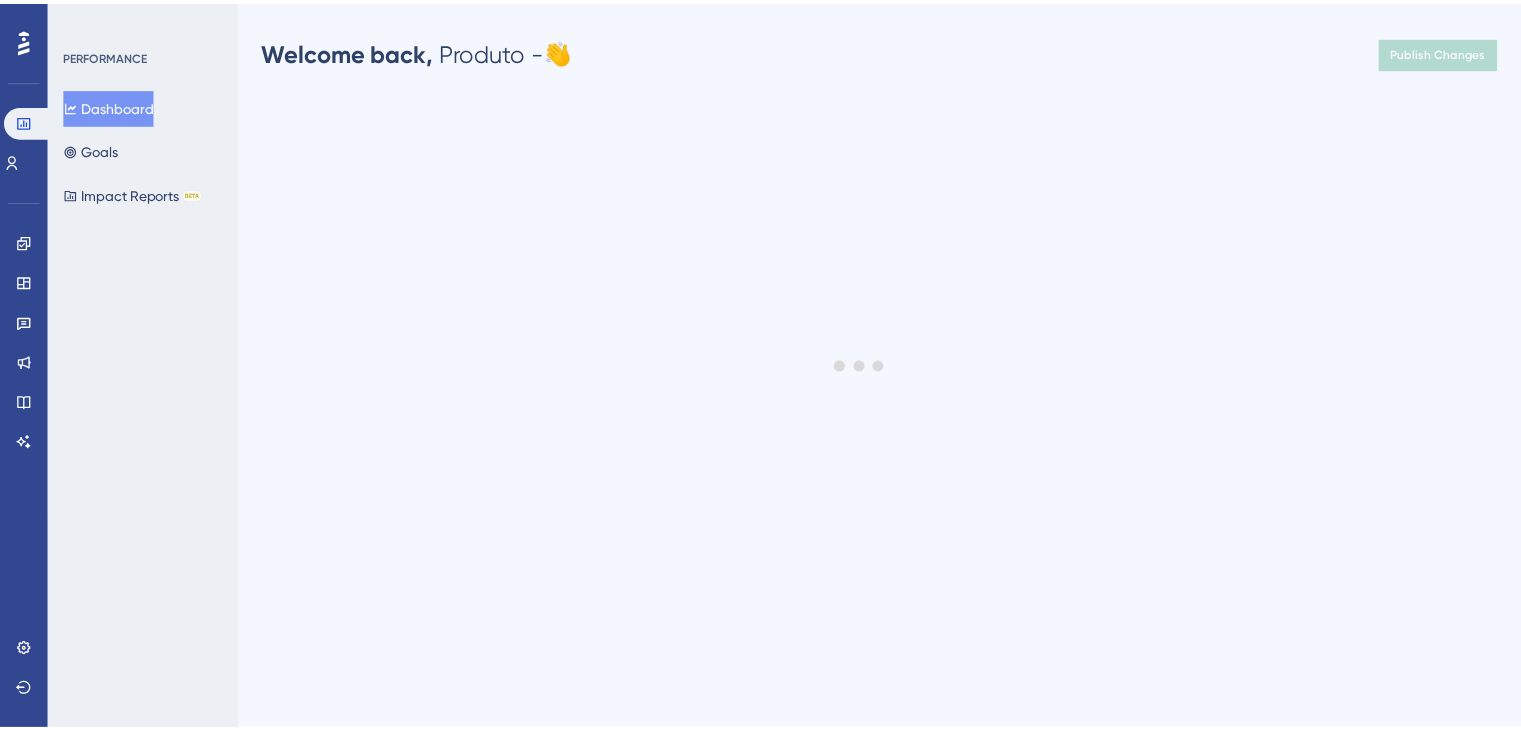 scroll, scrollTop: 0, scrollLeft: 0, axis: both 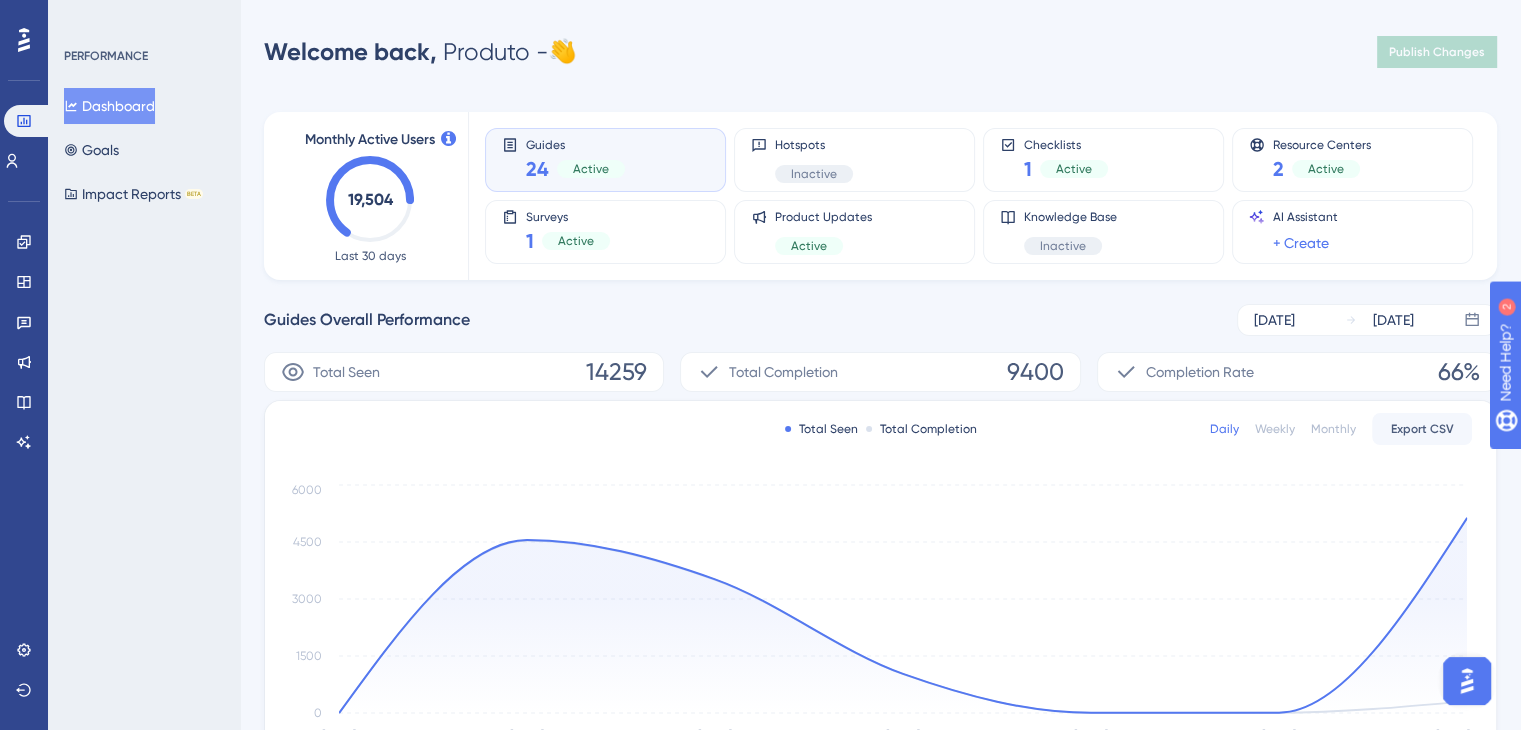 click at bounding box center (1467, 681) 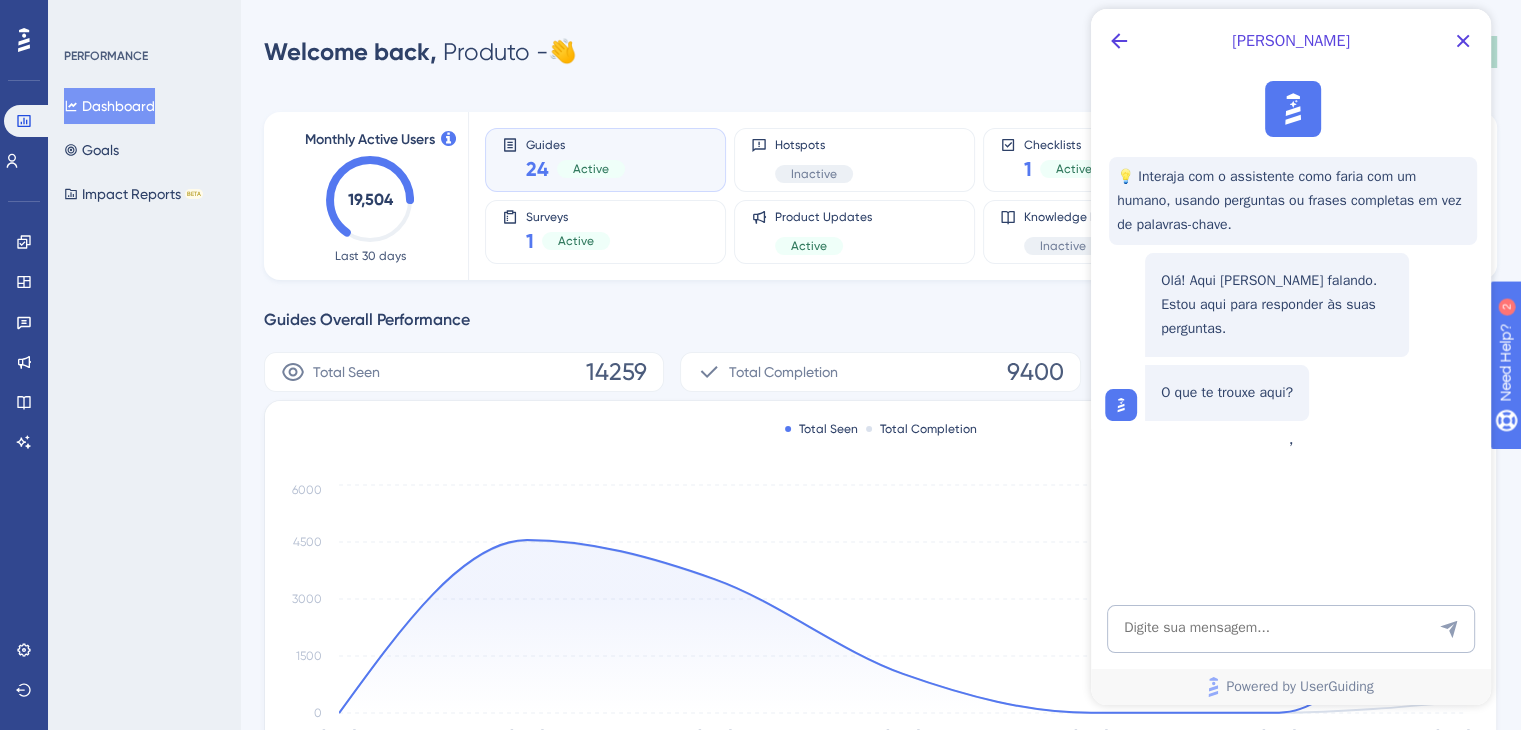 scroll, scrollTop: 0, scrollLeft: 0, axis: both 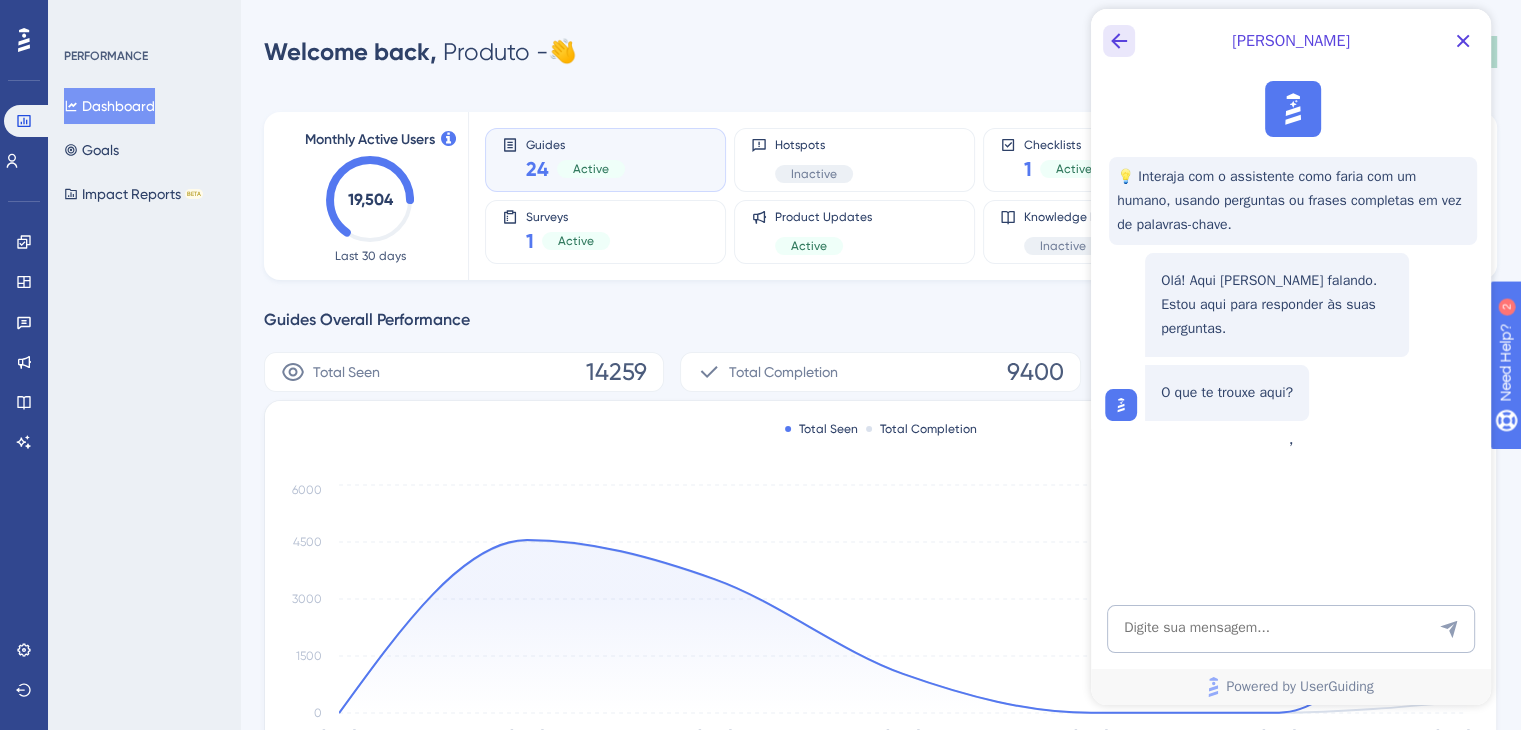 click 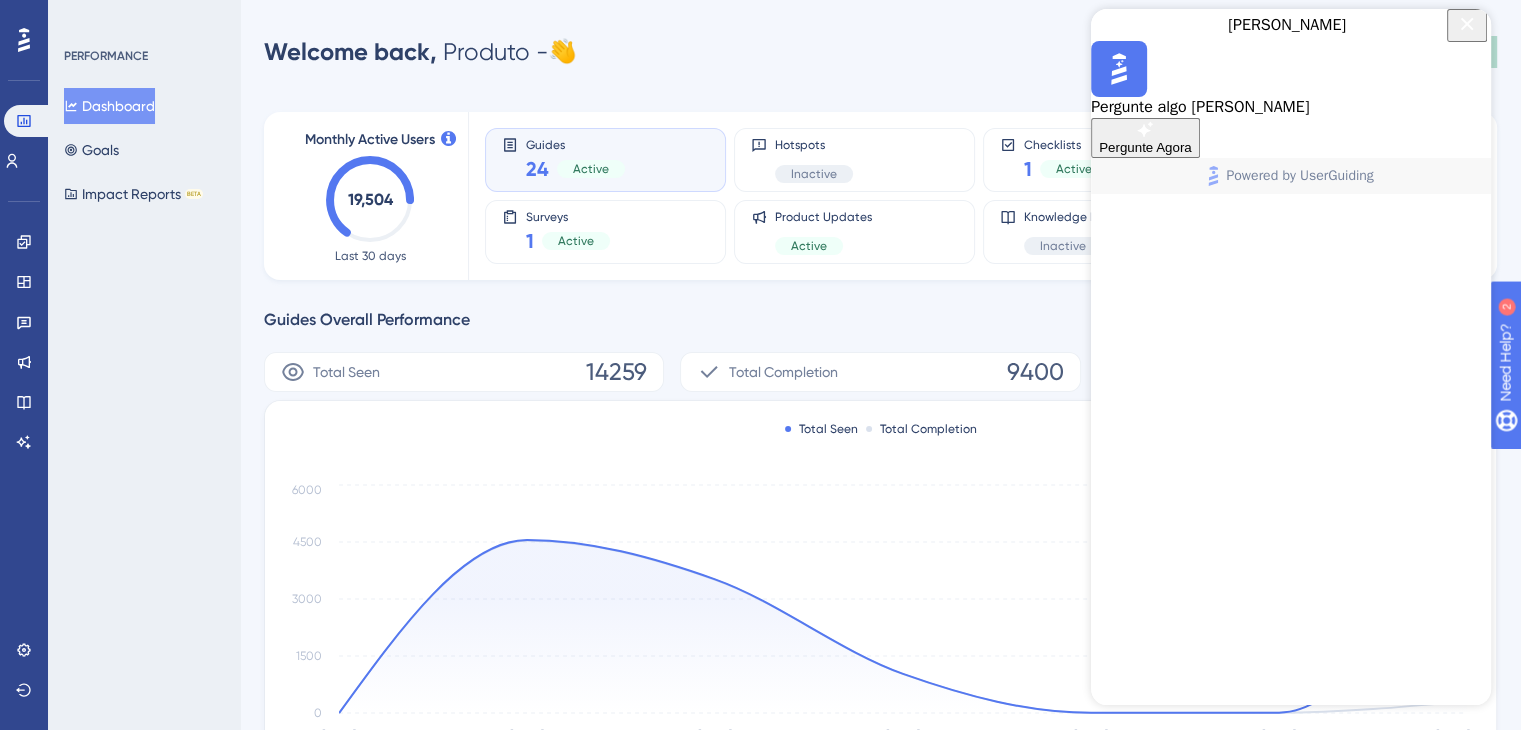 click 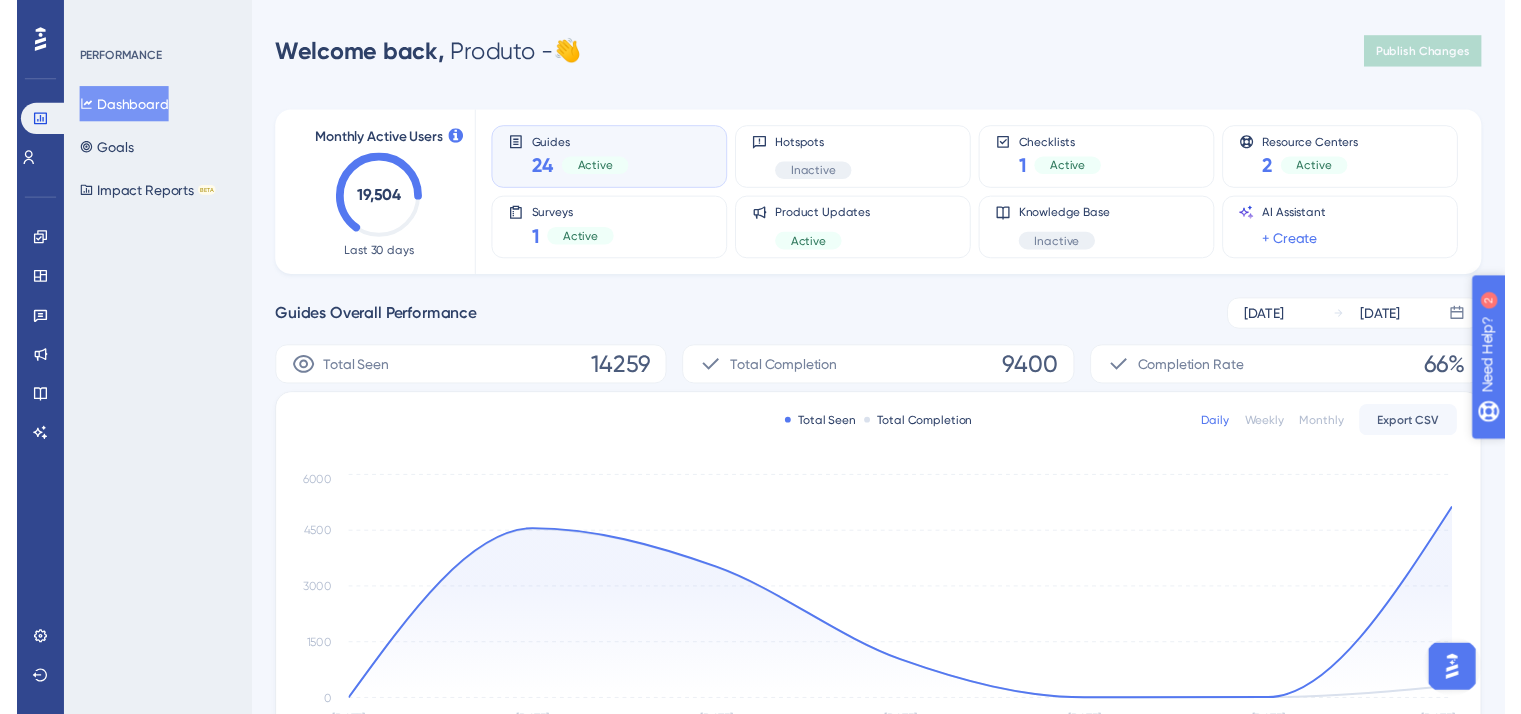 scroll, scrollTop: 0, scrollLeft: 0, axis: both 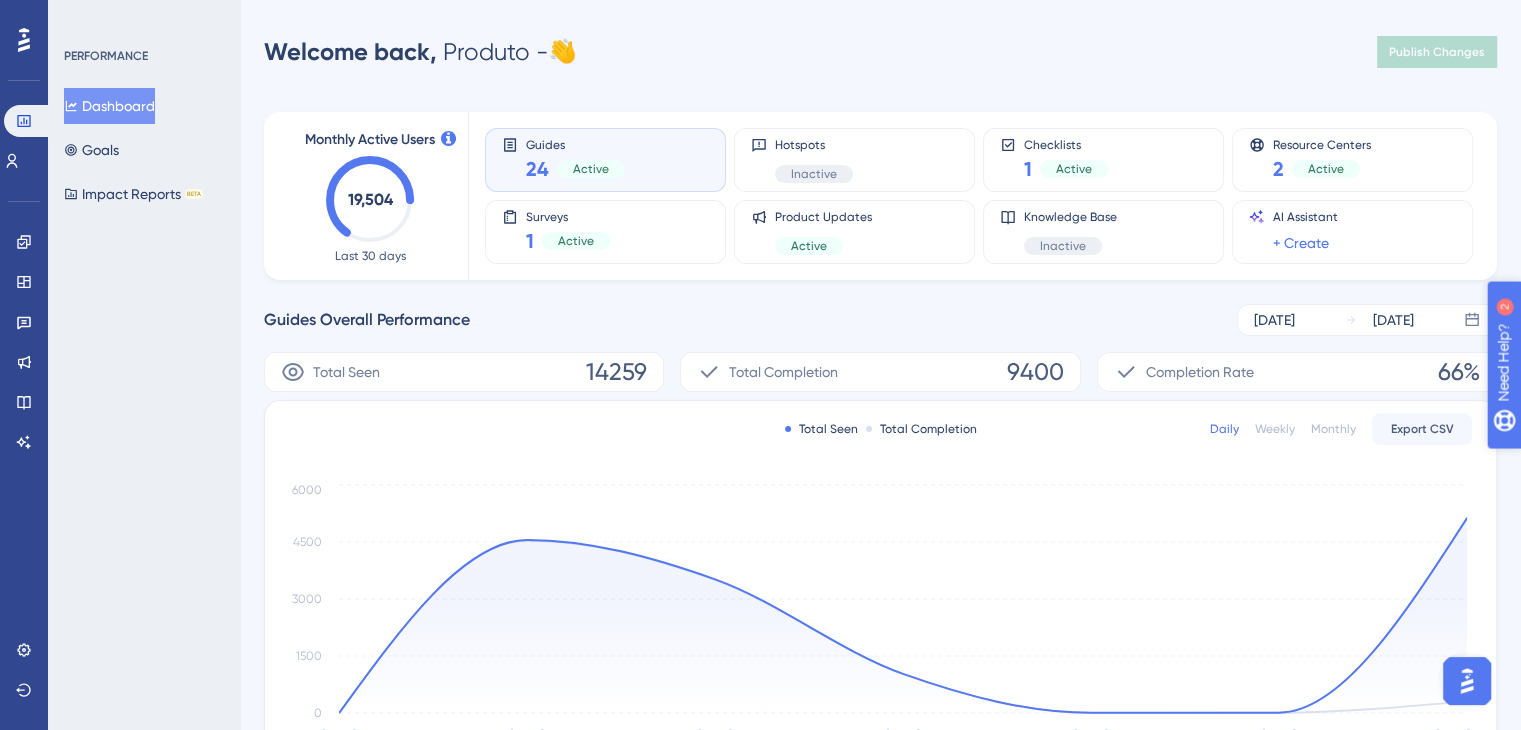 click on "Need Help?" at bounding box center [1573, 465] 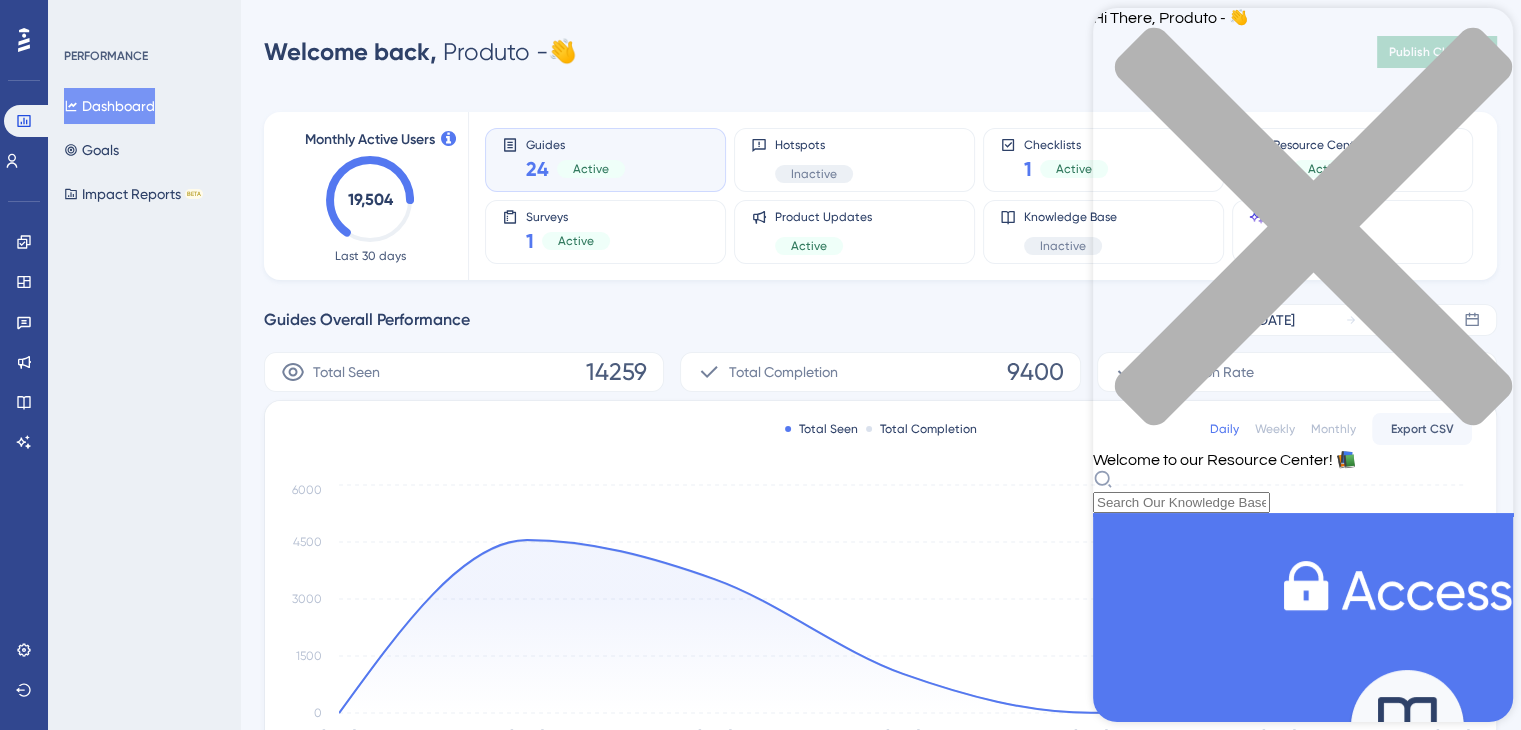 click 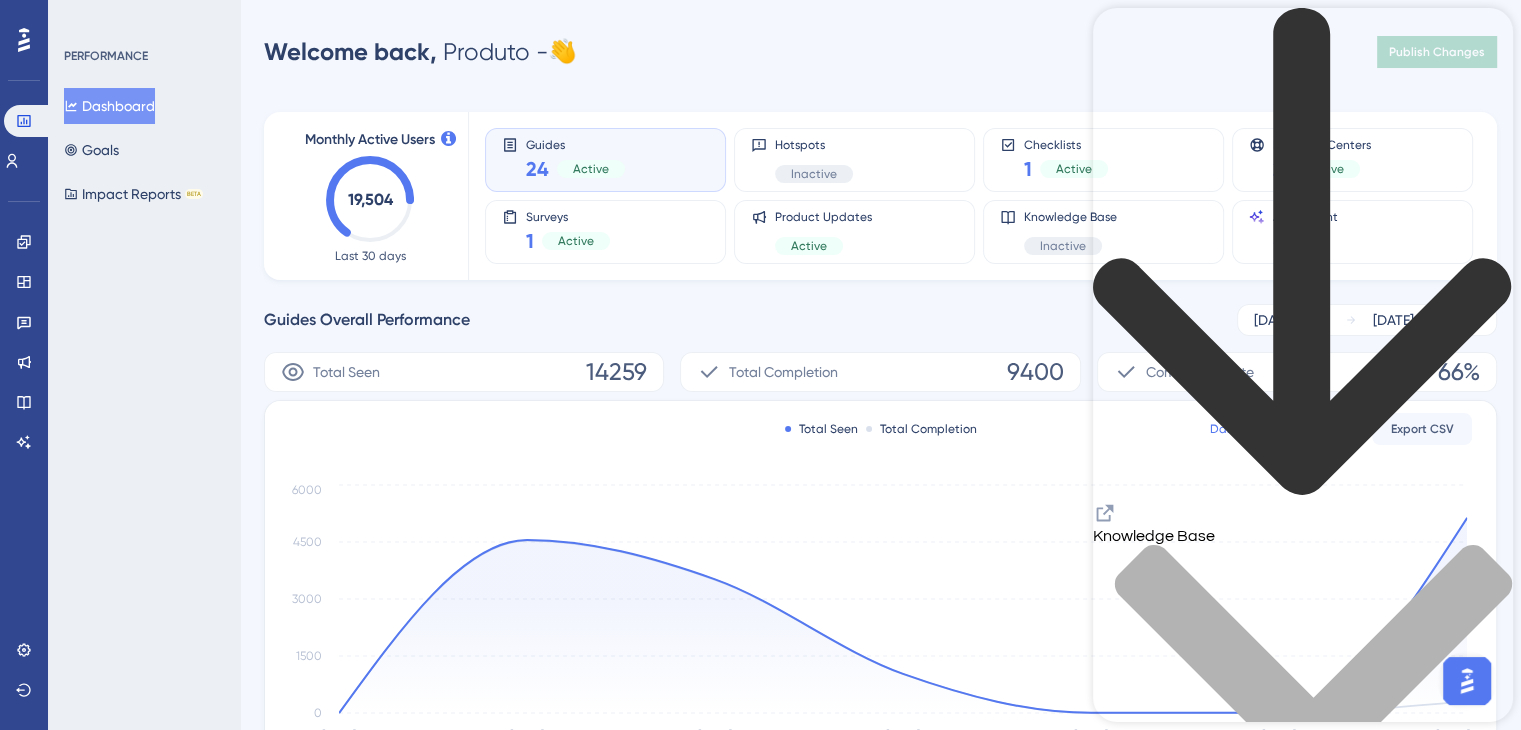 click 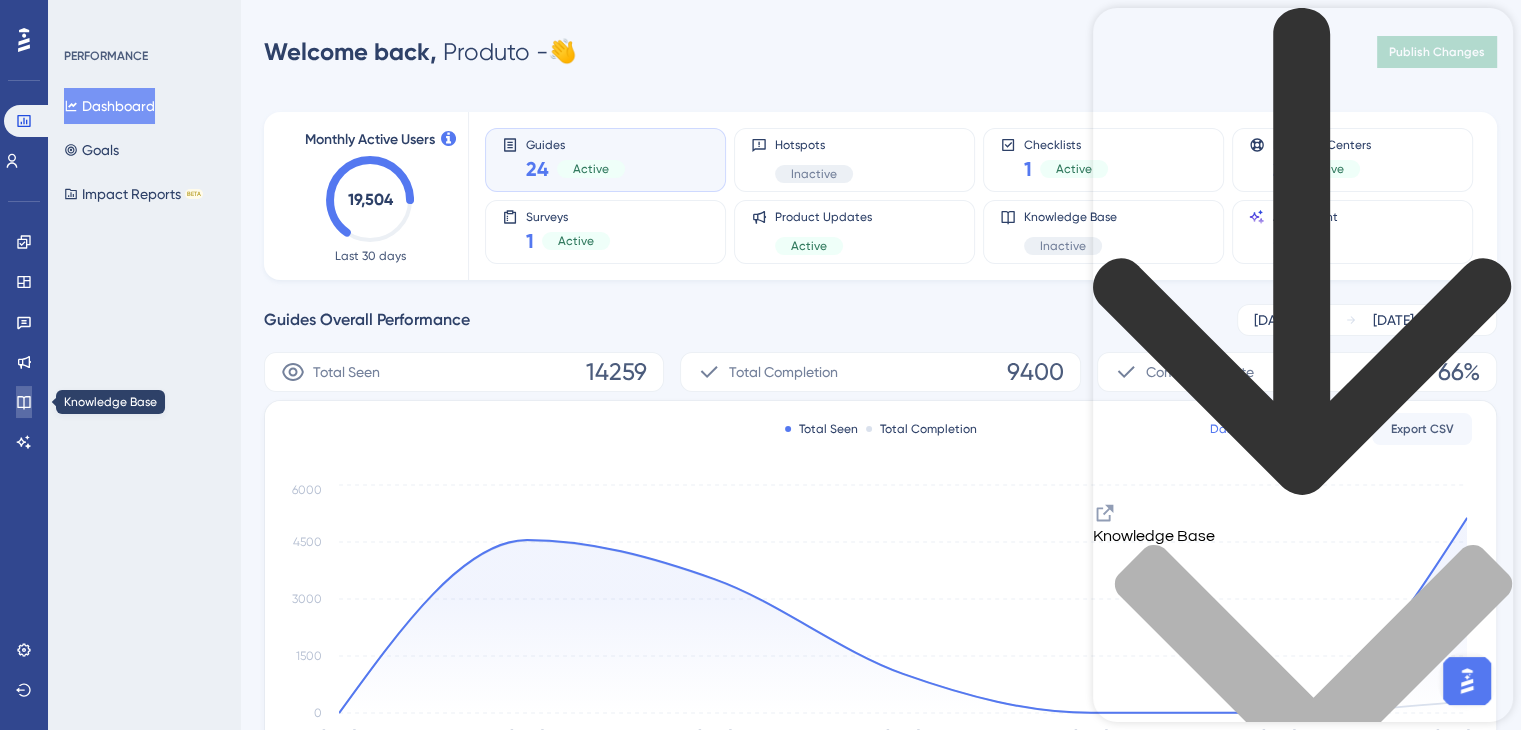 click 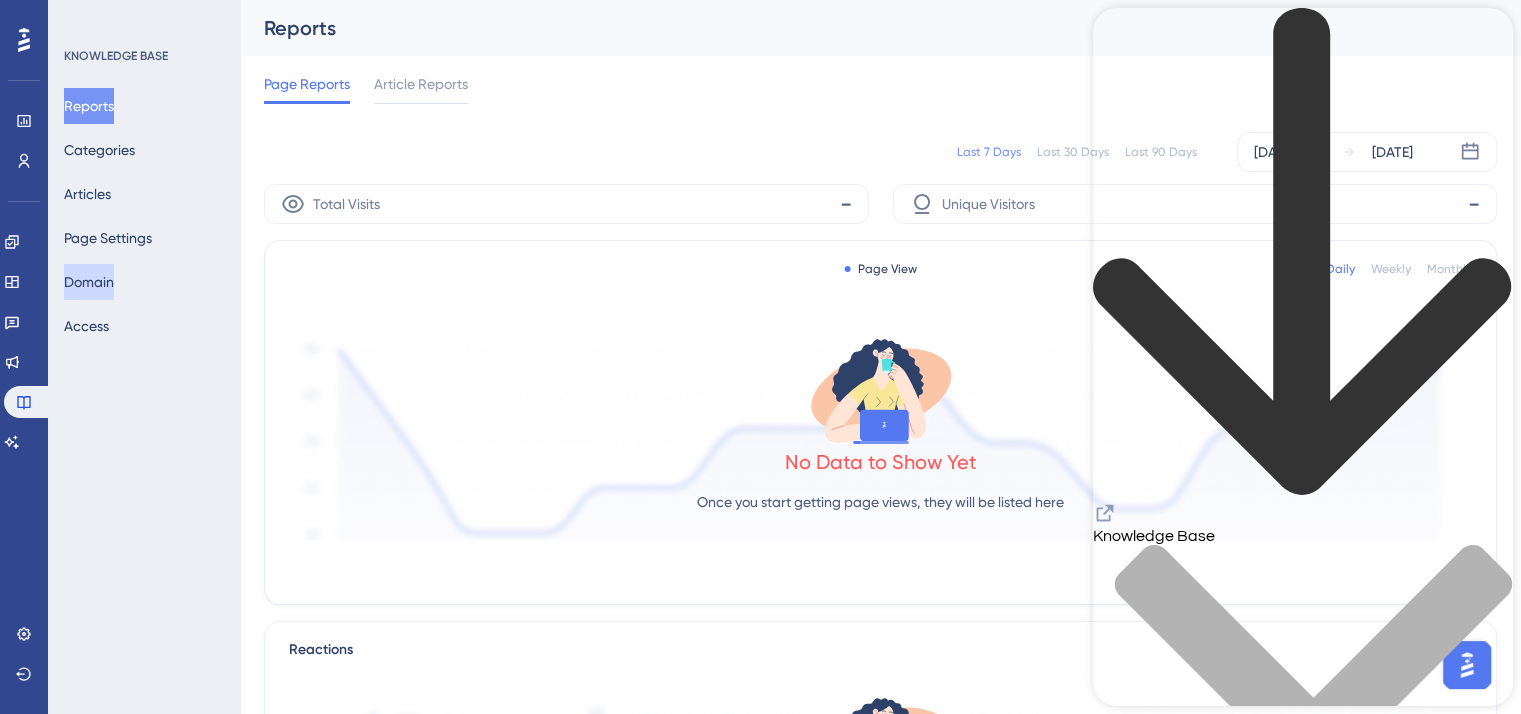 click on "Domain" at bounding box center [89, 282] 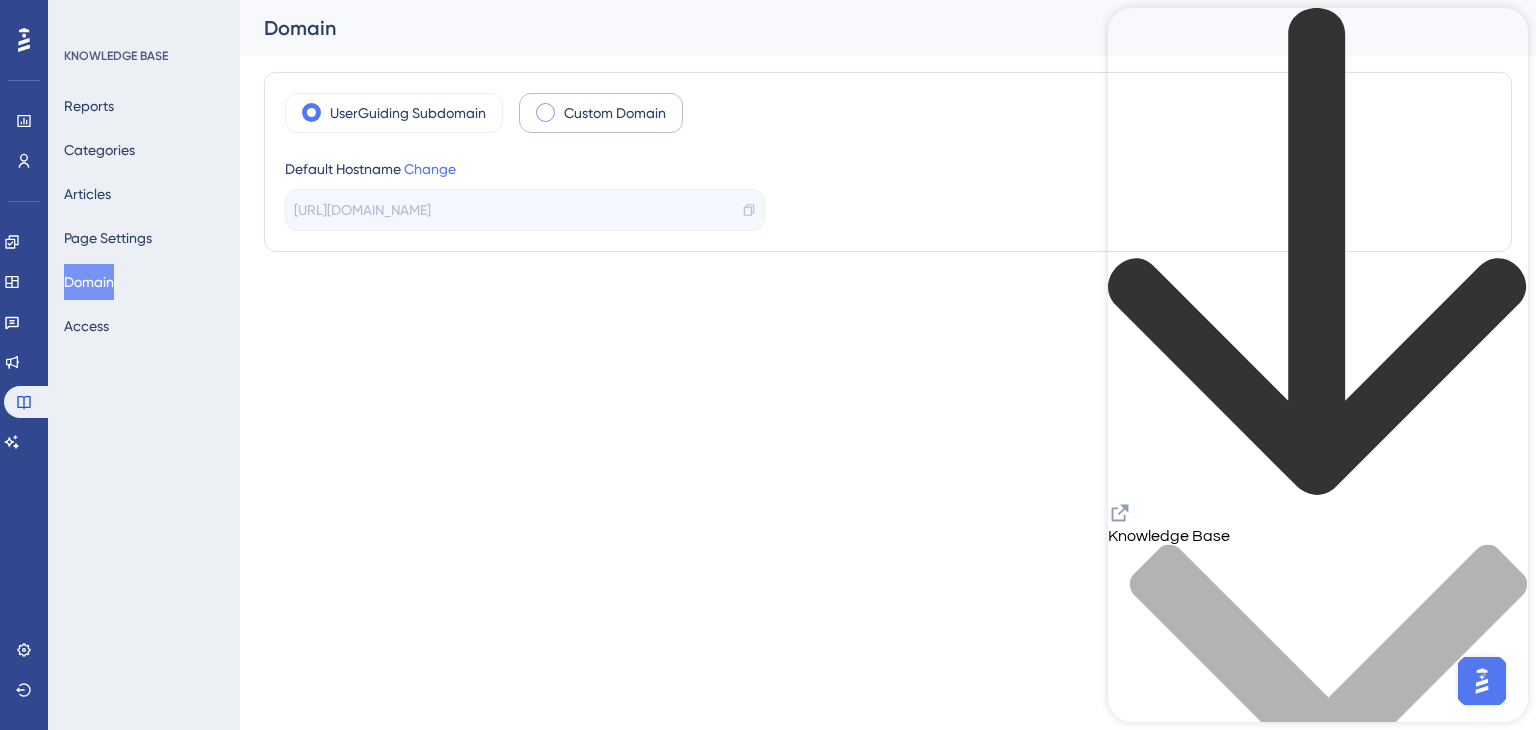 click on "Custom Domain" at bounding box center [601, 113] 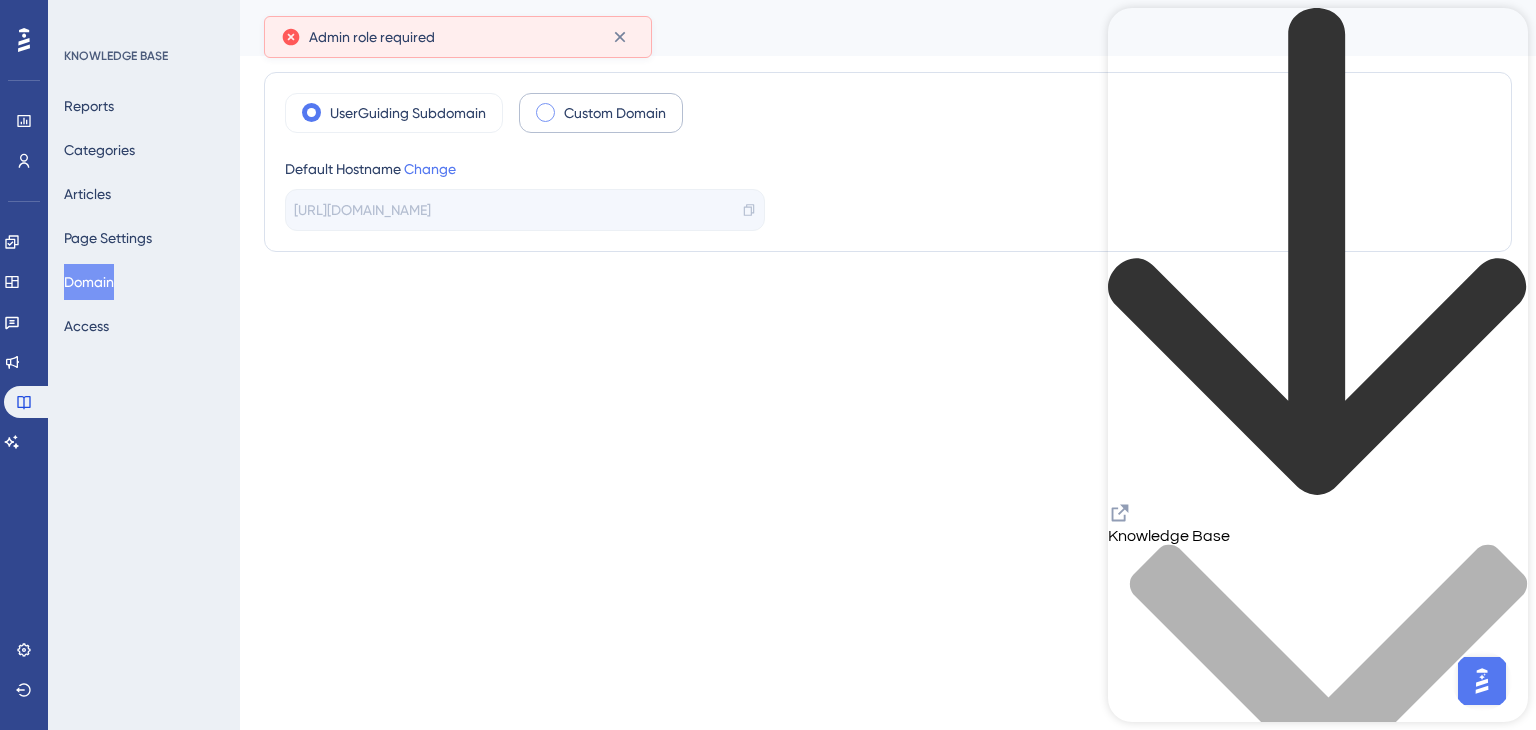 click at bounding box center (545, 112) 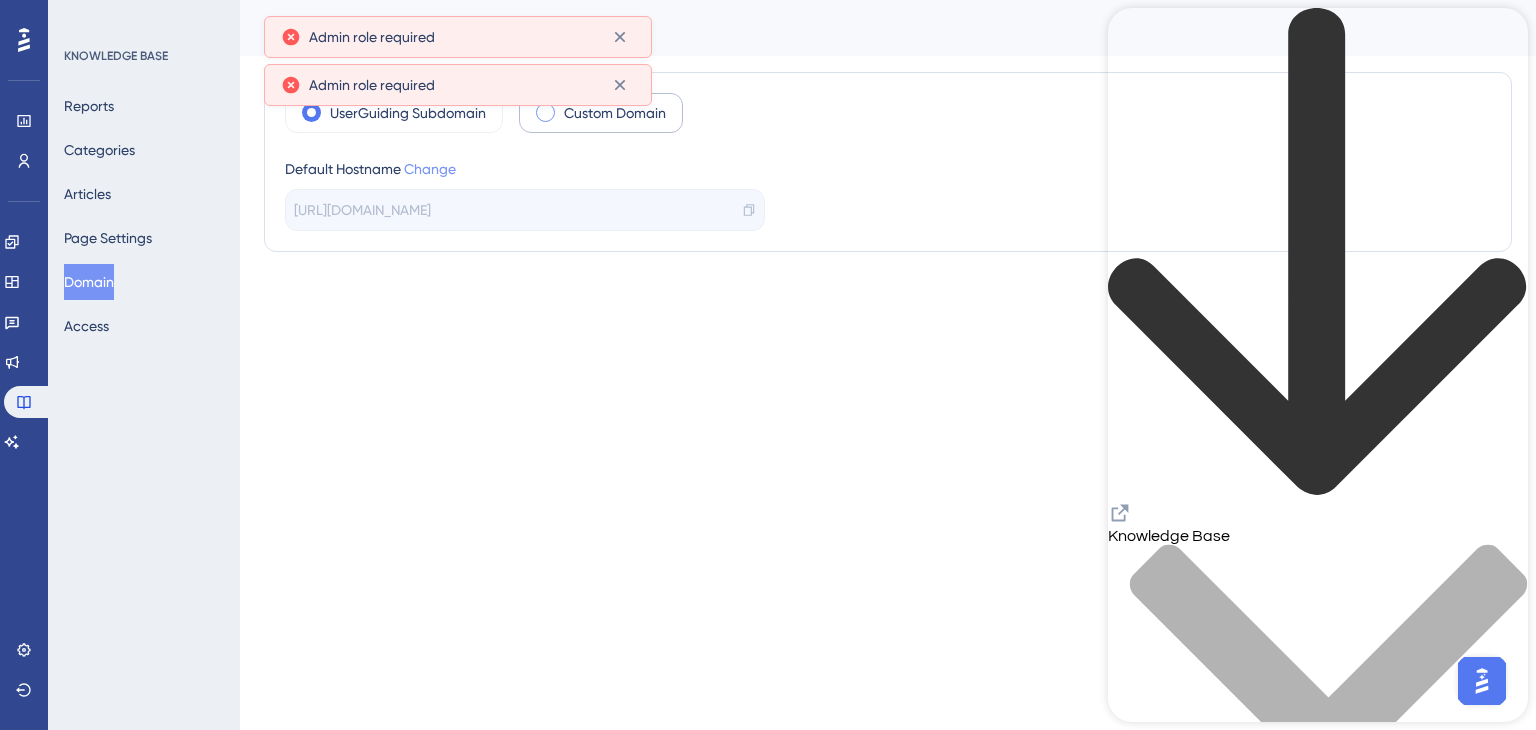 click on "Change" at bounding box center (430, 169) 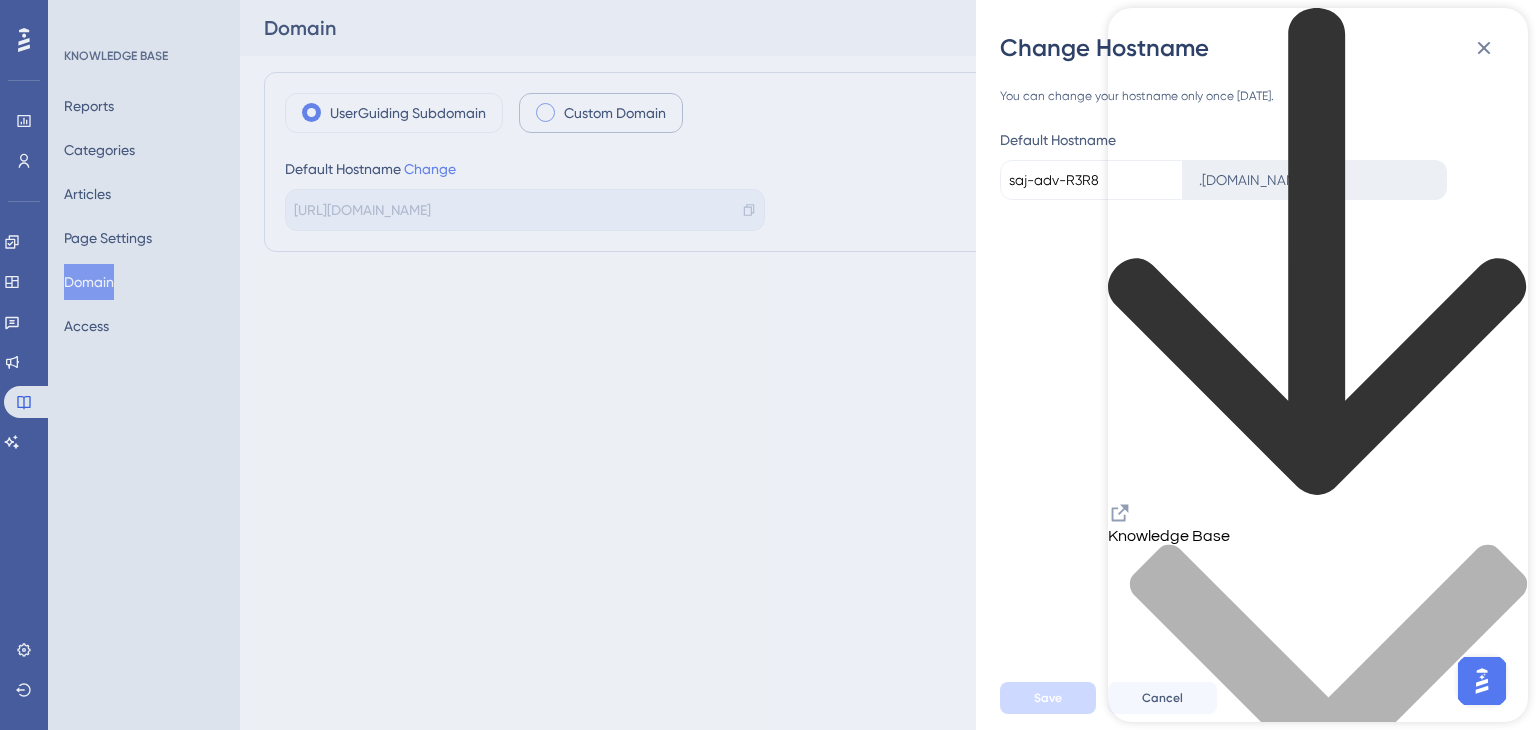 click at bounding box center (1318, 755) 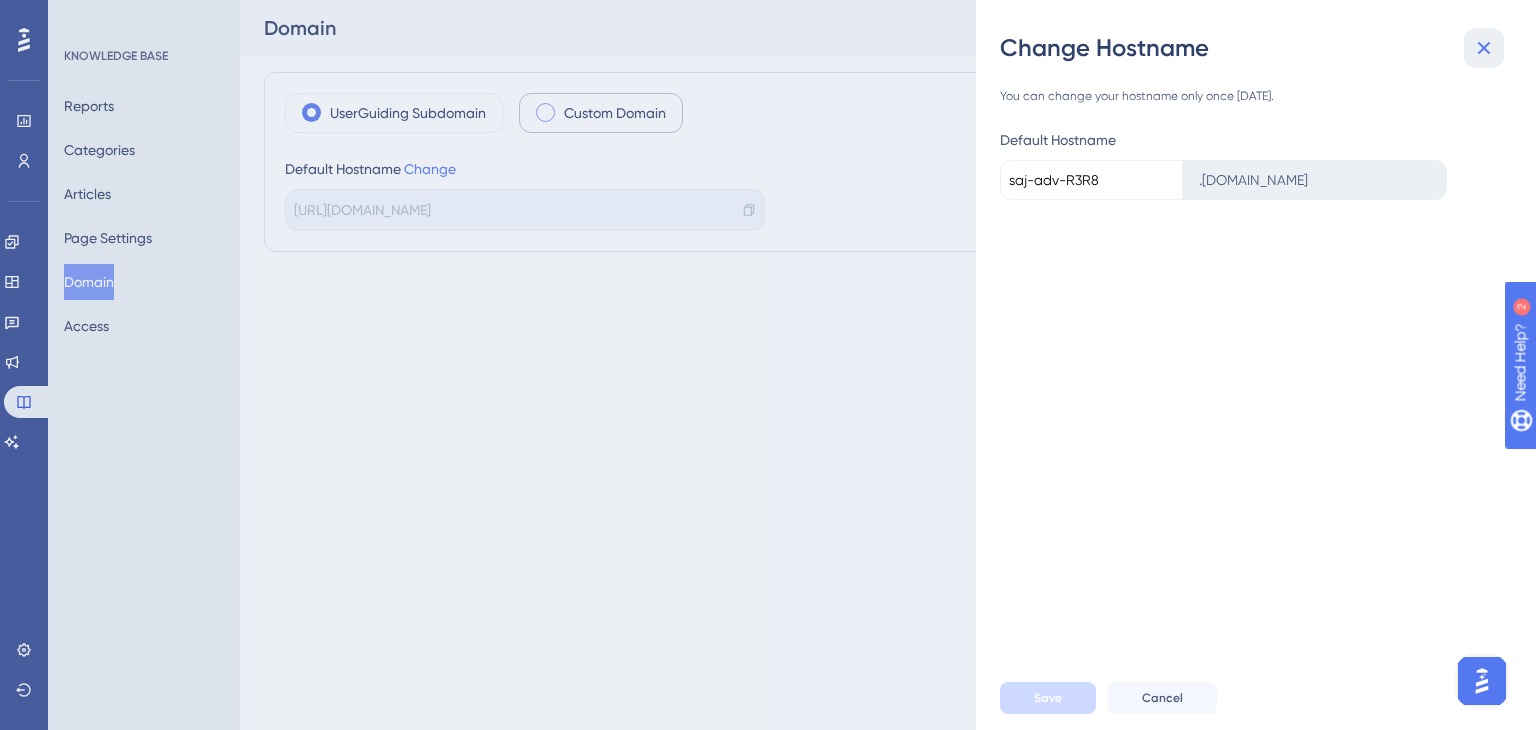 click 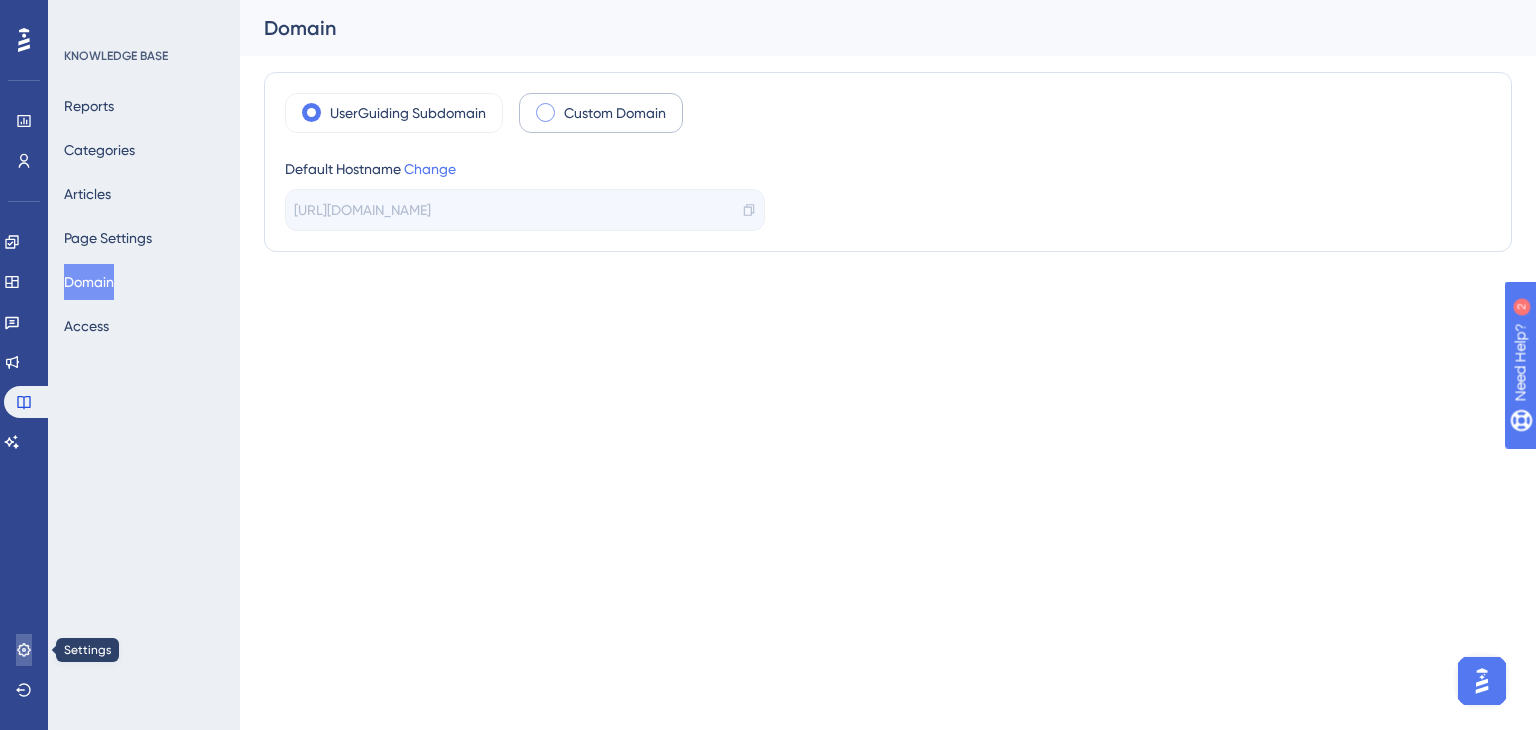 click 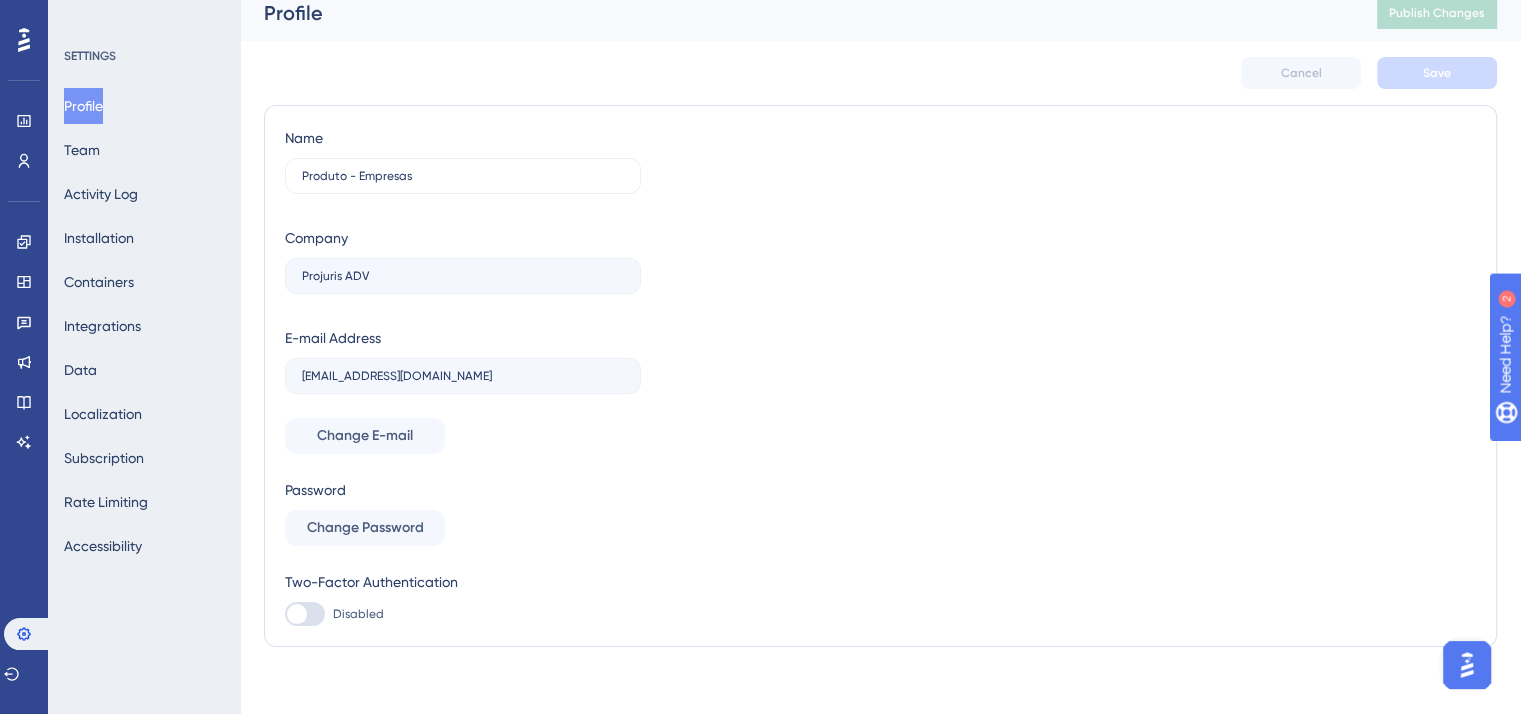 scroll, scrollTop: 27, scrollLeft: 0, axis: vertical 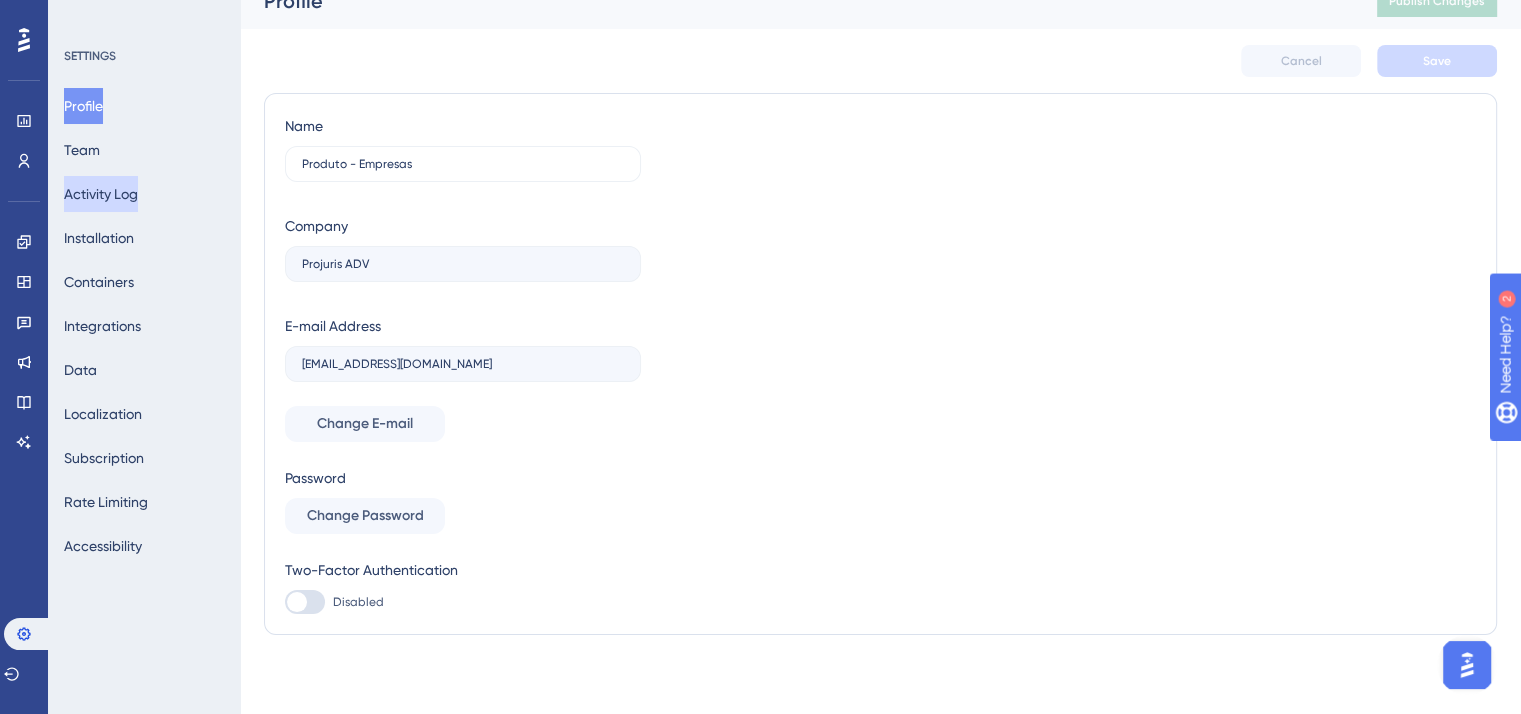 click on "Activity Log" at bounding box center (101, 194) 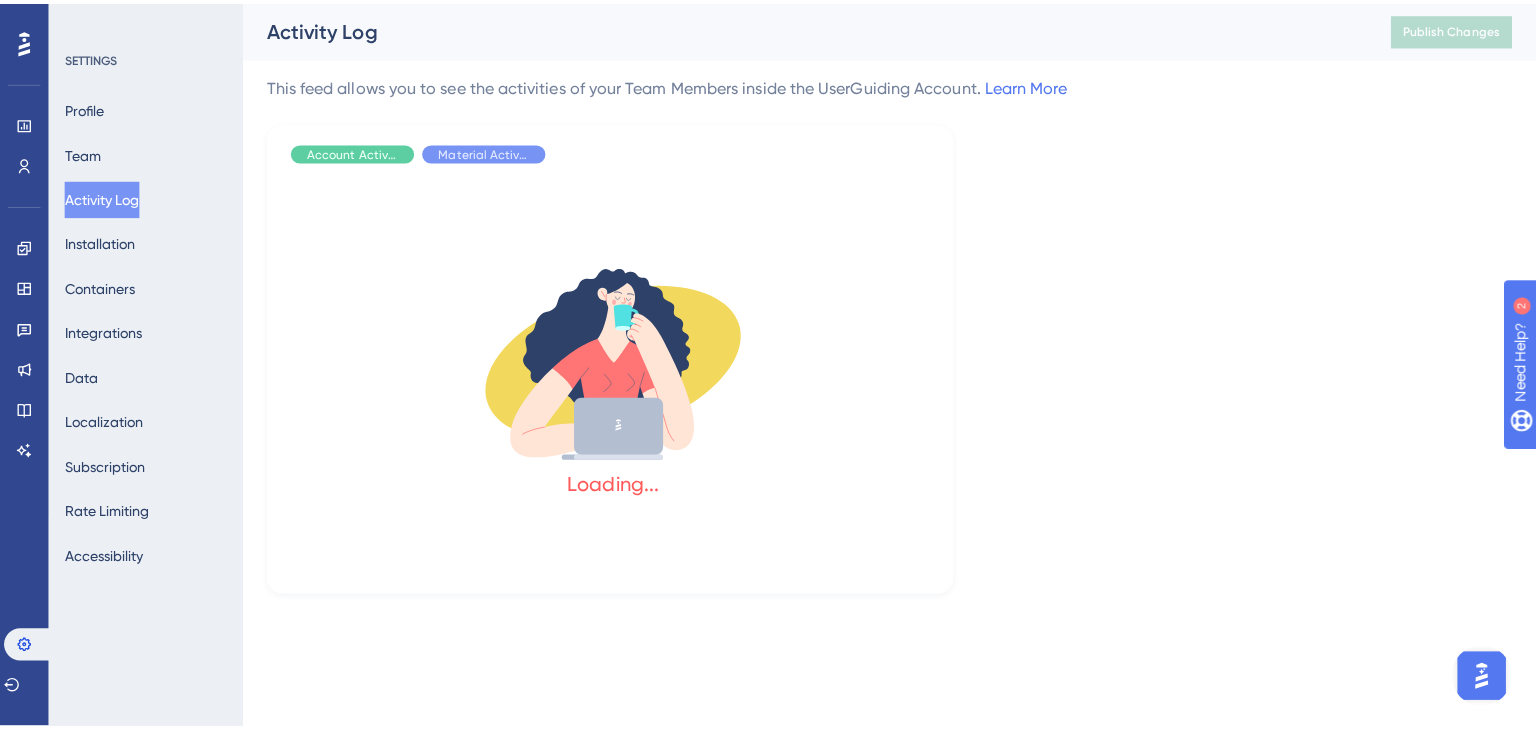 scroll, scrollTop: 0, scrollLeft: 0, axis: both 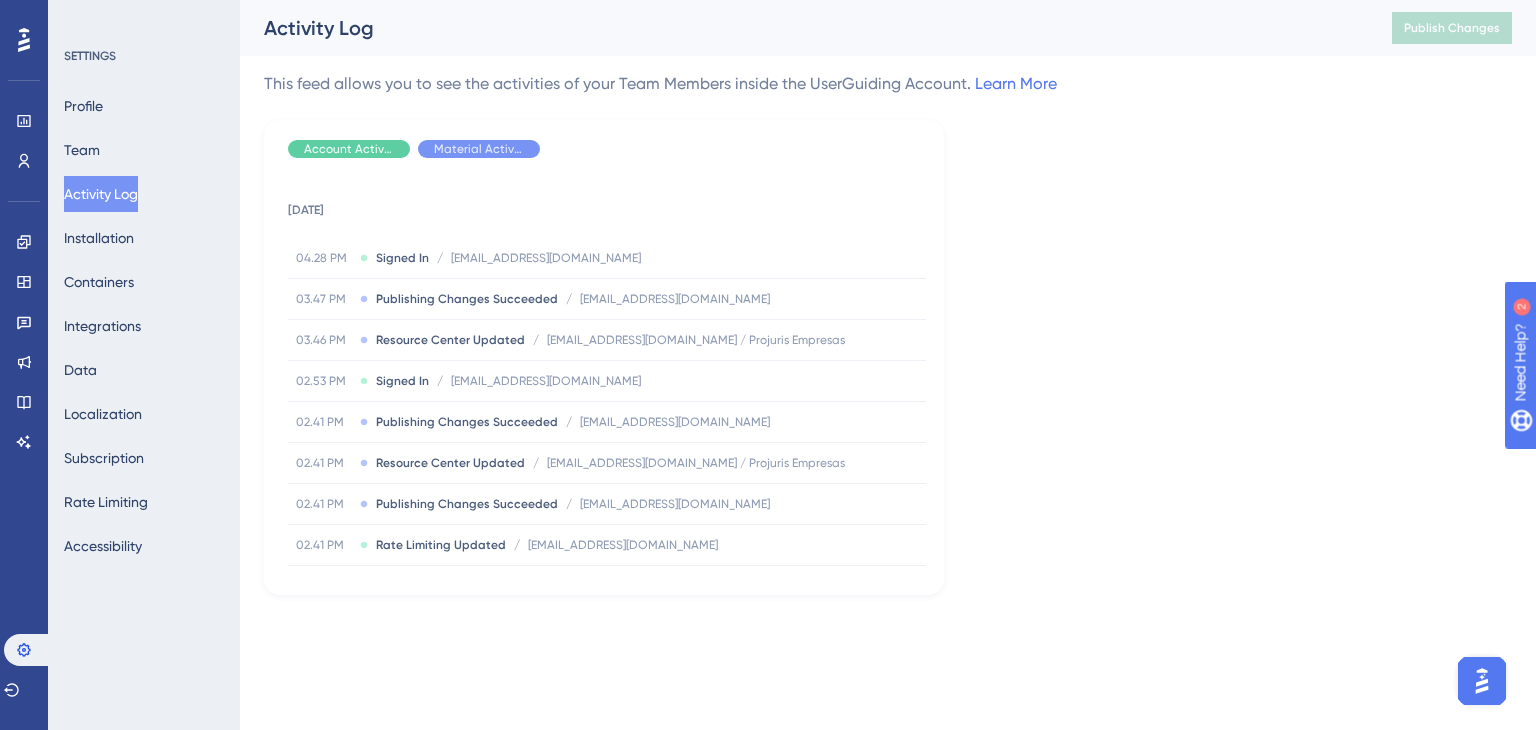 click on "Profile Team Activity Log Installation Containers Integrations Data Localization Subscription Rate Limiting Accessibility" at bounding box center (145, 326) 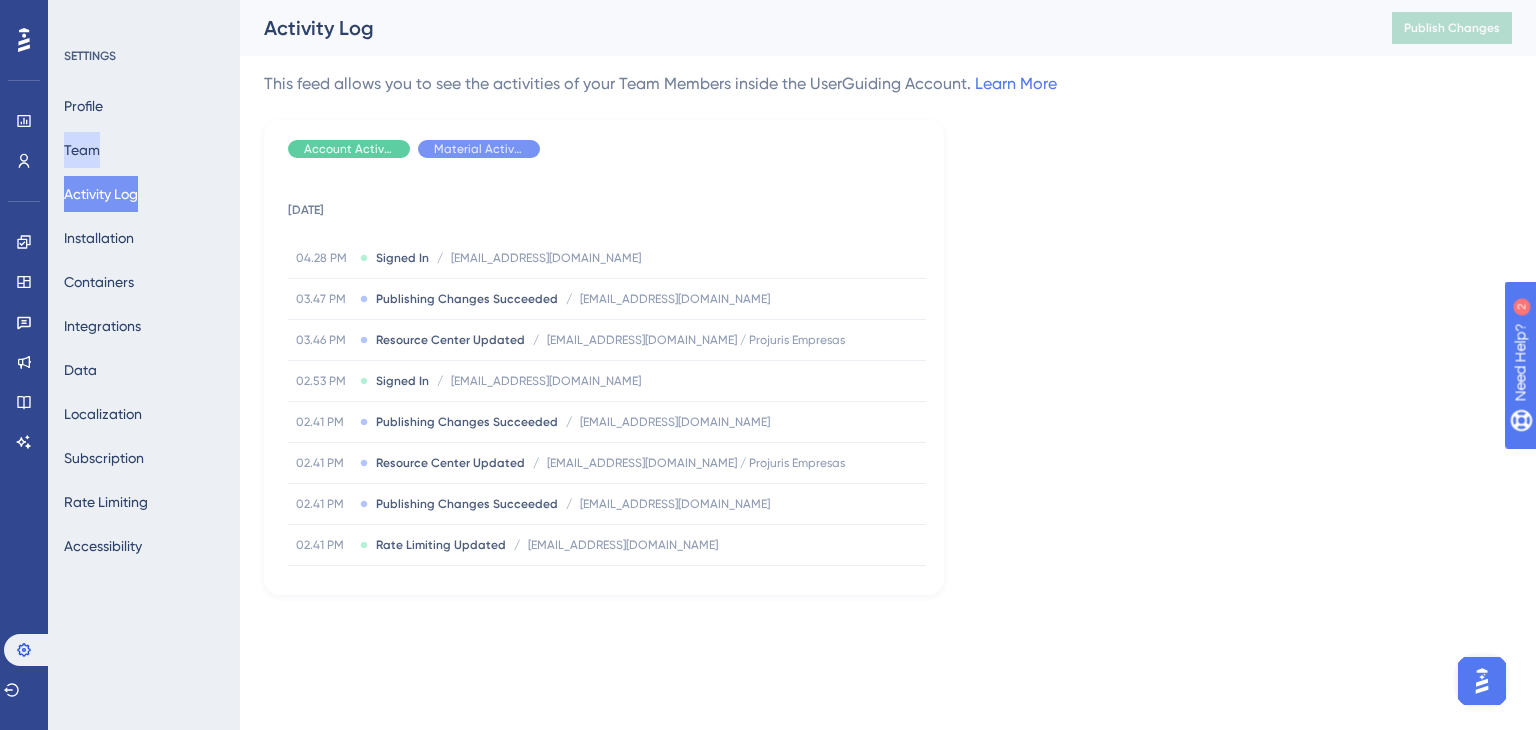 click on "Team" at bounding box center (82, 150) 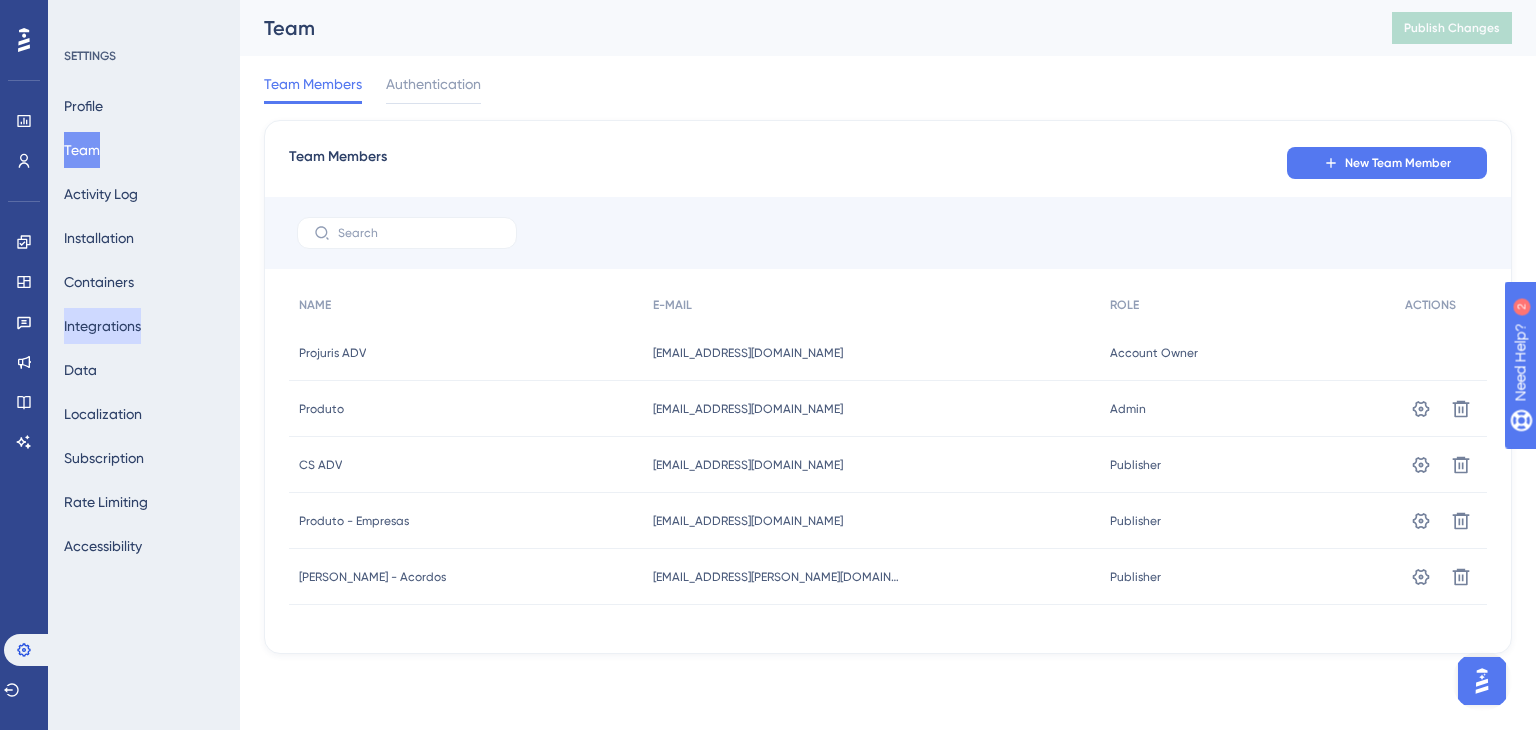click on "Integrations" at bounding box center [102, 326] 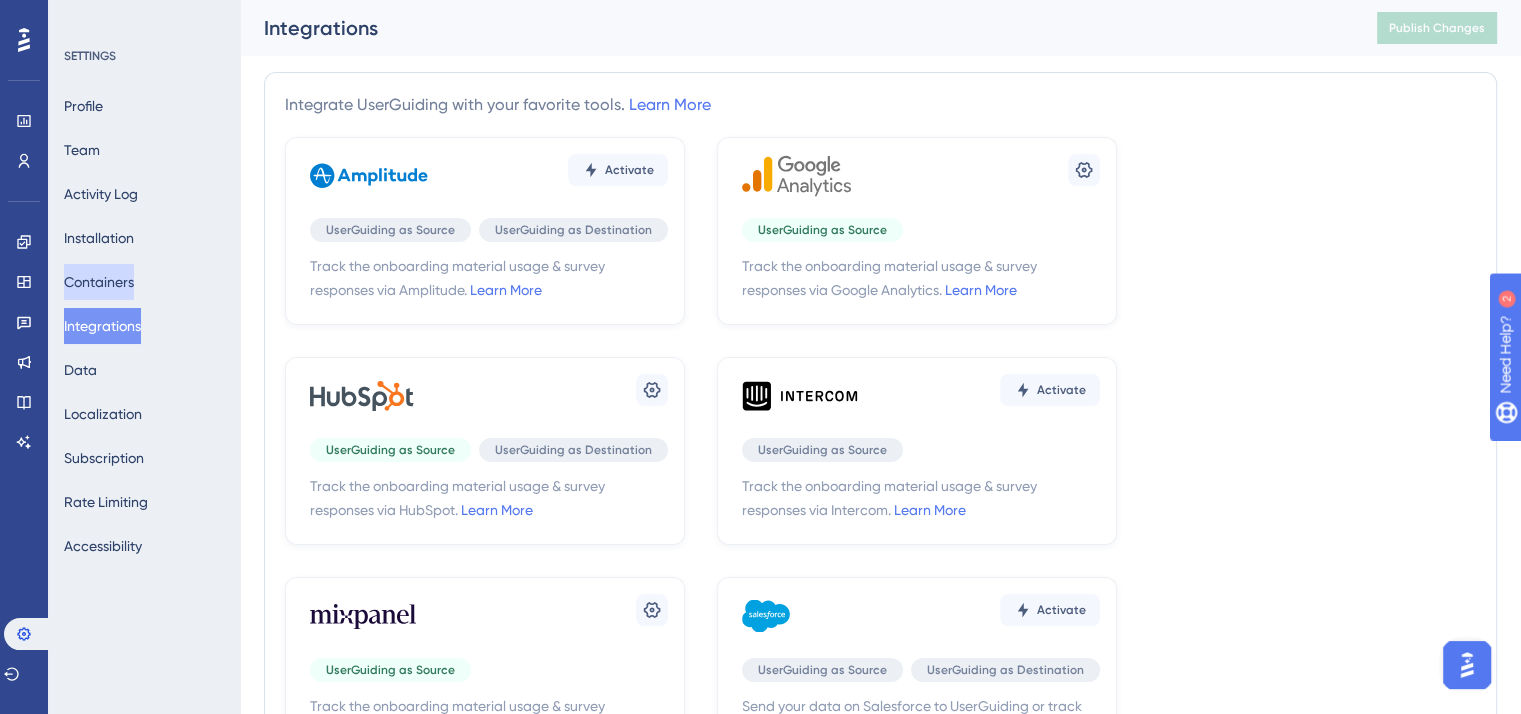 click on "Containers" at bounding box center [99, 282] 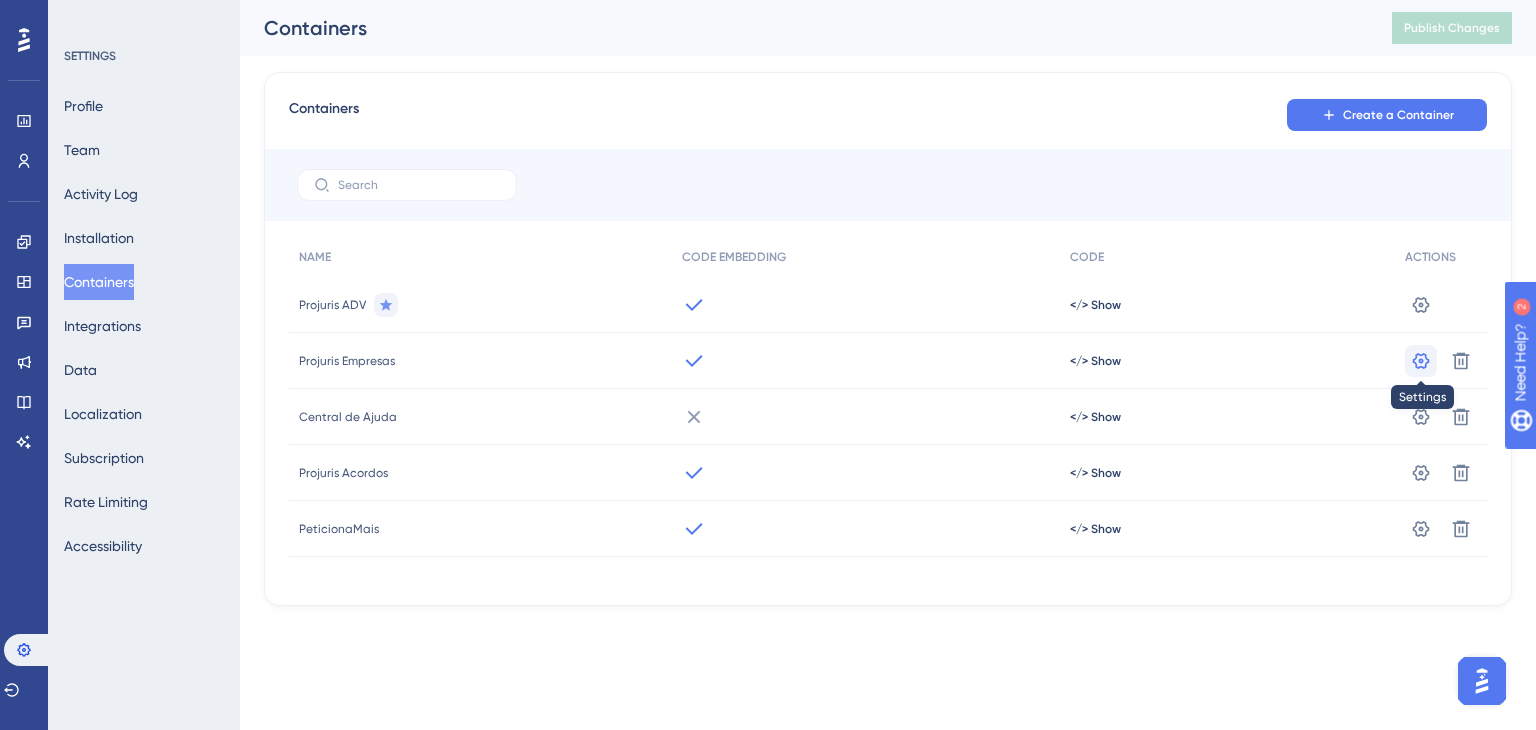 click 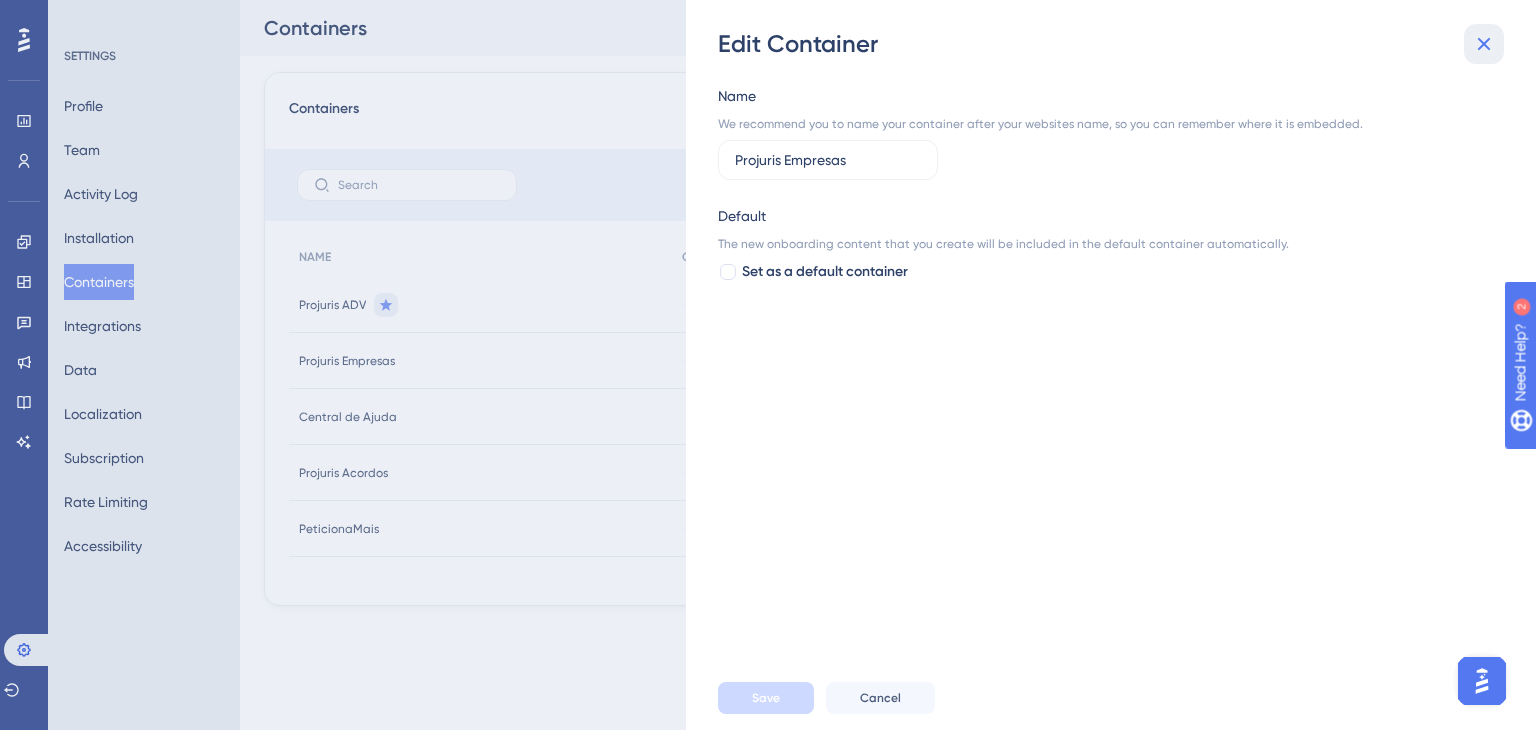 click 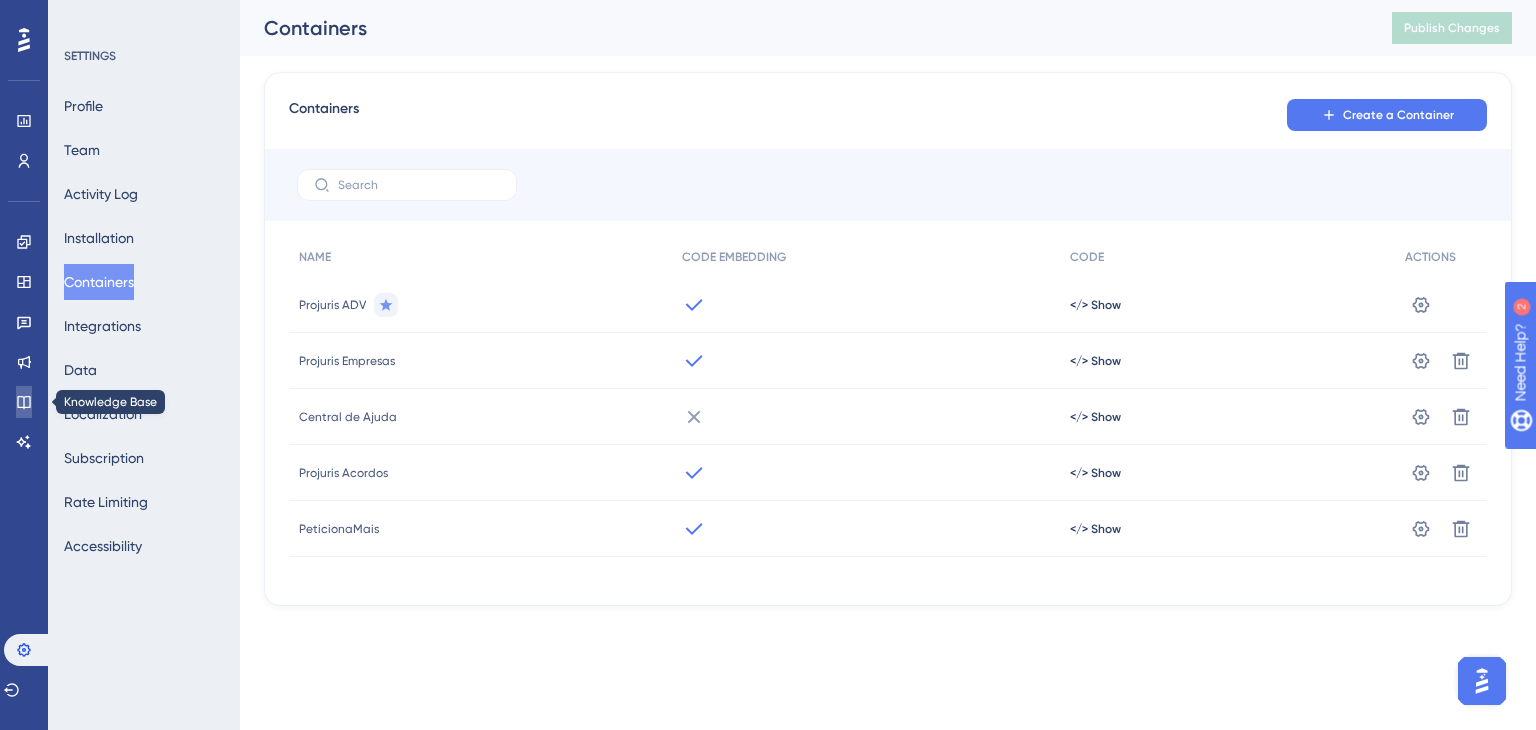 click at bounding box center [24, 402] 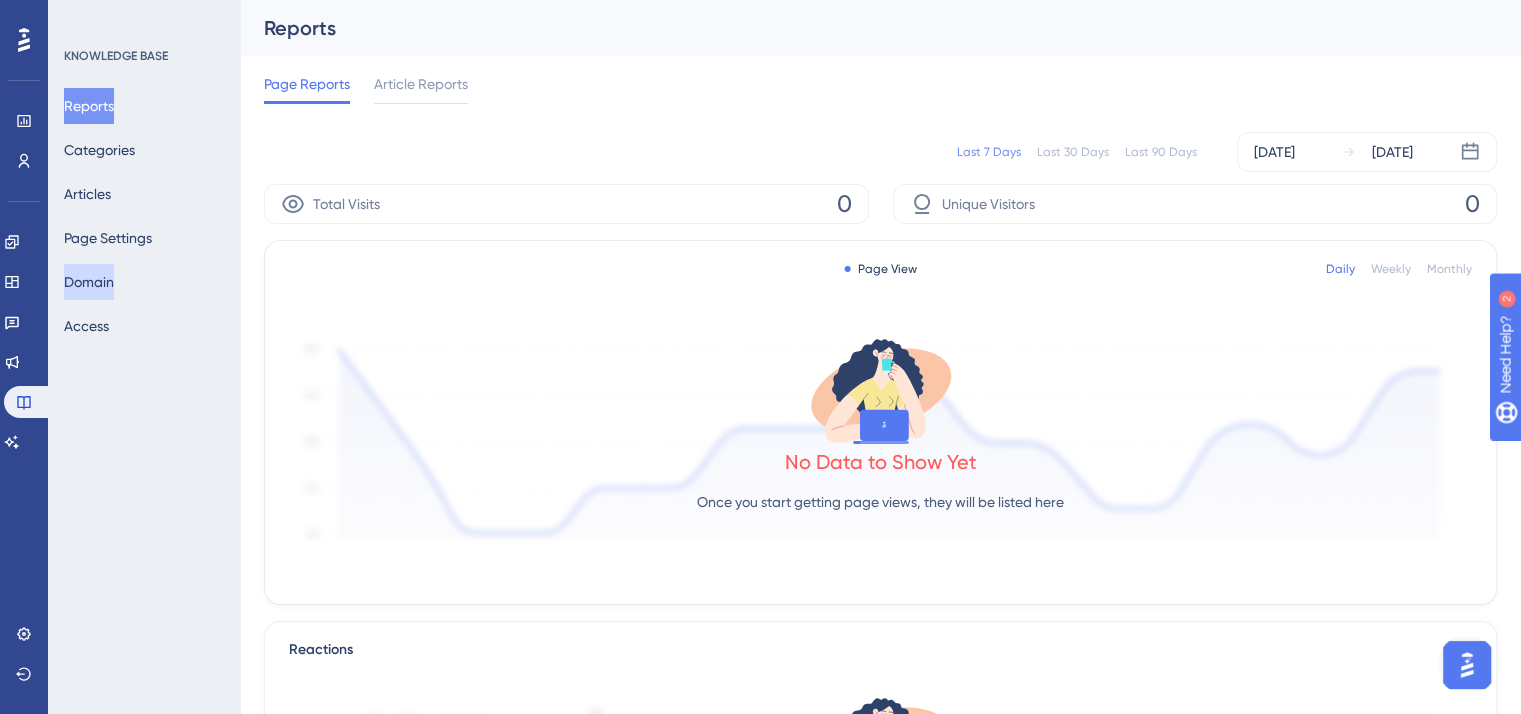 click on "Domain" at bounding box center [89, 282] 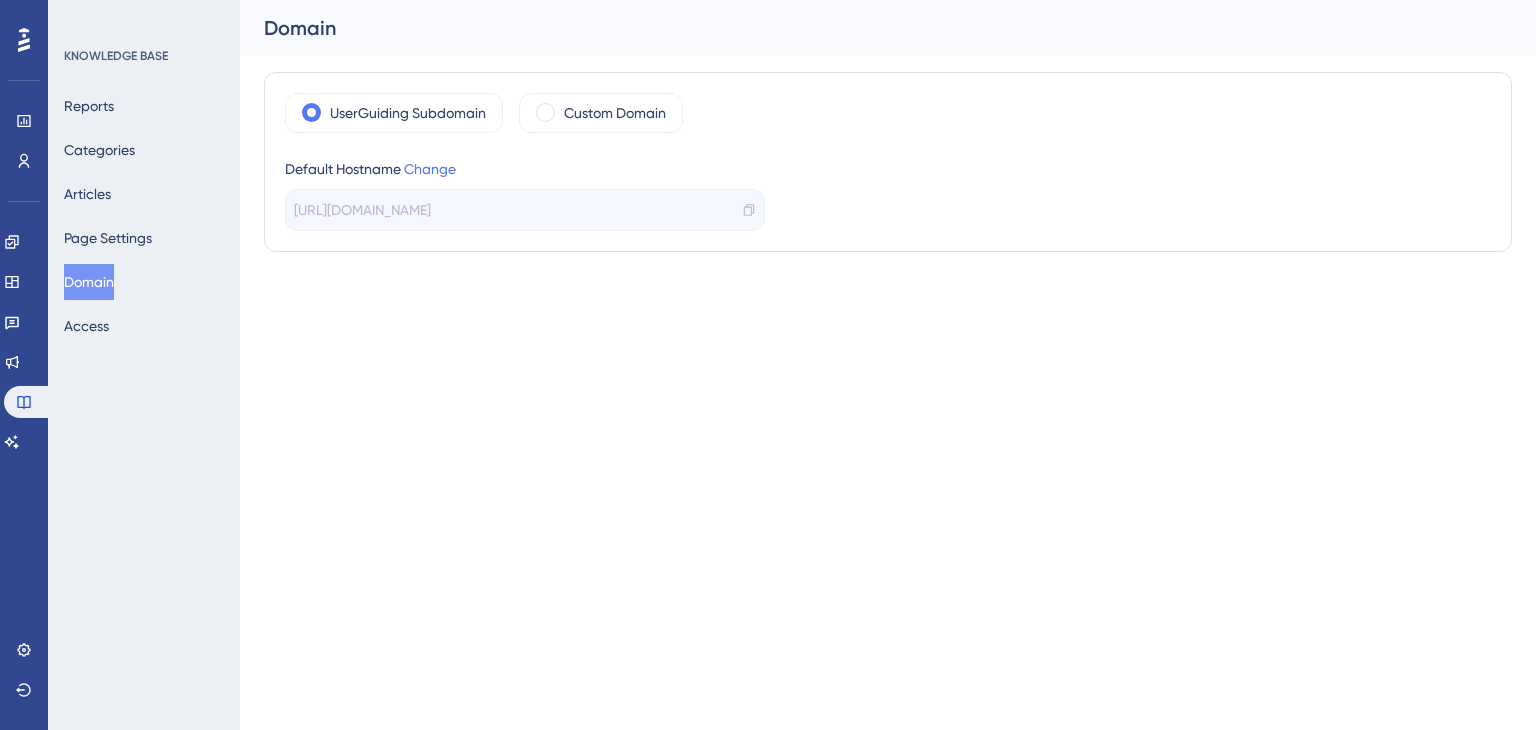 scroll, scrollTop: 0, scrollLeft: 0, axis: both 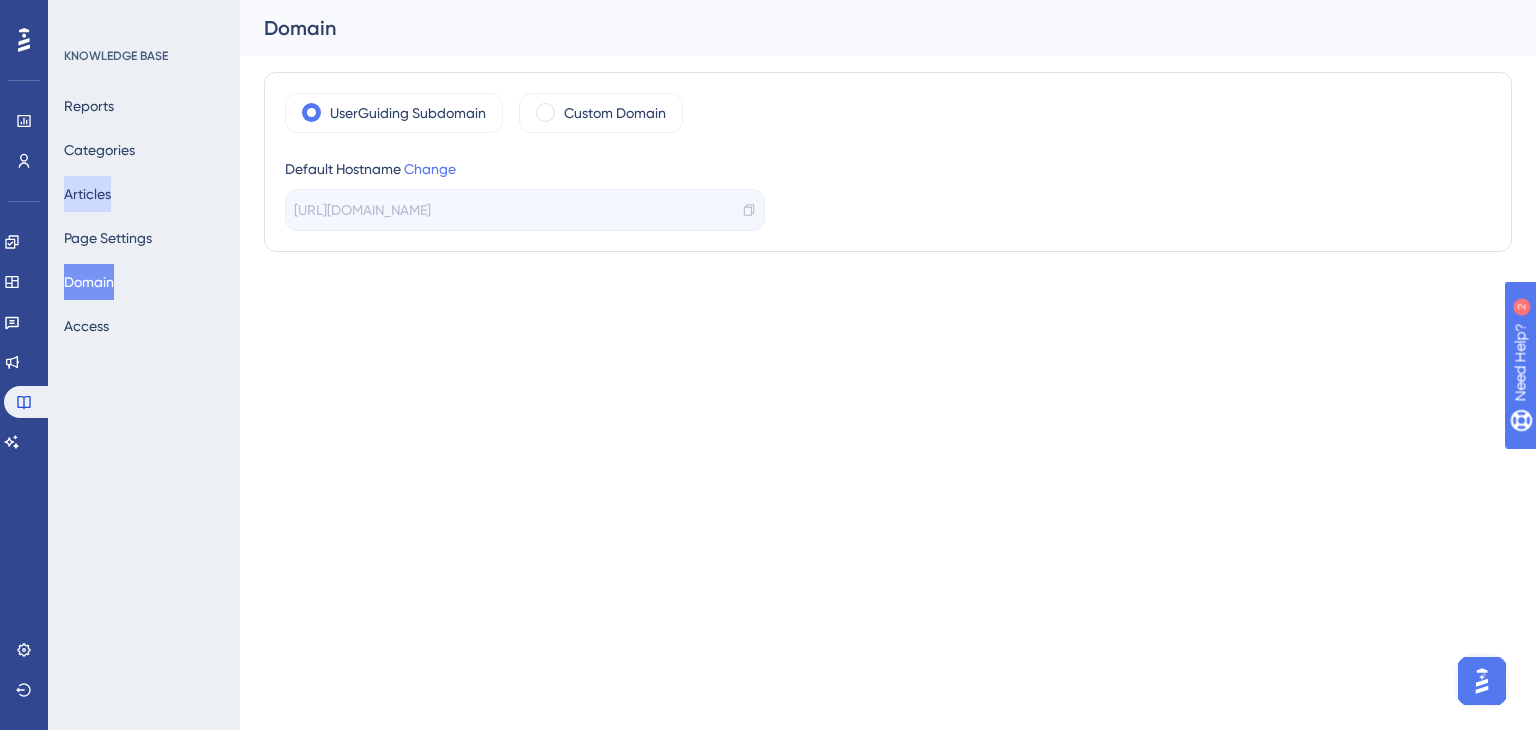 click on "Articles" at bounding box center (87, 194) 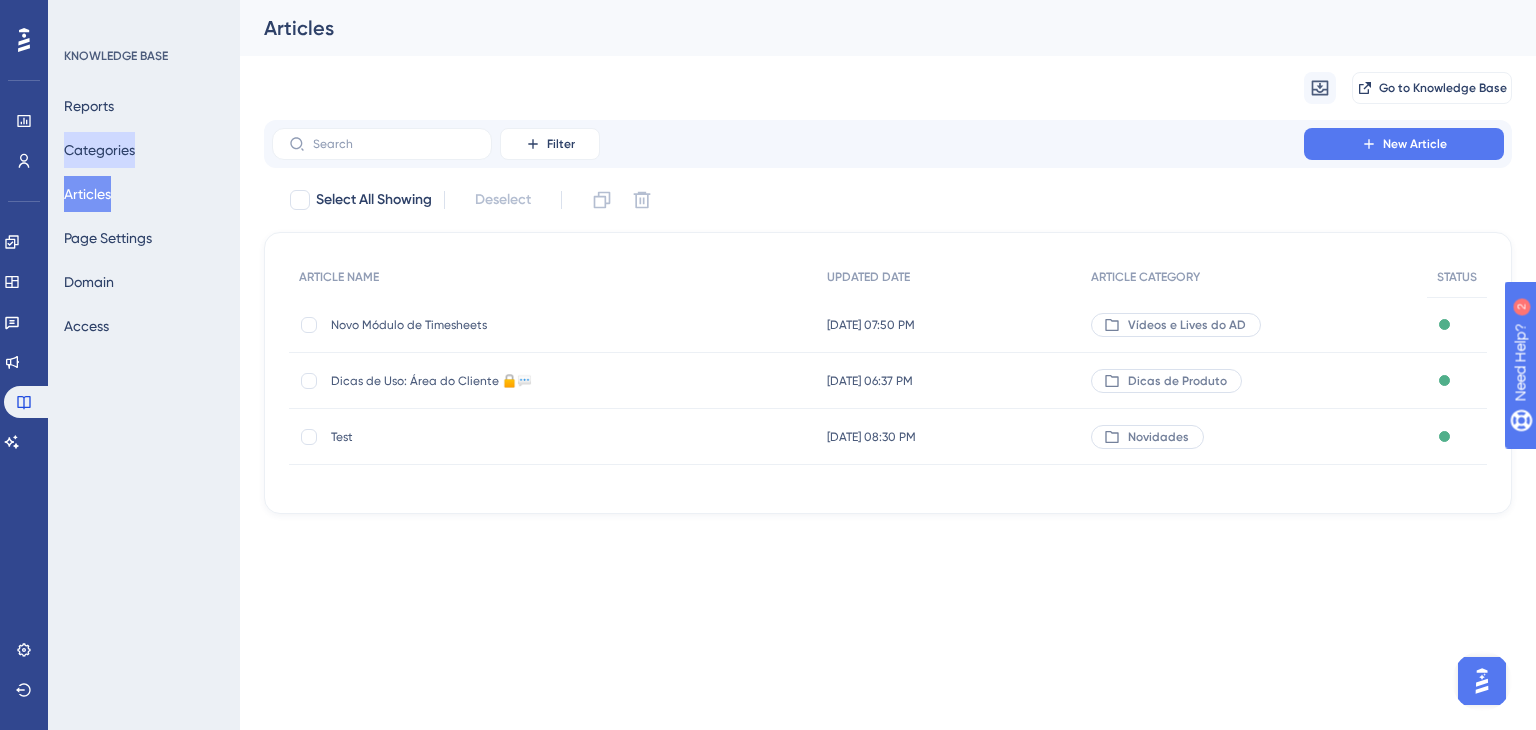 drag, startPoint x: 134, startPoint y: 142, endPoint x: 201, endPoint y: 142, distance: 67 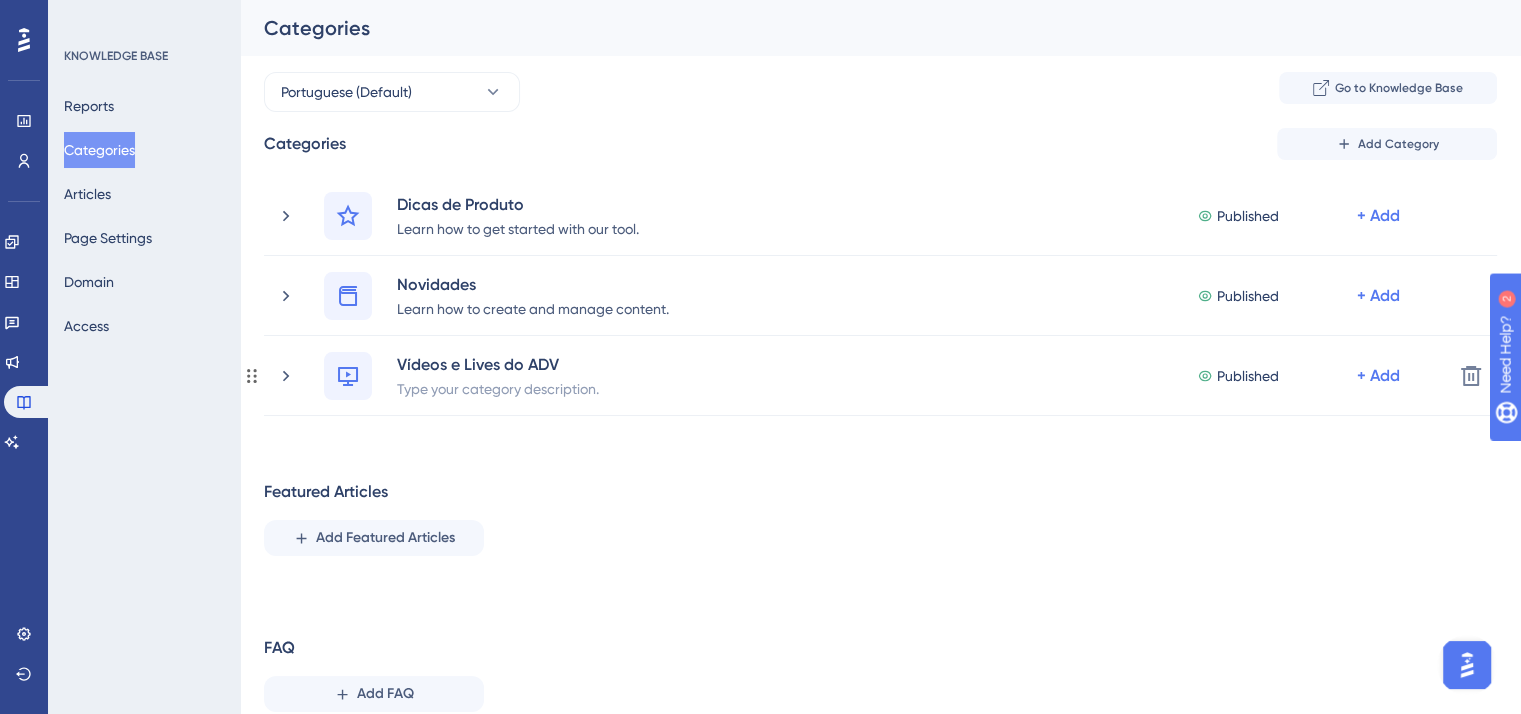 scroll, scrollTop: 0, scrollLeft: 0, axis: both 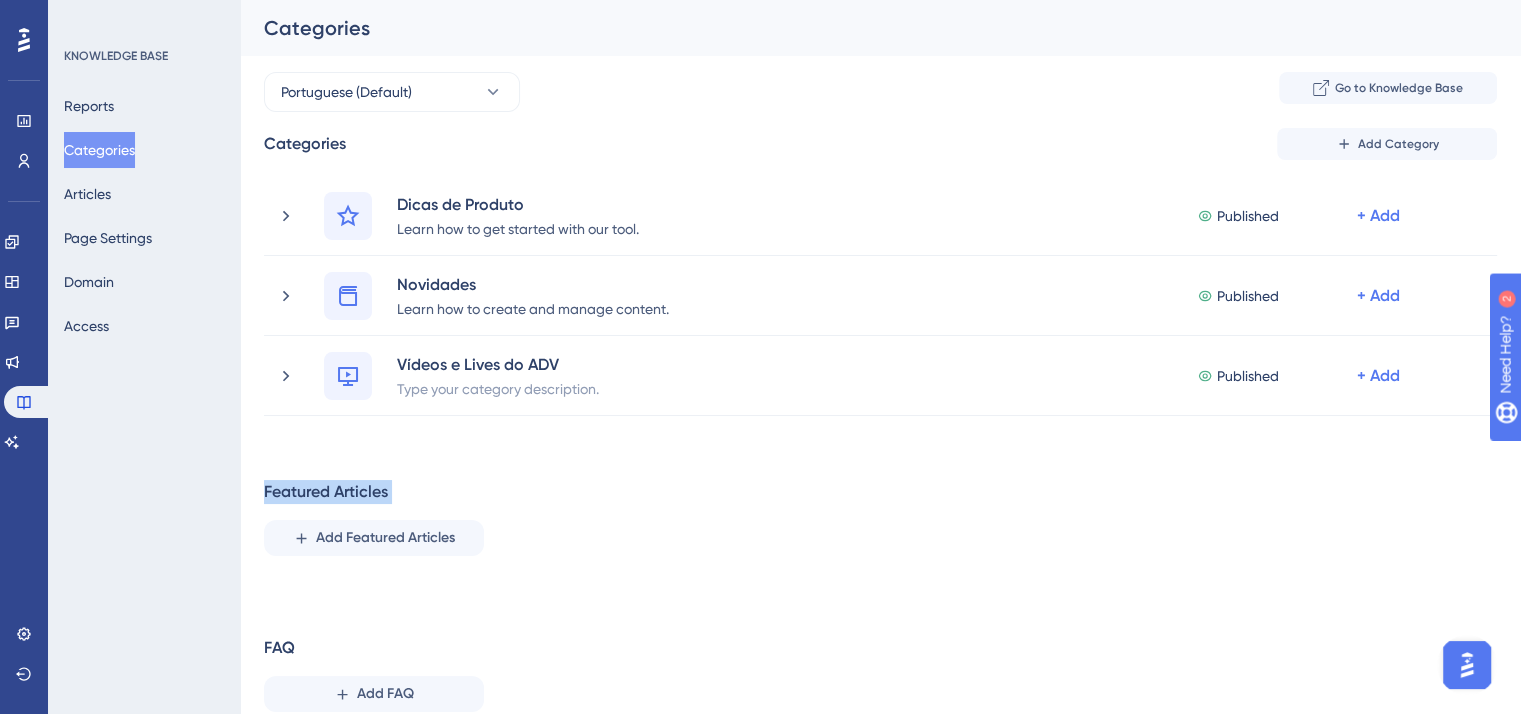 drag, startPoint x: 436, startPoint y: 487, endPoint x: 260, endPoint y: 495, distance: 176.18172 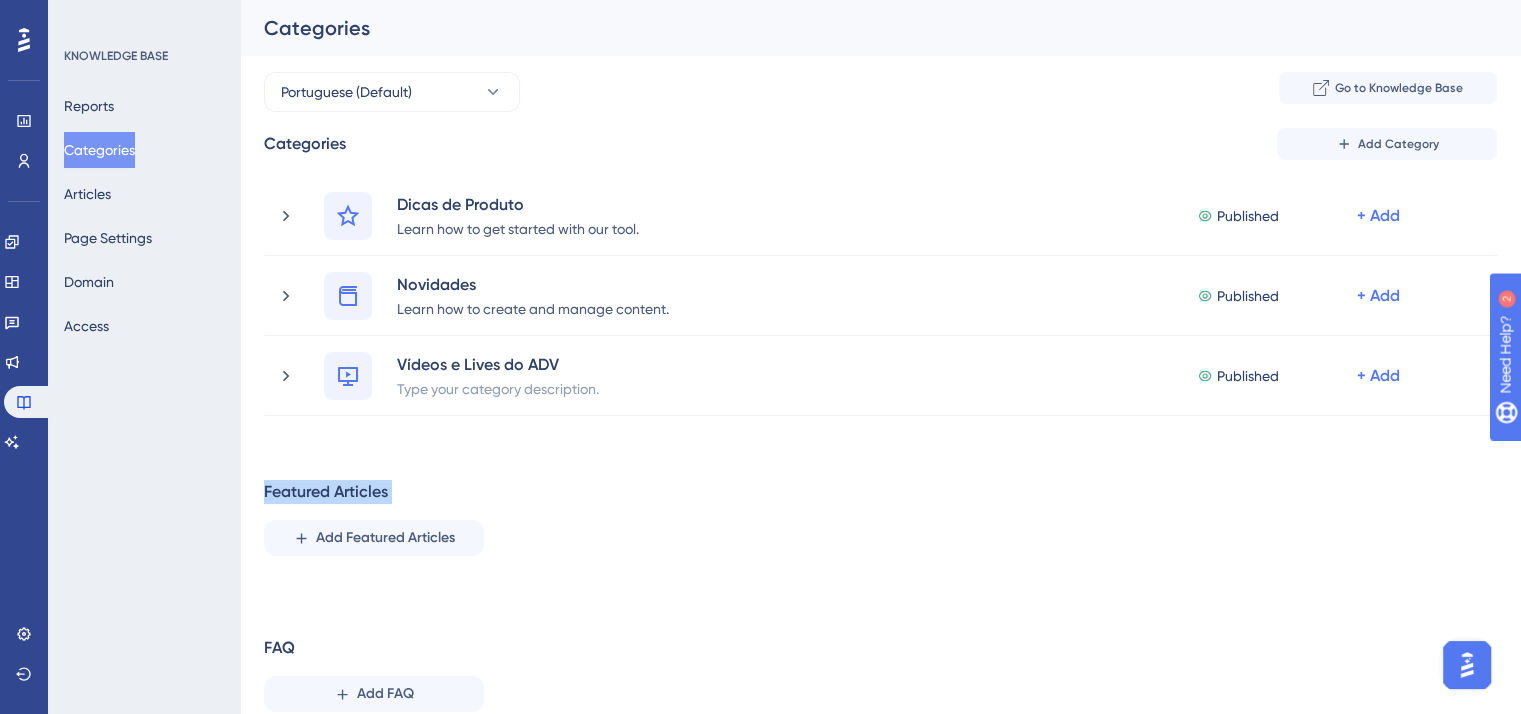 click on "Featured Articles Add Featured Articles" at bounding box center [880, 518] 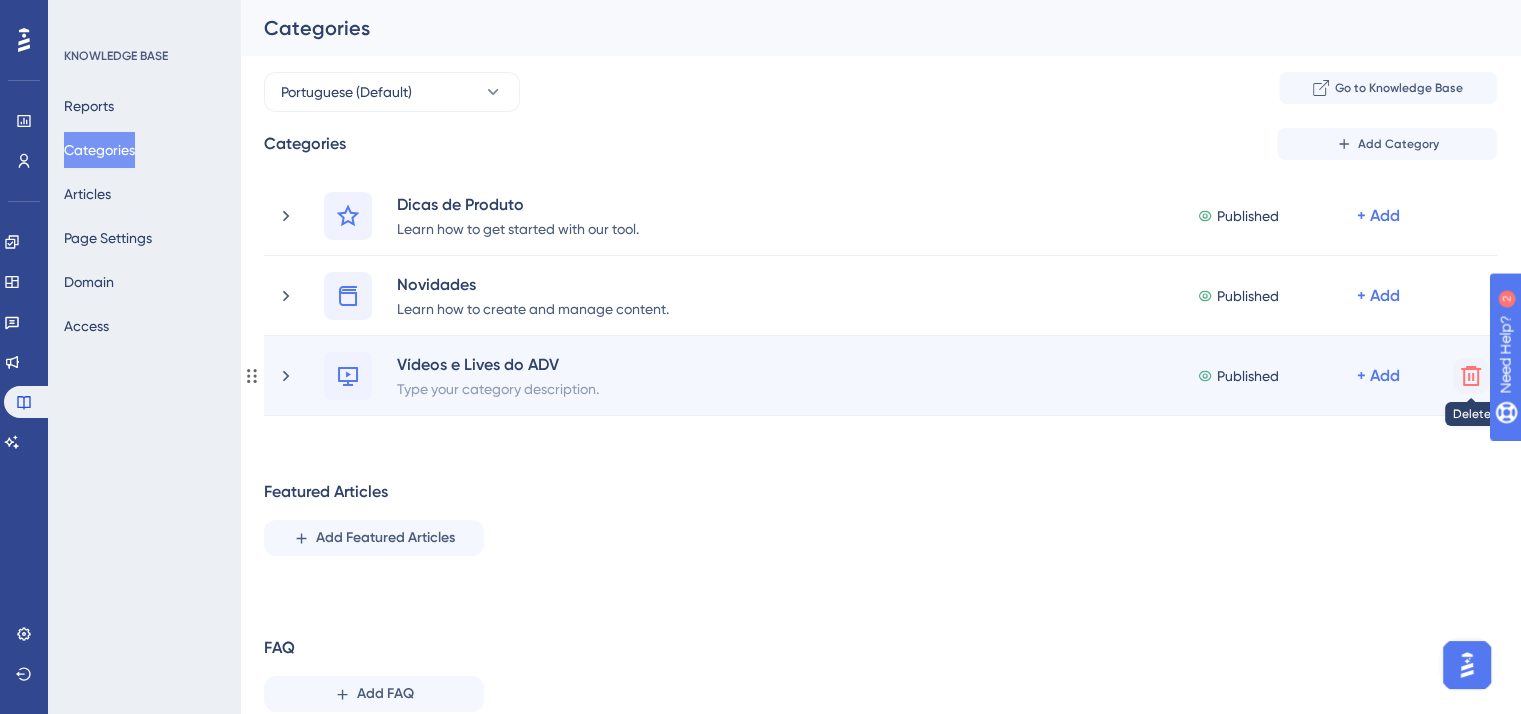 click 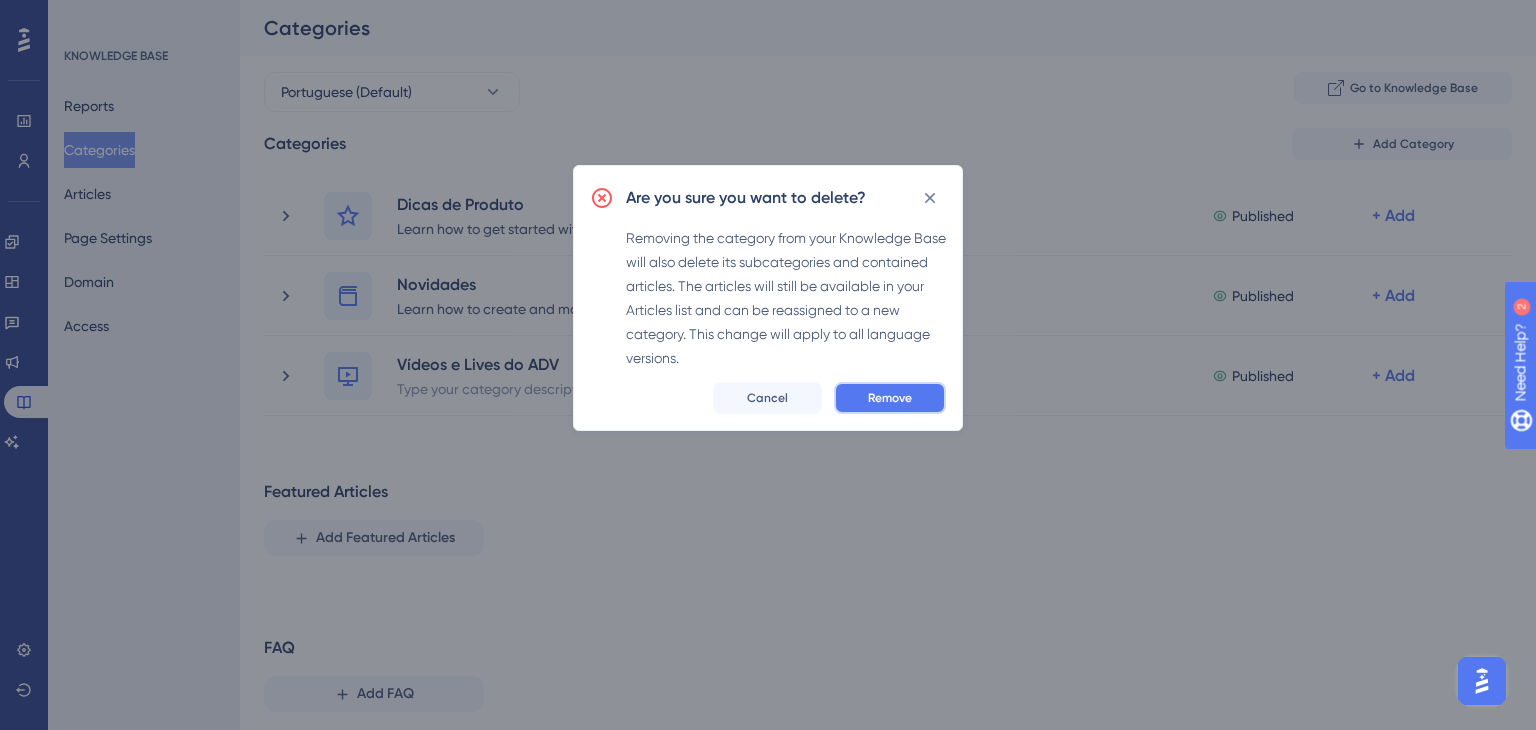 click on "Remove" at bounding box center (890, 398) 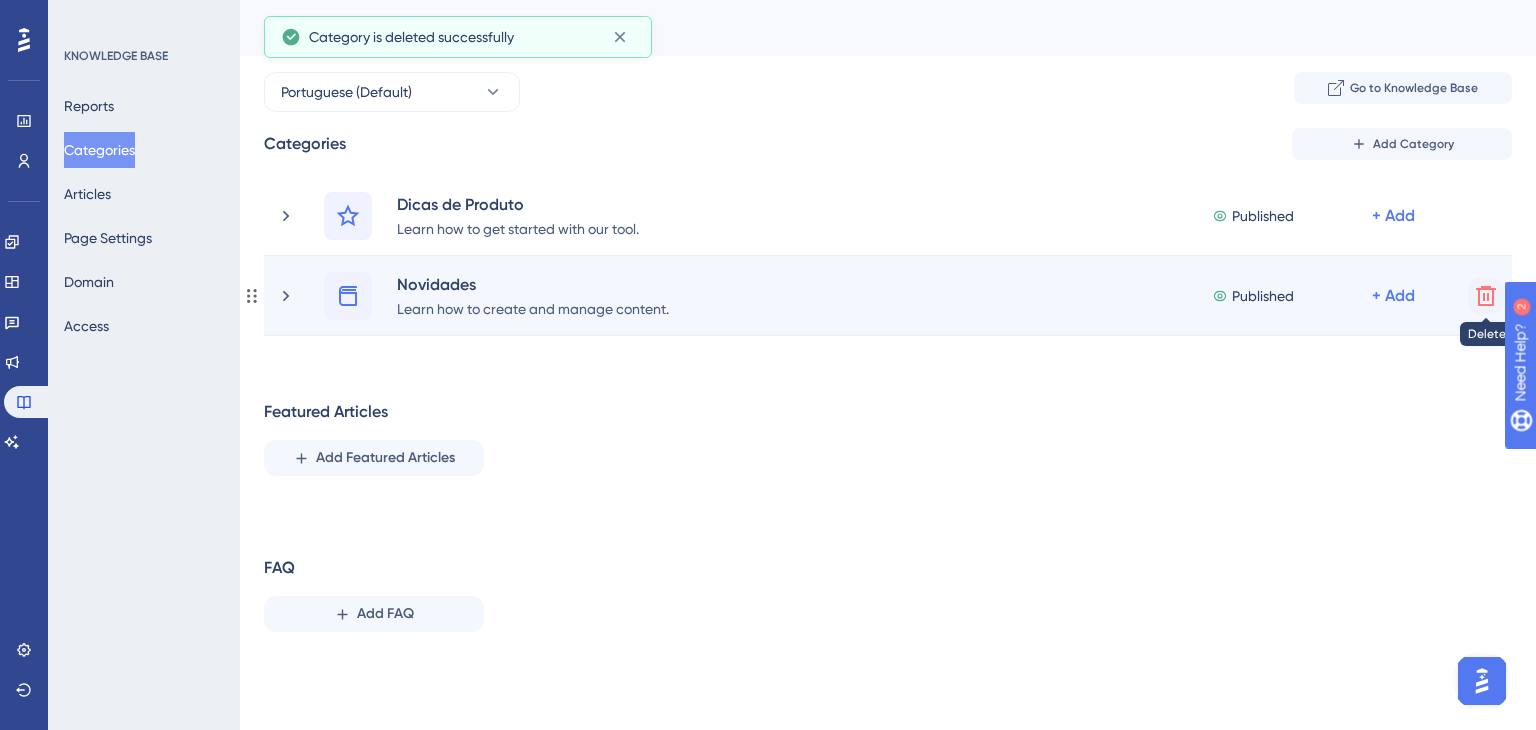 click 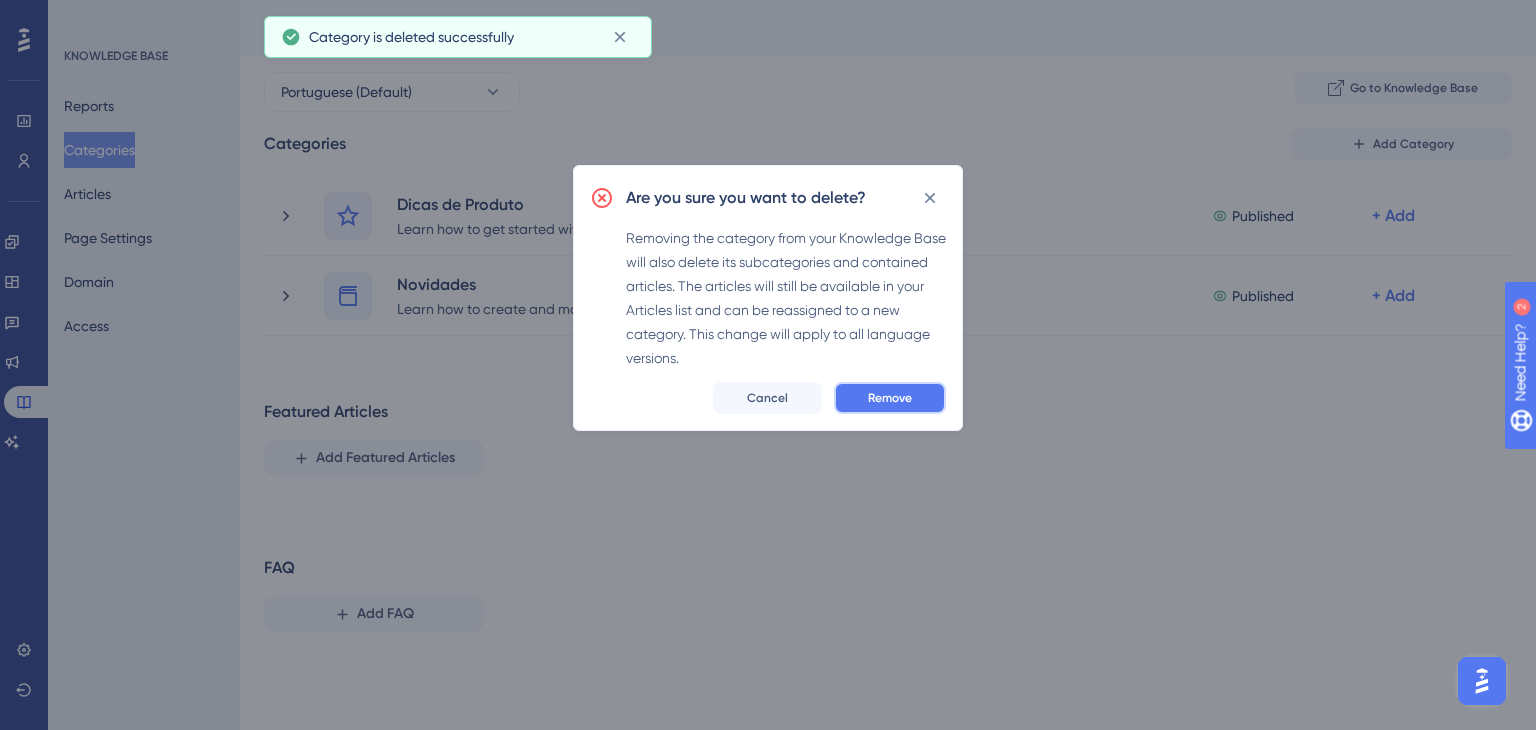 click on "Remove" at bounding box center (890, 398) 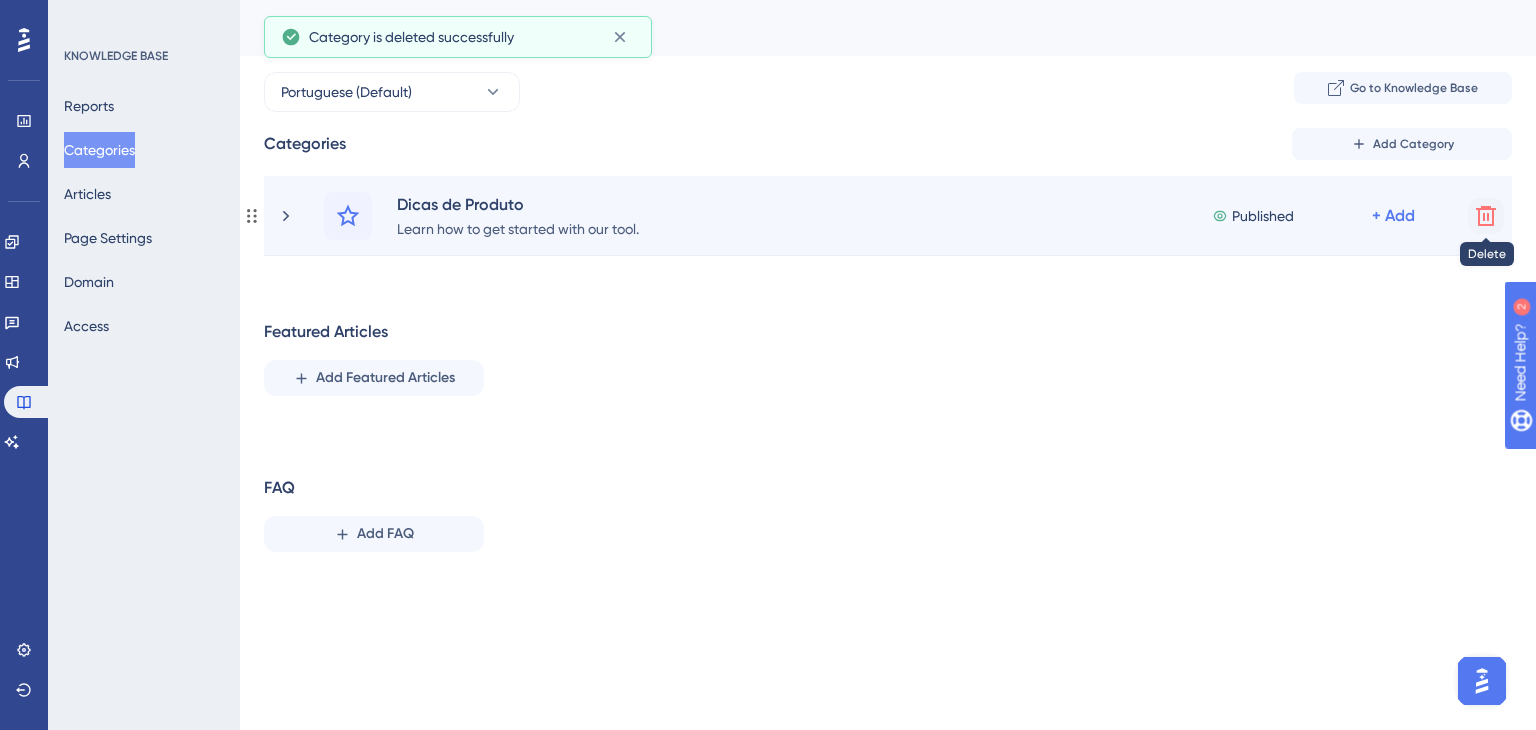click 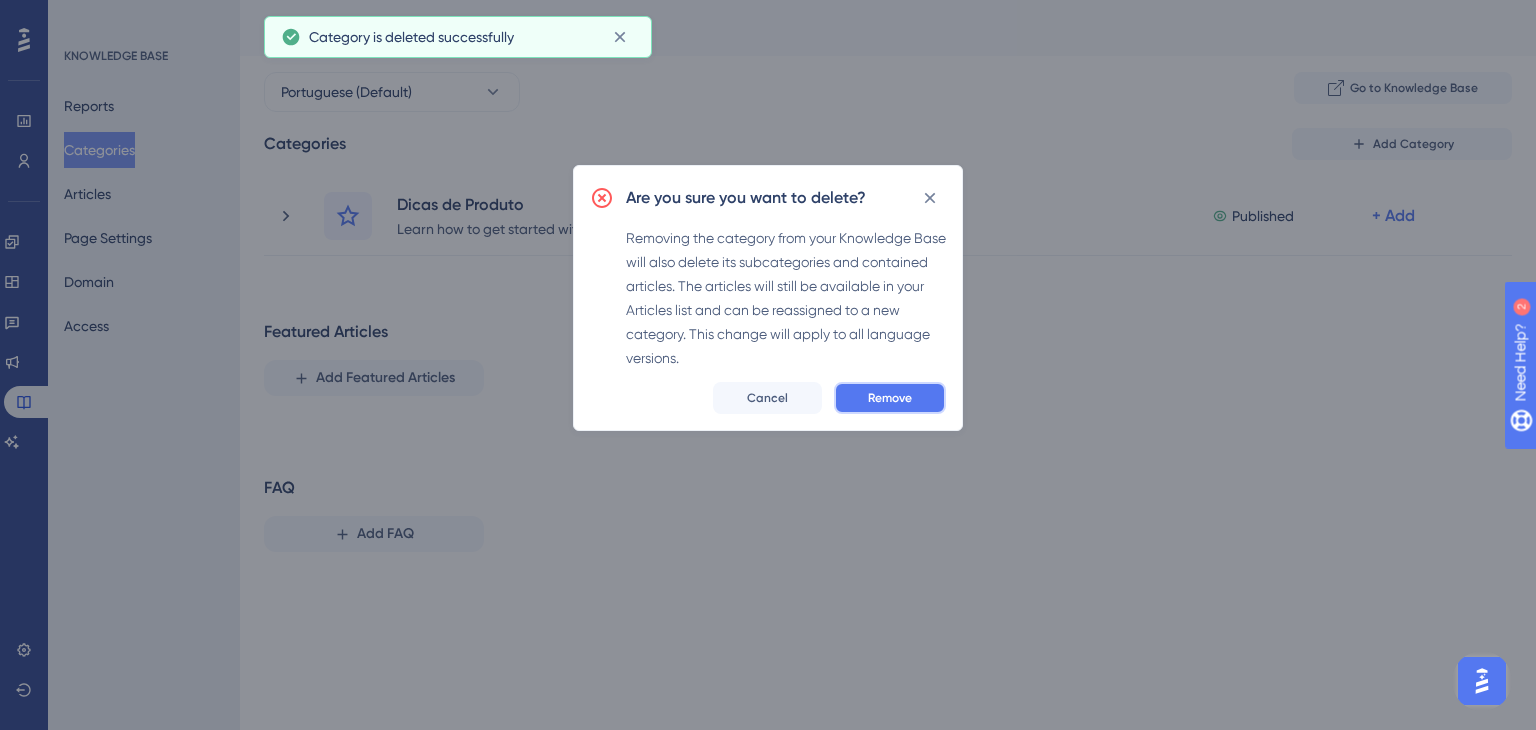 click on "Remove" at bounding box center (890, 398) 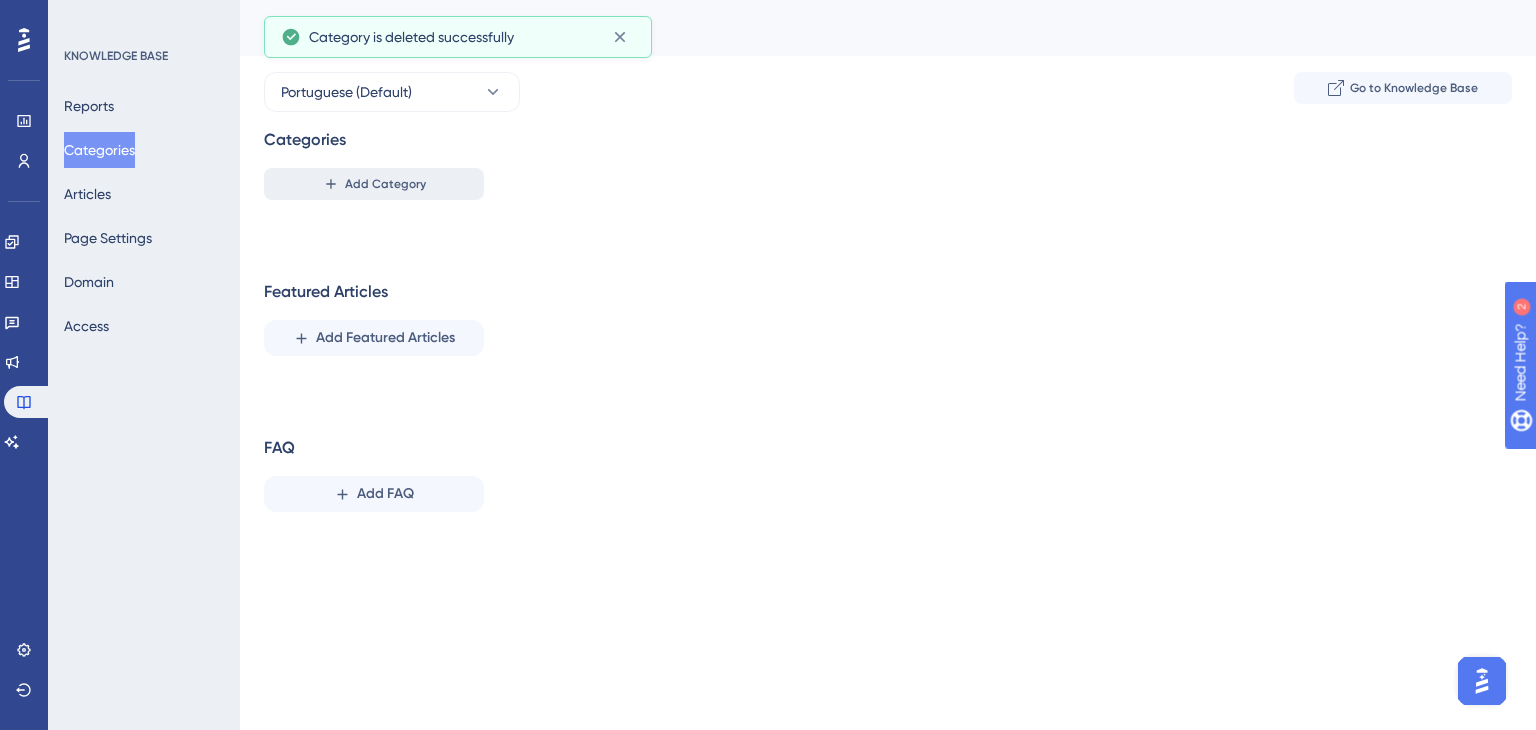 click on "Add Category" at bounding box center [385, 184] 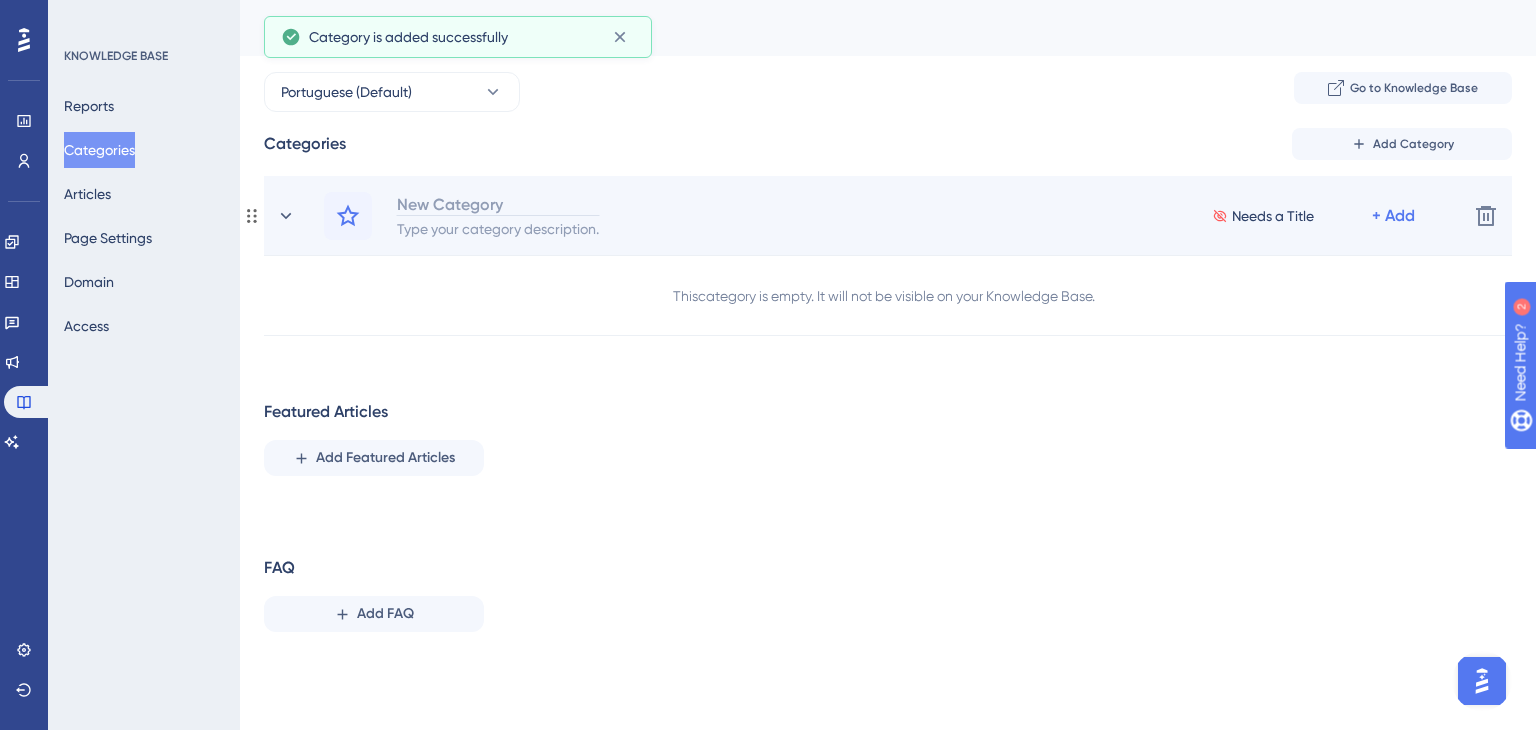 click on "New Category" at bounding box center (498, 204) 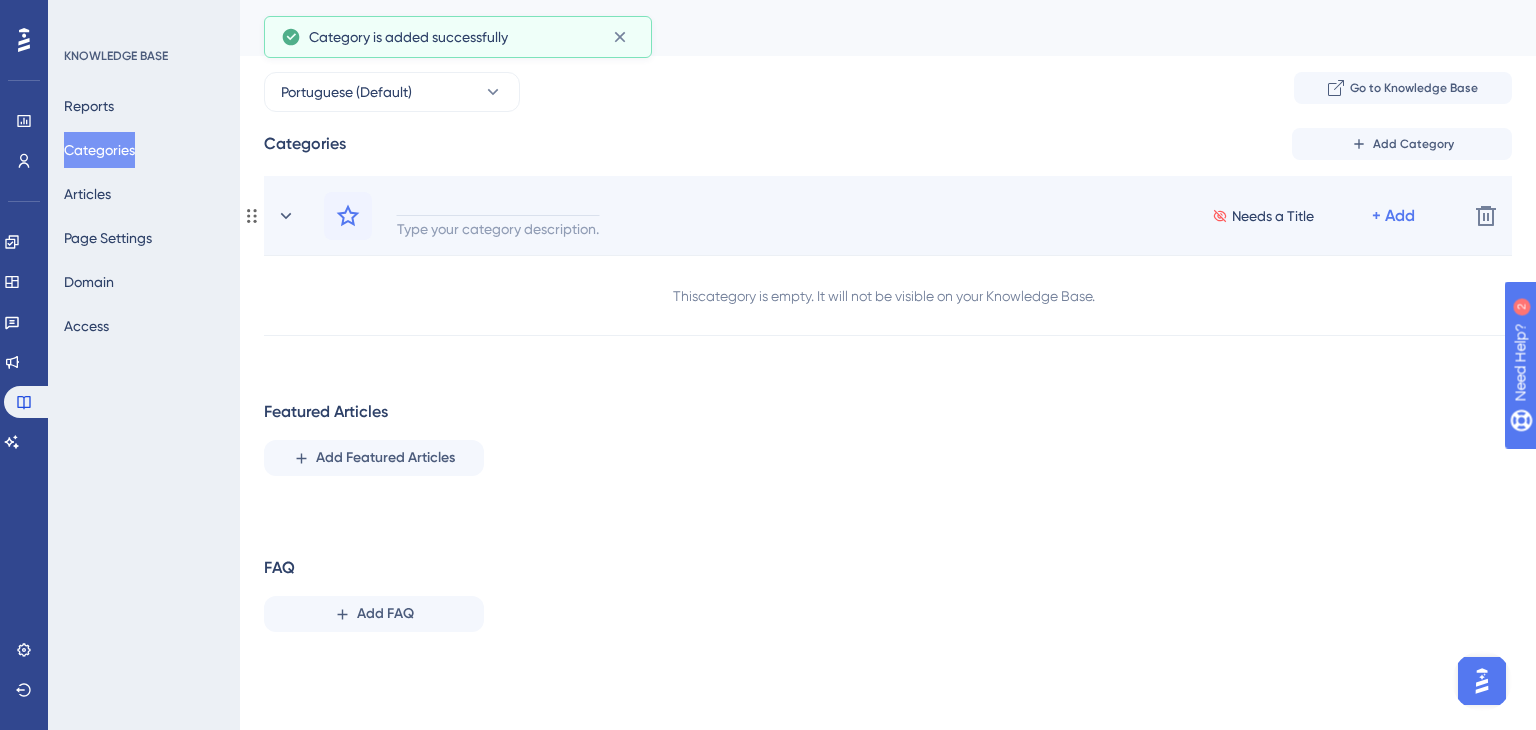 type 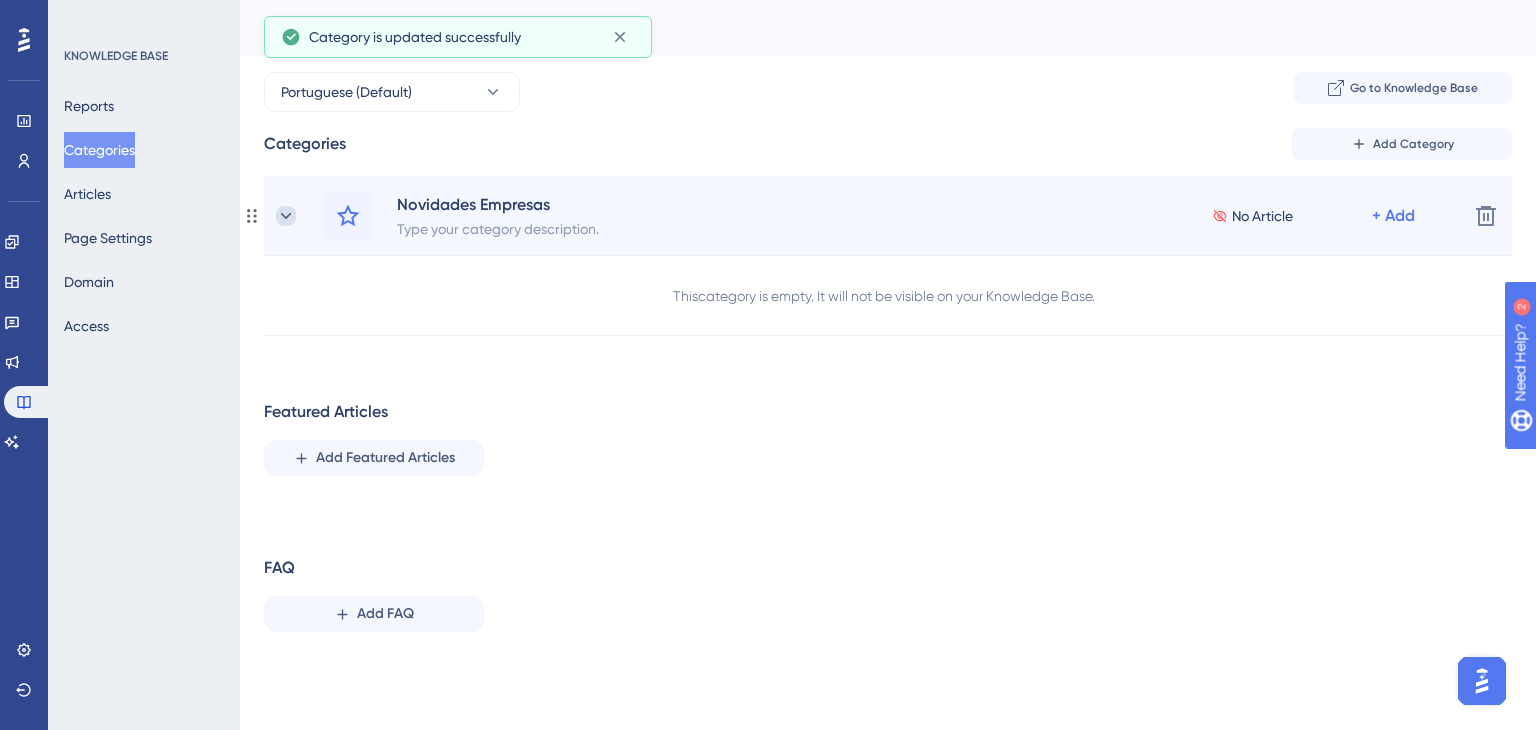 click 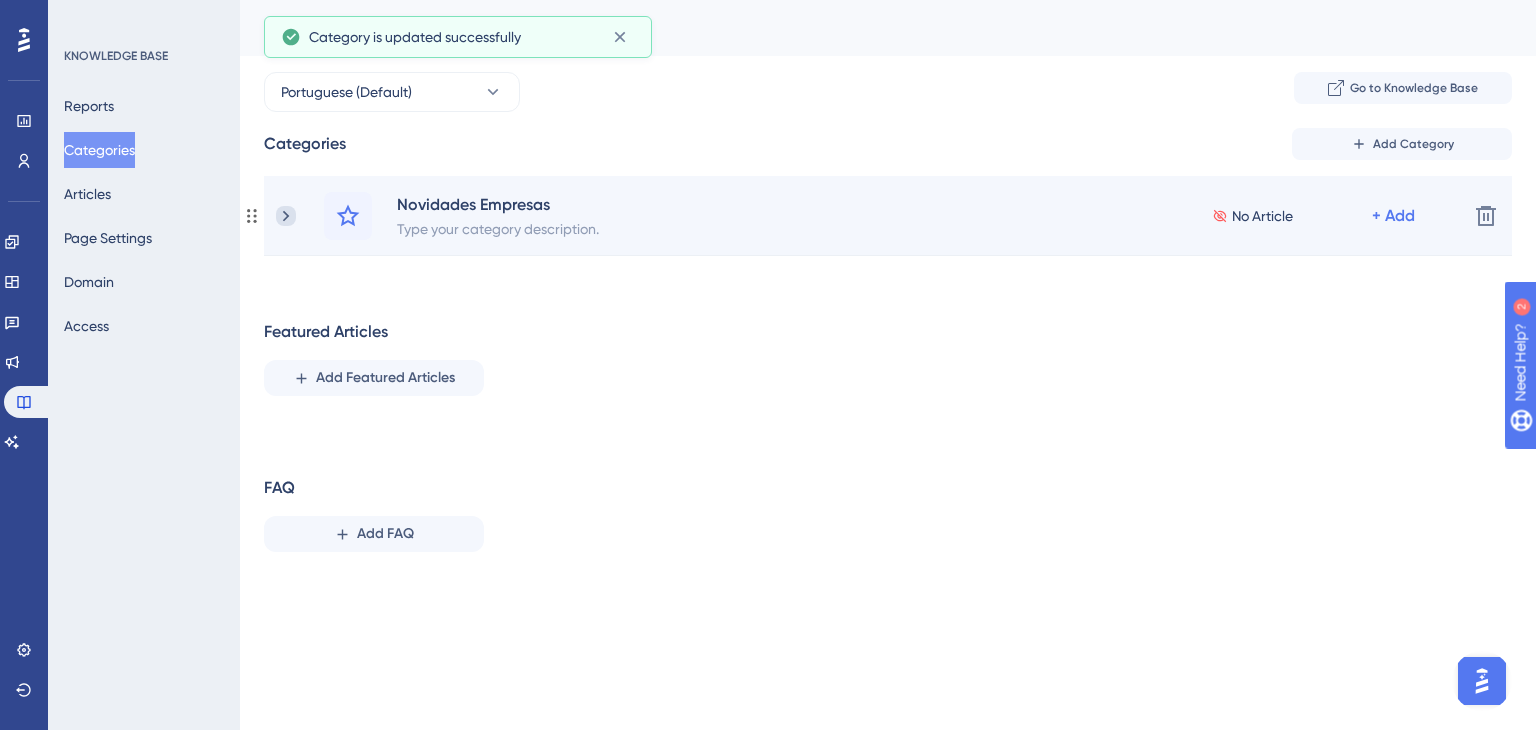 click 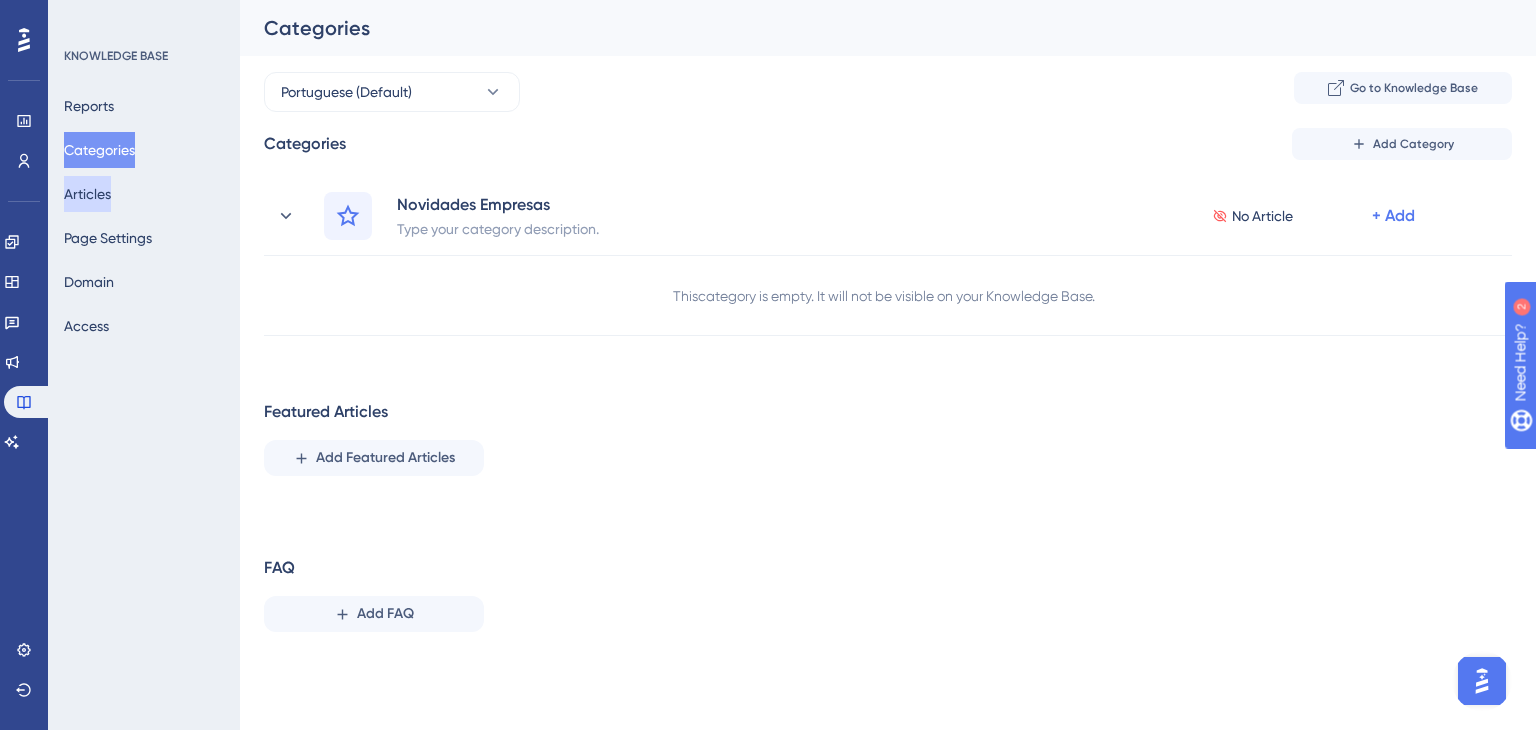 click on "Articles" at bounding box center (87, 194) 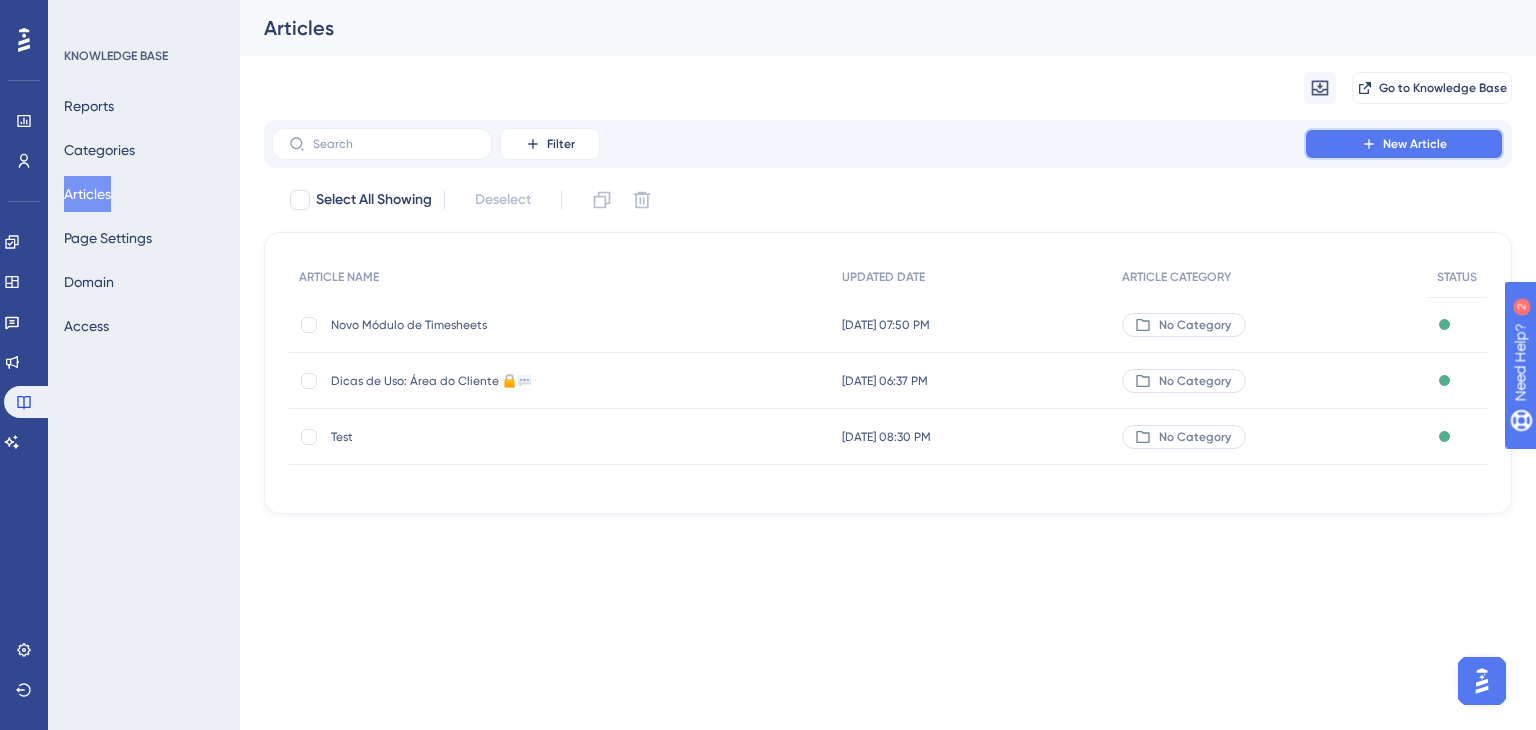 click on "New Article" at bounding box center [1404, 144] 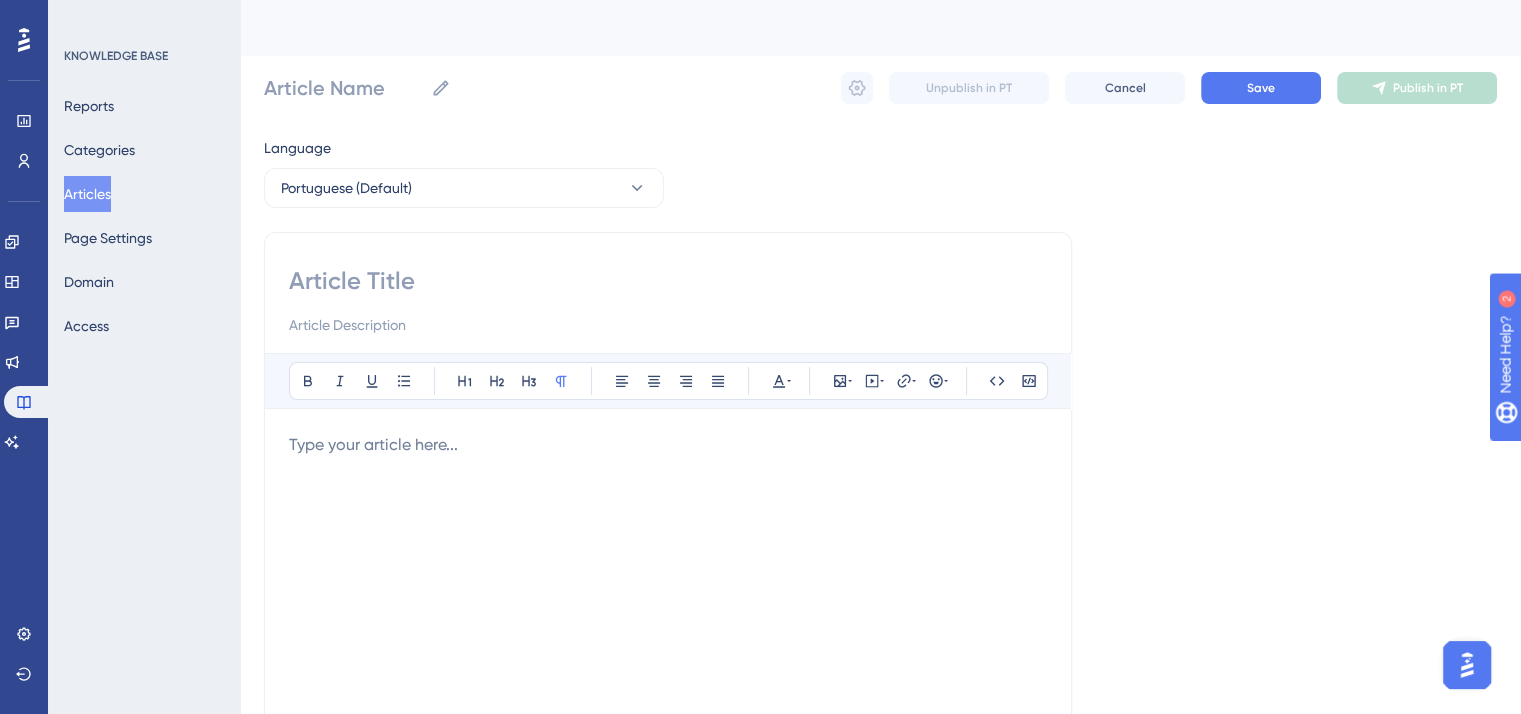 click at bounding box center [668, 281] 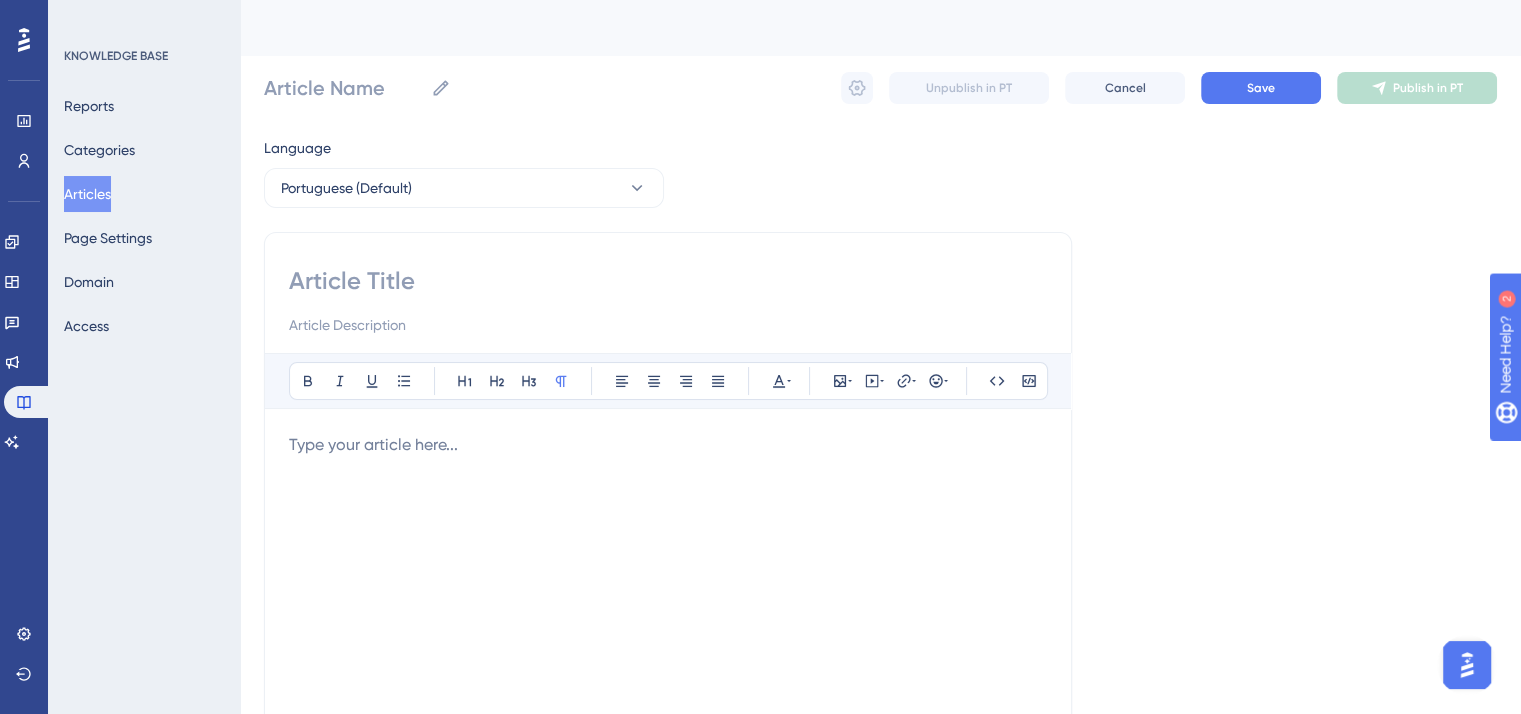 paste on "Minuto Projuris - Funcionalidades de IA" 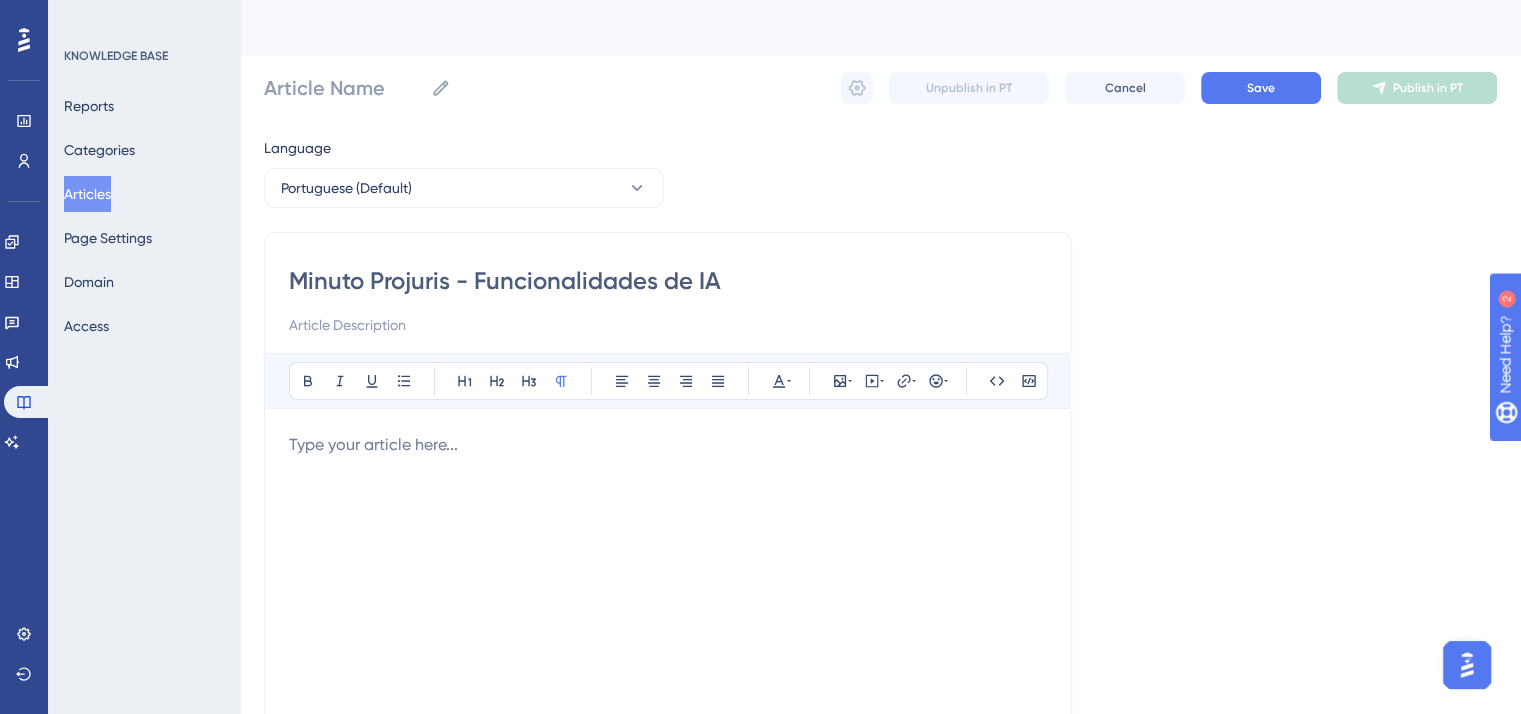type on "Minuto Projuris - Funcionalidades de IA" 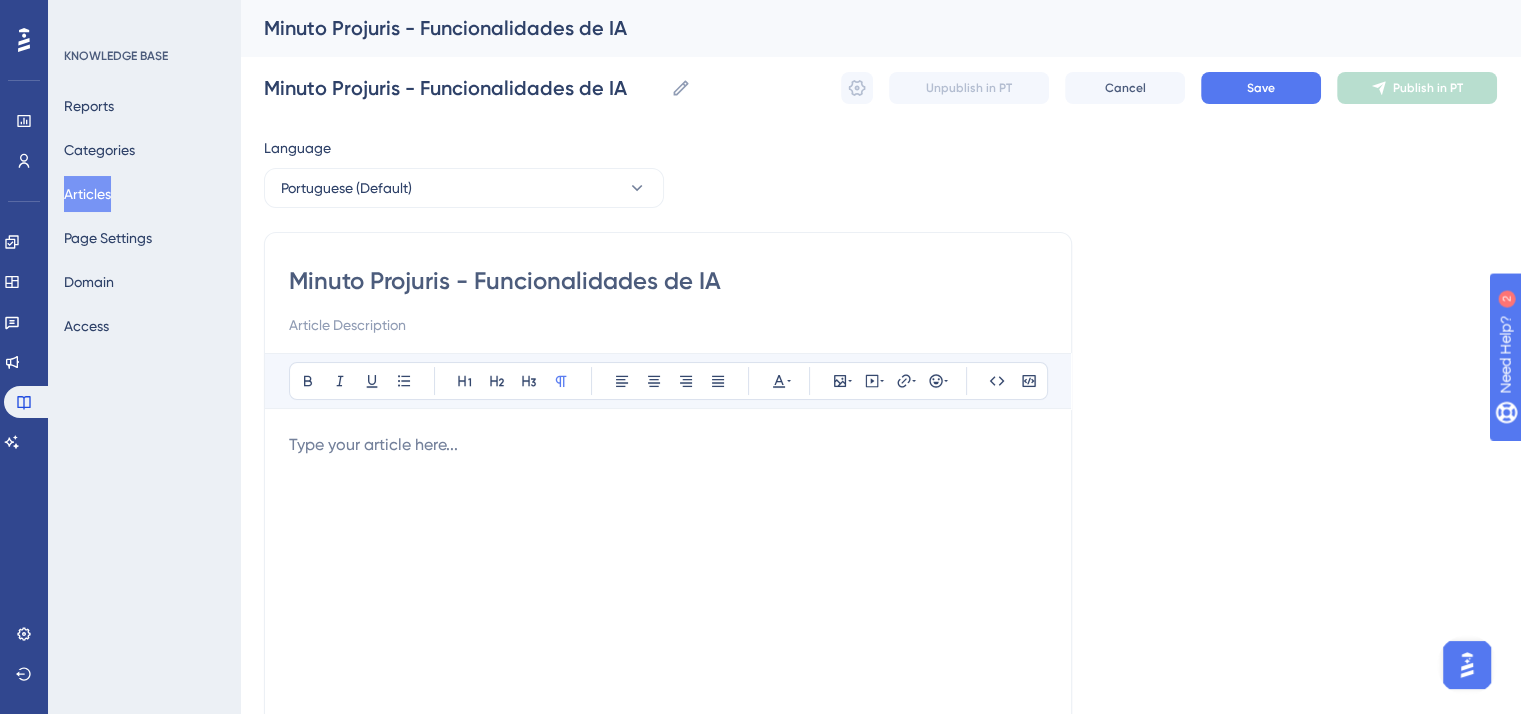 type on "Minuto Projuris - Funcionalidades de IA" 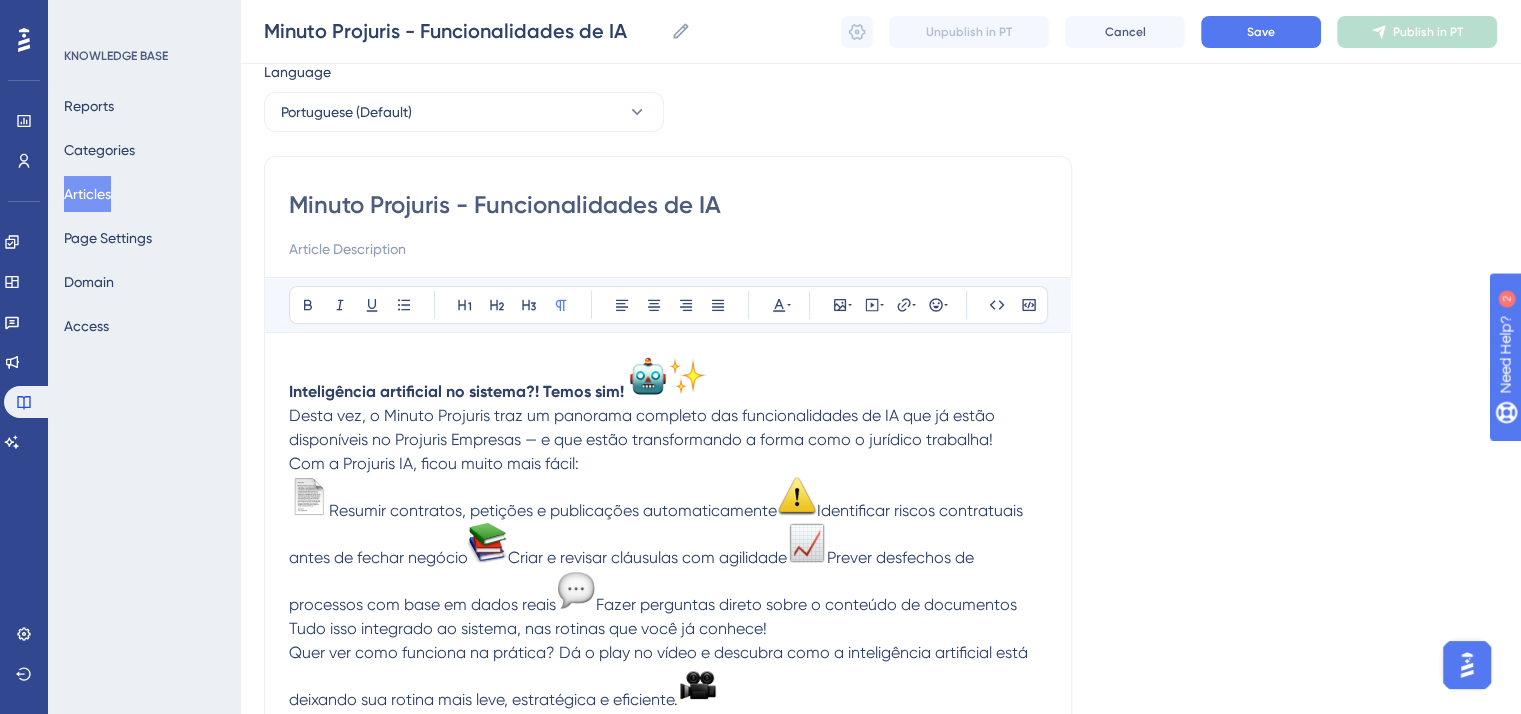 scroll, scrollTop: 58, scrollLeft: 0, axis: vertical 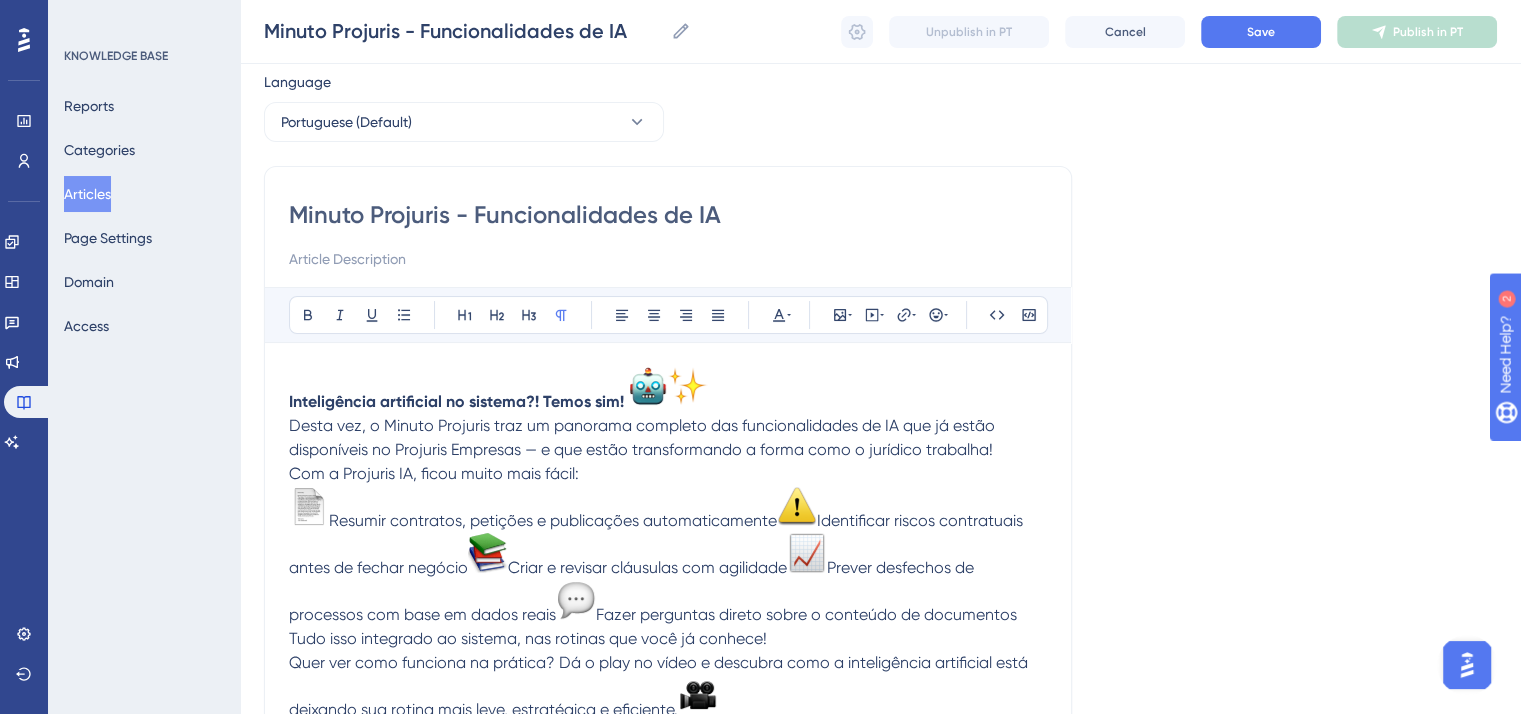 click at bounding box center (648, 387) 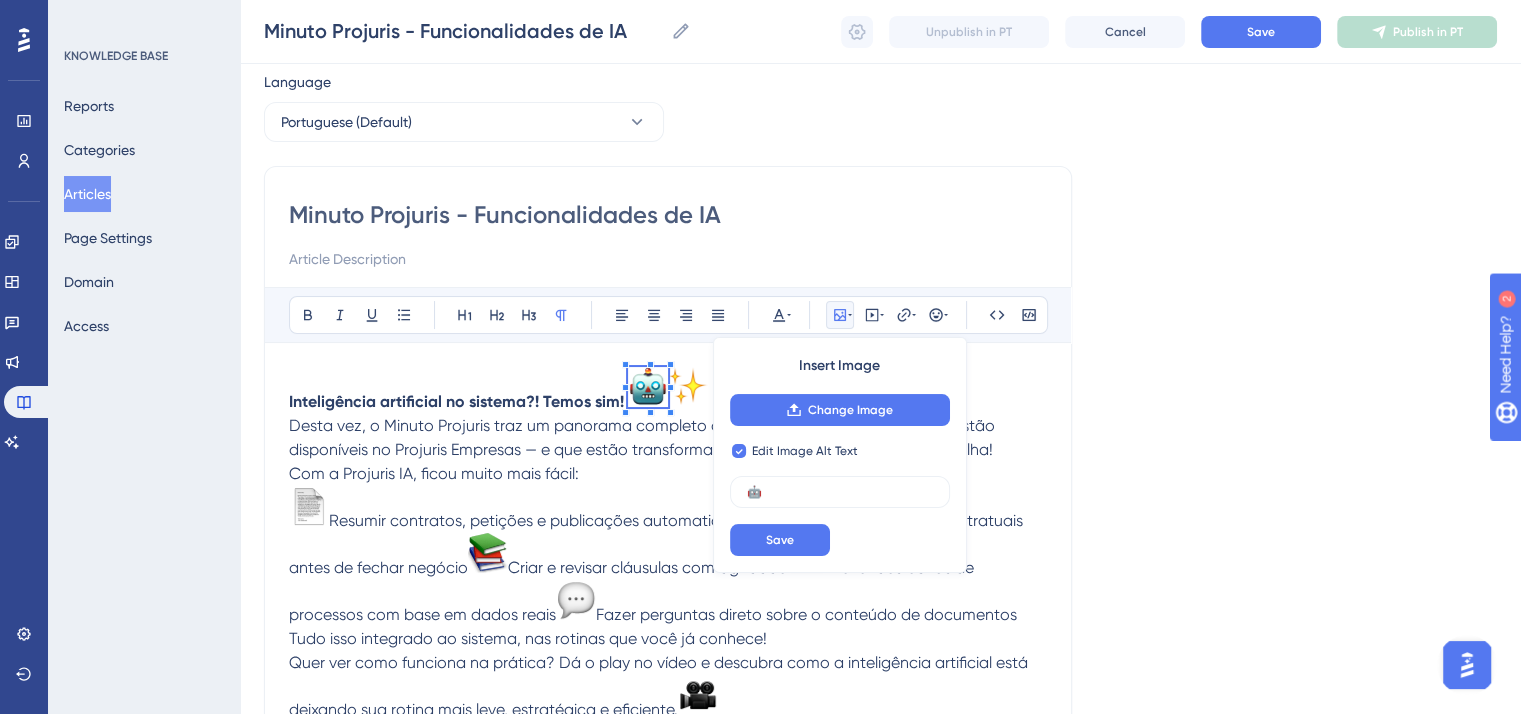 checkbox on "false" 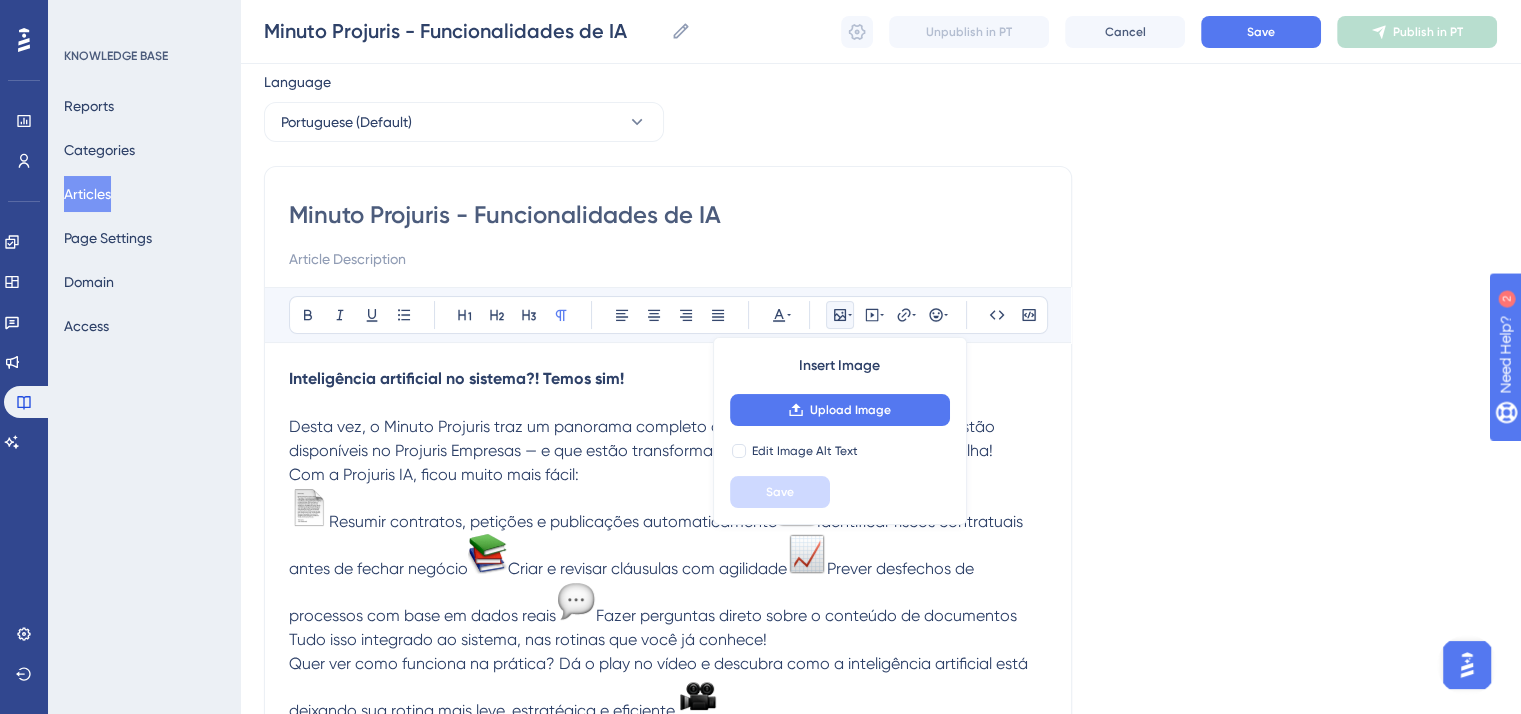 click on "Resumir contratos, petições e publicações automaticamente" at bounding box center (553, 521) 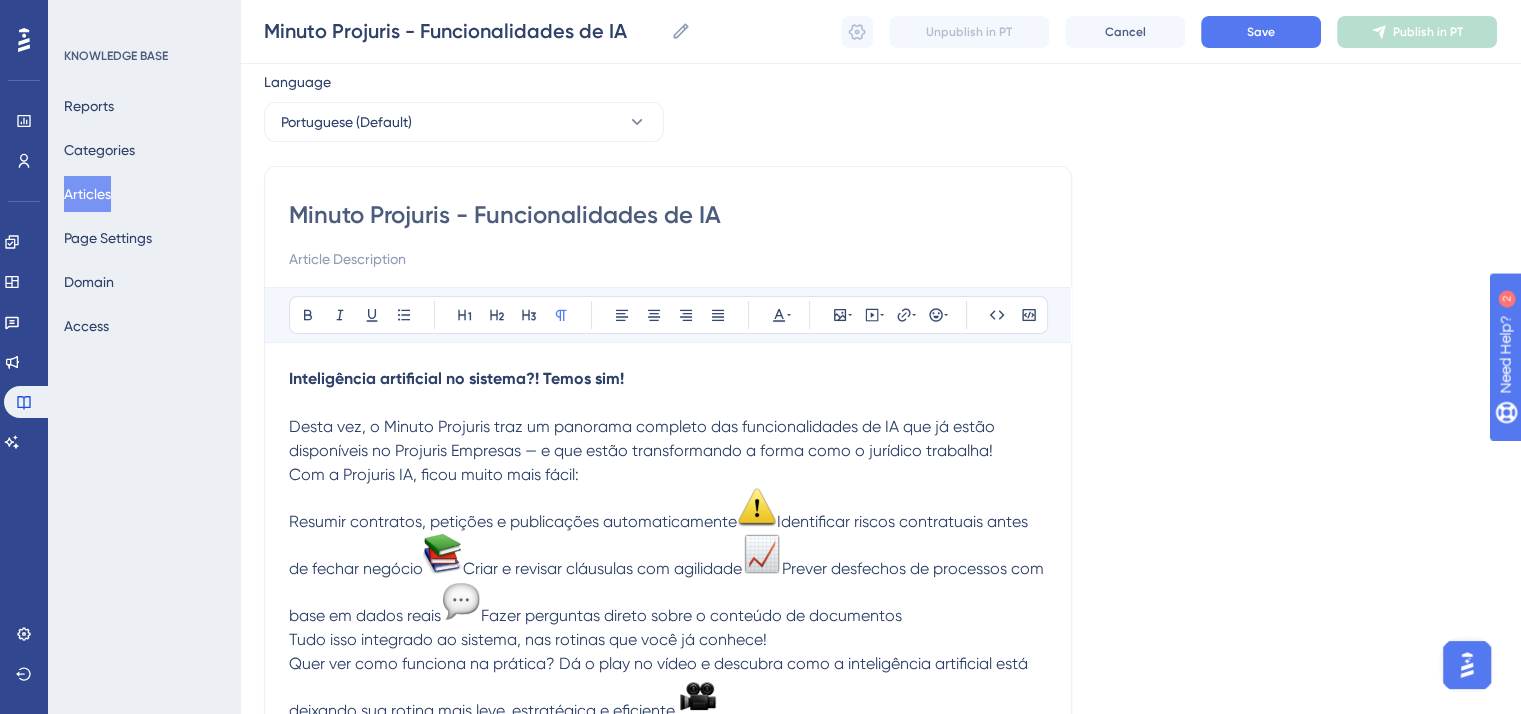 click on "Identificar riscos contratuais antes de fechar negócio" at bounding box center (660, 545) 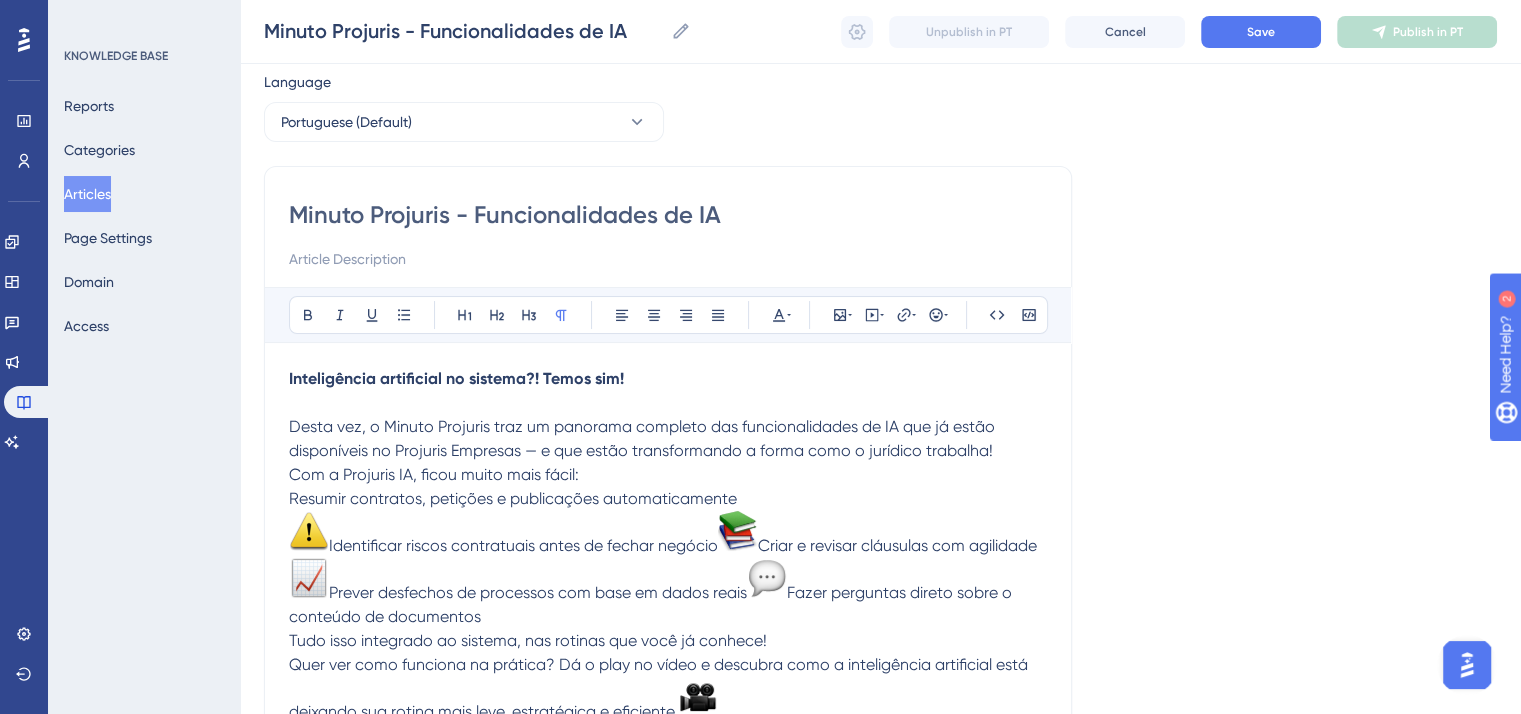 click on "Identificar riscos contratuais antes de fechar negócio" at bounding box center [523, 545] 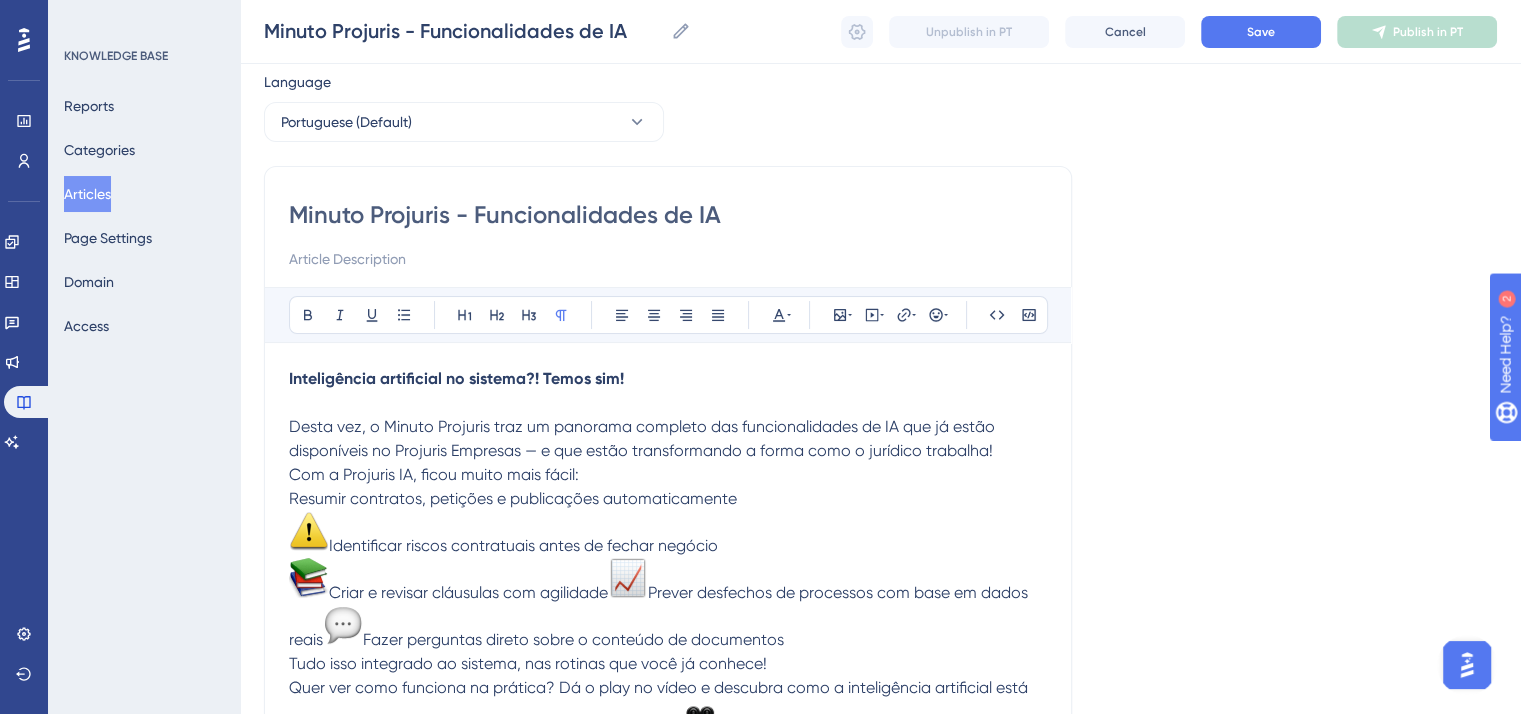 click at bounding box center (628, 578) 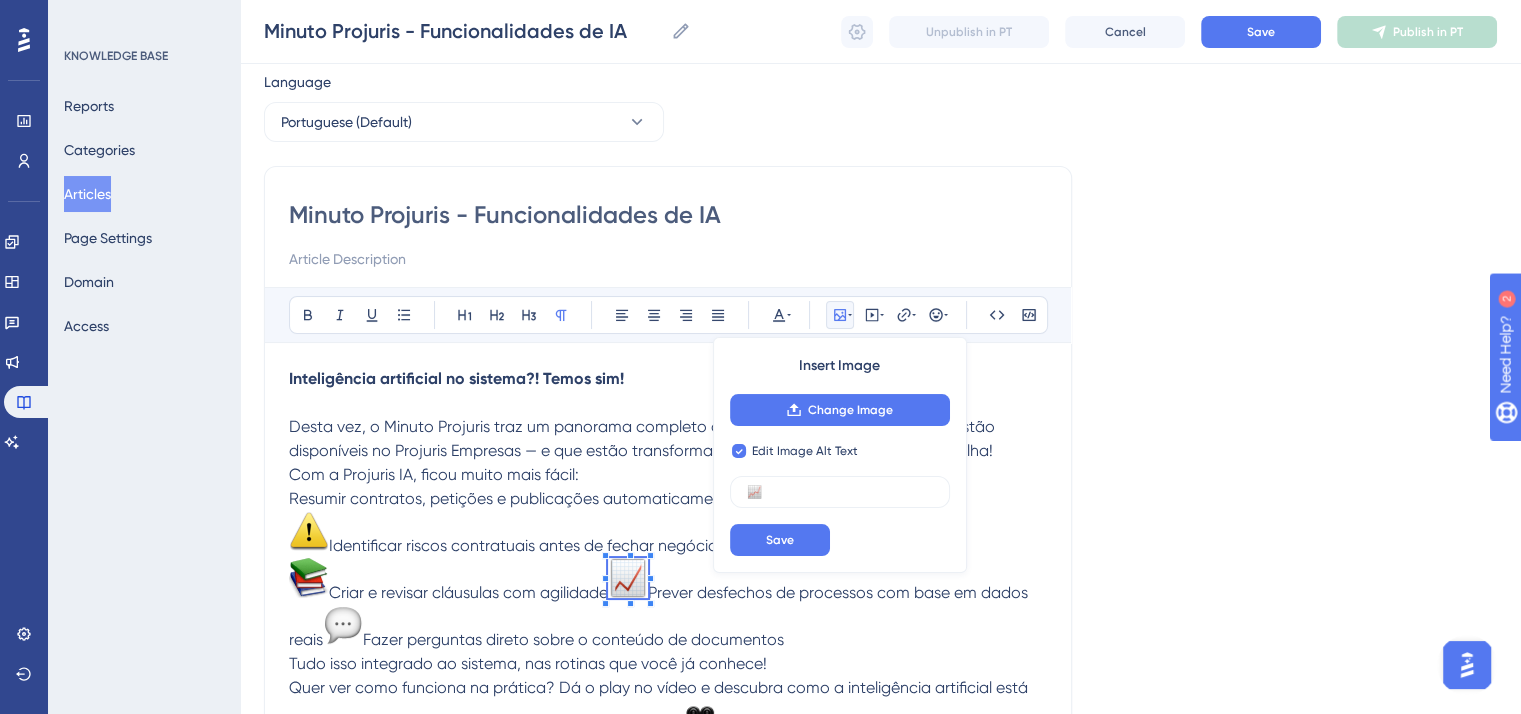 checkbox on "false" 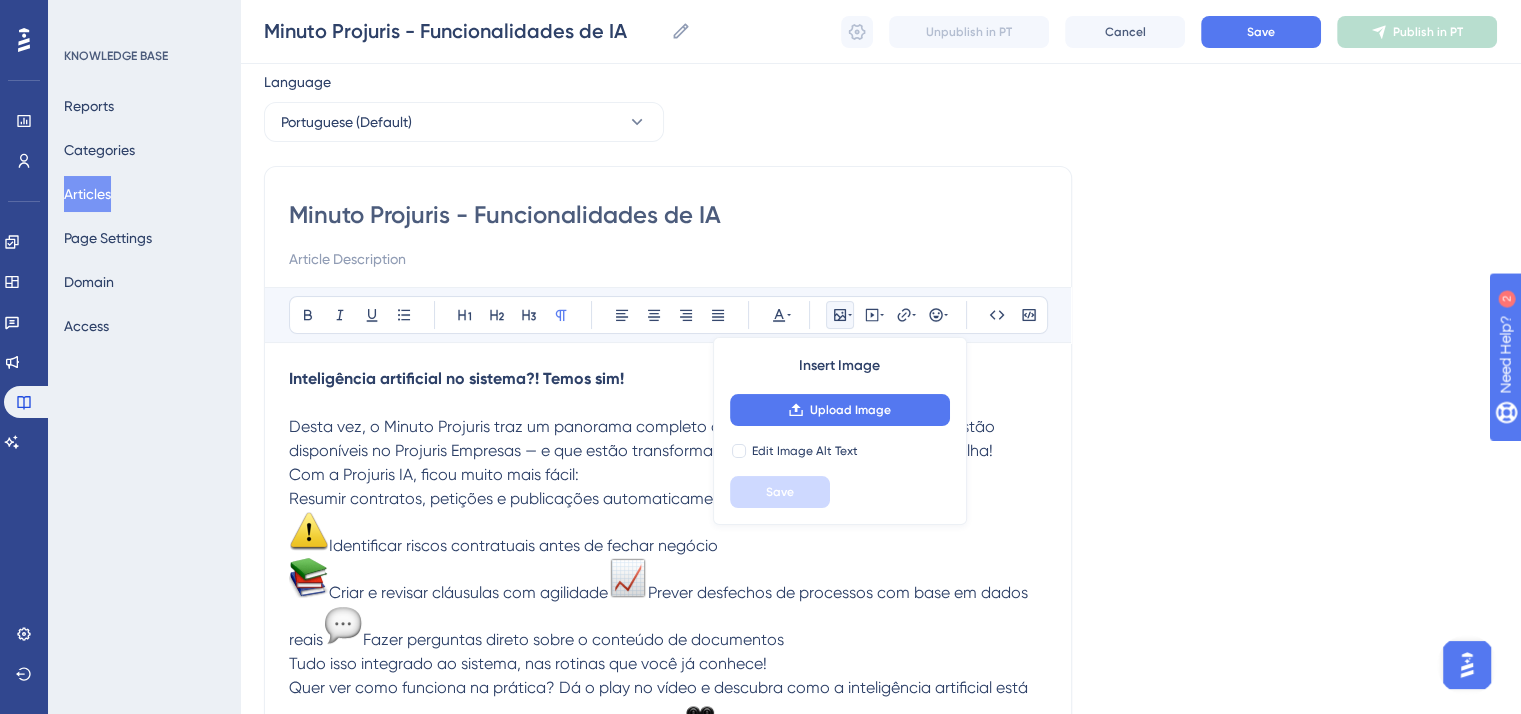 click on "Criar e revisar cláusulas com agilidade  Prever desfechos de processos com base em dados reais  Fazer perguntas direto sobre o conteúdo de documentos" at bounding box center (668, 605) 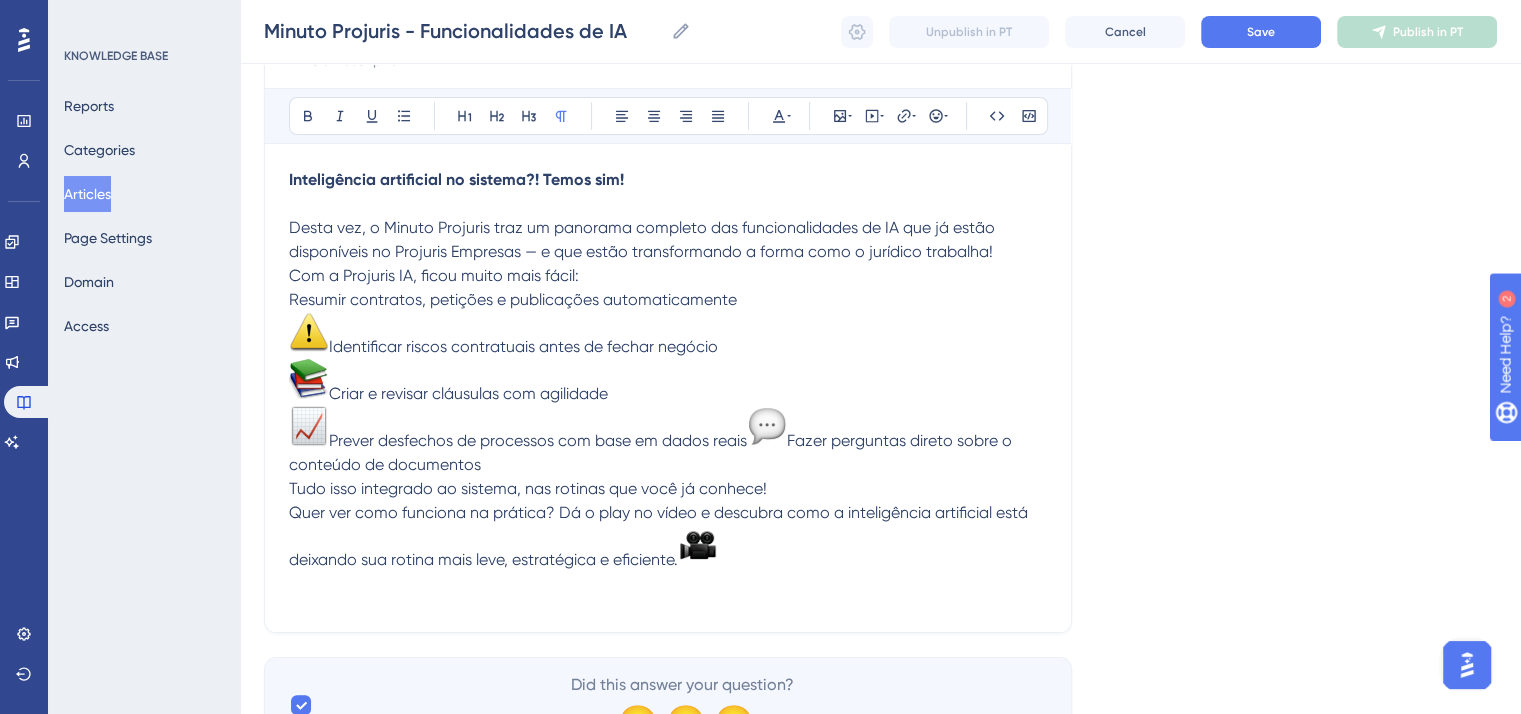 scroll, scrollTop: 258, scrollLeft: 0, axis: vertical 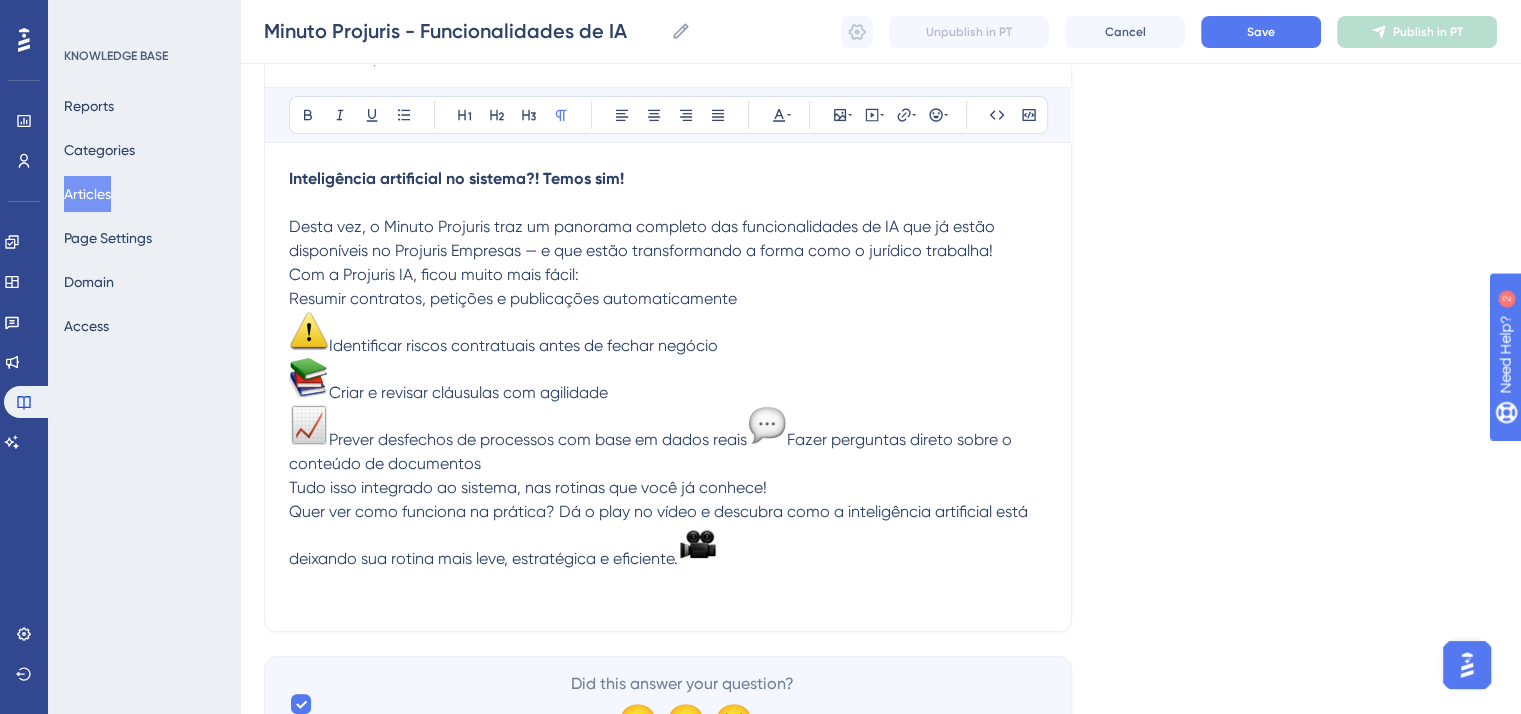 click on "Prever desfechos de processos com base em dados reais" at bounding box center [538, 439] 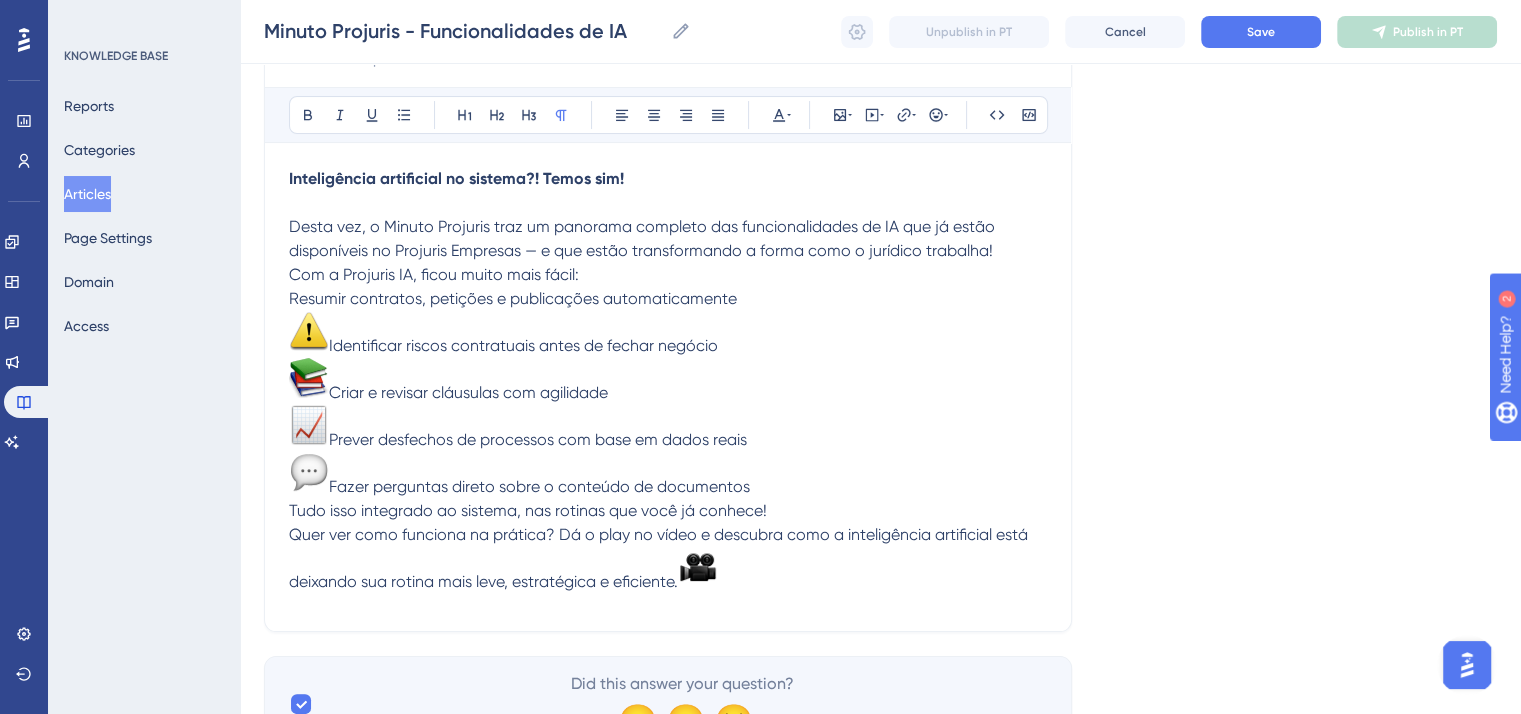 click on "Fazer perguntas direto sobre o conteúdo de documentos" at bounding box center (668, 475) 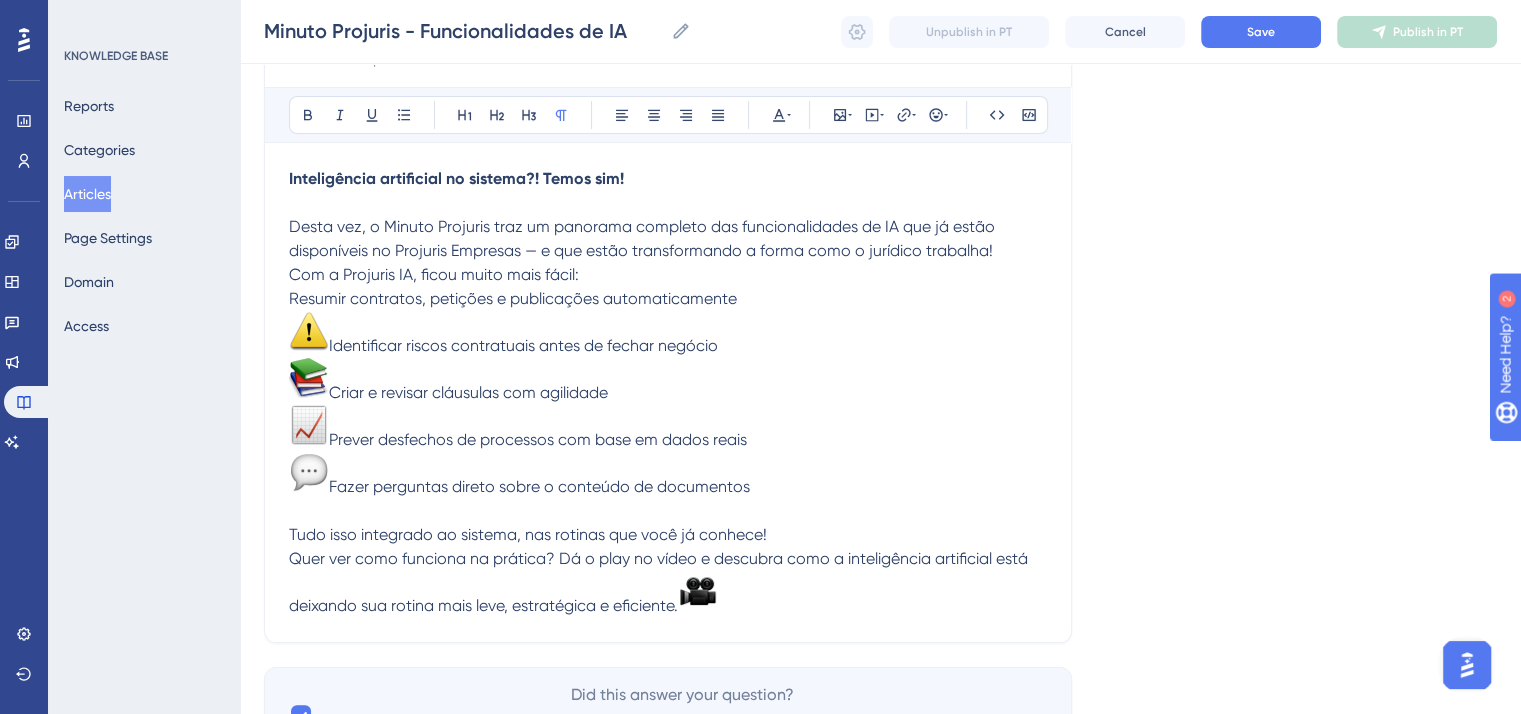click on "Quer ver como funciona na prática? Dá o play no vídeo e descubra como a inteligência artificial está deixando sua rotina mais leve, estratégica e eficiente." at bounding box center [668, 582] 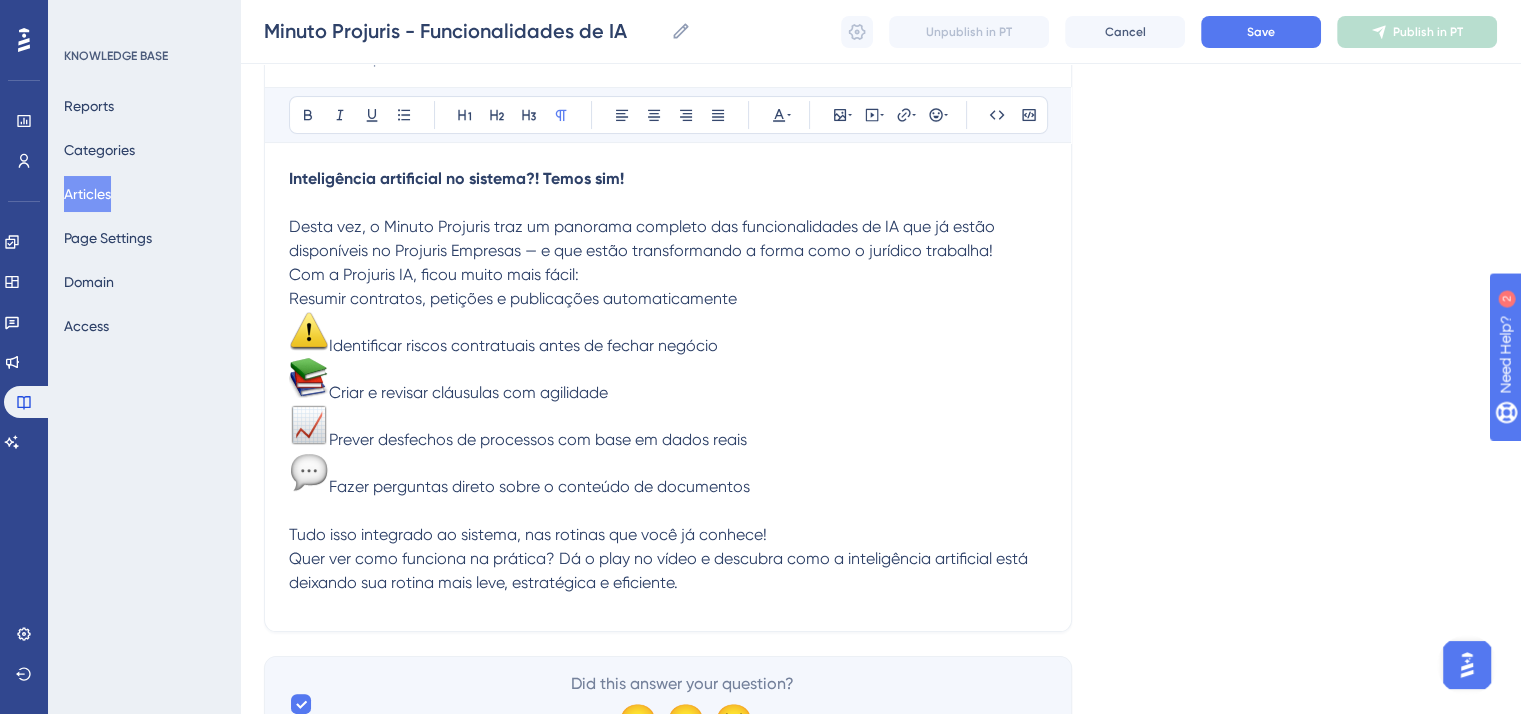 drag, startPoint x: 317, startPoint y: 479, endPoint x: 324, endPoint y: 471, distance: 10.630146 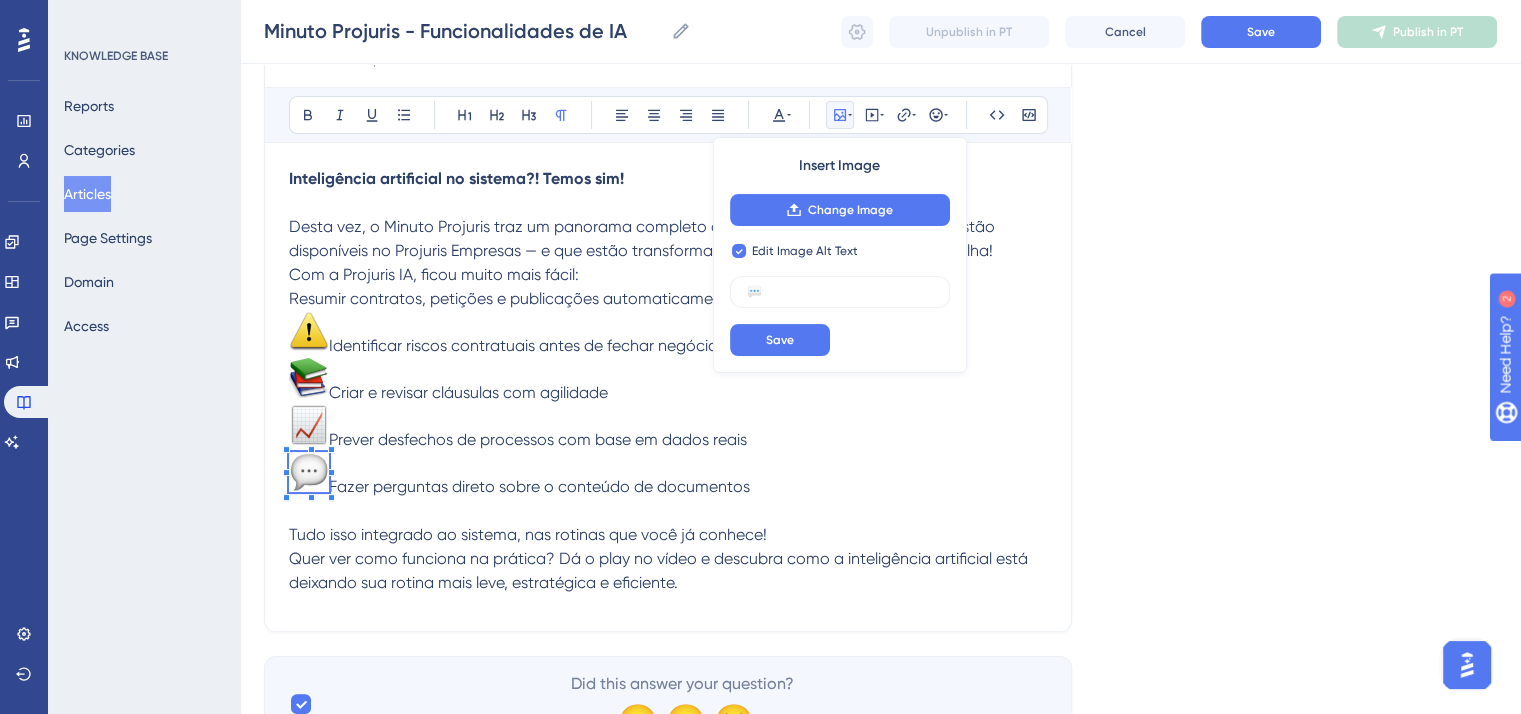 checkbox on "false" 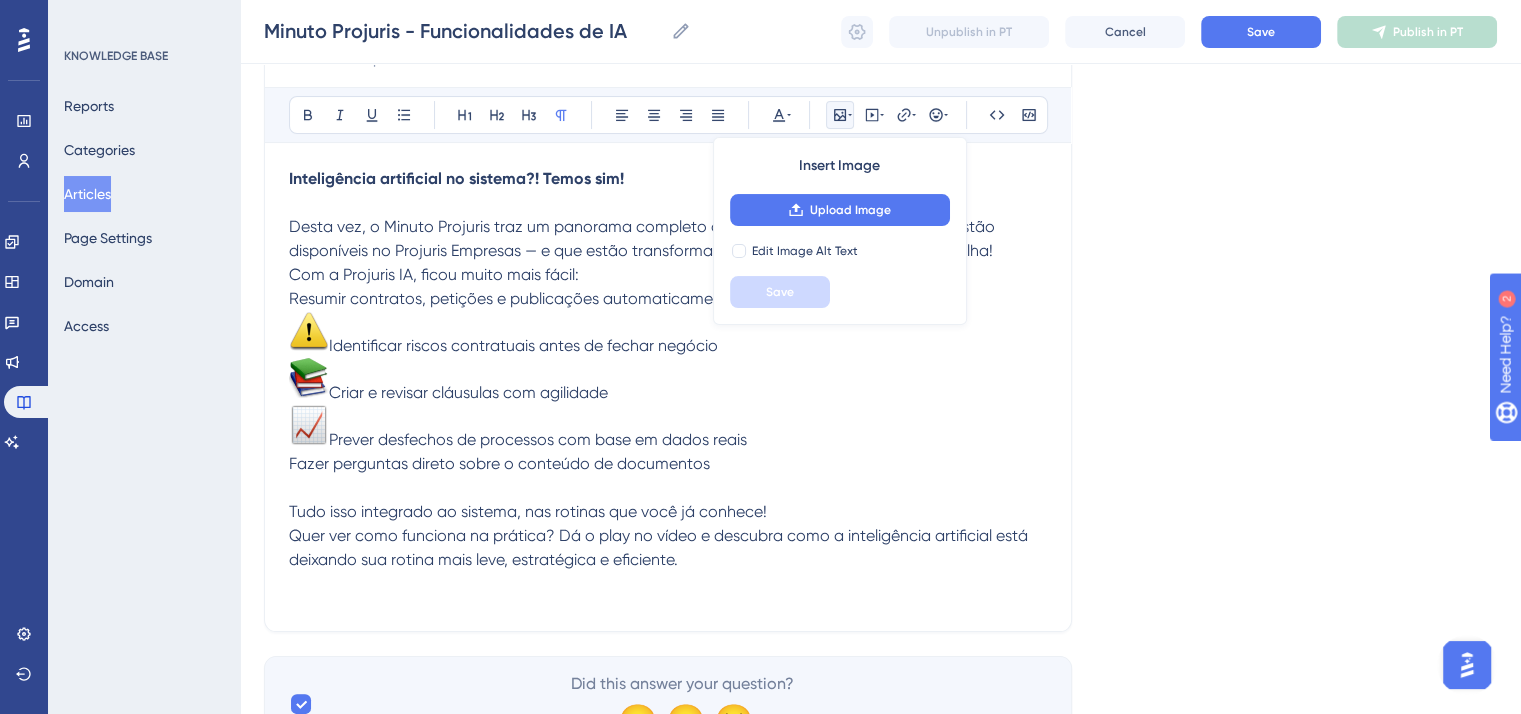 click on "Prever desfechos de processos com base em dados reais" at bounding box center [668, 428] 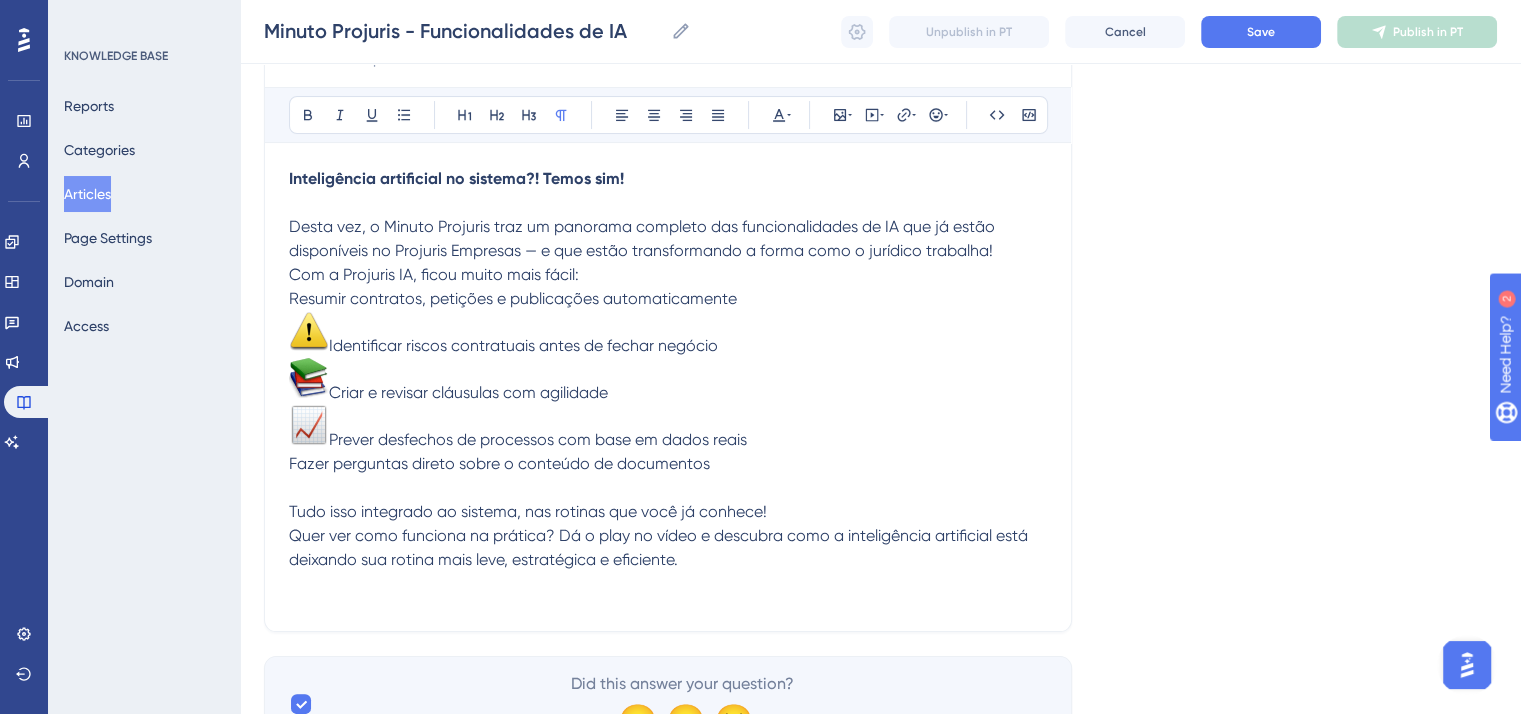 click at bounding box center [309, 425] 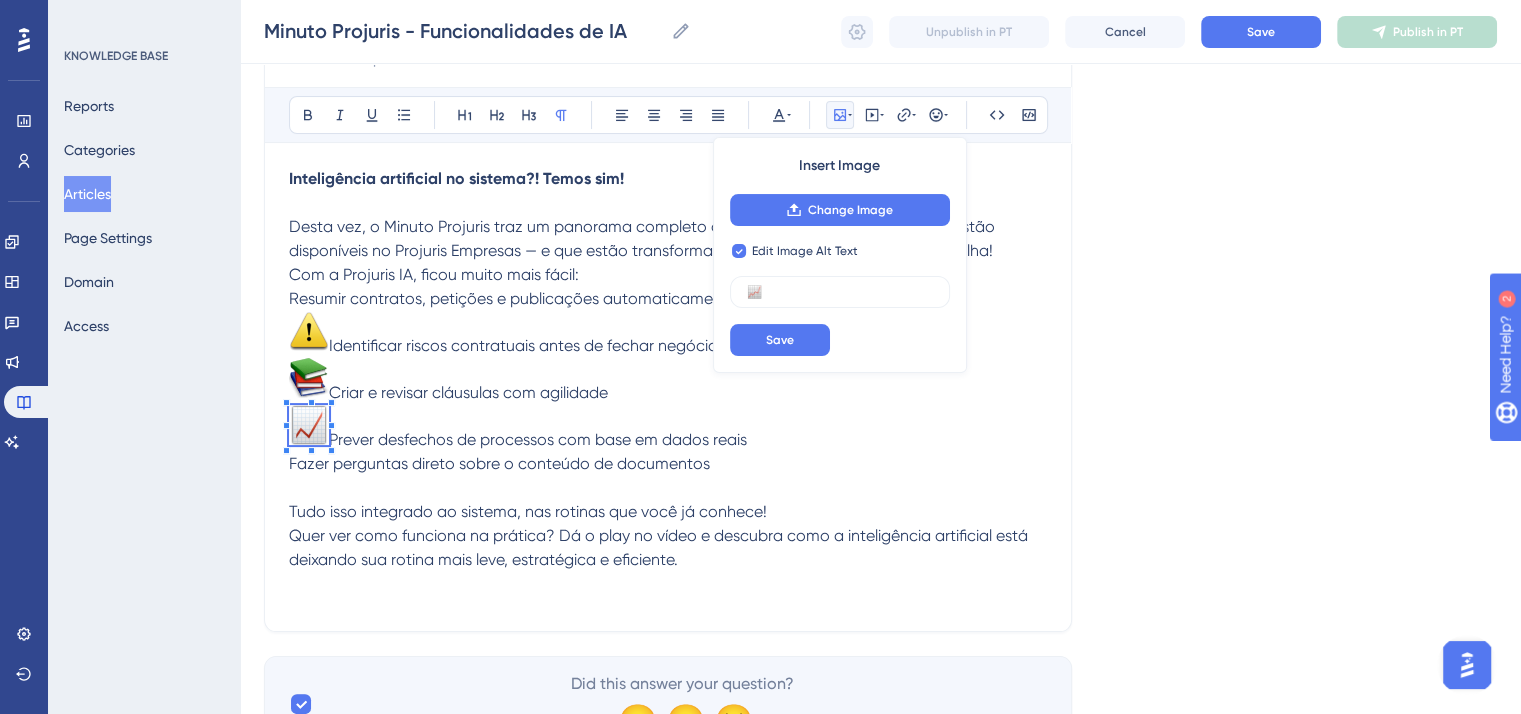 checkbox on "false" 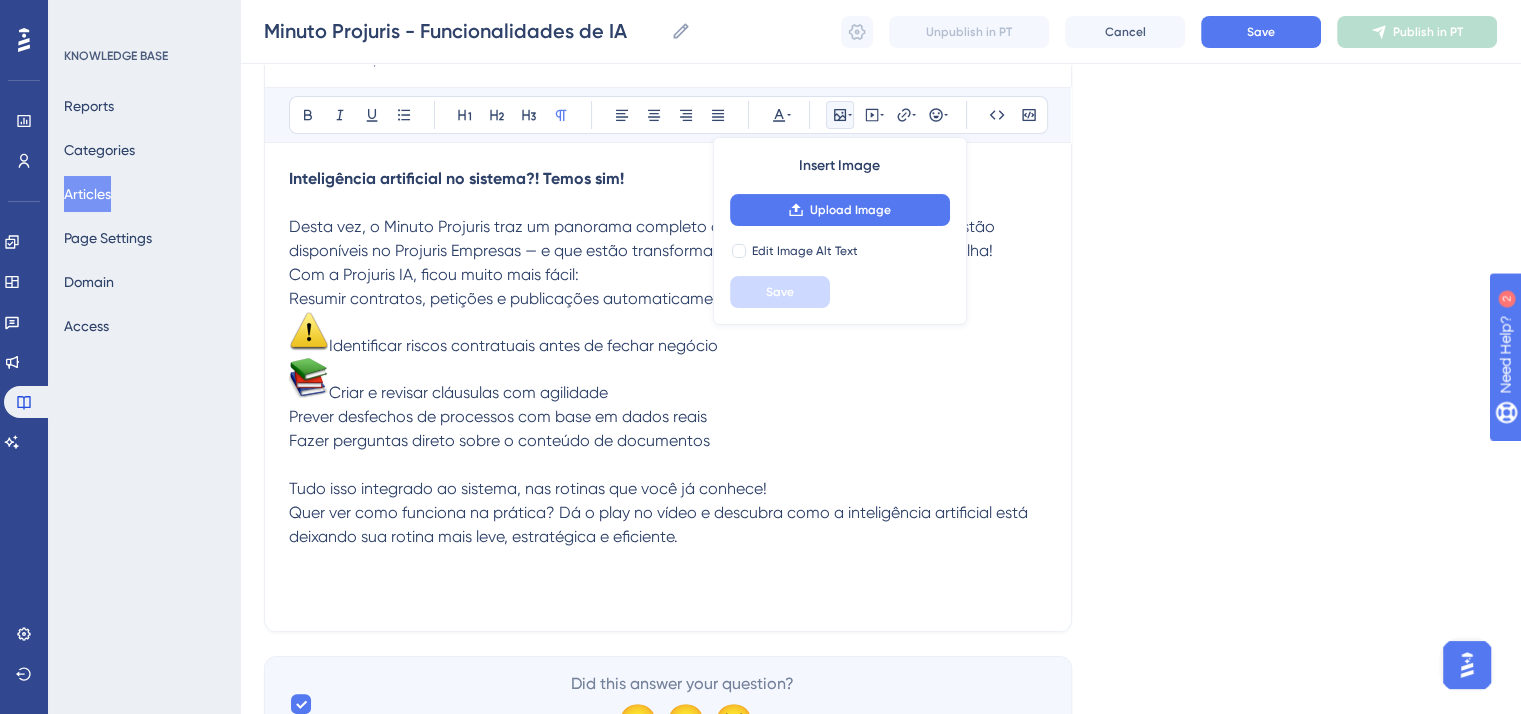 click at bounding box center [309, 378] 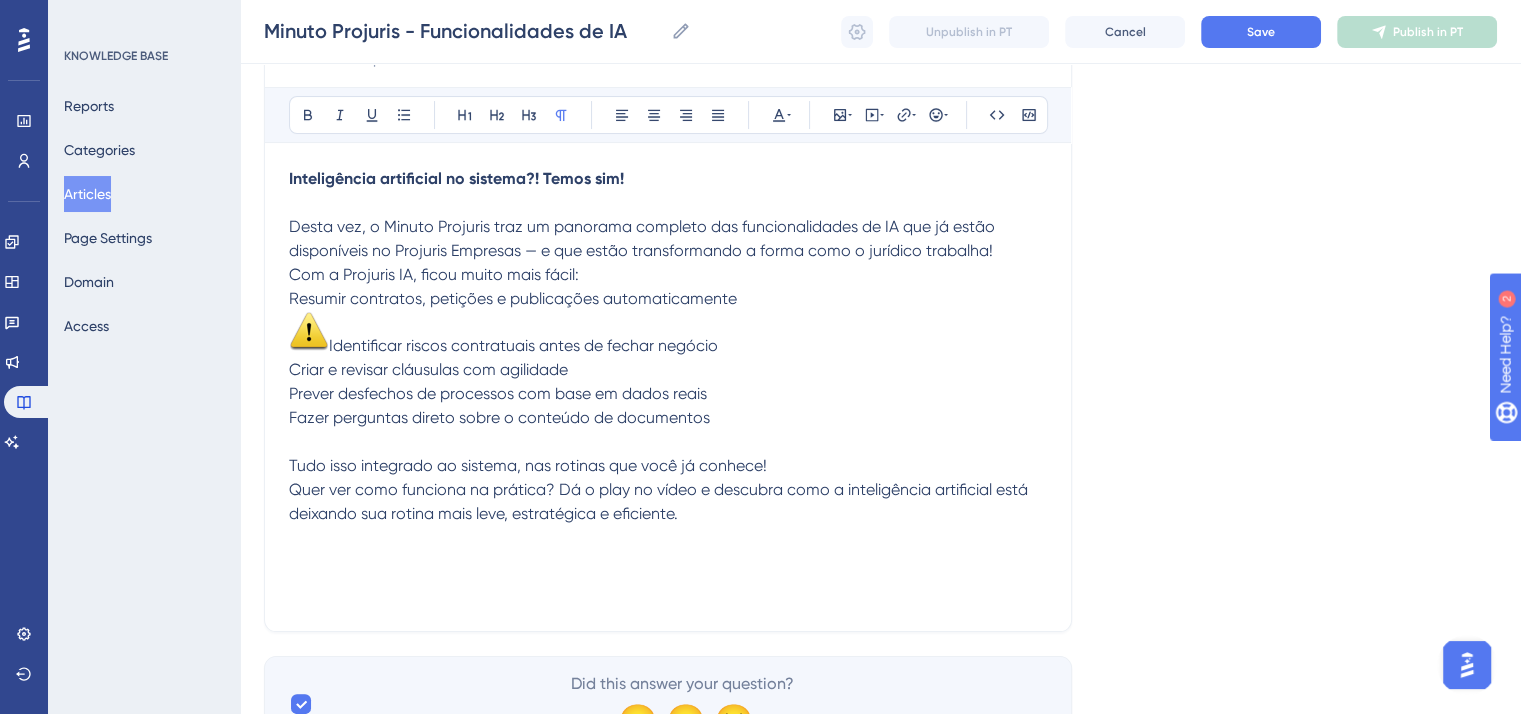 click at bounding box center (309, 331) 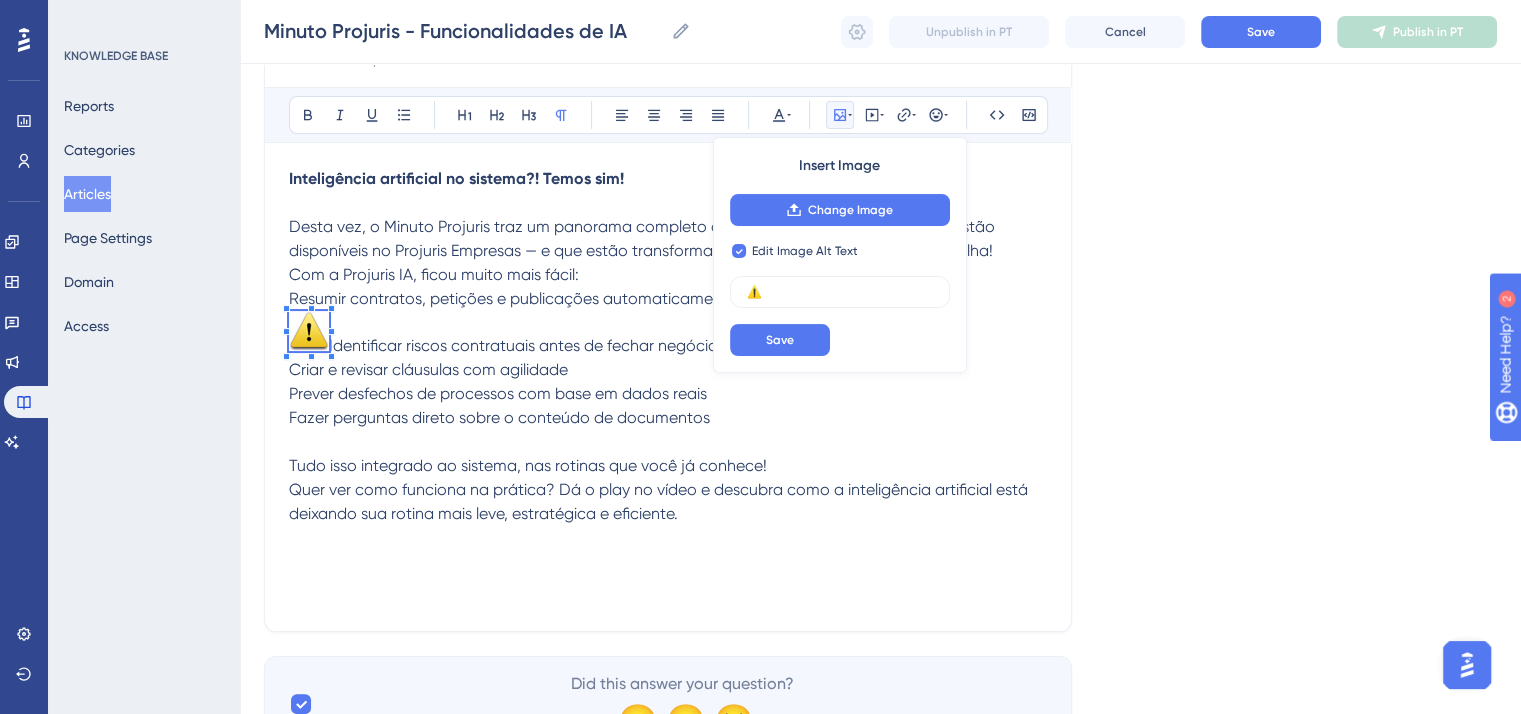 checkbox on "false" 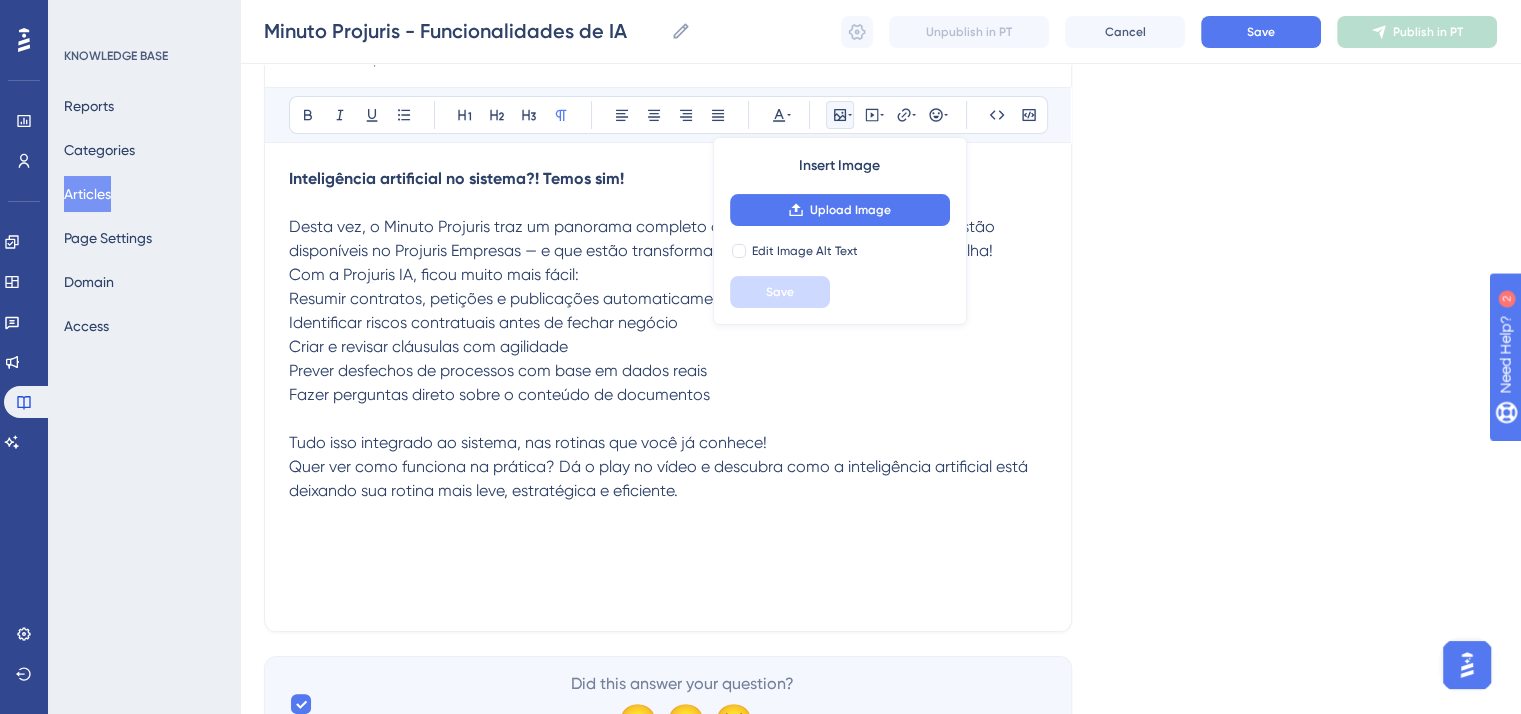 click on "Minuto Projuris - Funcionalidades de IA Bold Italic Underline Bullet Point Heading 1 Heading 2 Heading 3 Normal Align Left Align Center Align Right Align Justify Text Color Insert Image Upload Image Edit Image Alt Text Save Embed Video Hyperlink Emojis Code Code Block Inteligência artificial no sistema?! Temos sim!   Desta vez, o Minuto Projuris traz um panorama completo das funcionalidades de IA que já estão disponíveis no Projuris Empresas — e que estão transformando a forma como o jurídico trabalha! Com a Projuris IA, ficou muito mais fácil: Resumir contratos, petições e publicações automaticamente Identificar riscos contratuais antes de fechar negócio  Criar e revisar cláusulas com agilidade  Prever desfechos de processos com base em dados reais  Fazer perguntas direto sobre o conteúdo de documentos Tudo isso integrado ao sistema, nas rotinas que você já conhece!" at bounding box center [668, 299] 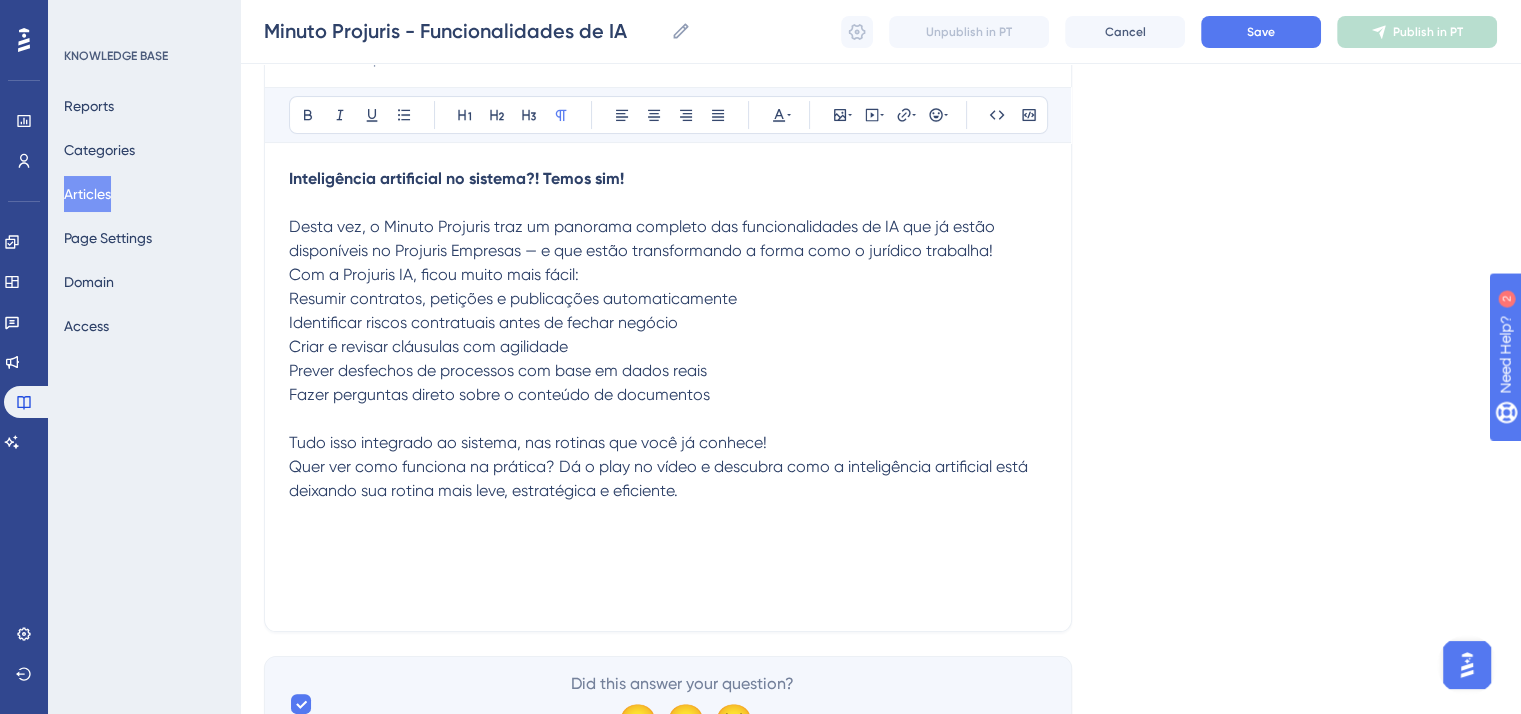 click on "Criar e revisar cláusulas com agilidade" at bounding box center (428, 346) 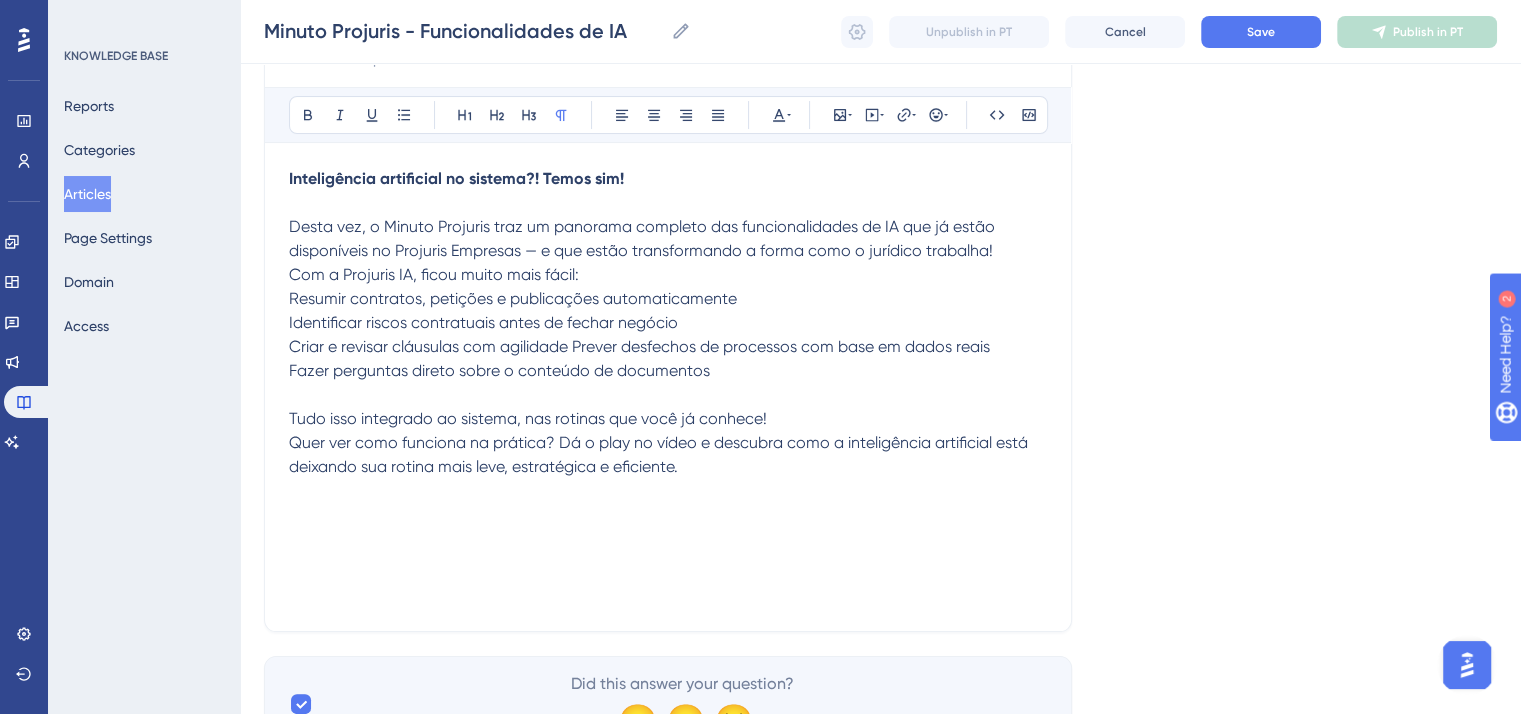 click on "Fazer perguntas direto sobre o conteúdo de documentos" at bounding box center (499, 370) 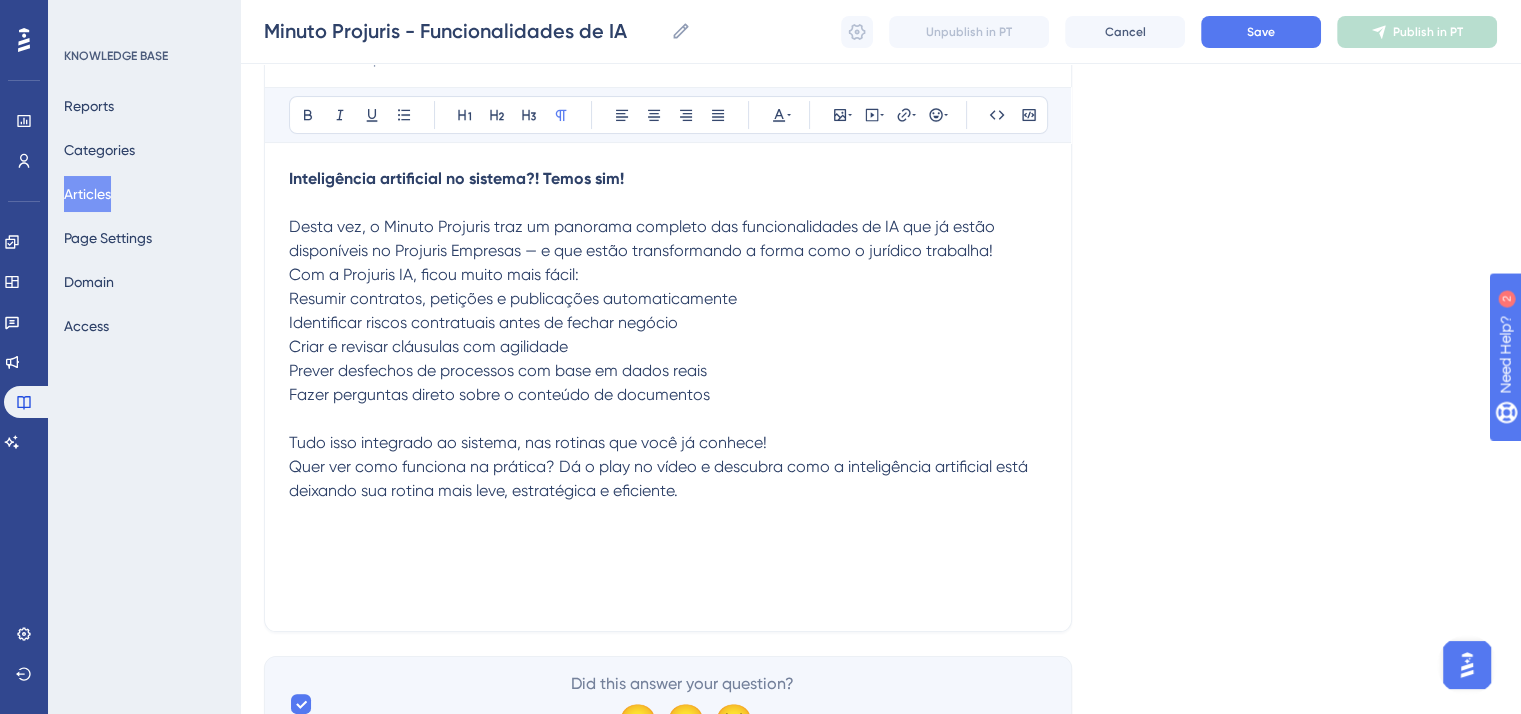 click on "Fazer perguntas direto sobre o conteúdo de documentos" at bounding box center (499, 394) 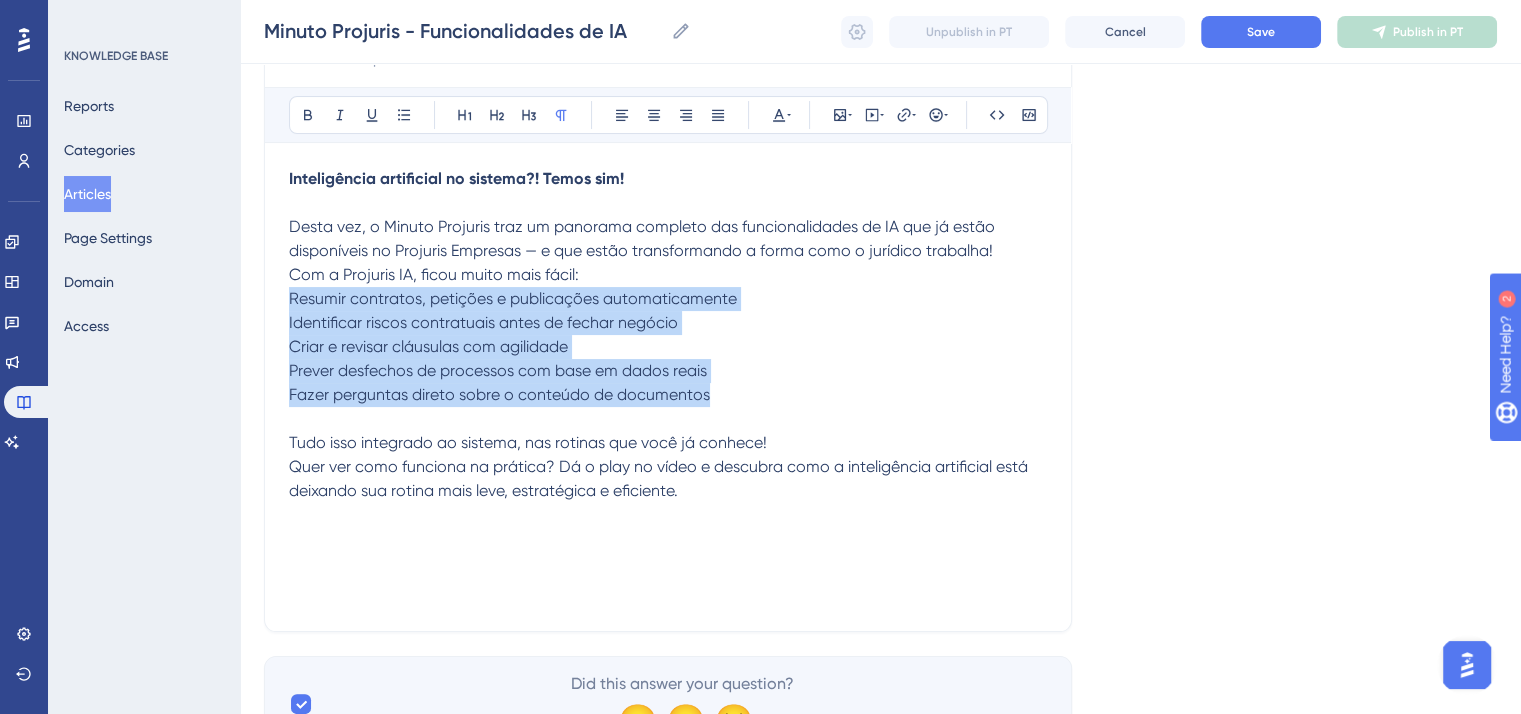 drag, startPoint x: 715, startPoint y: 396, endPoint x: 288, endPoint y: 287, distance: 440.69263 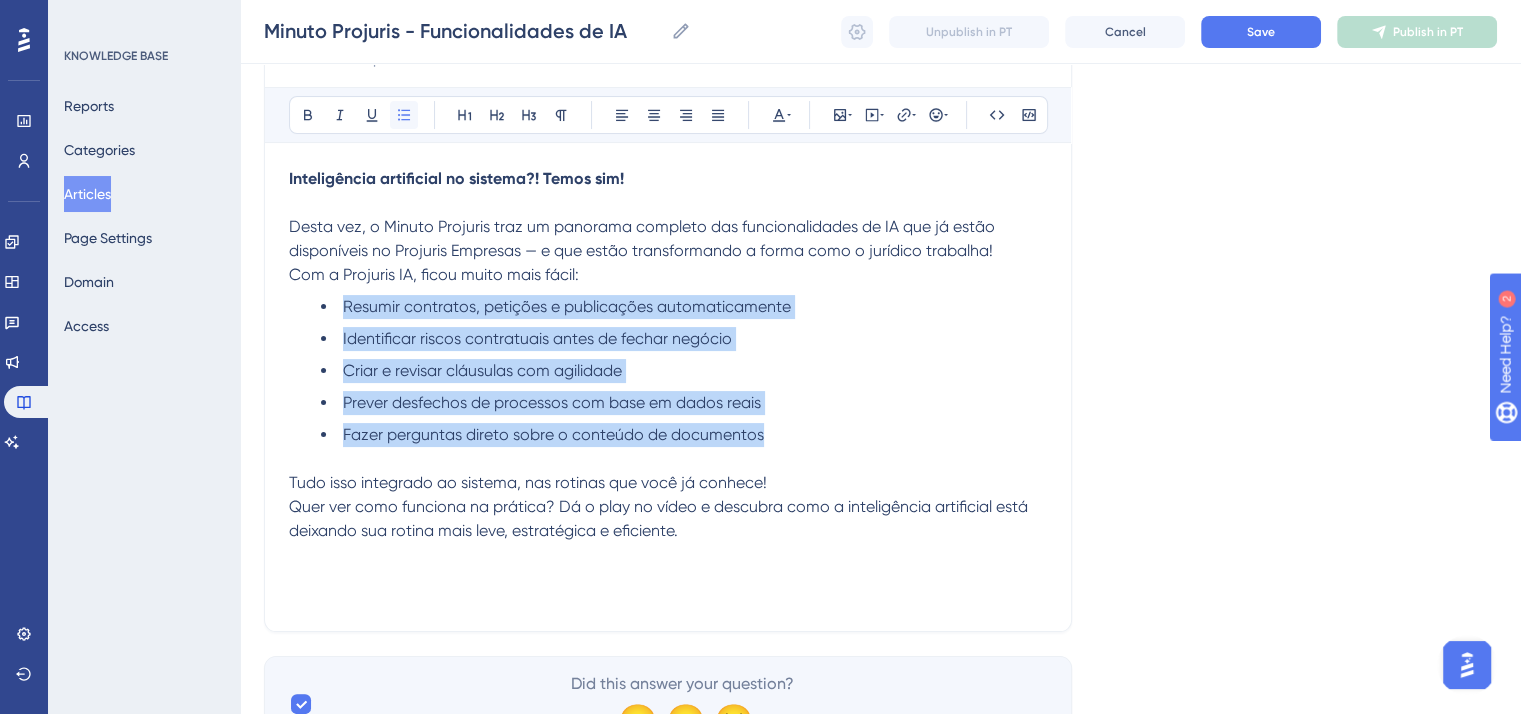 click 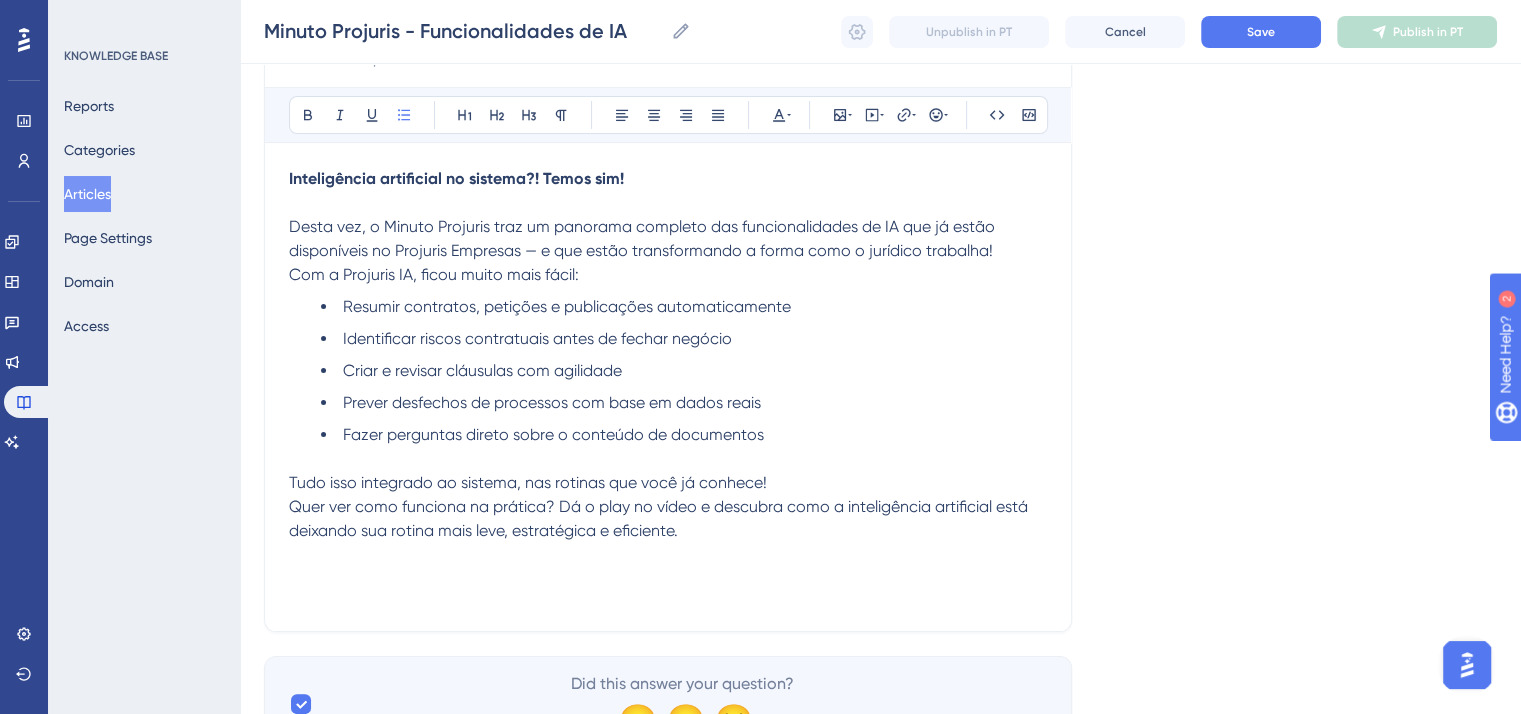 click on "Tudo isso integrado ao sistema, nas rotinas que você já conhece!" at bounding box center (528, 482) 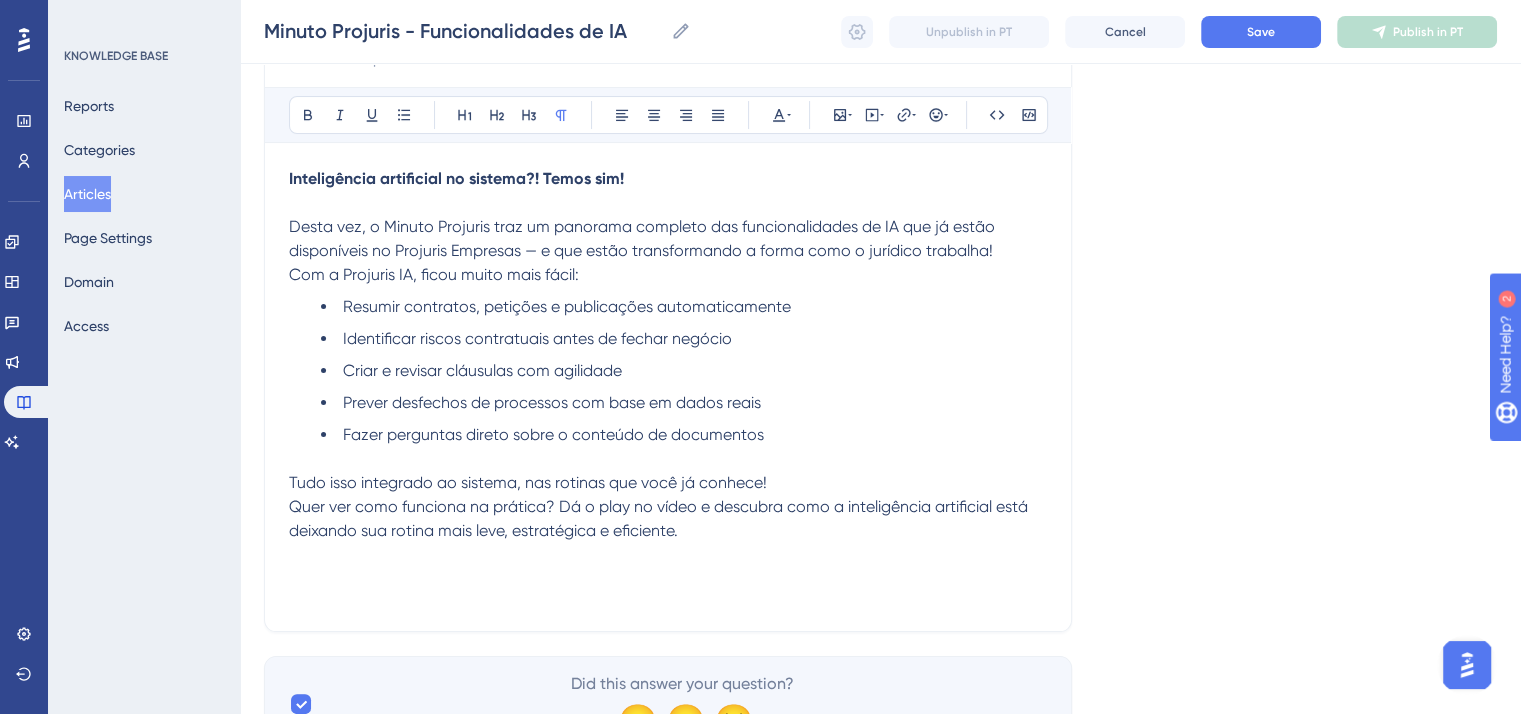 click on "Quer ver como funciona na prática? Dá o play no vídeo e descubra como a inteligência artificial está deixando sua rotina mais leve, estratégica e eficiente." at bounding box center (668, 519) 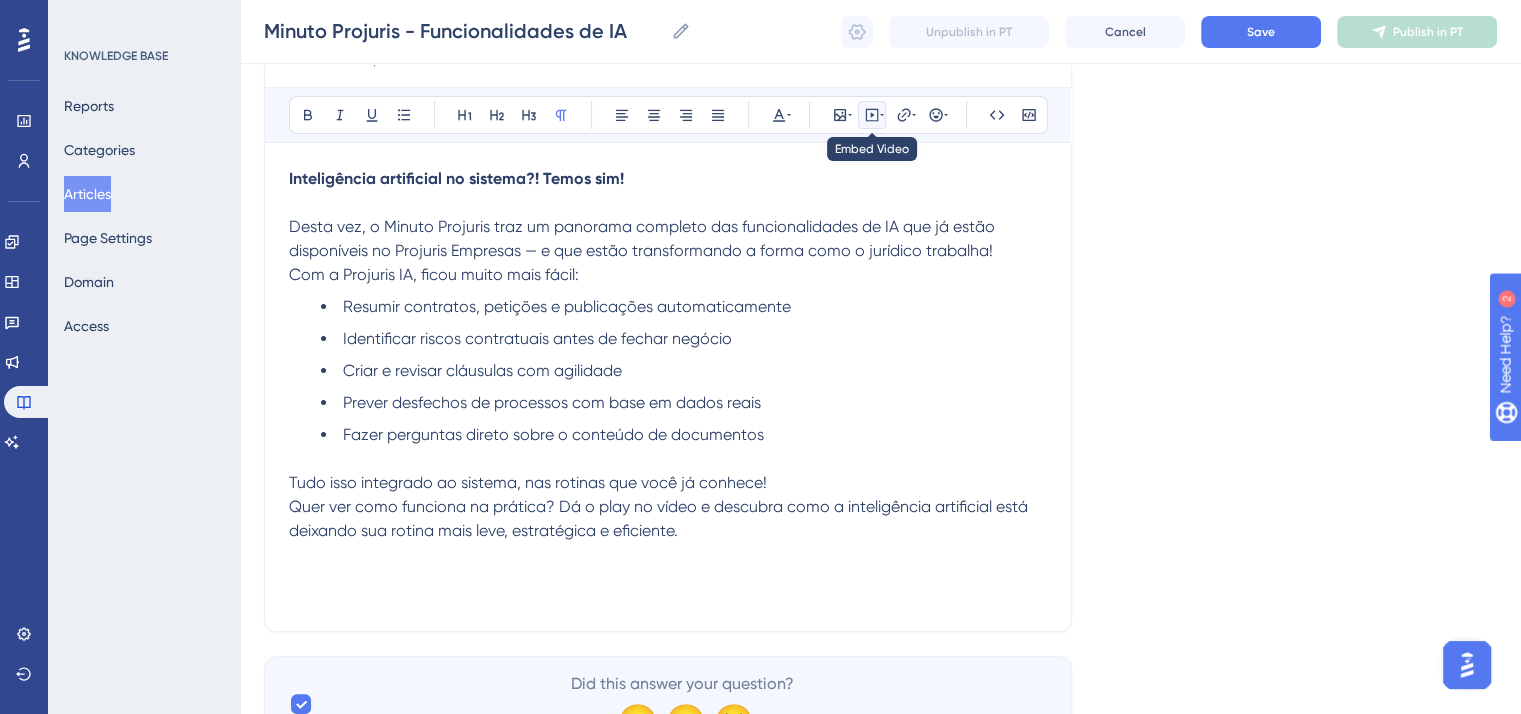 click 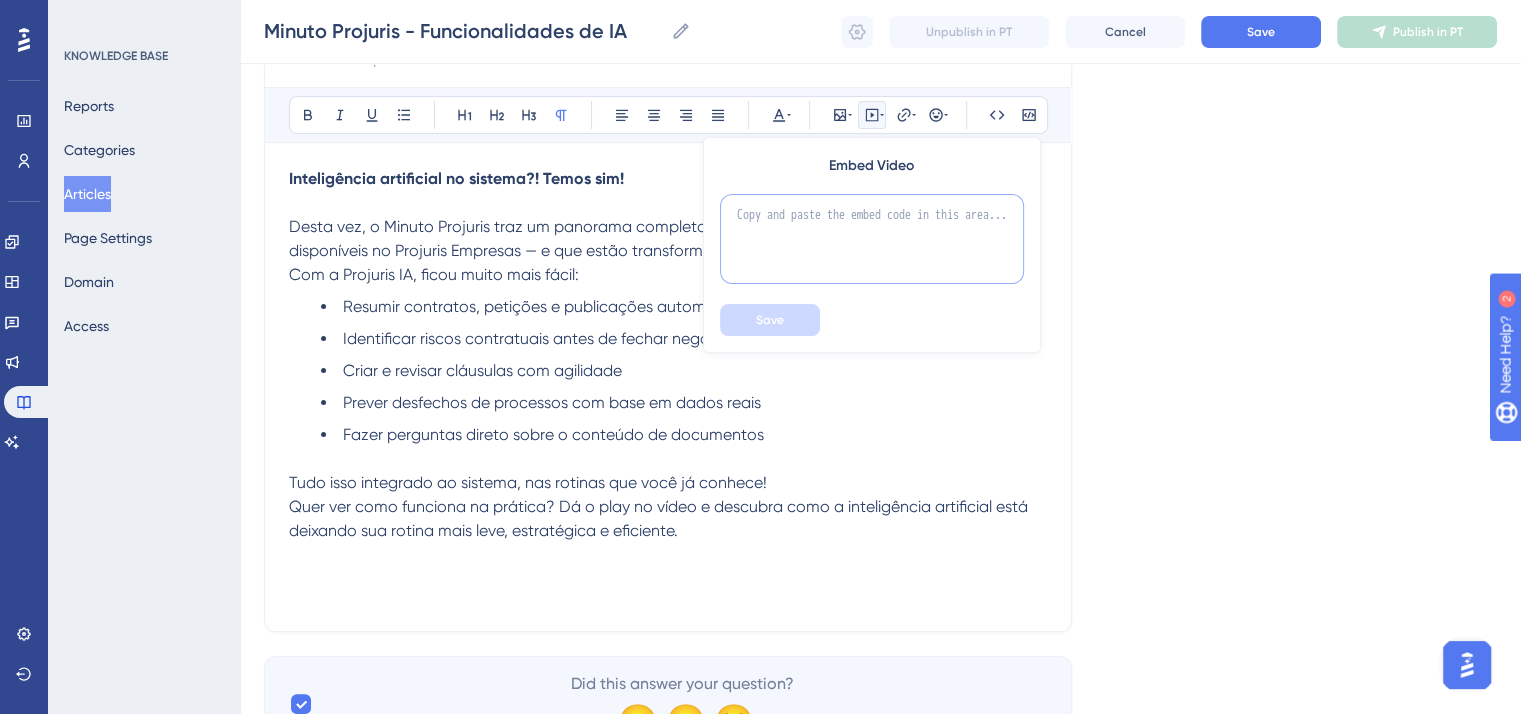 click at bounding box center (872, 239) 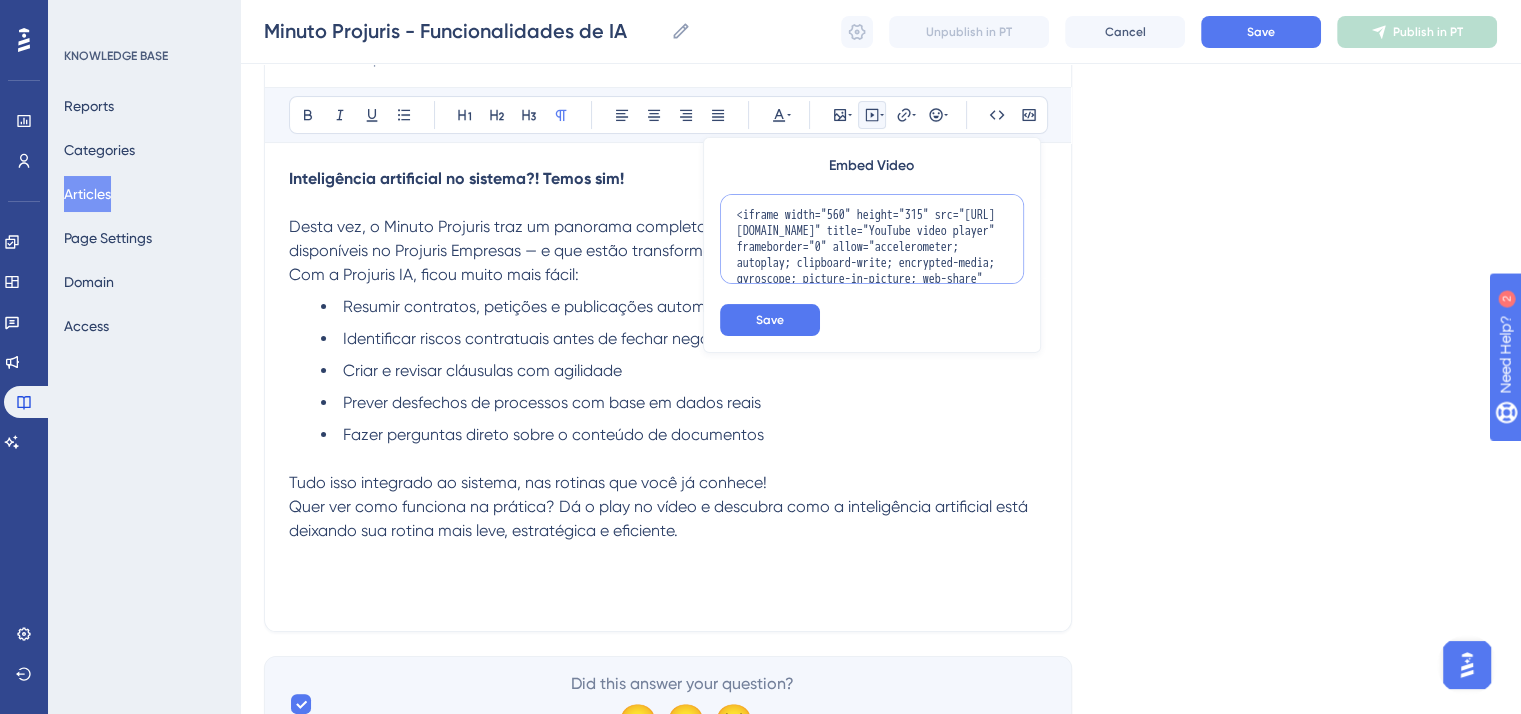 scroll, scrollTop: 83, scrollLeft: 0, axis: vertical 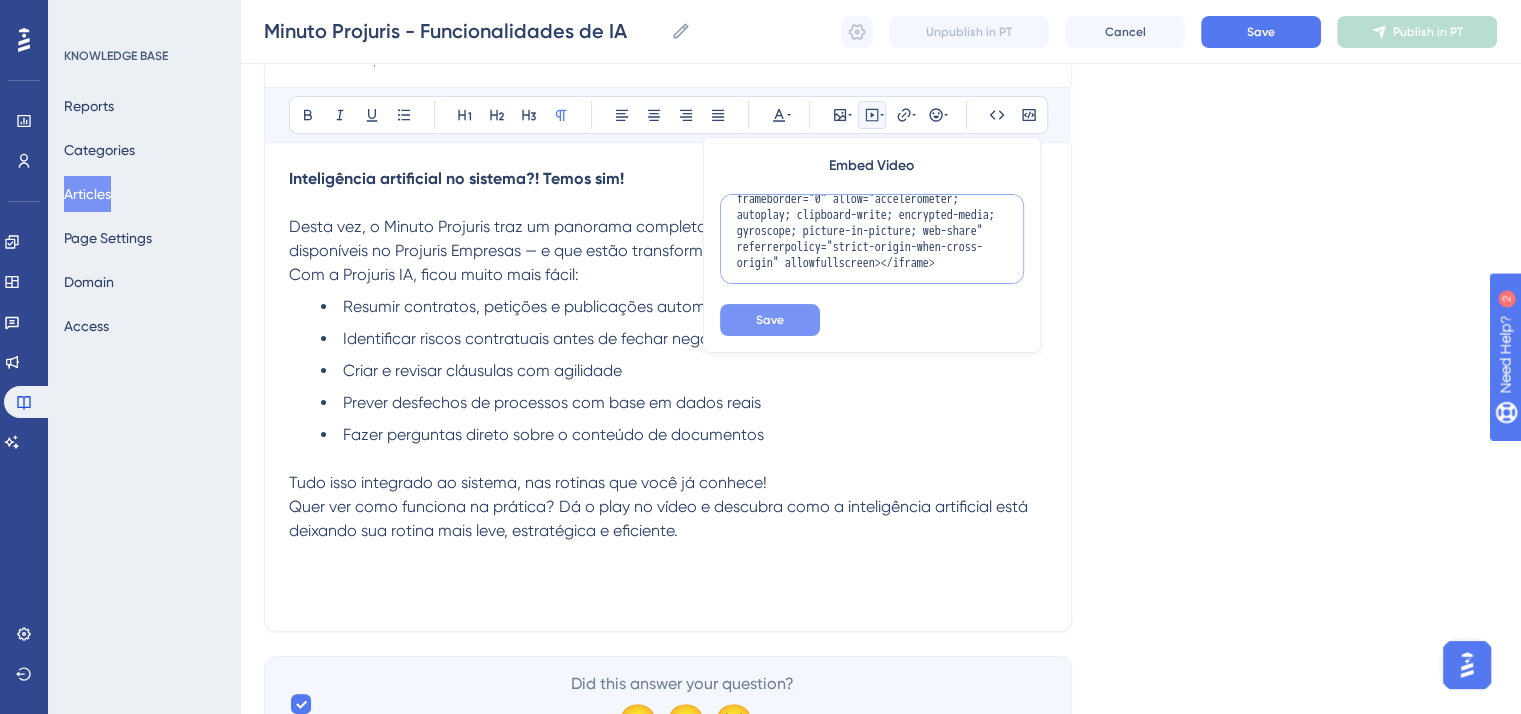 type on "<iframe width="560" height="315" src="[URL][DOMAIN_NAME]" title="YouTube video player" frameborder="0" allow="accelerometer; autoplay; clipboard-write; encrypted-media; gyroscope; picture-in-picture; web-share" referrerpolicy="strict-origin-when-cross-origin" allowfullscreen></iframe>" 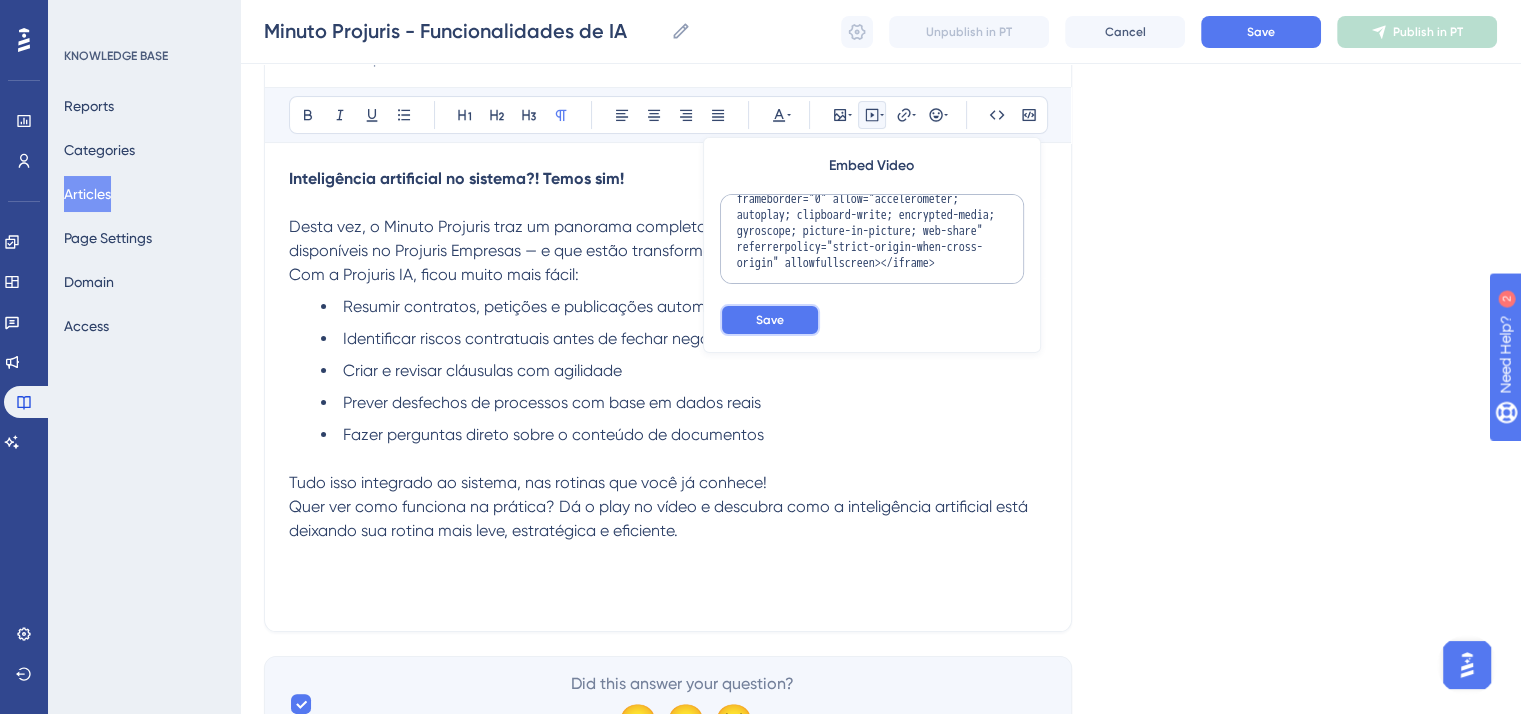 click on "Save" at bounding box center [770, 320] 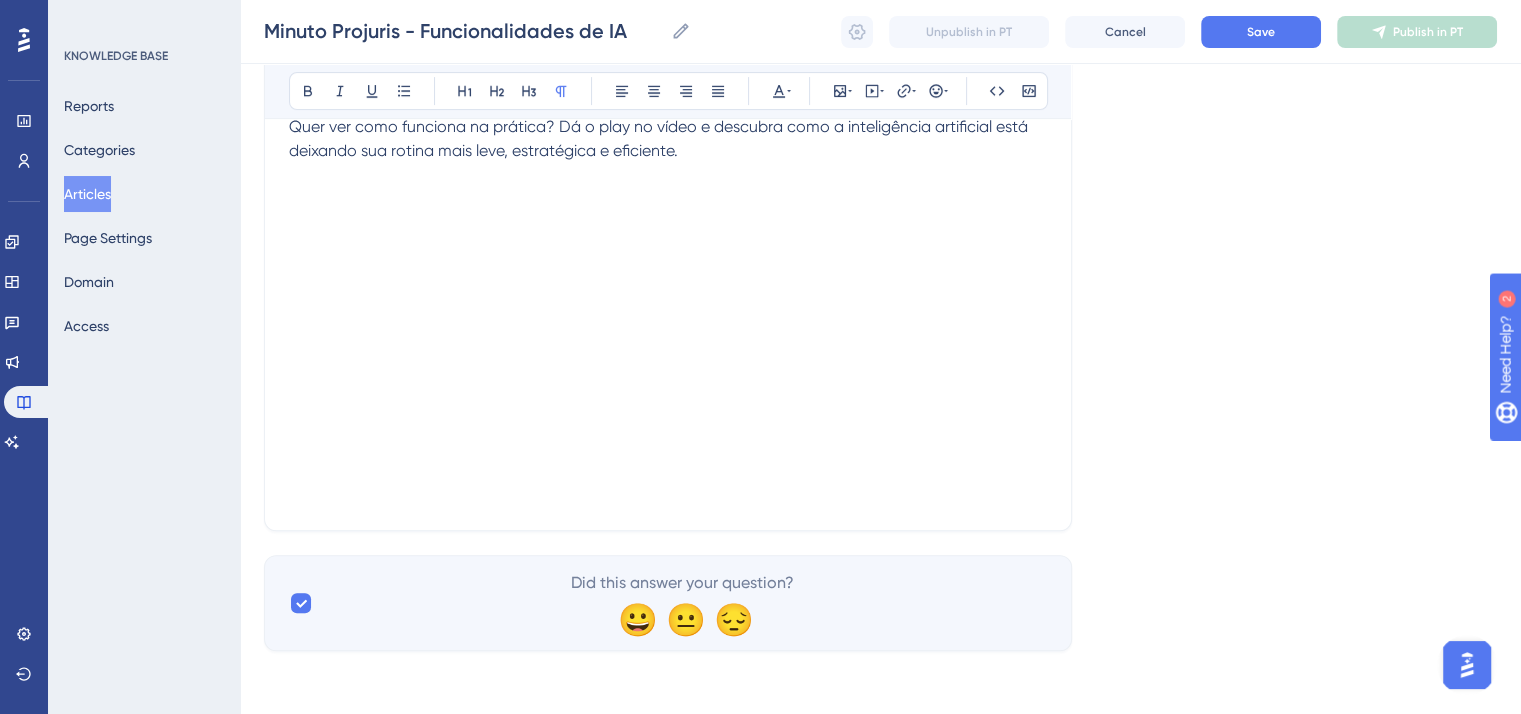 scroll, scrollTop: 538, scrollLeft: 0, axis: vertical 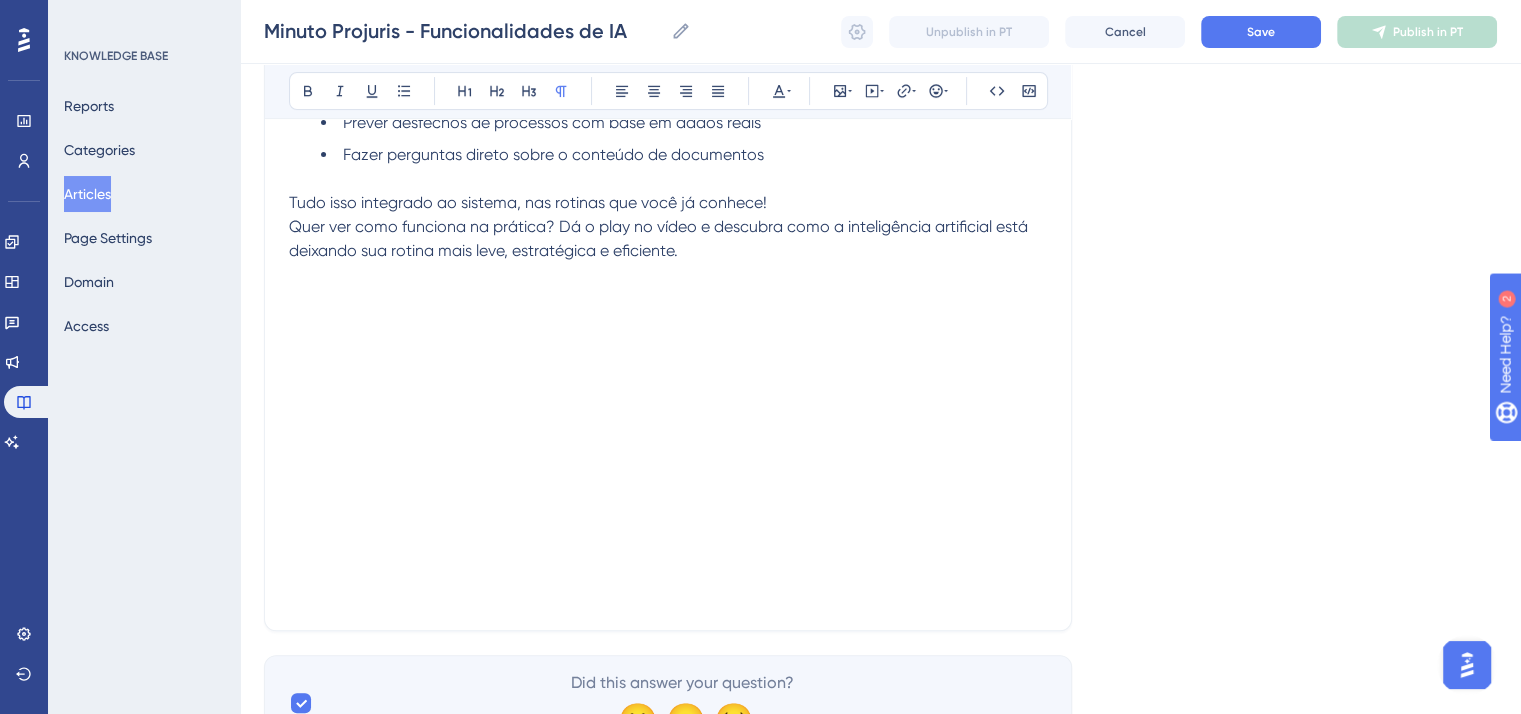 click on "Quer ver como funciona na prática? Dá o play no vídeo e descubra como a inteligência artificial está deixando sua rotina mais leve, estratégica e eficiente." at bounding box center [668, 239] 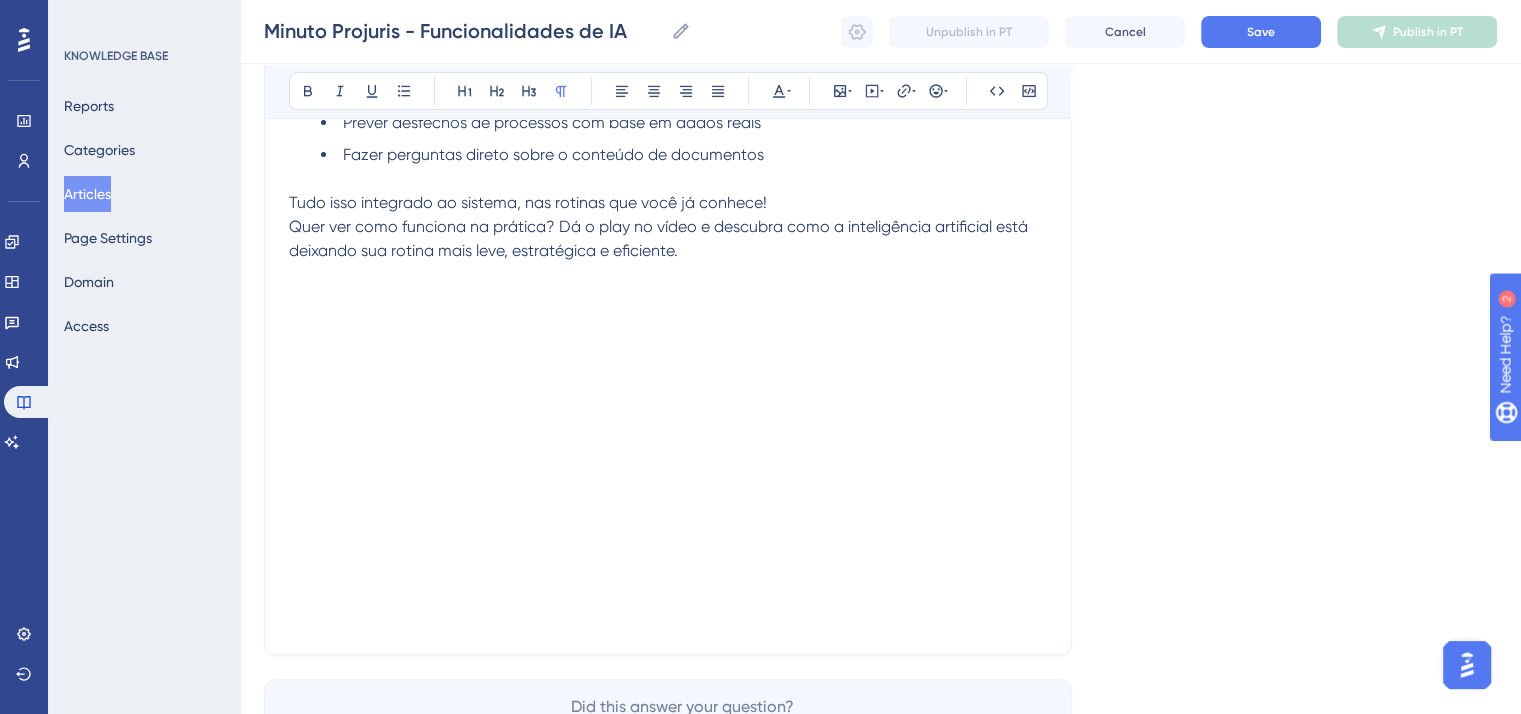 click at bounding box center [668, 446] 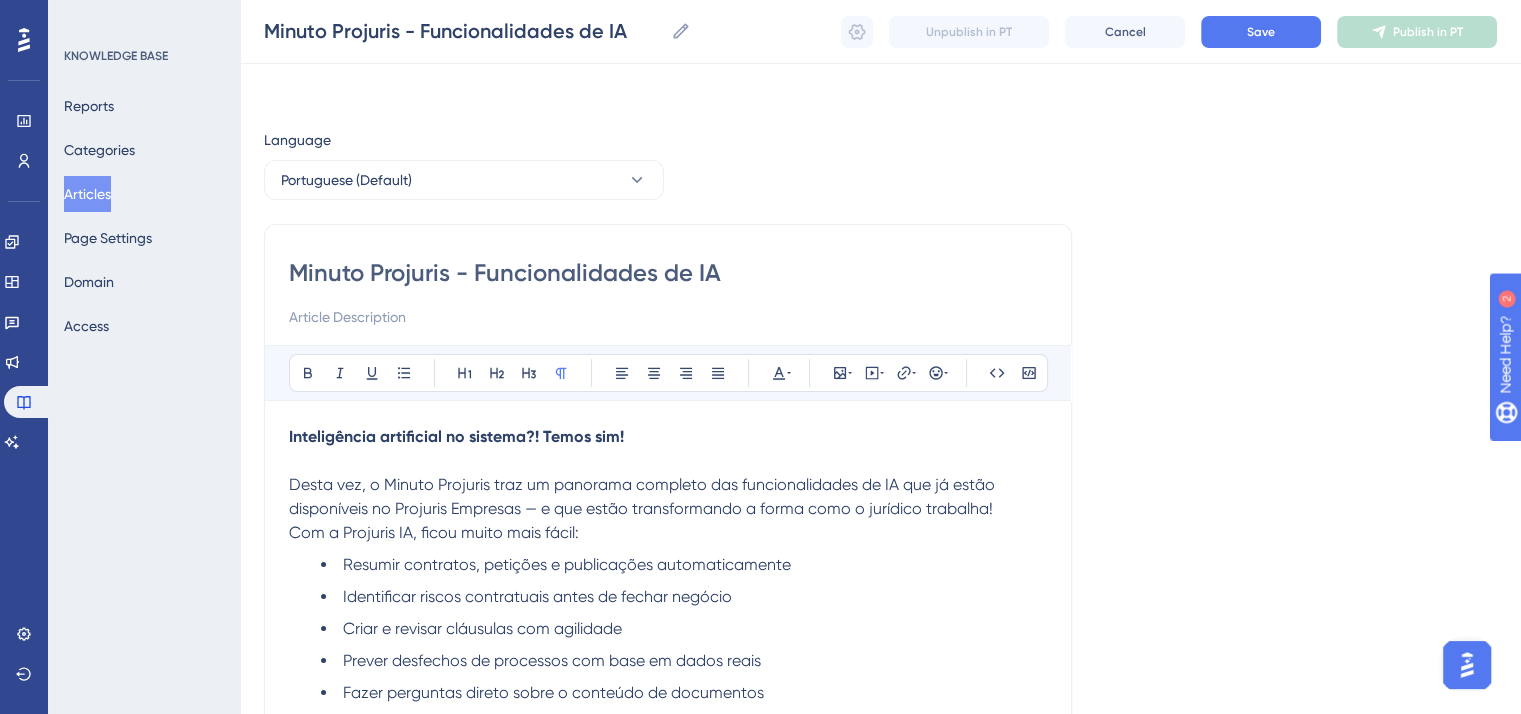 scroll, scrollTop: 0, scrollLeft: 0, axis: both 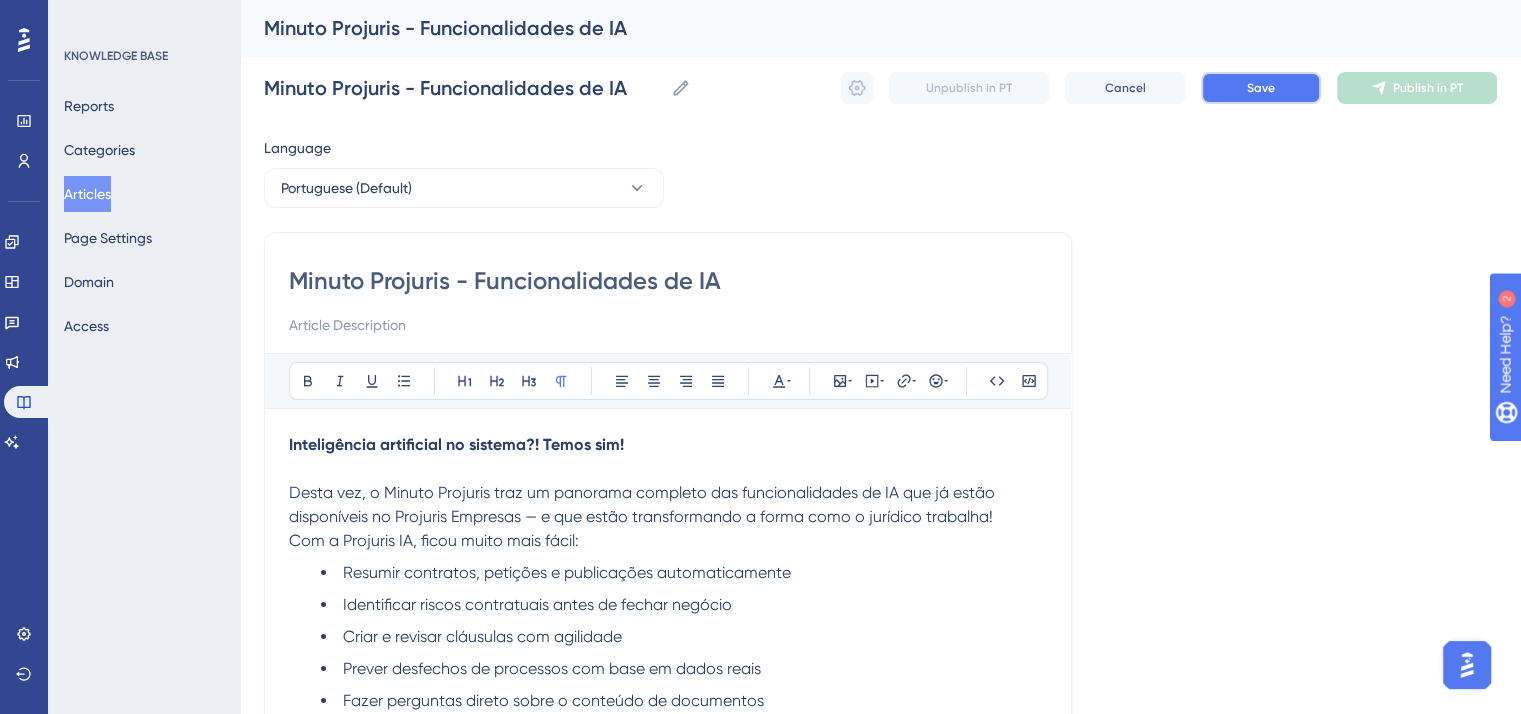 click on "Save" at bounding box center [1261, 88] 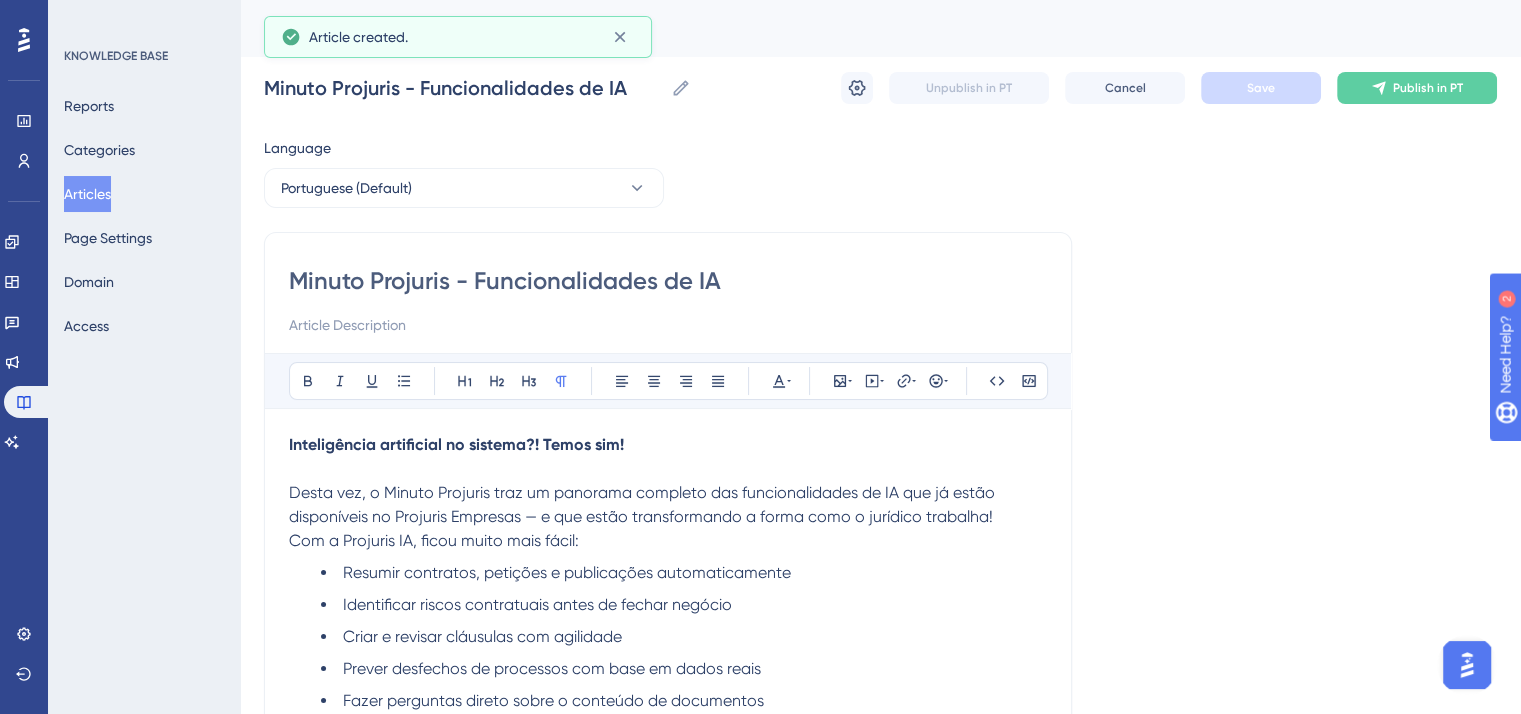 scroll, scrollTop: 124, scrollLeft: 0, axis: vertical 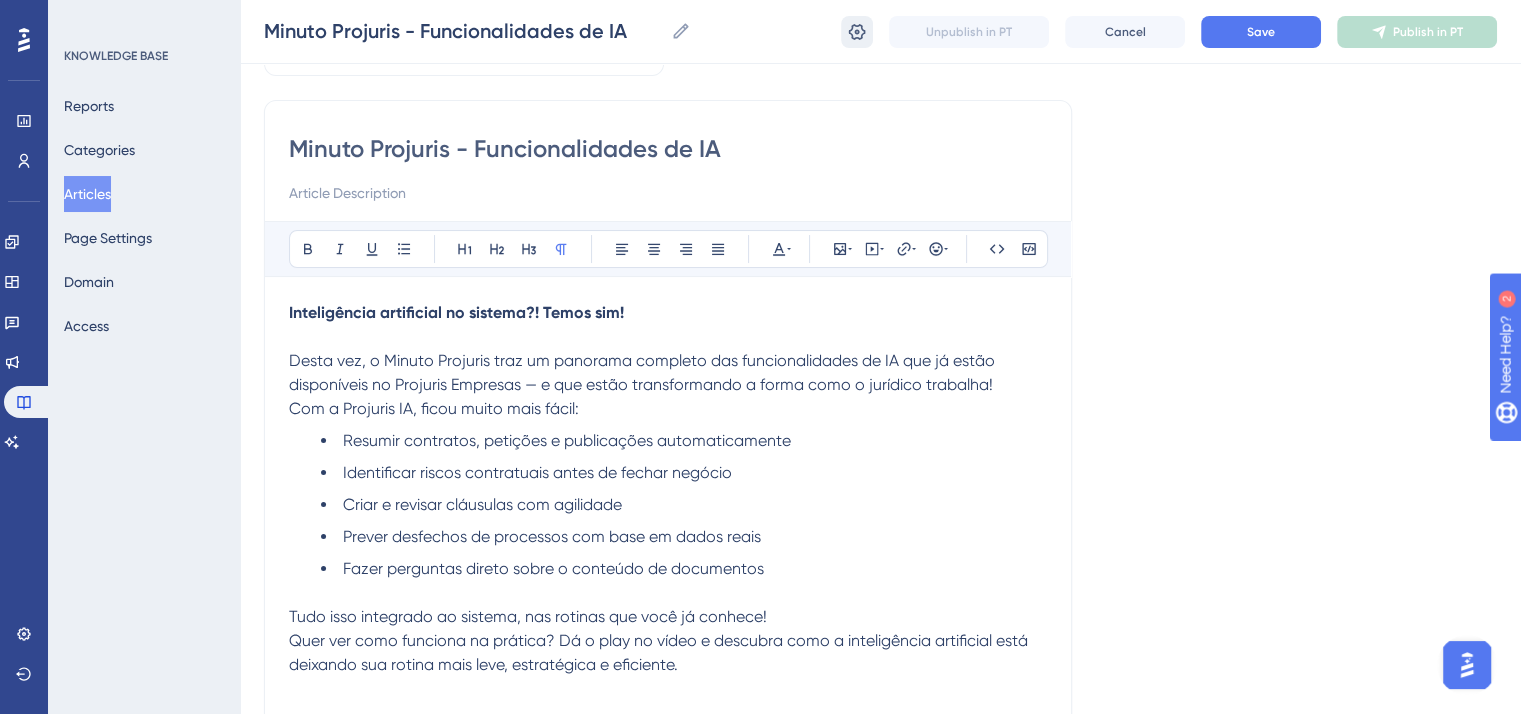 click 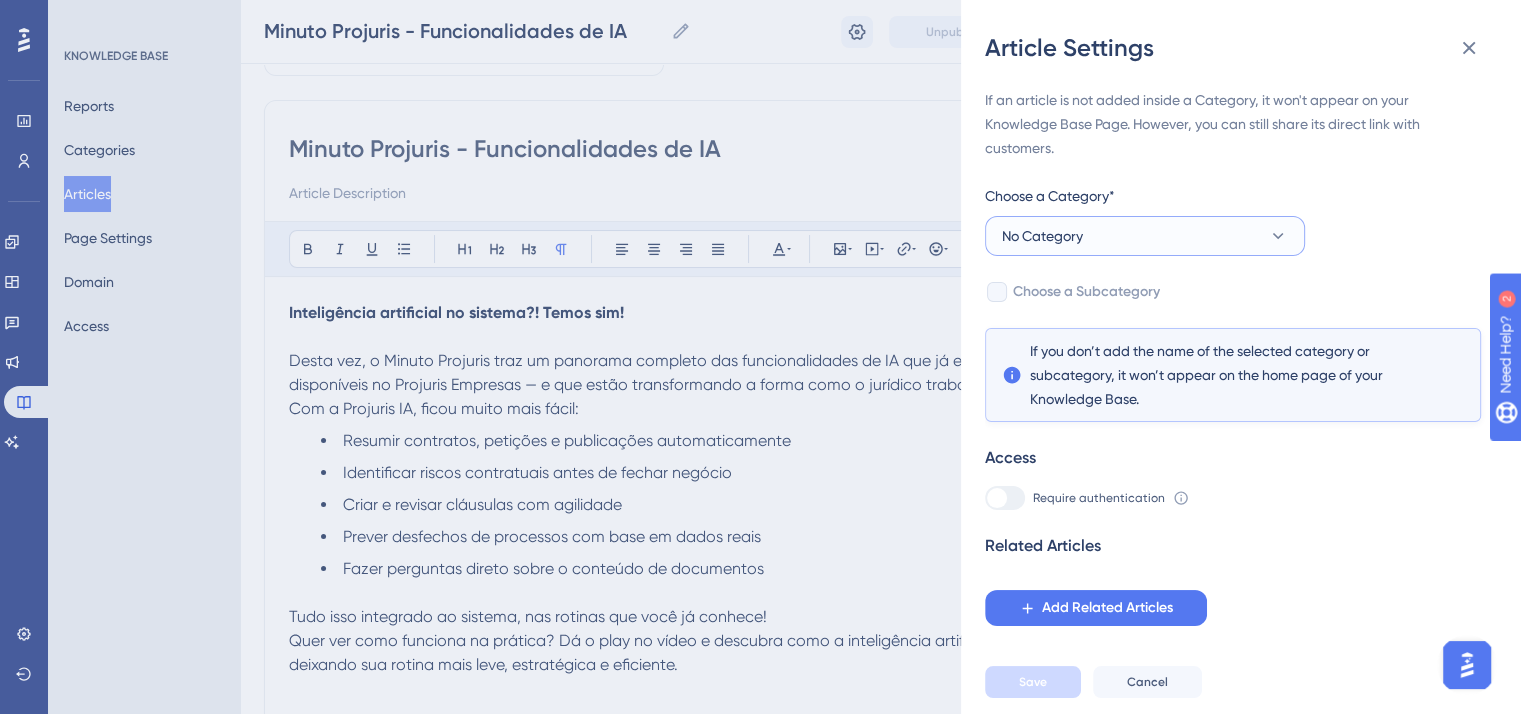 click on "No Category" at bounding box center (1145, 236) 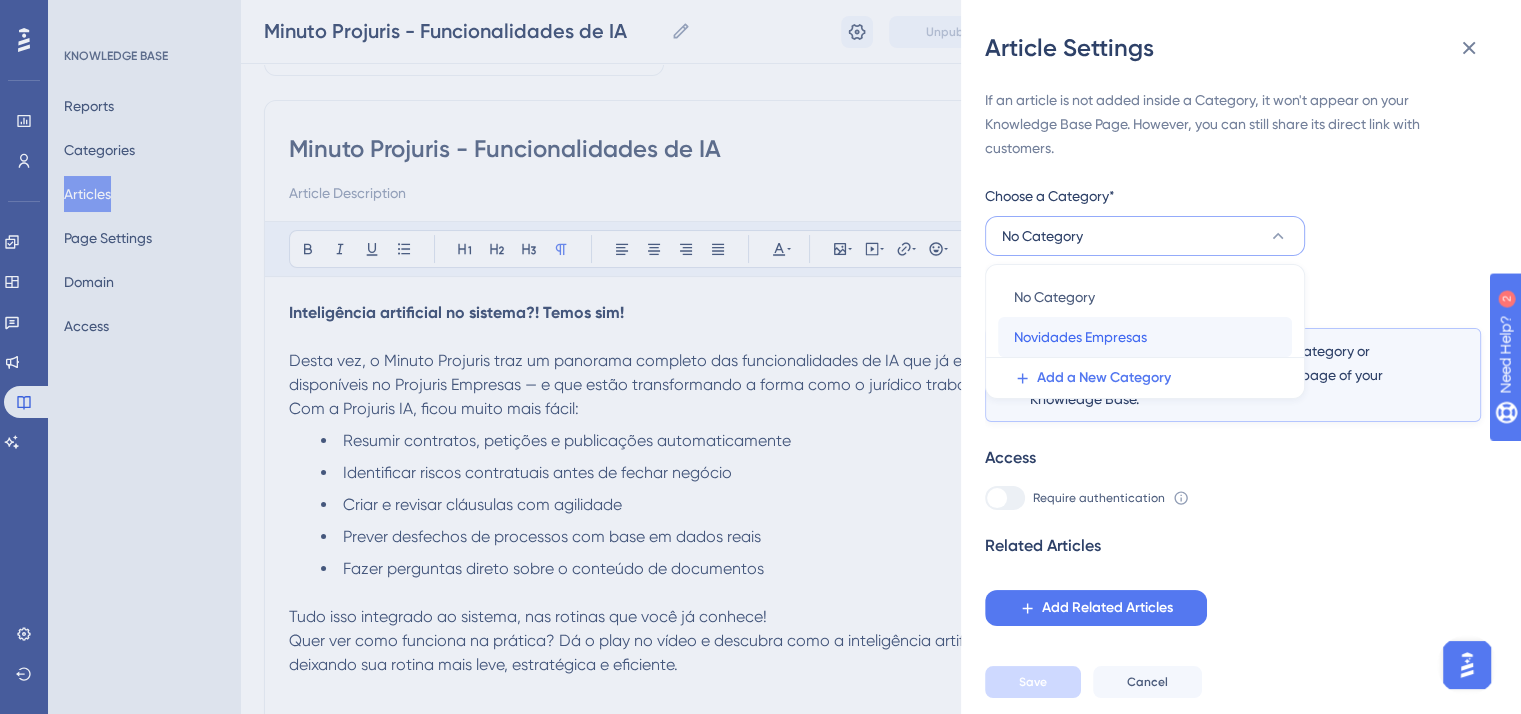 drag, startPoint x: 1136, startPoint y: 335, endPoint x: 1175, endPoint y: 337, distance: 39.051247 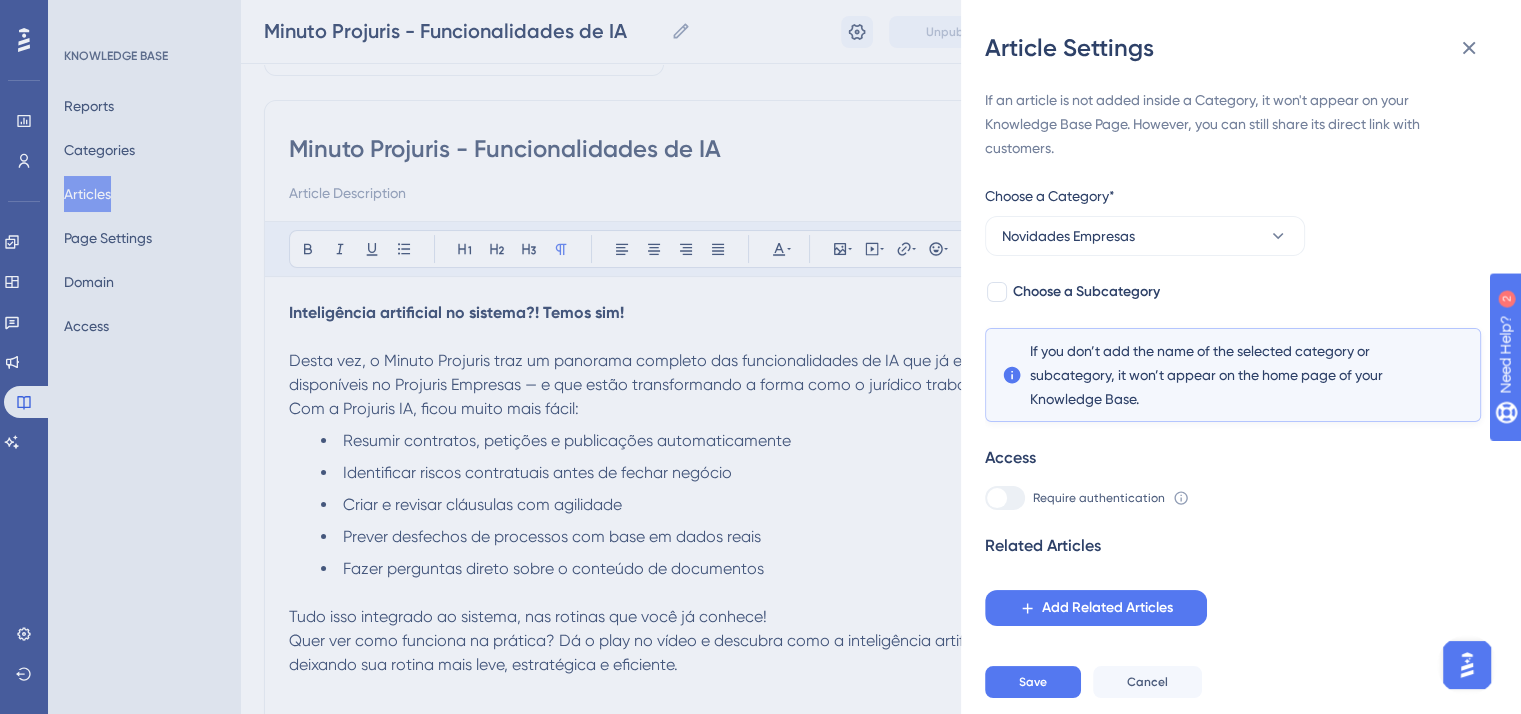 scroll, scrollTop: 24, scrollLeft: 0, axis: vertical 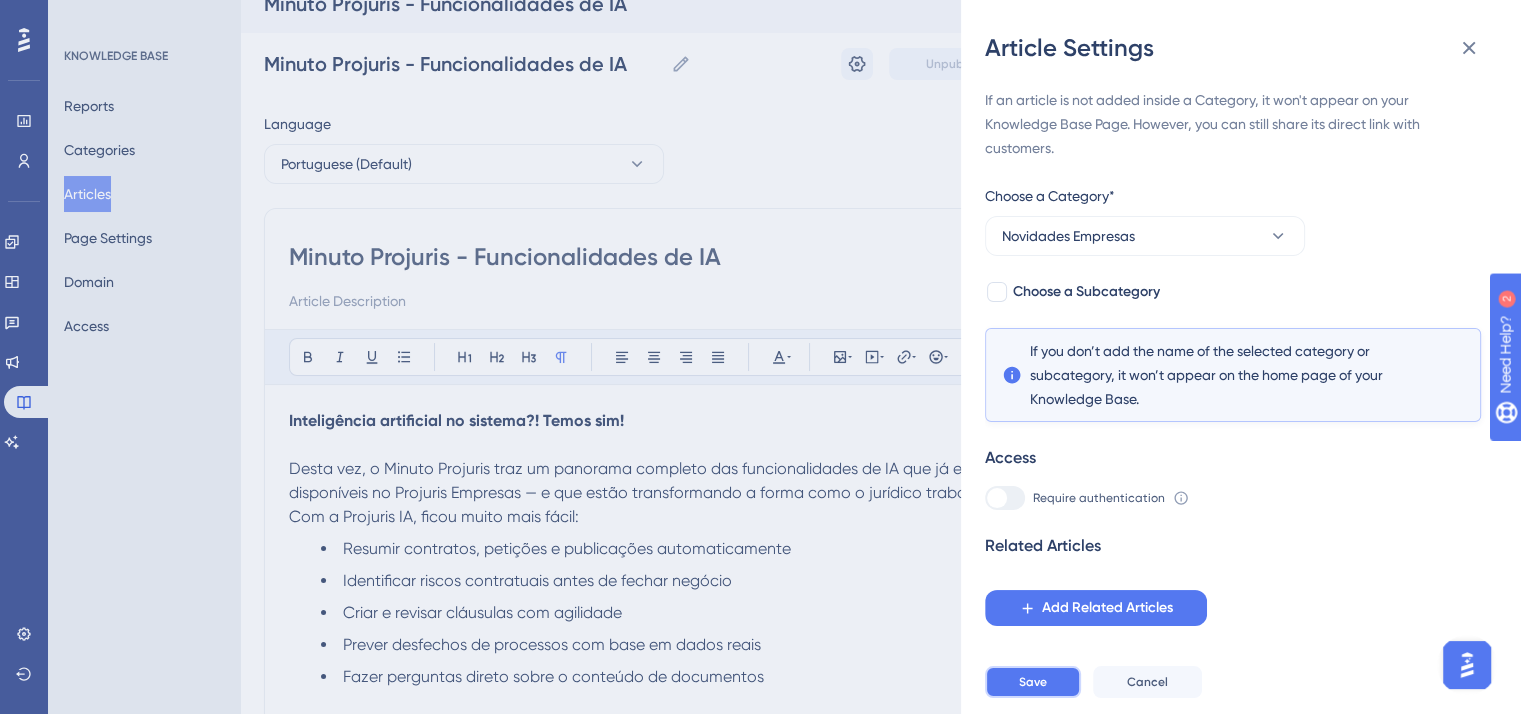 click on "Save" at bounding box center [1033, 682] 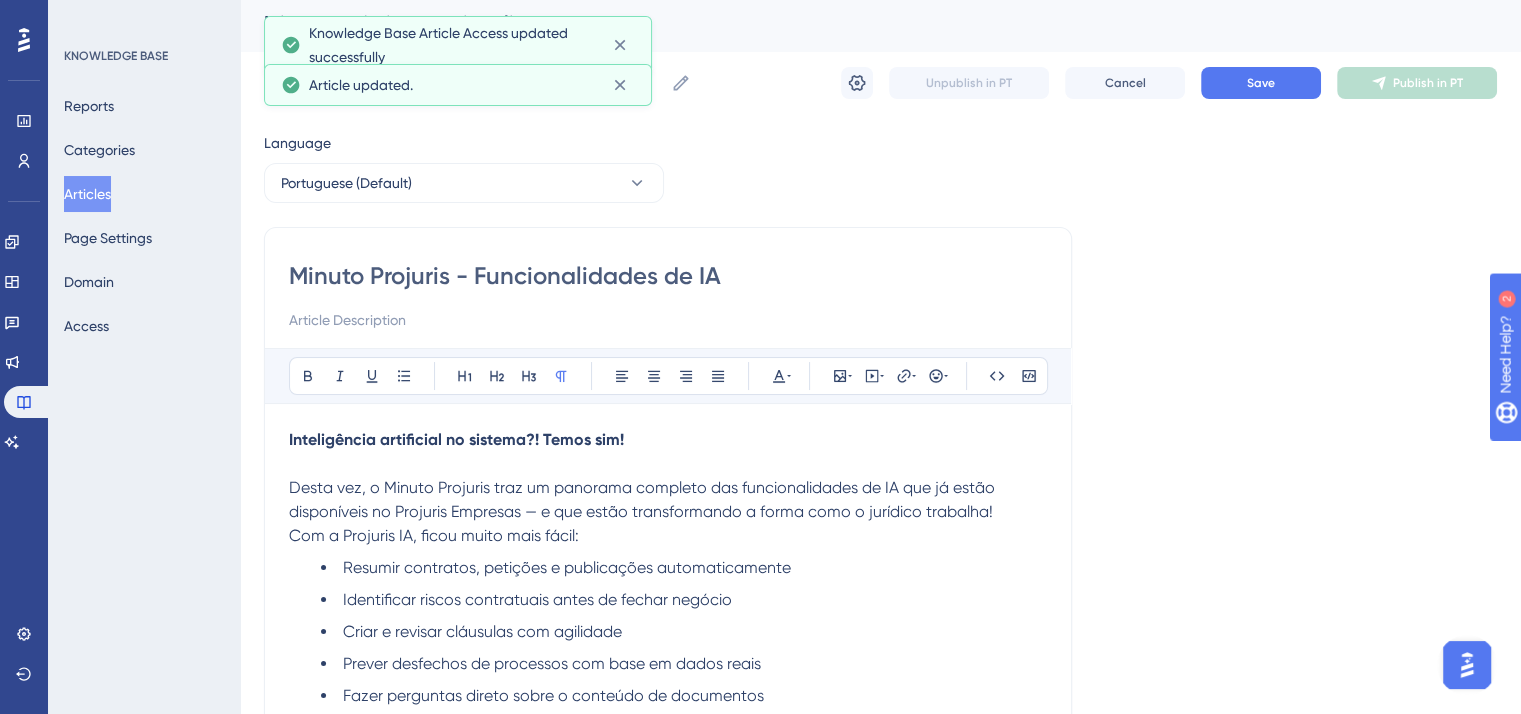 scroll, scrollTop: 0, scrollLeft: 0, axis: both 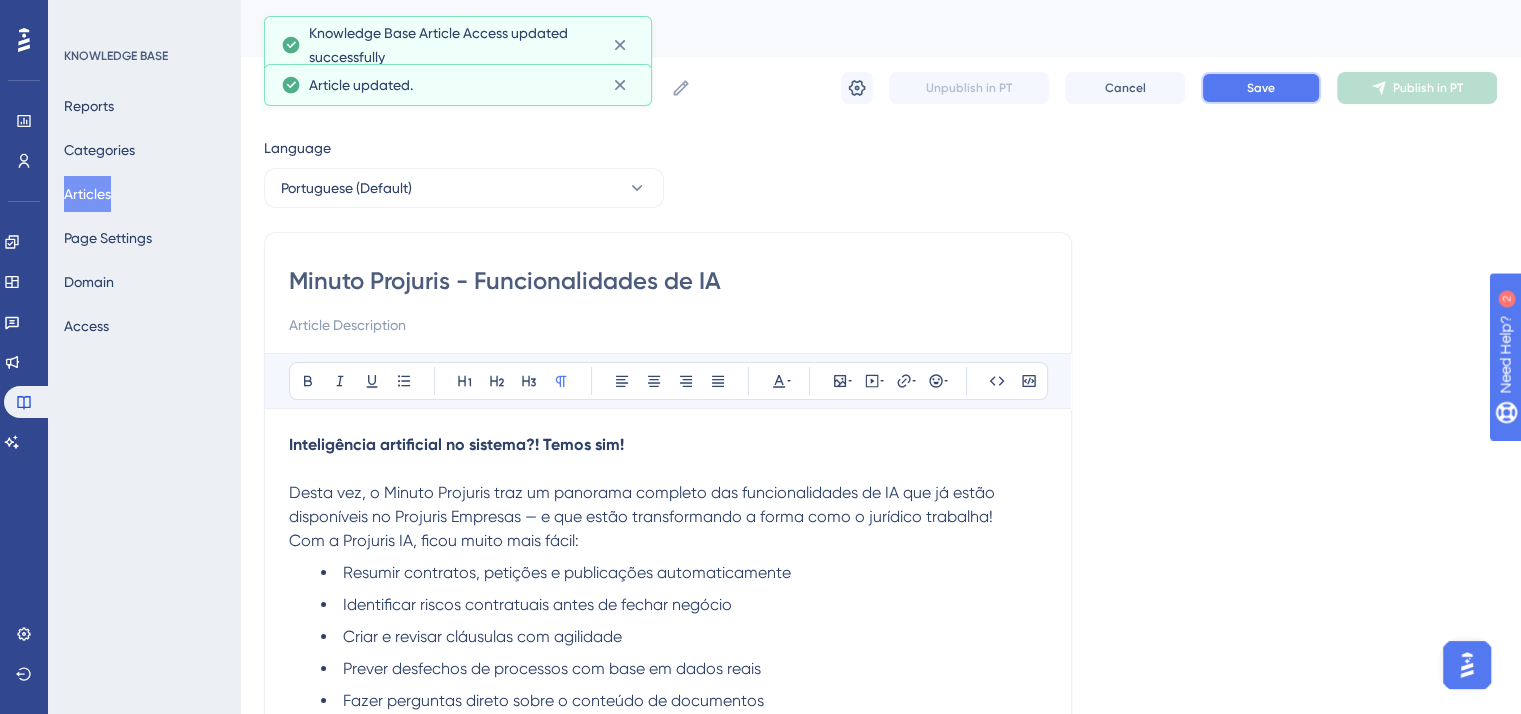 click on "Save" at bounding box center [1261, 88] 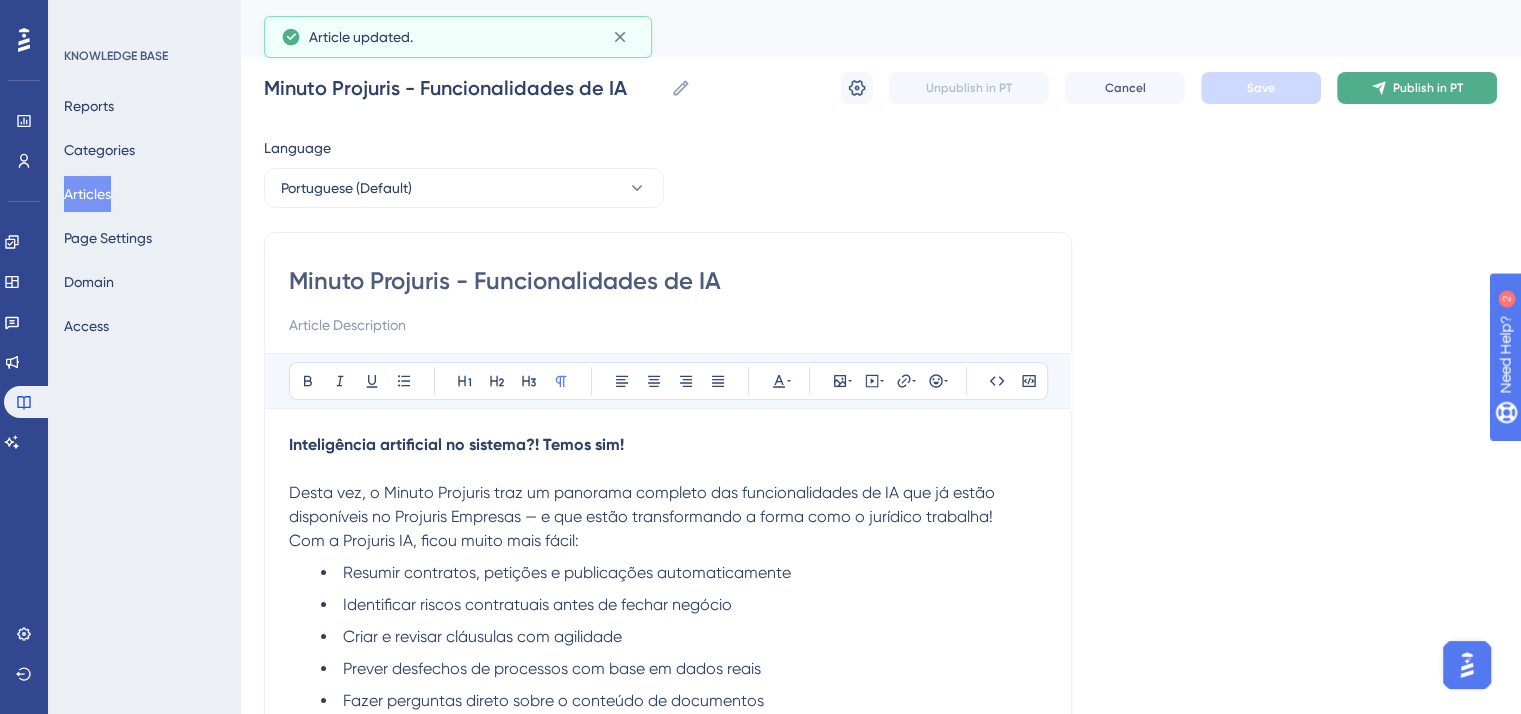 click on "Publish in PT" at bounding box center [1428, 88] 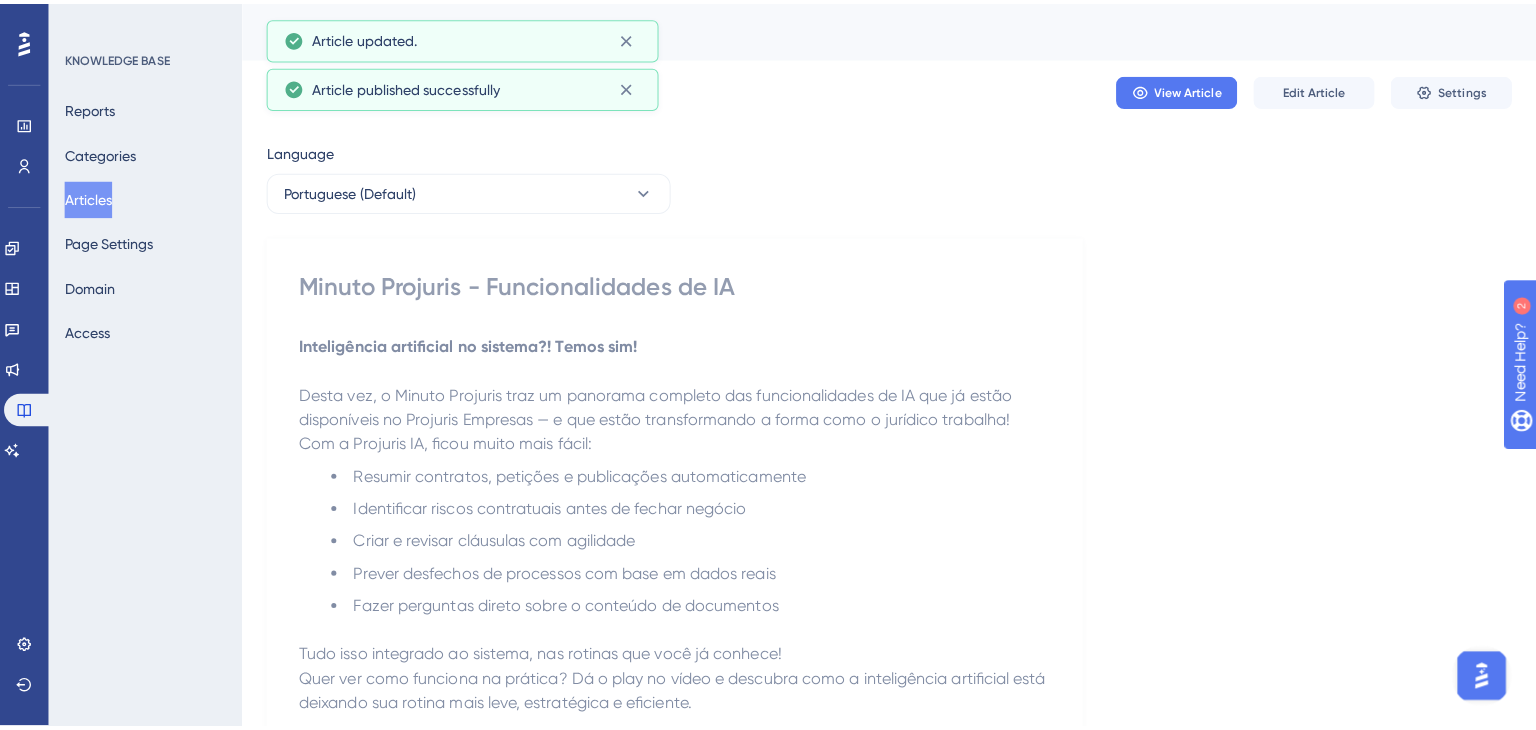 scroll, scrollTop: 0, scrollLeft: 0, axis: both 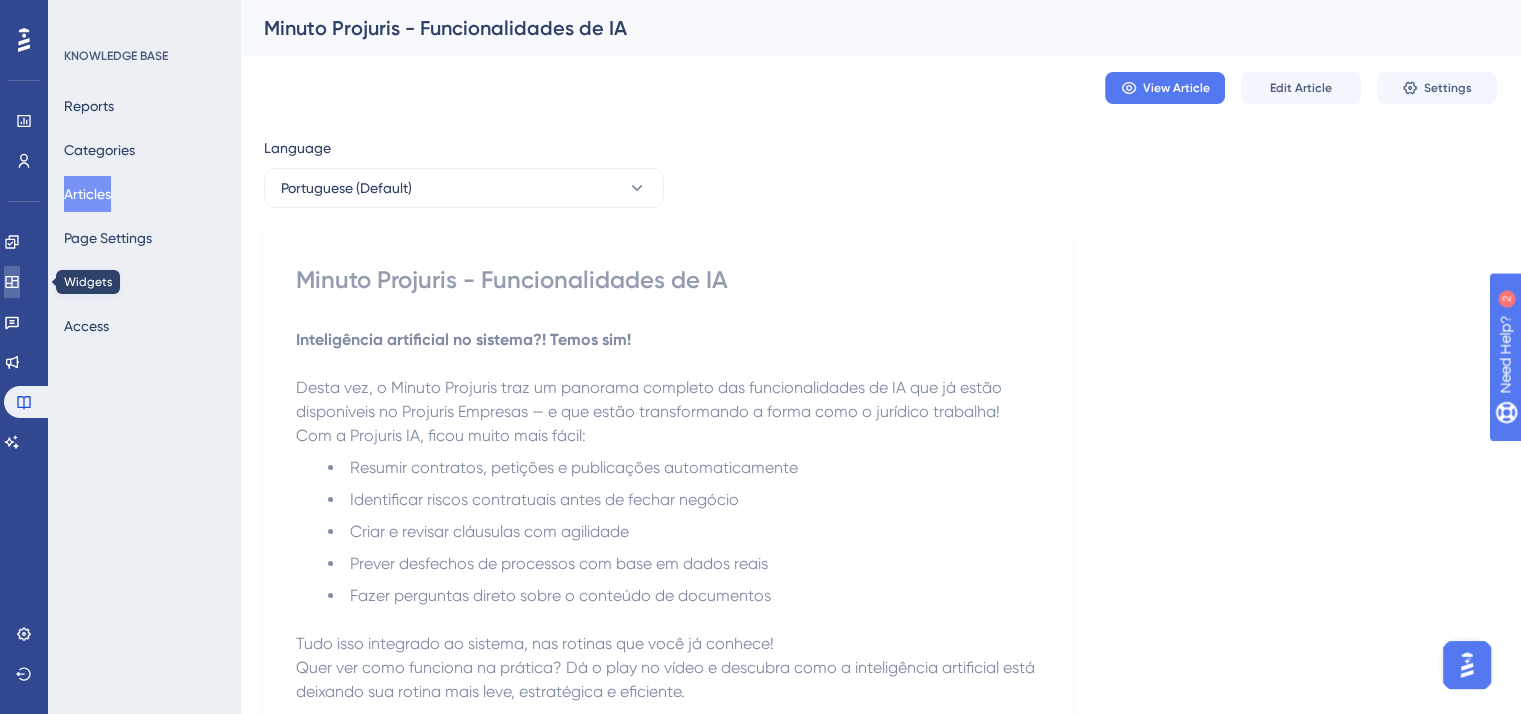 click at bounding box center (12, 282) 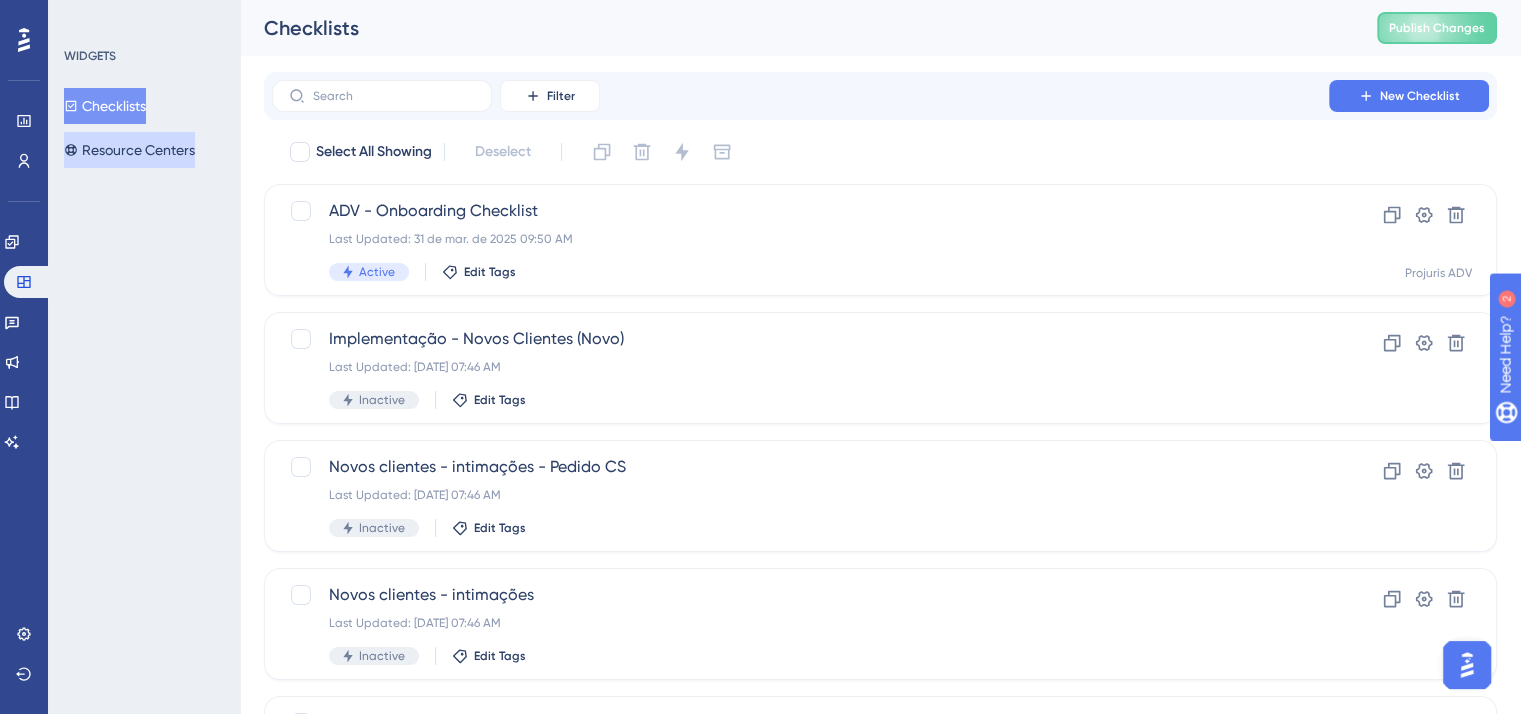 click on "Resource Centers" at bounding box center (129, 150) 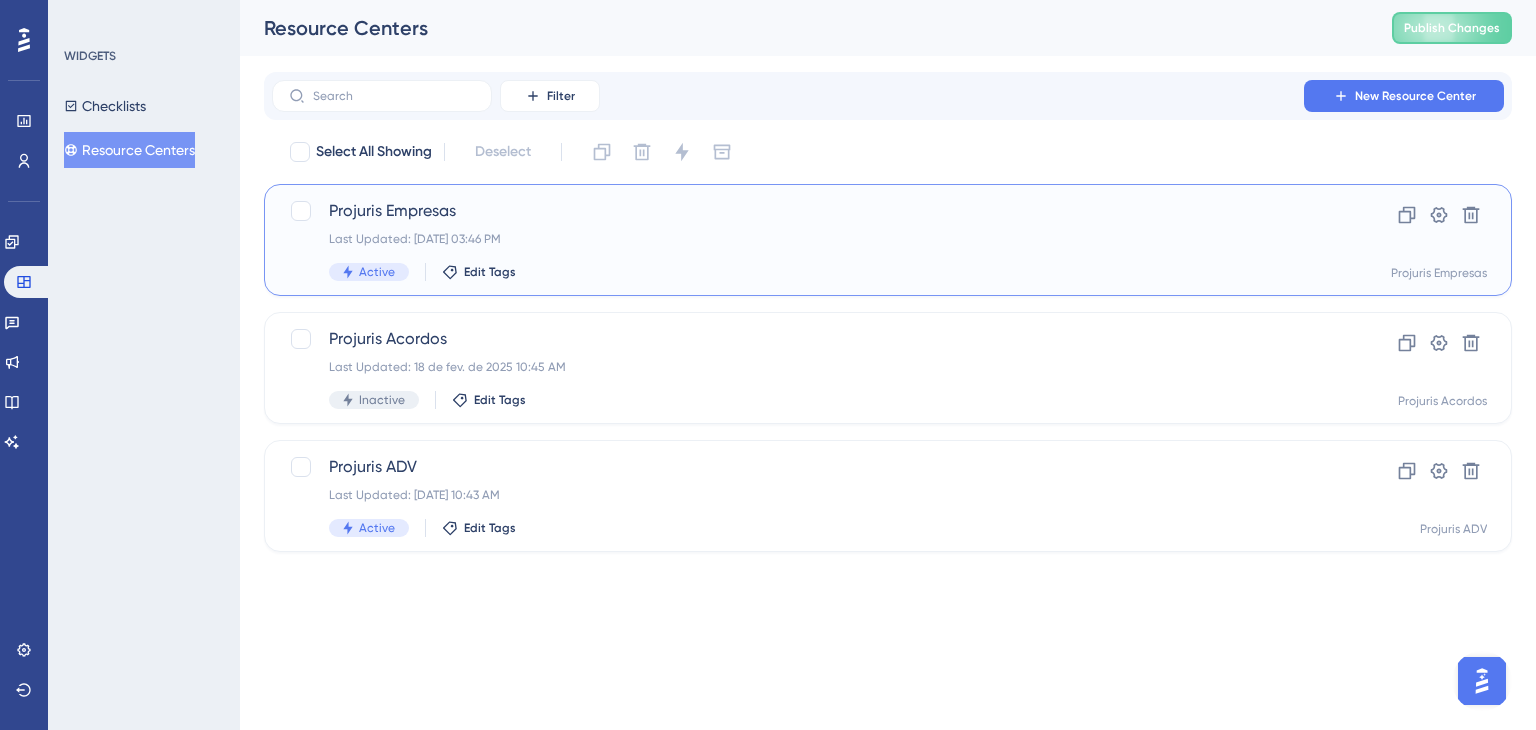 click on "Projuris Empresas" at bounding box center [808, 211] 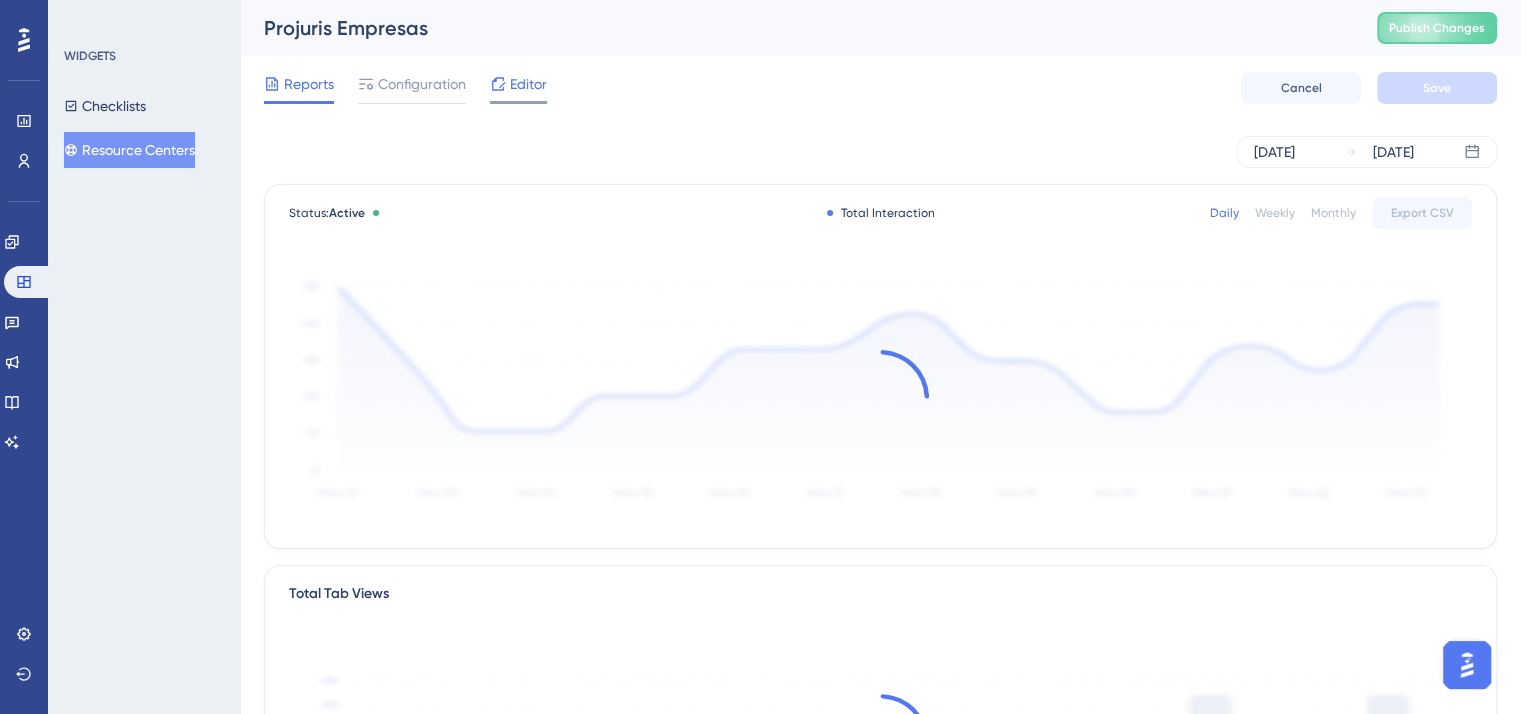 click on "Editor" at bounding box center [528, 84] 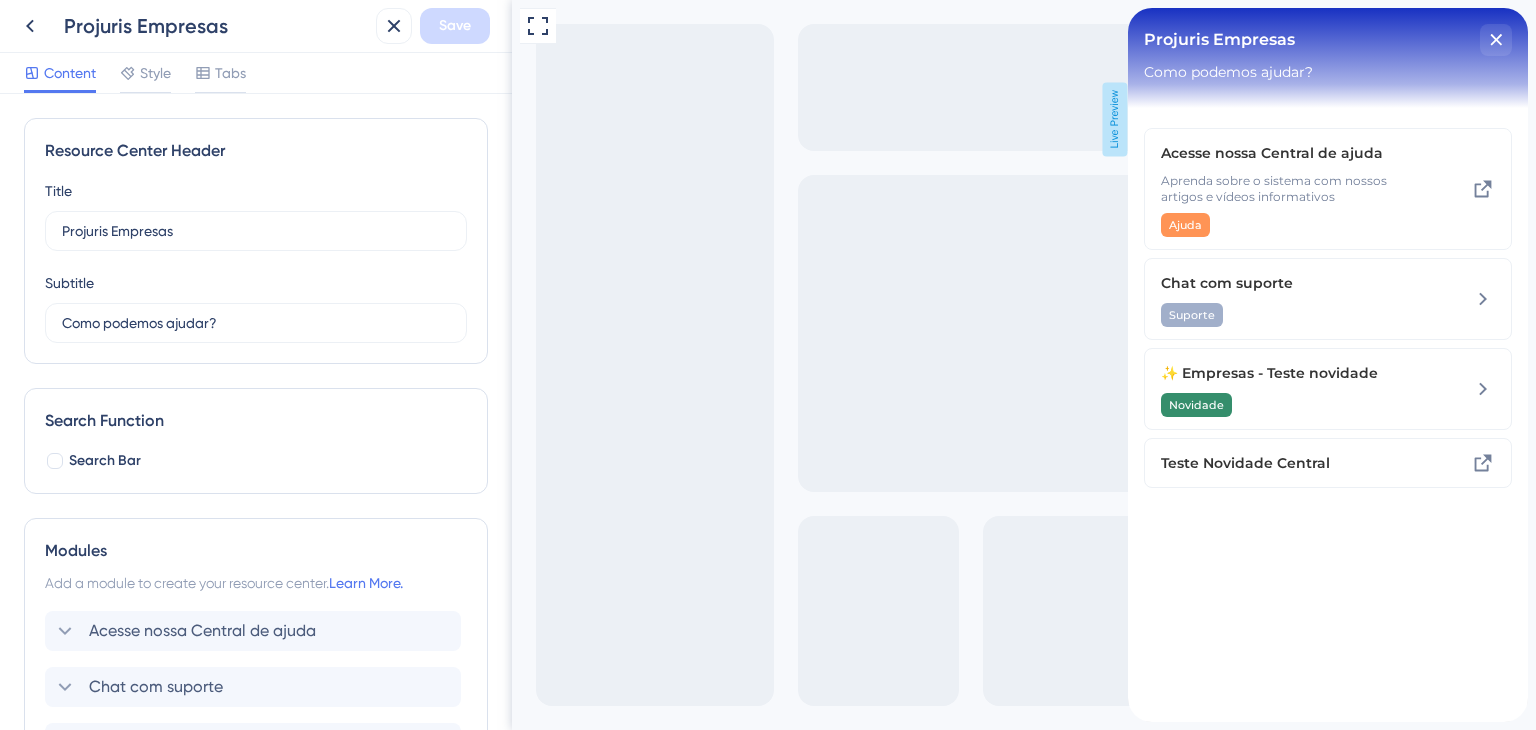 scroll, scrollTop: 0, scrollLeft: 0, axis: both 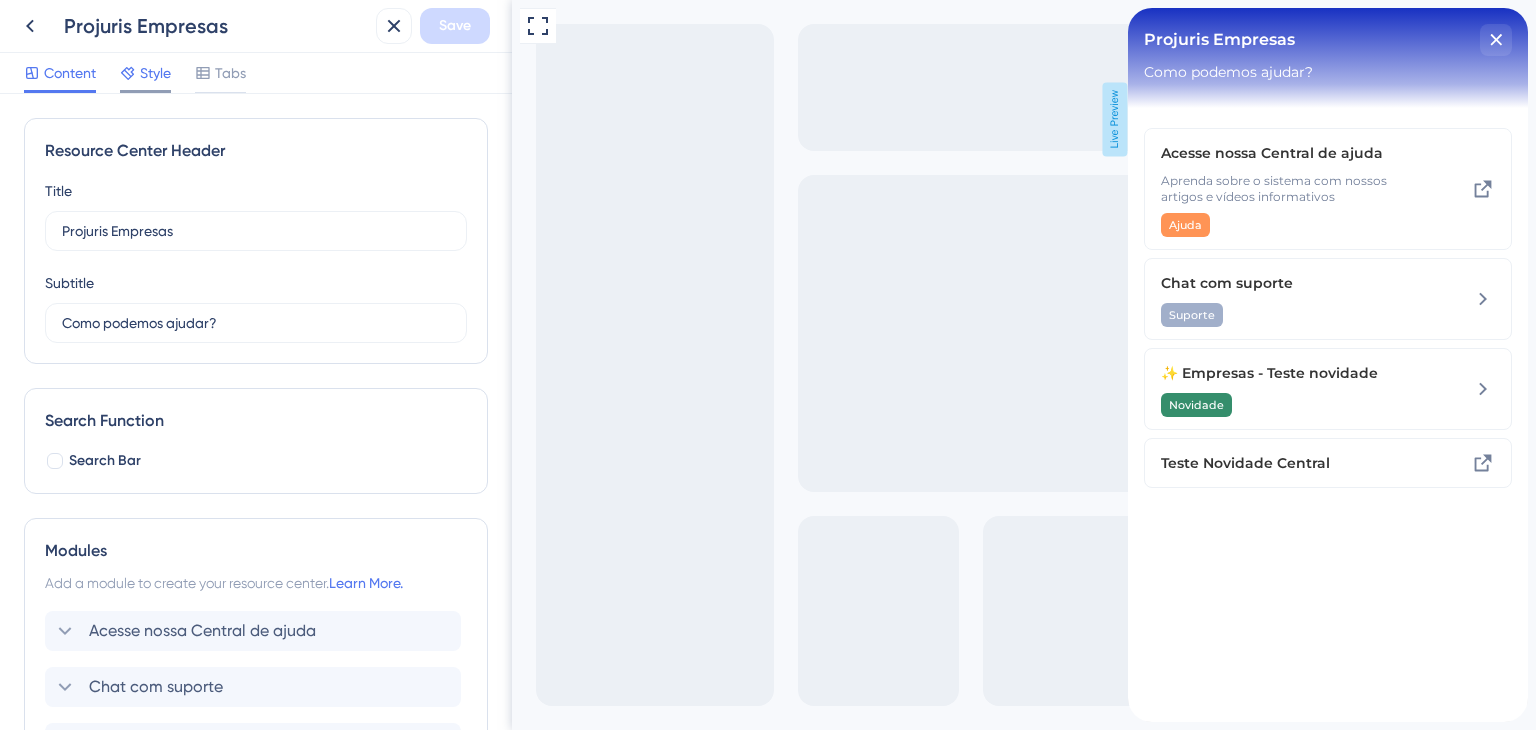 click on "Style" at bounding box center [155, 73] 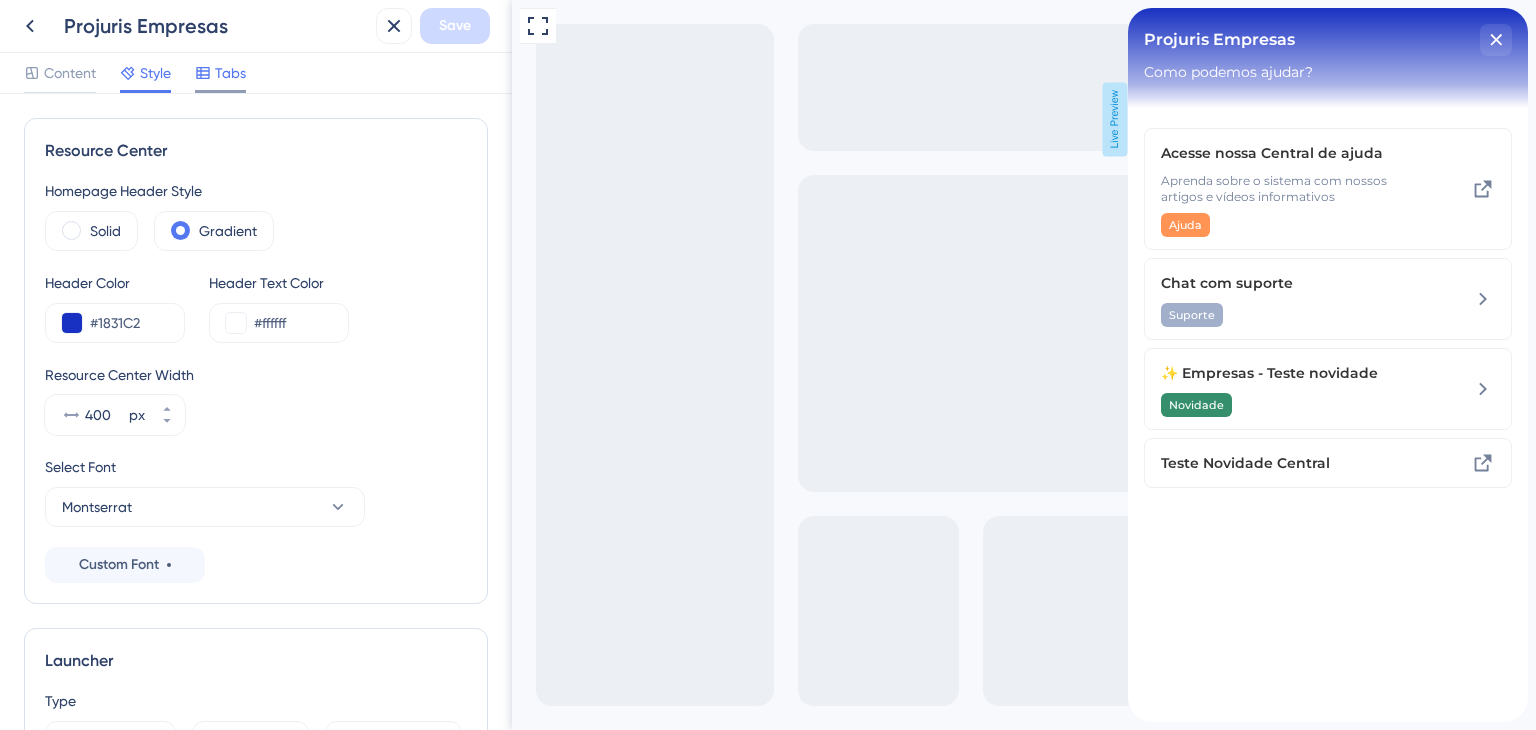 click on "Tabs" at bounding box center (220, 73) 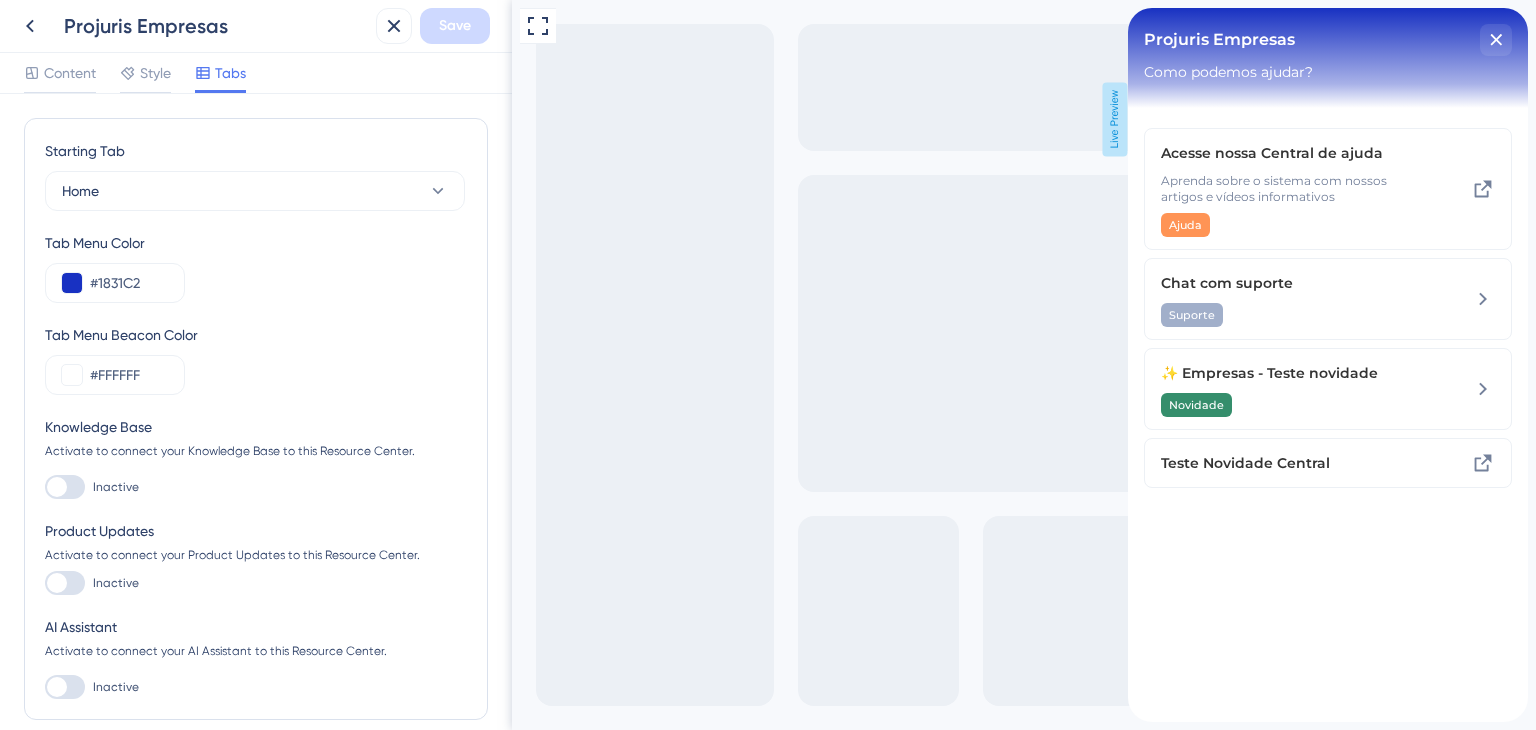 scroll, scrollTop: 0, scrollLeft: 0, axis: both 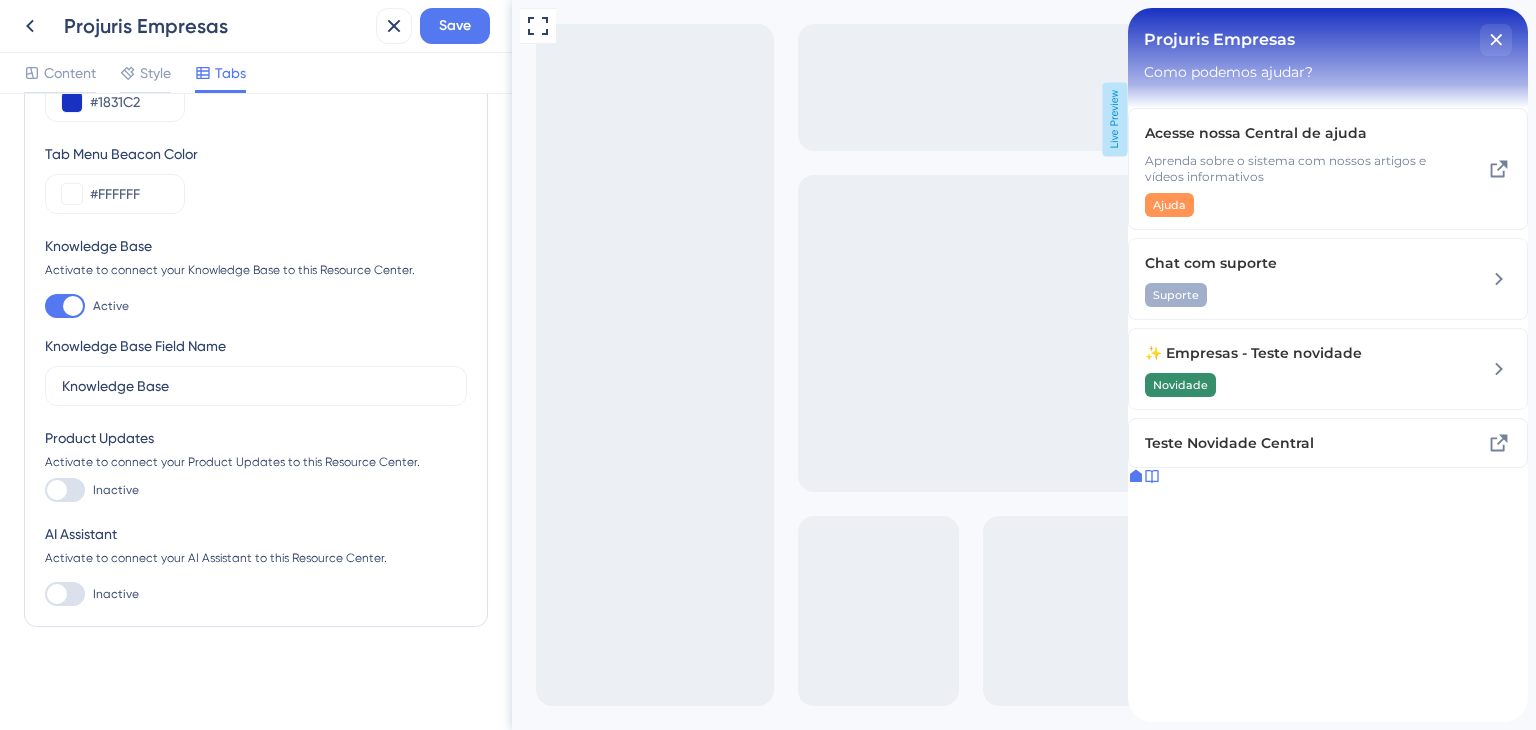click at bounding box center [1152, 478] 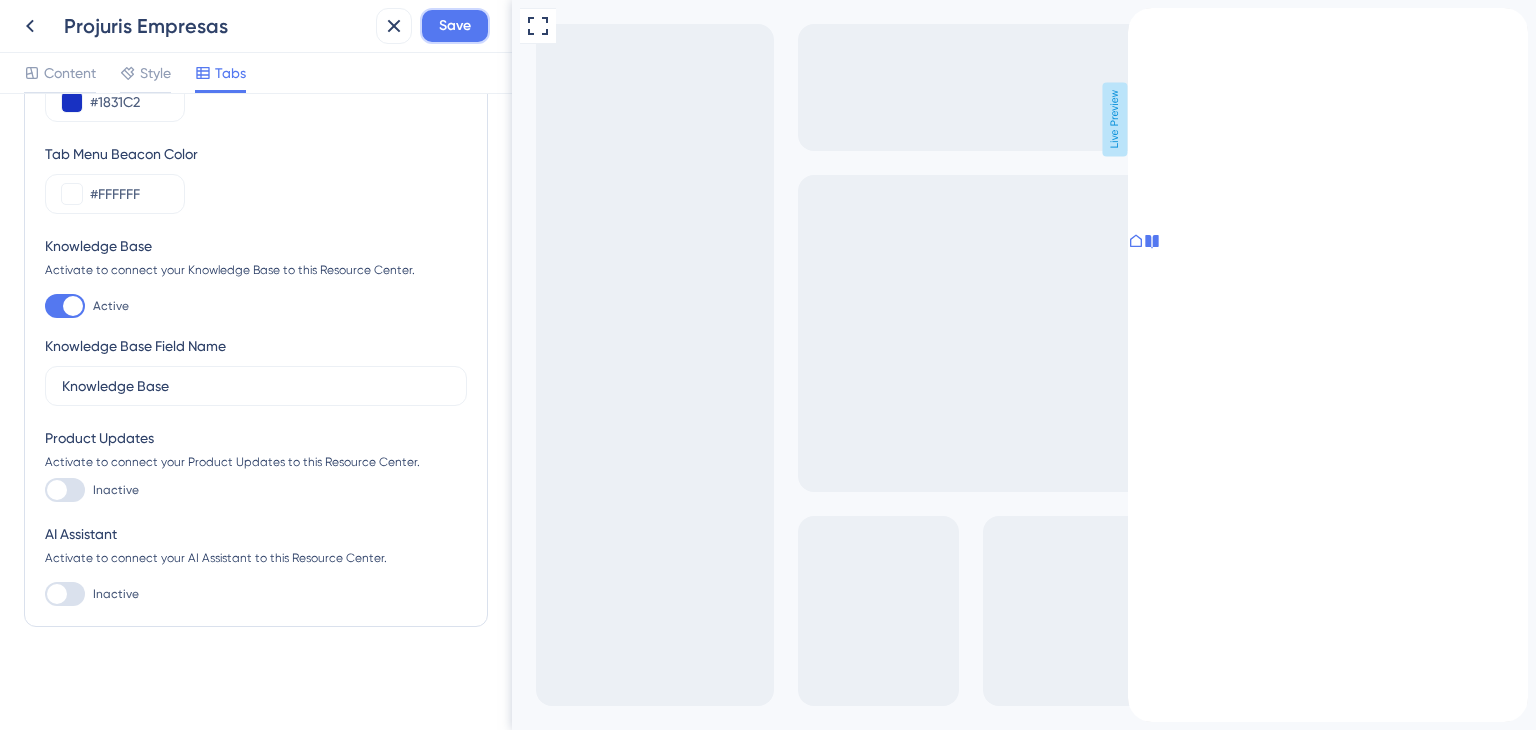 click on "Save" at bounding box center (455, 26) 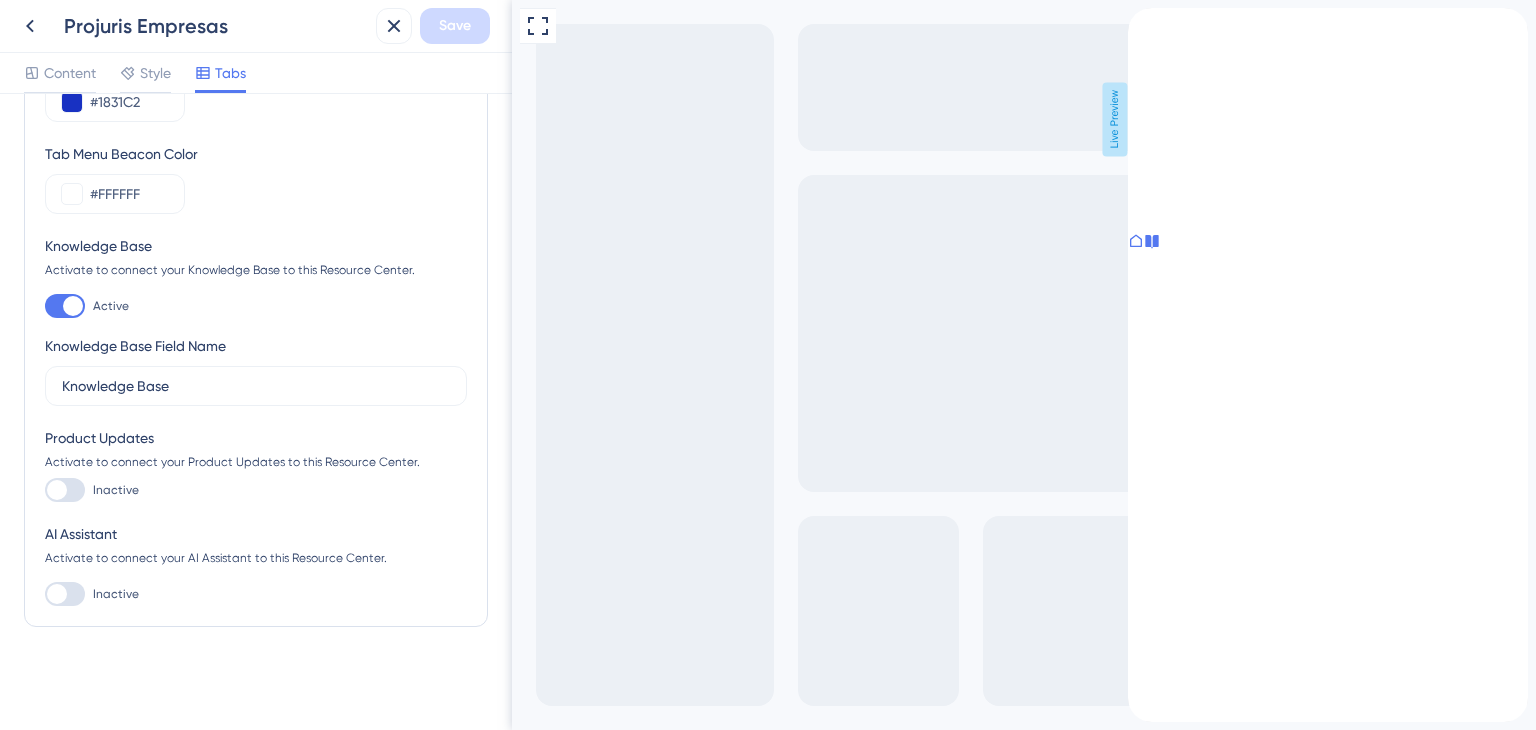 click 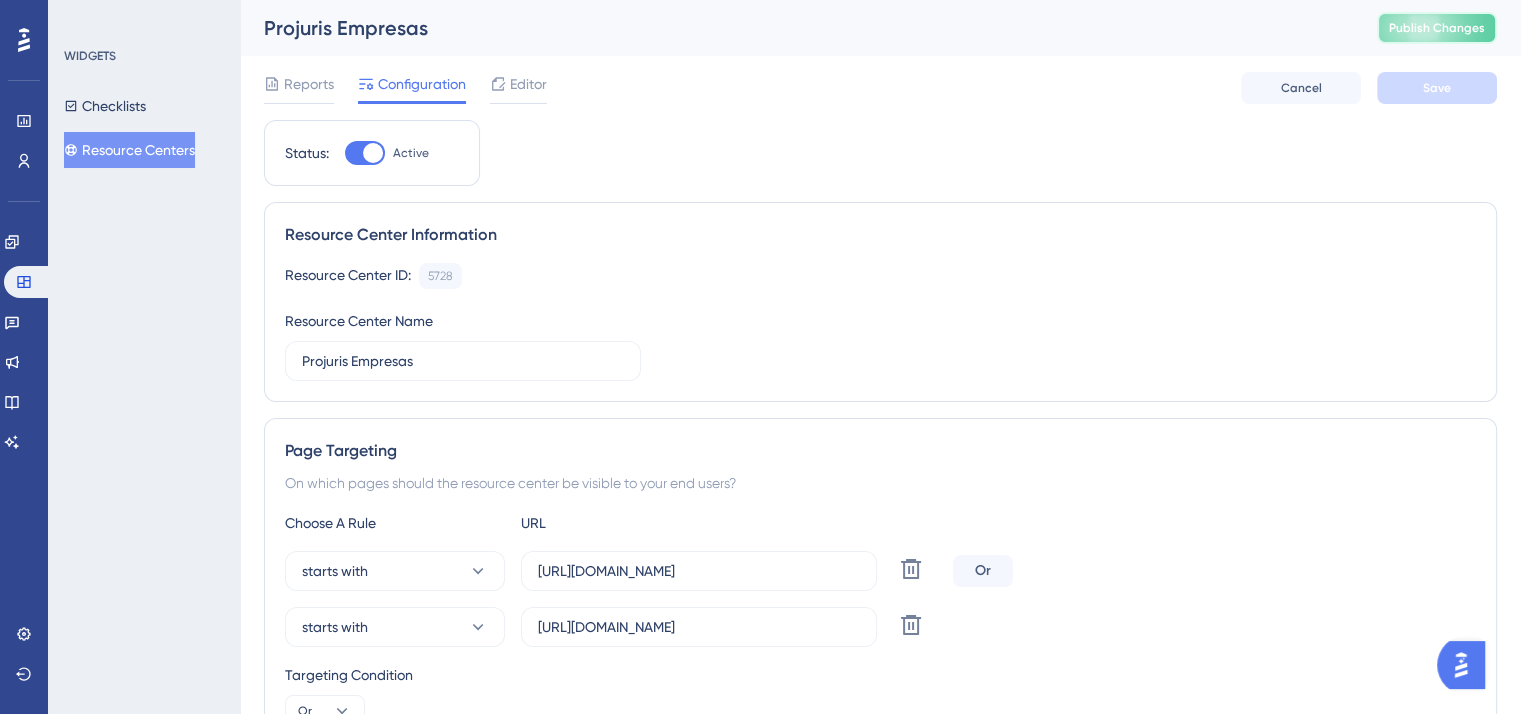 click on "Publish Changes" at bounding box center [1437, 28] 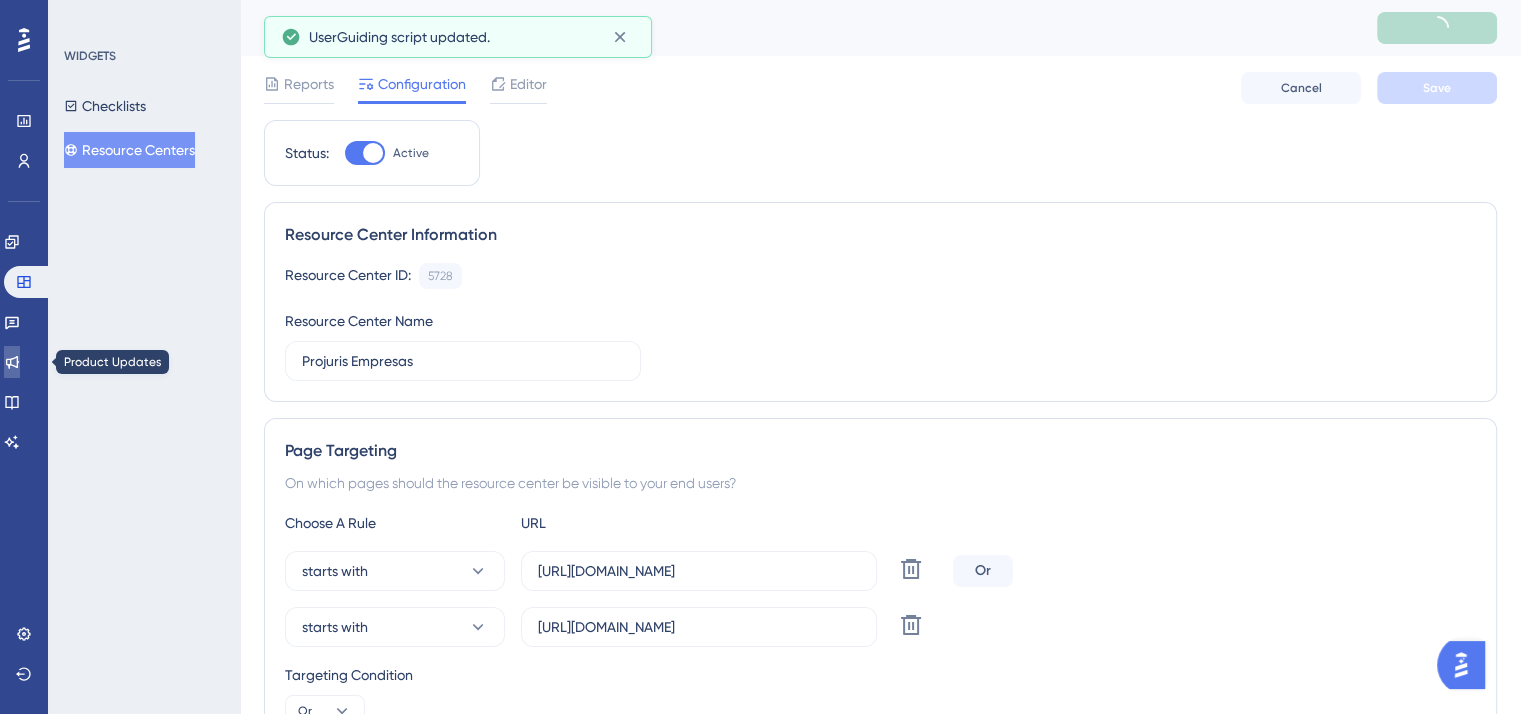 click 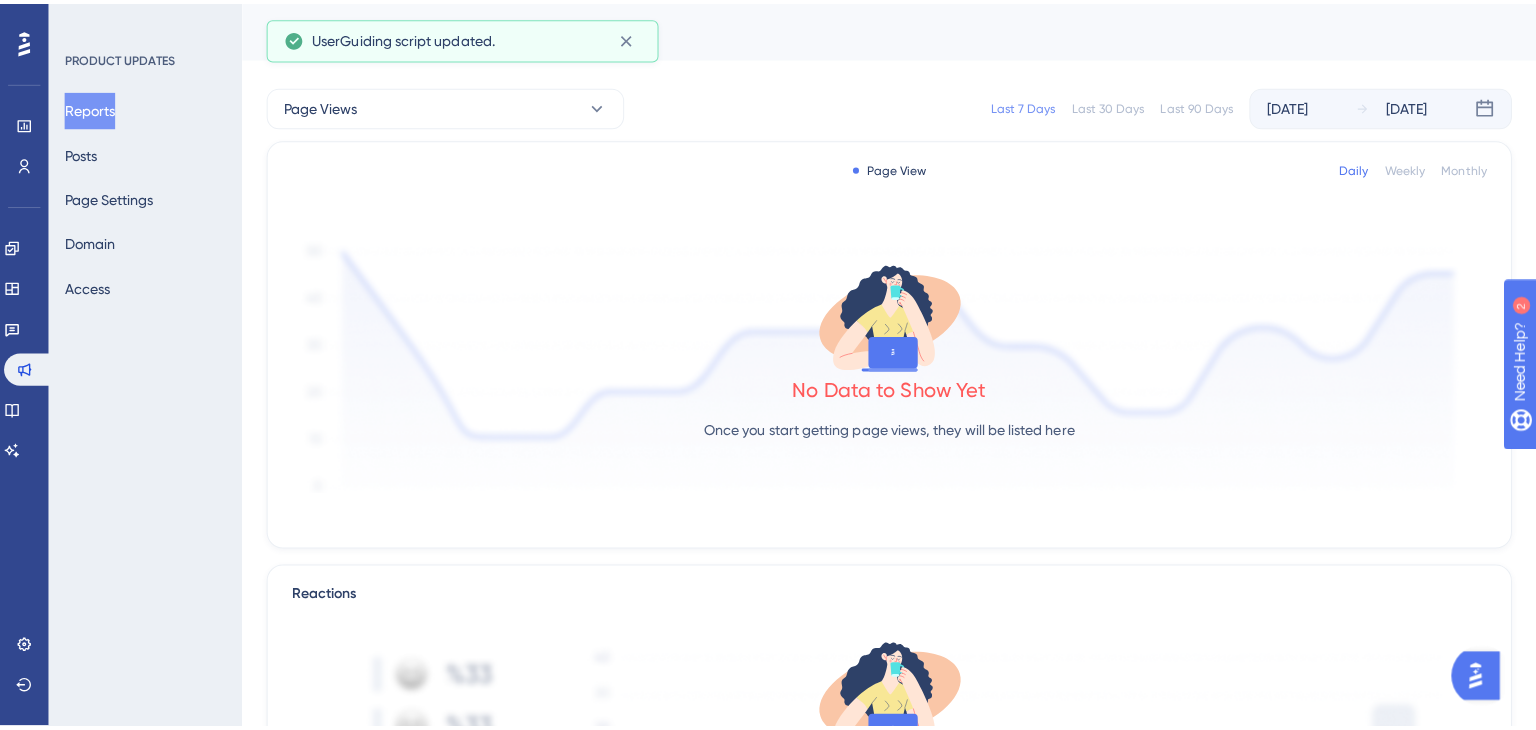 scroll, scrollTop: 0, scrollLeft: 0, axis: both 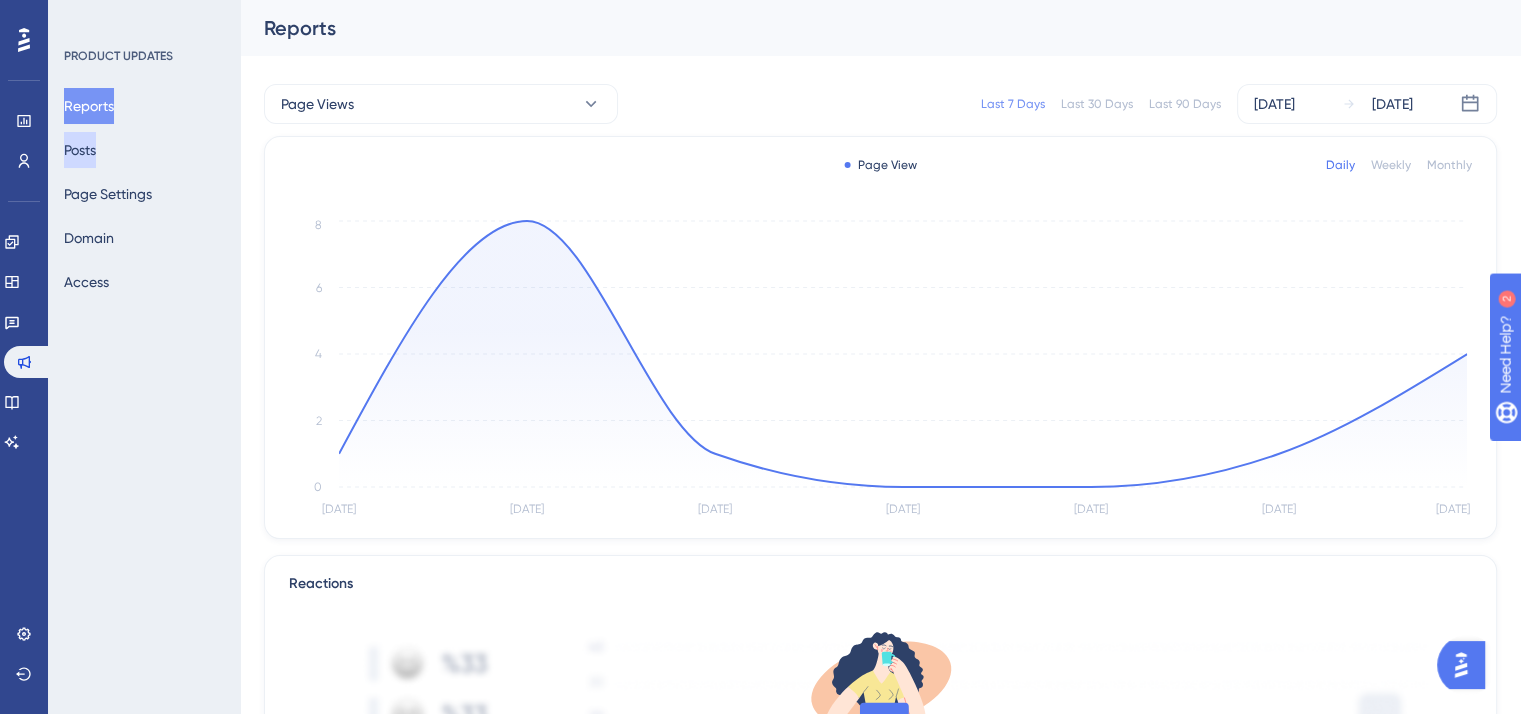 click on "Posts" at bounding box center (80, 150) 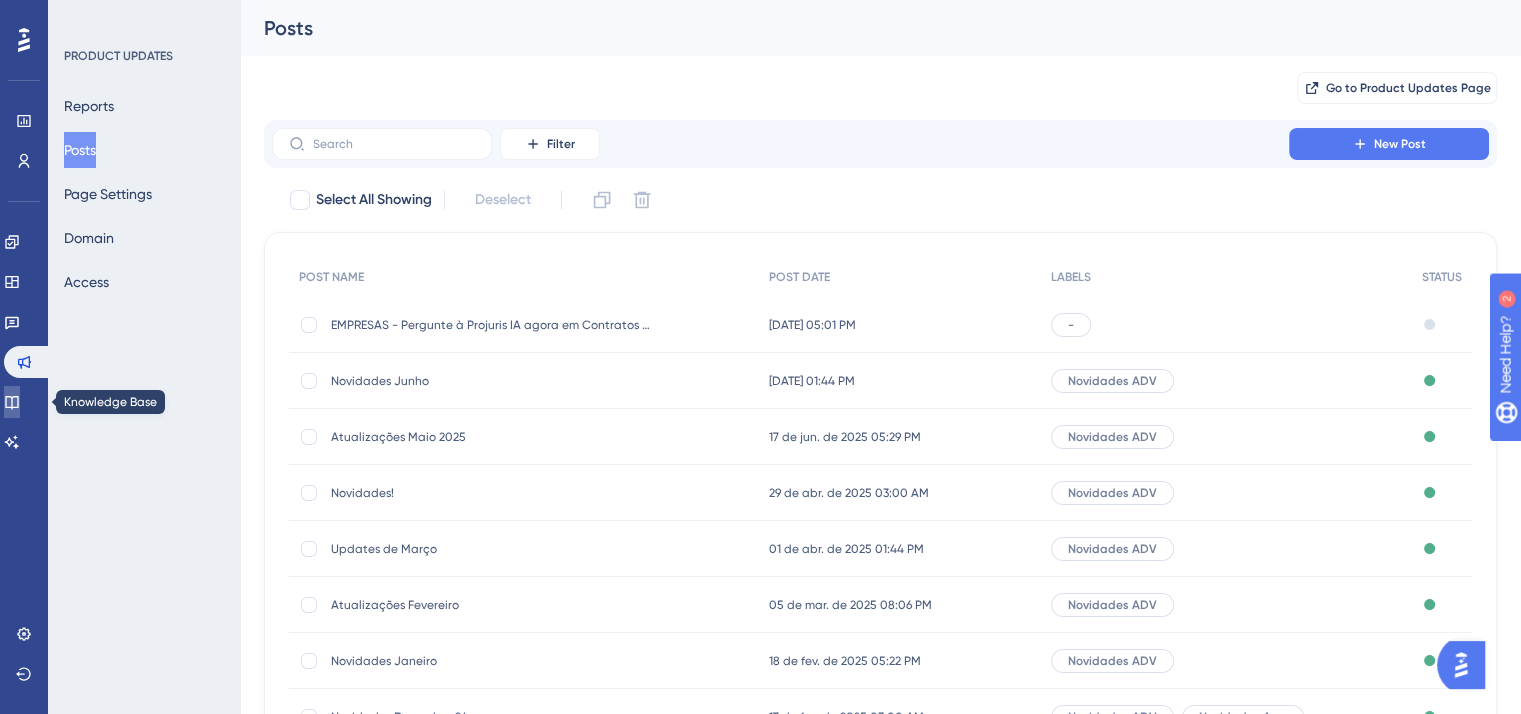 click 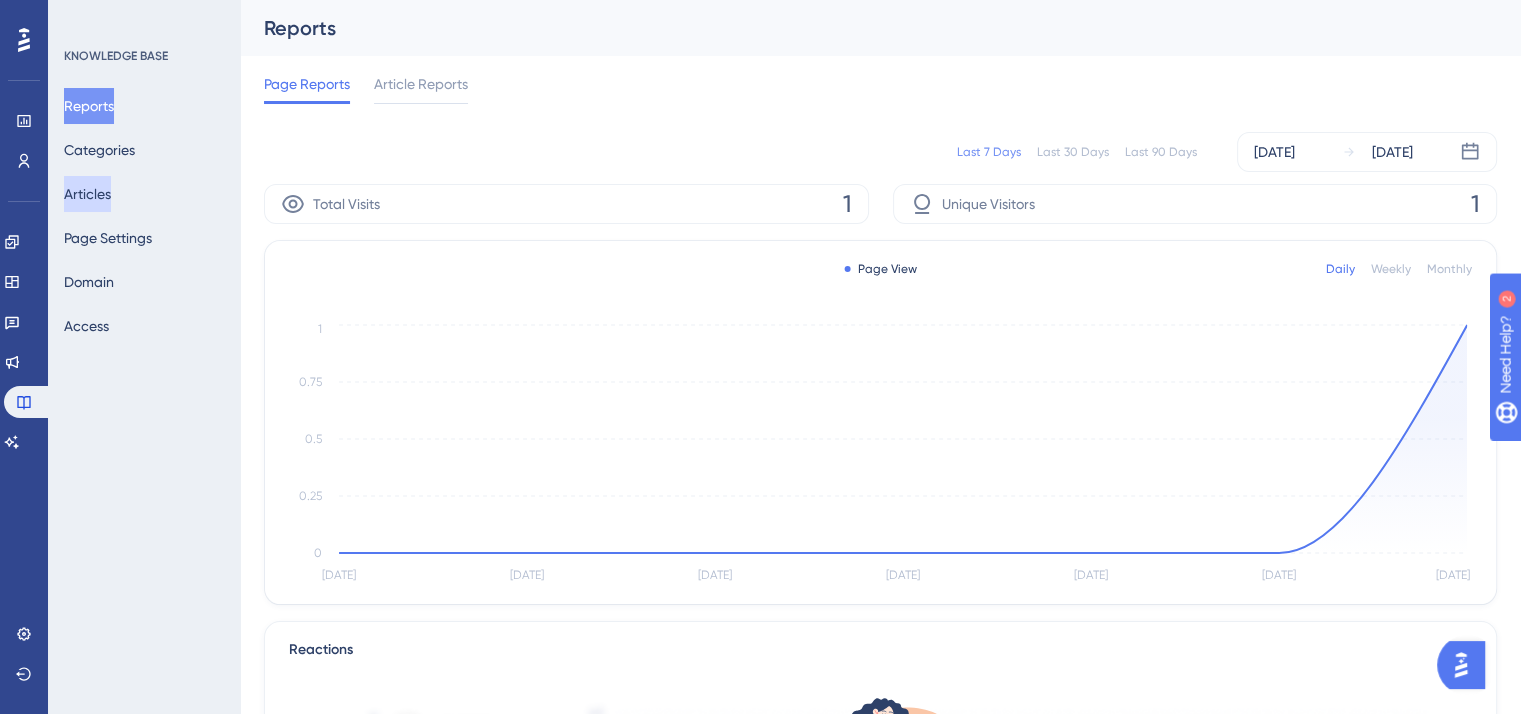 drag, startPoint x: 121, startPoint y: 184, endPoint x: 257, endPoint y: 161, distance: 137.93114 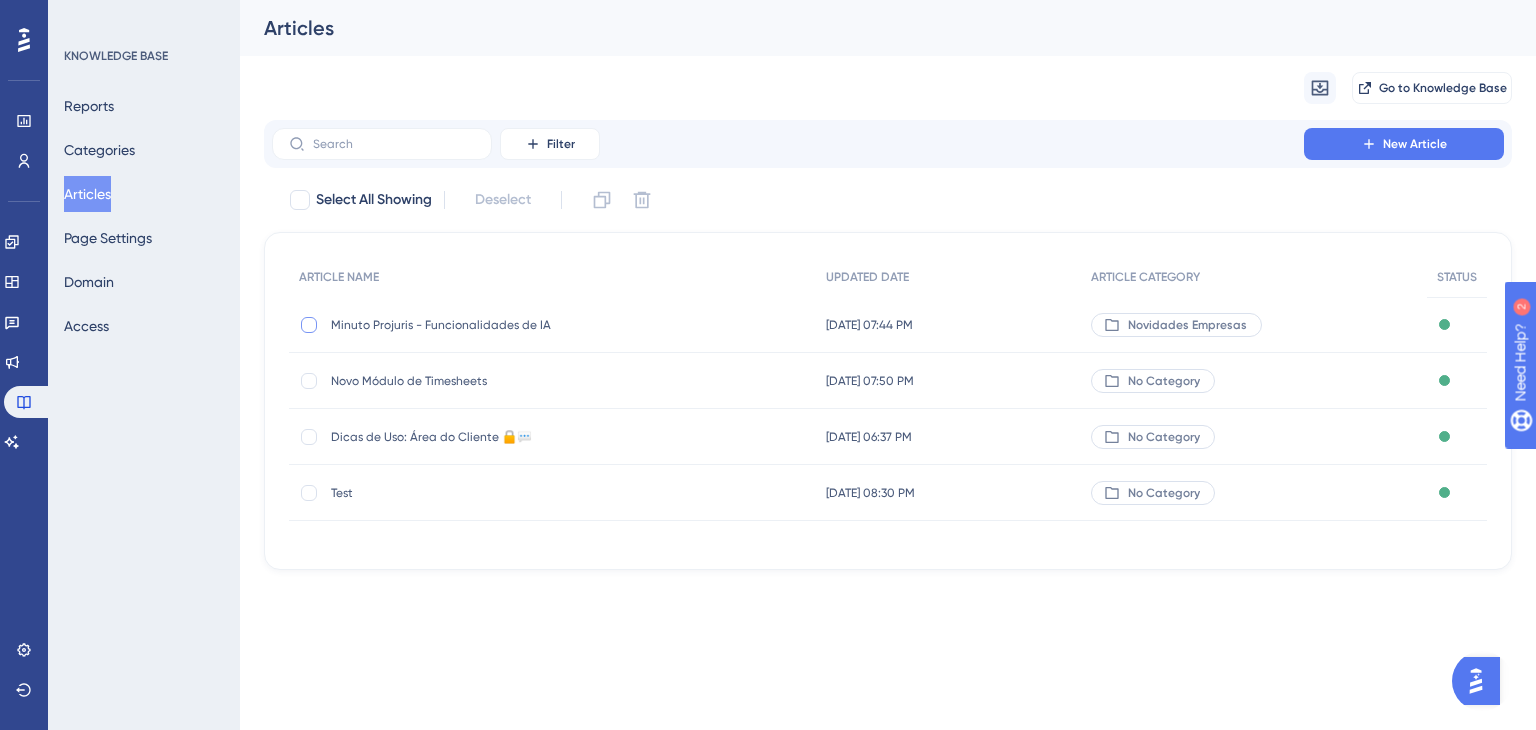click at bounding box center (309, 325) 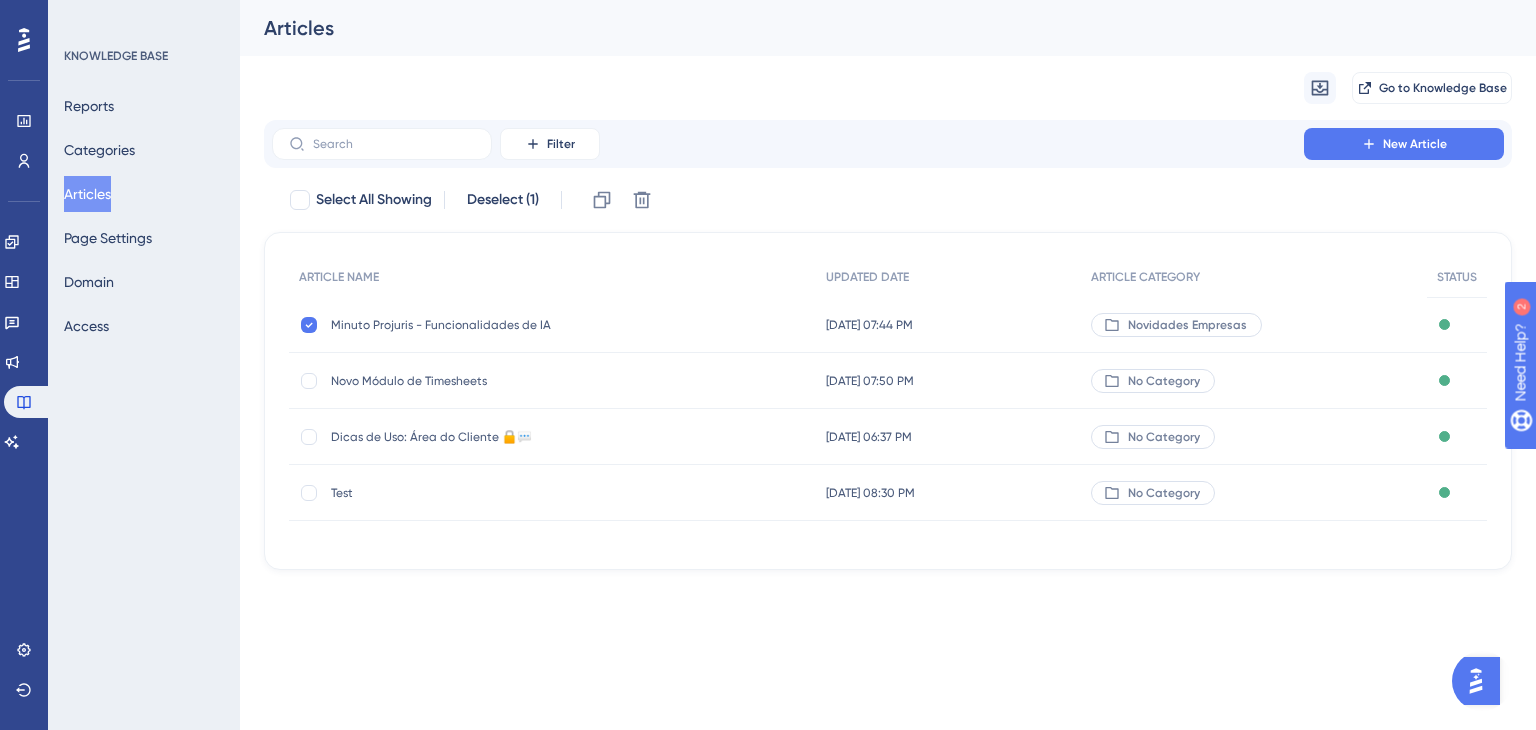 click on "[DATE] 07:44 PM [DATE] 07:44 PM" at bounding box center [948, 325] 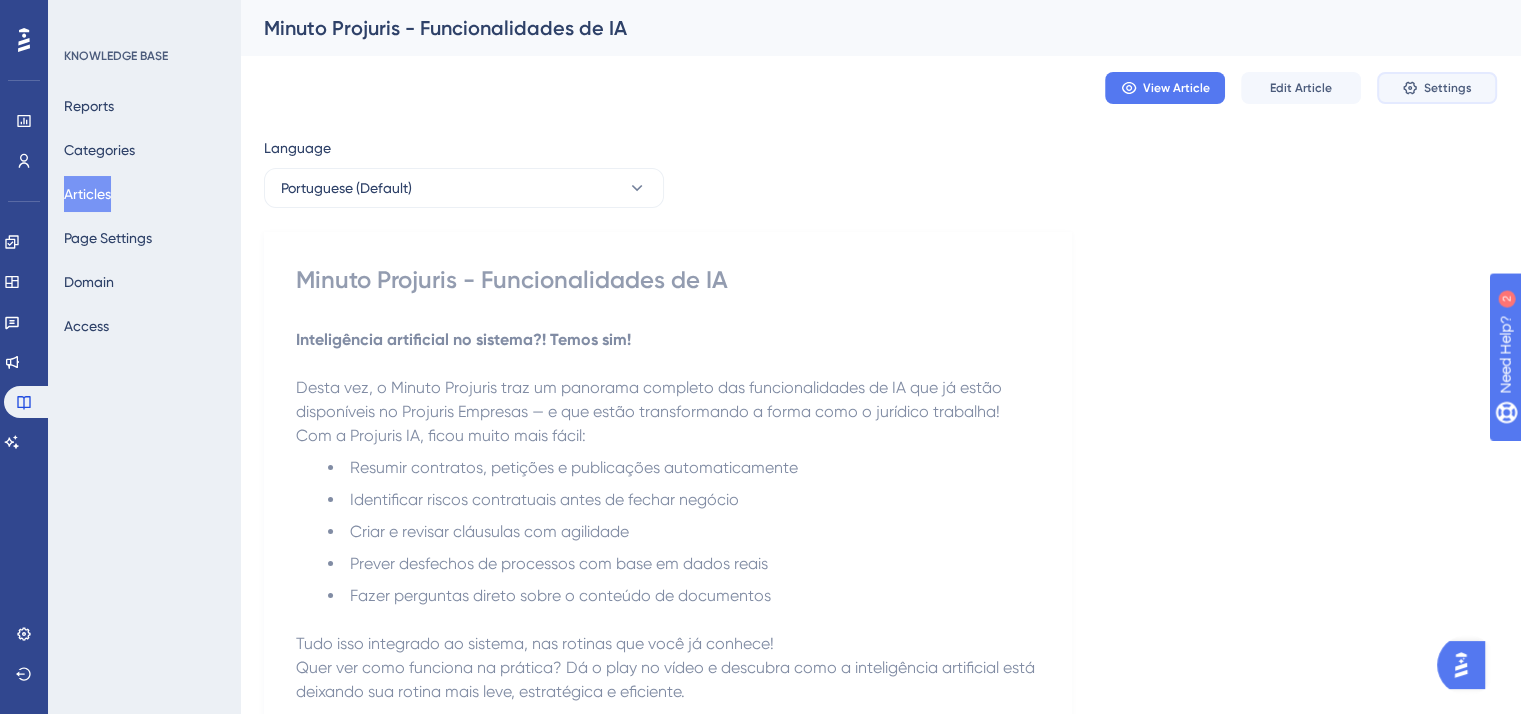 drag, startPoint x: 1460, startPoint y: 93, endPoint x: 1452, endPoint y: 105, distance: 14.422205 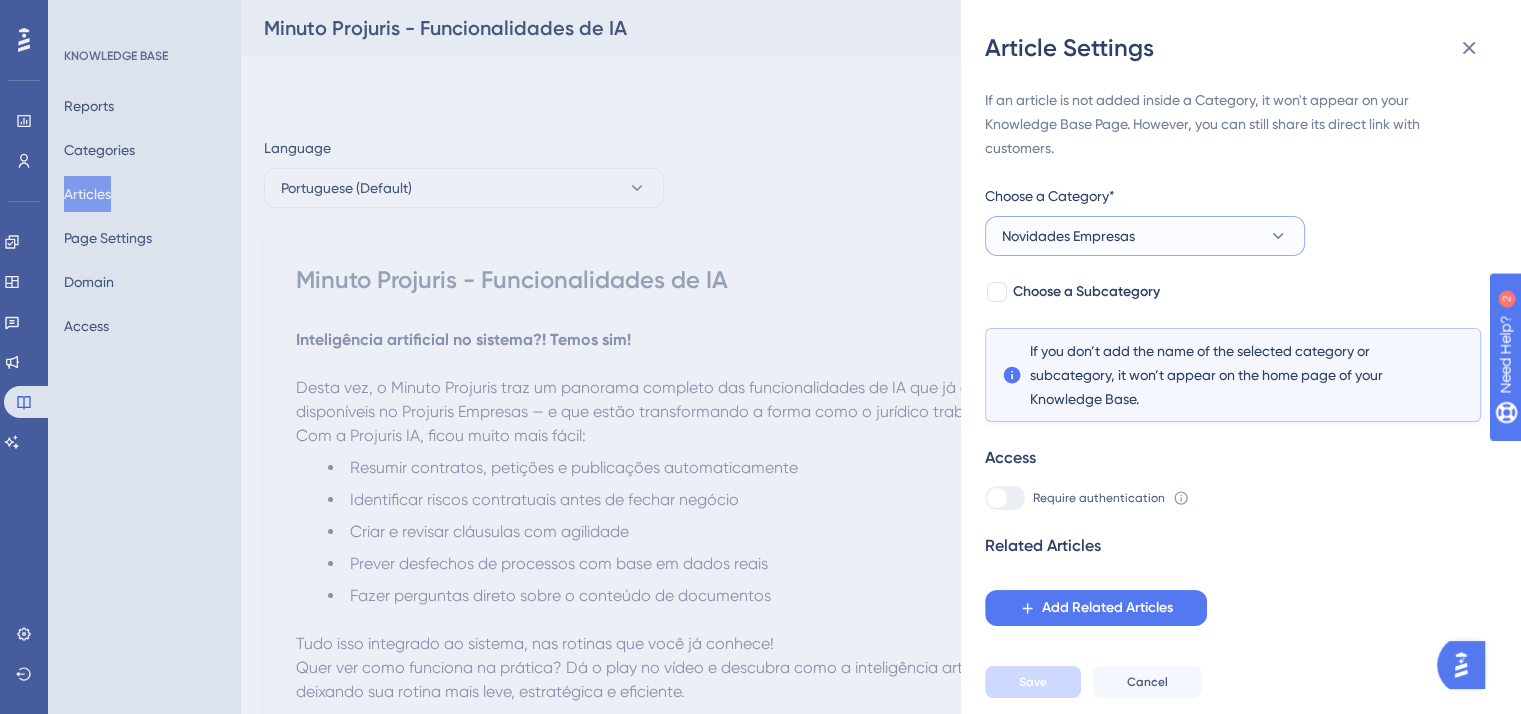 click on "Novidades Empresas" at bounding box center (1145, 236) 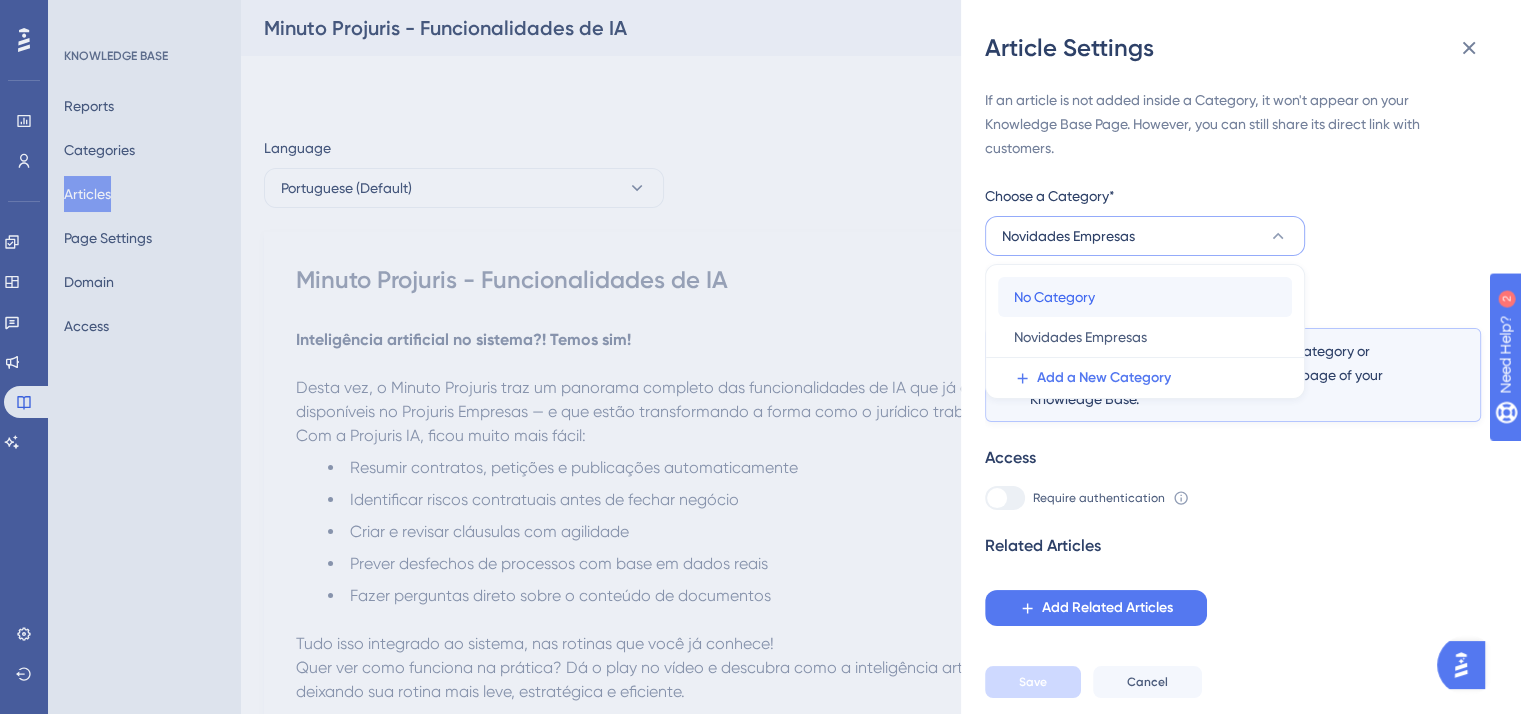 click on "No Category No Category" at bounding box center [1145, 297] 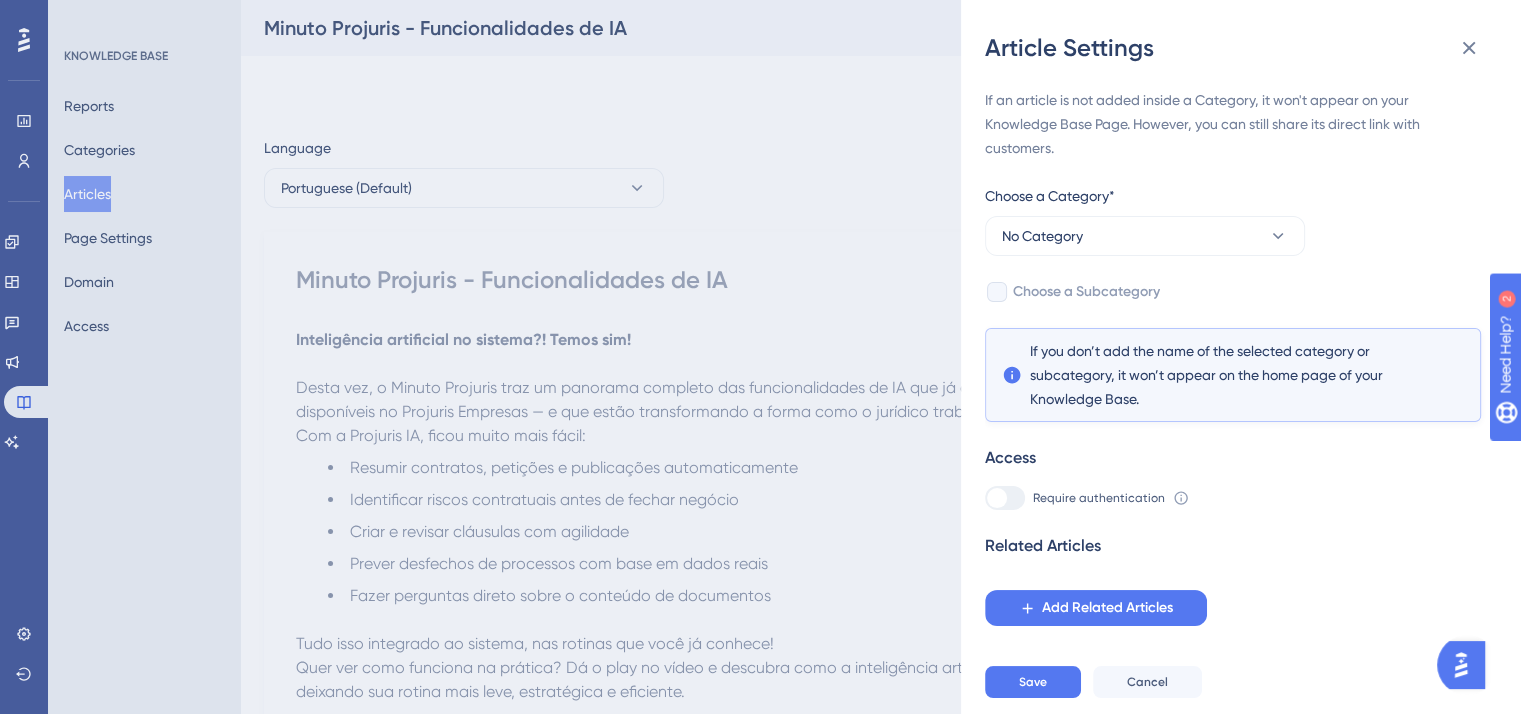 click on "If an article is not added inside a Category, it won't appear on your Knowledge Base Page. However, you can still share its direct link with customers. Choose a Category* No Category Choose a Subcategory If you don’t add the name of the selected category or subcategory, it won’t appear on the home page of your Knowledge Base. Access Require authentication To change this setting you should manage your access preferences  under the Access tab. Learn more Related Articles Add Related Articles" at bounding box center (1233, 357) 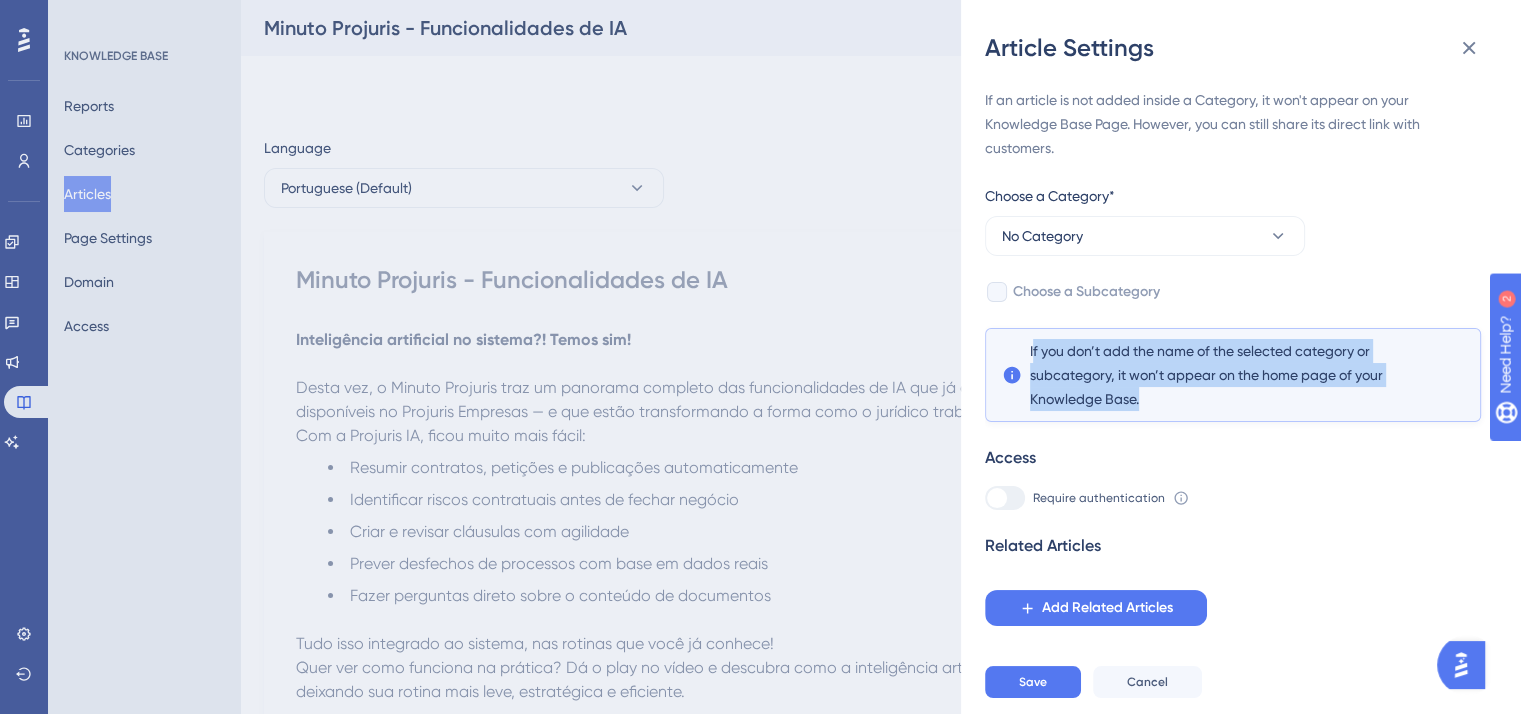 drag, startPoint x: 1158, startPoint y: 389, endPoint x: 1032, endPoint y: 349, distance: 132.19682 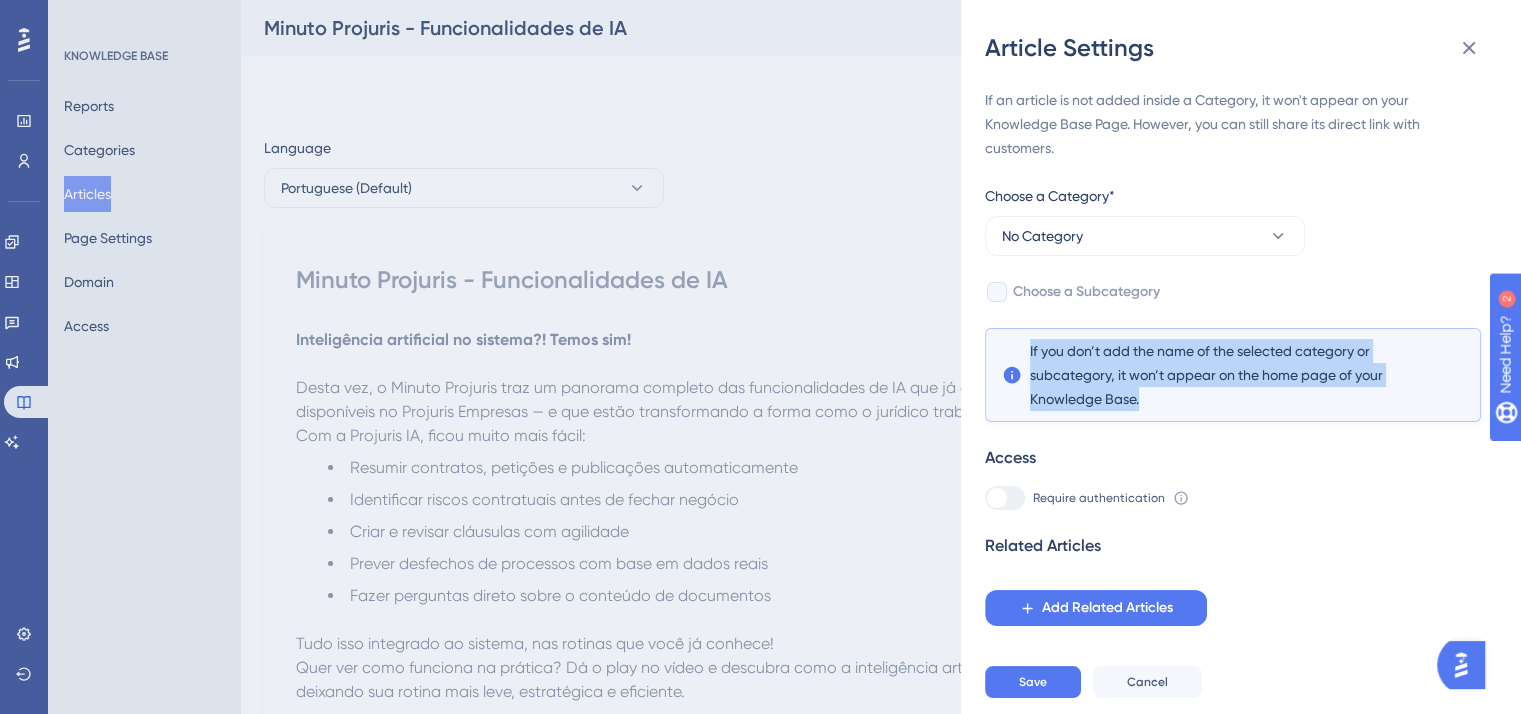 drag, startPoint x: 1028, startPoint y: 345, endPoint x: 1176, endPoint y: 396, distance: 156.54073 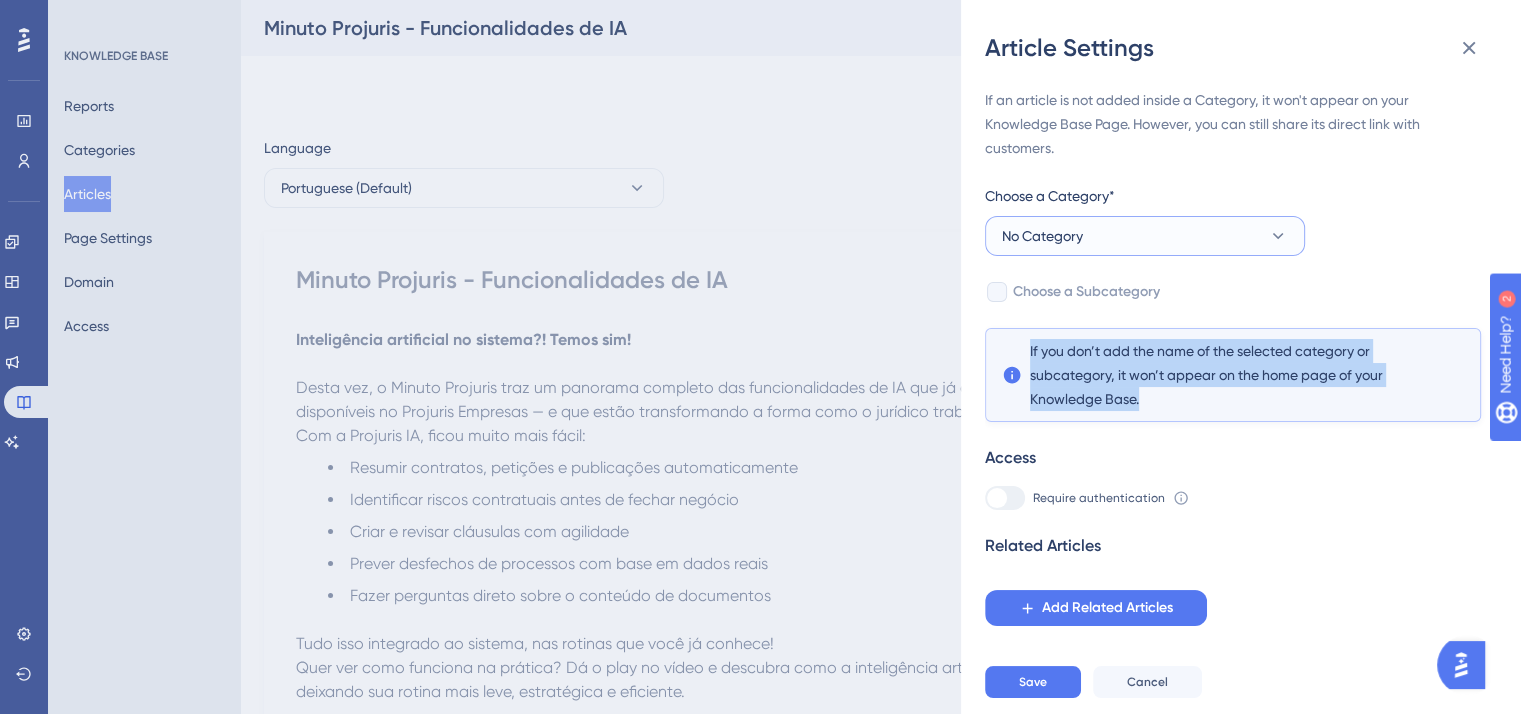 click on "No Category" at bounding box center (1145, 236) 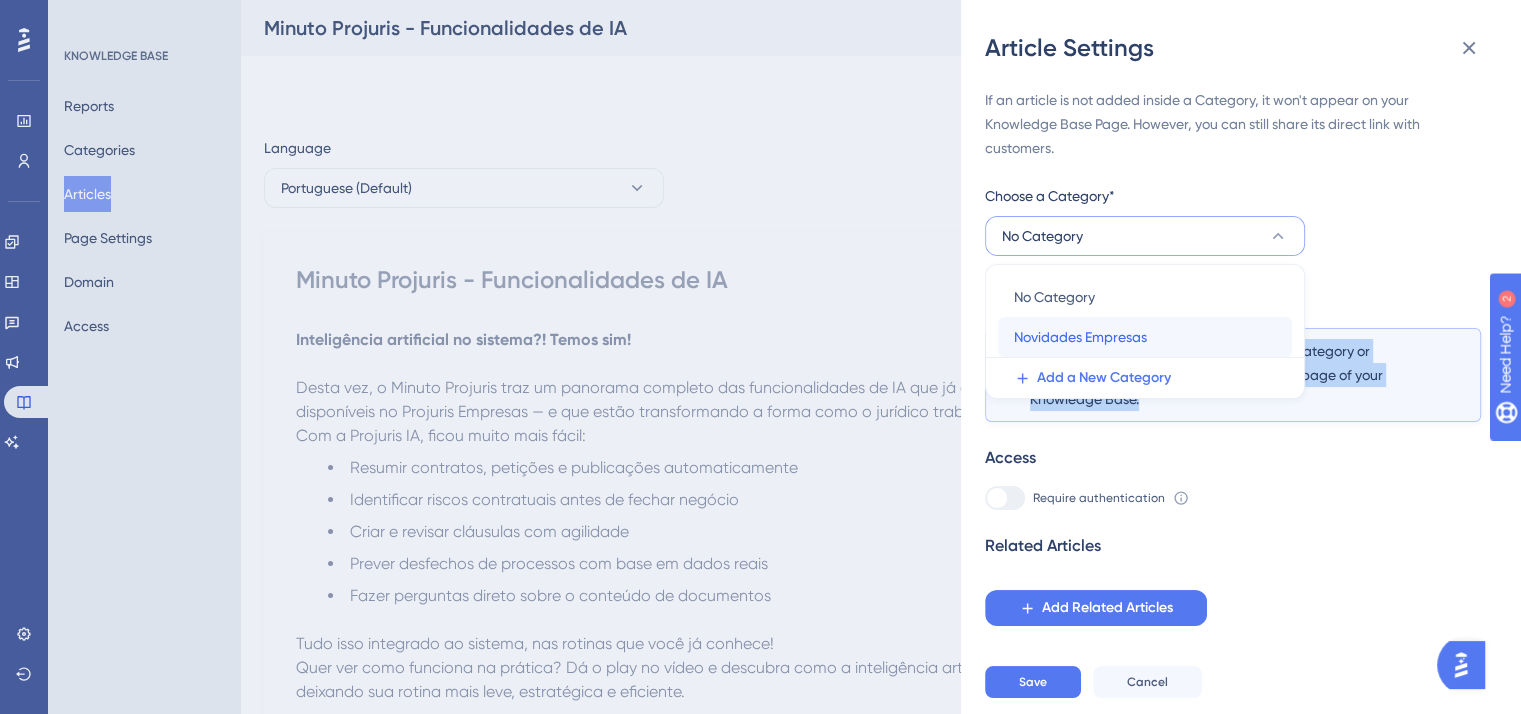 click on "Novidades Empresas" at bounding box center [1080, 337] 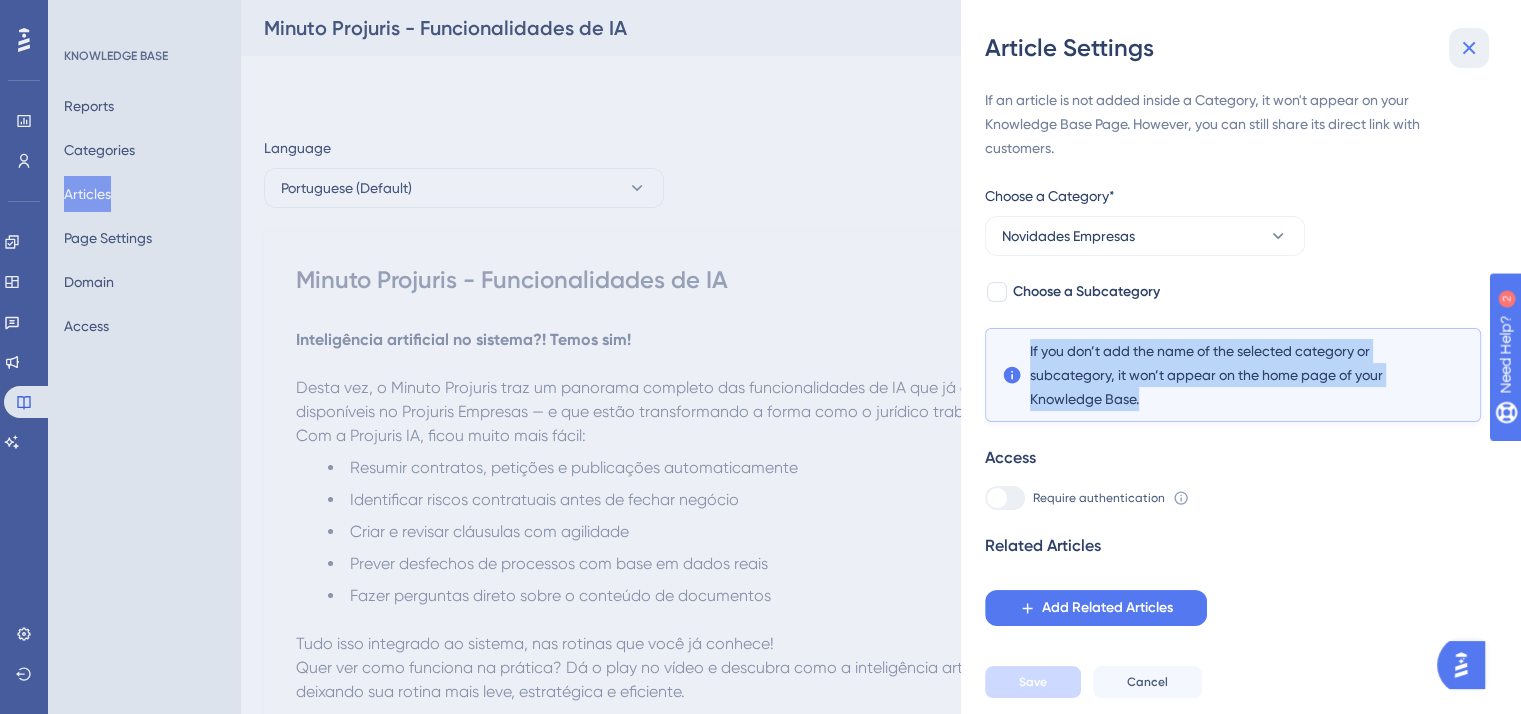 click 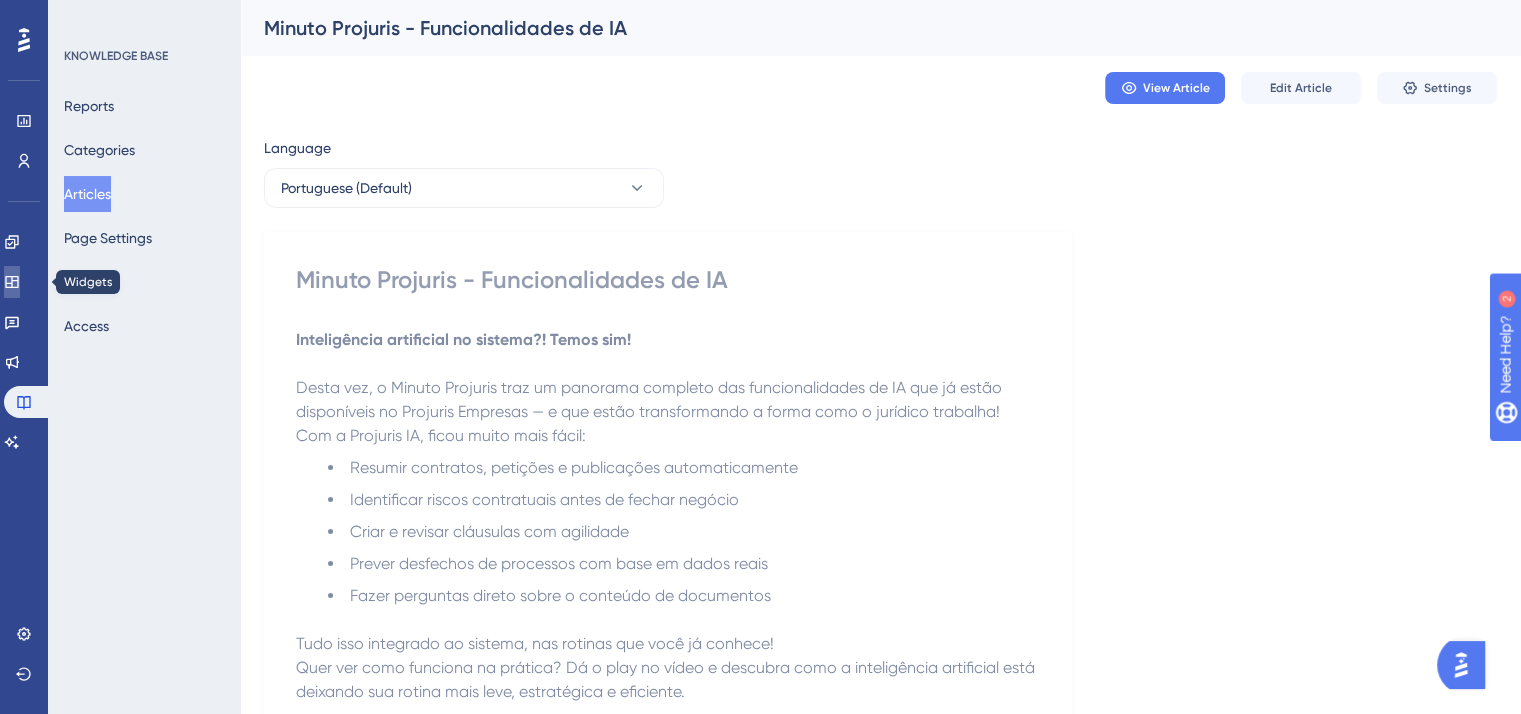 click 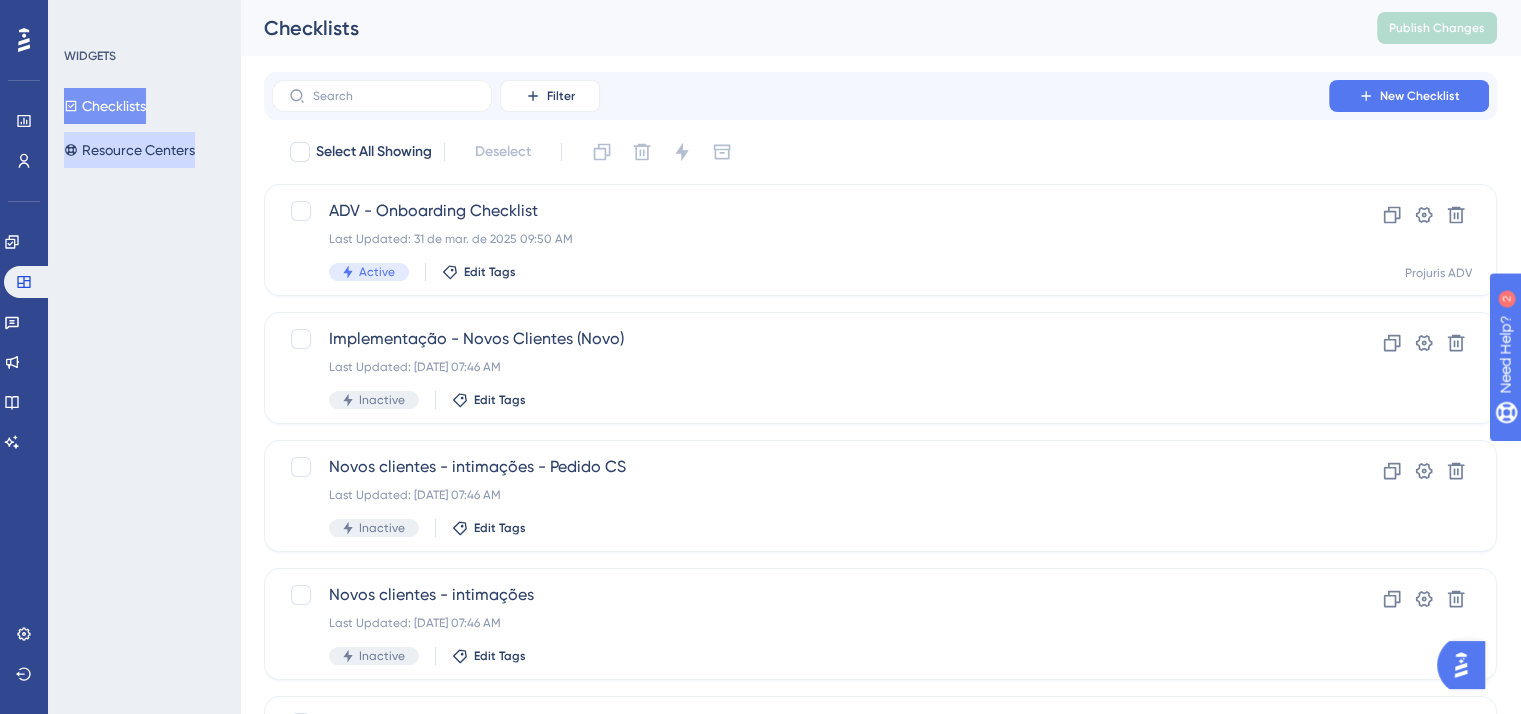 click on "Resource Centers" at bounding box center (129, 150) 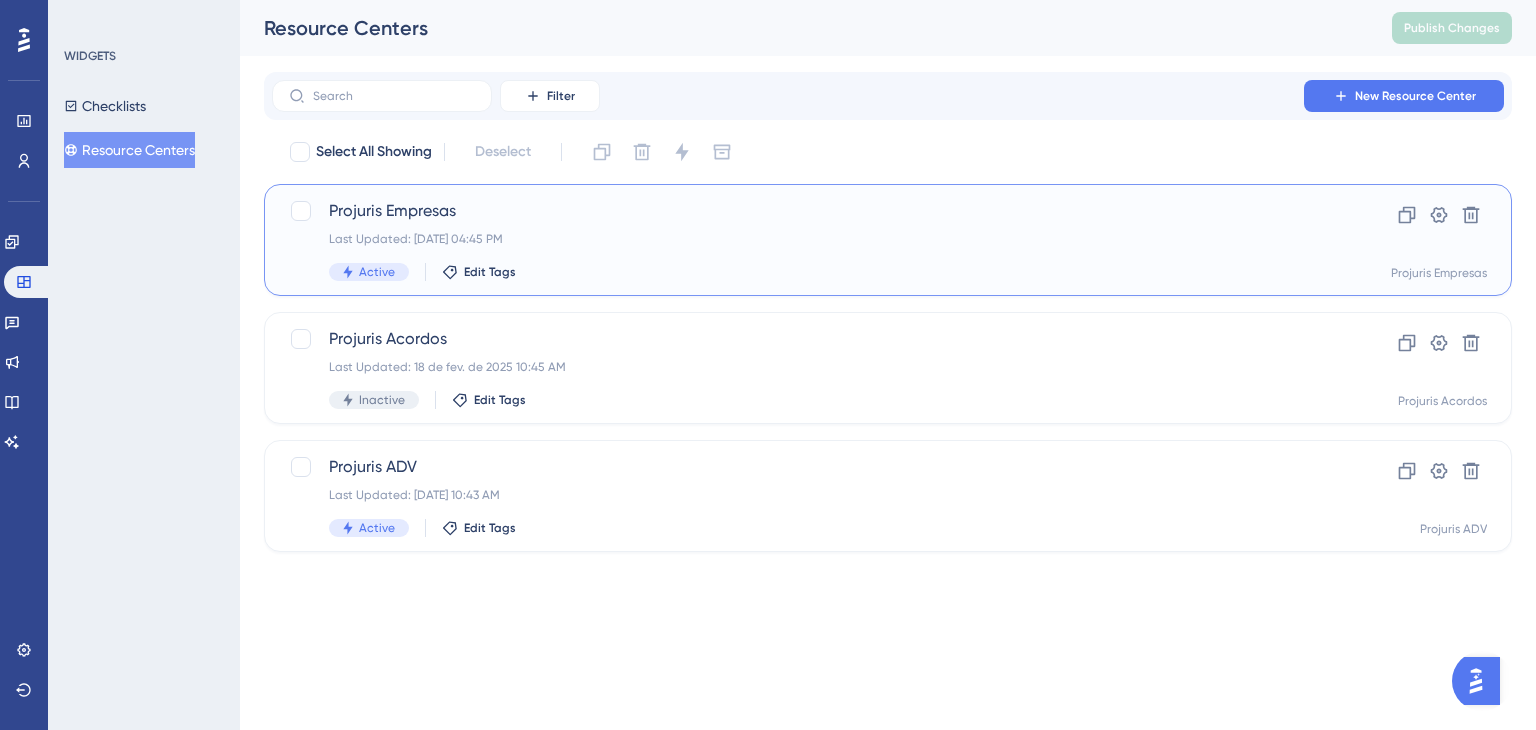 click on "Projuris Empresas" at bounding box center [808, 211] 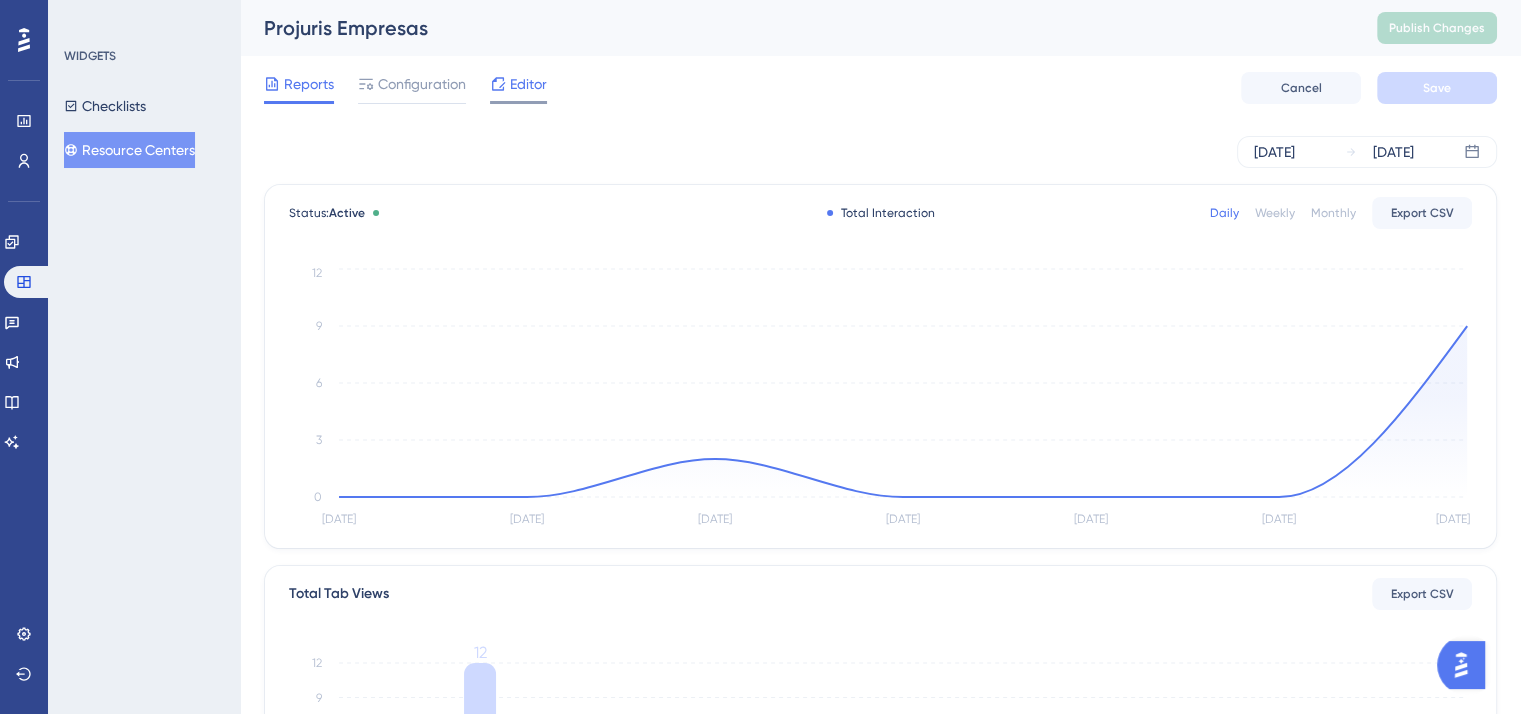 click on "Editor" at bounding box center [528, 84] 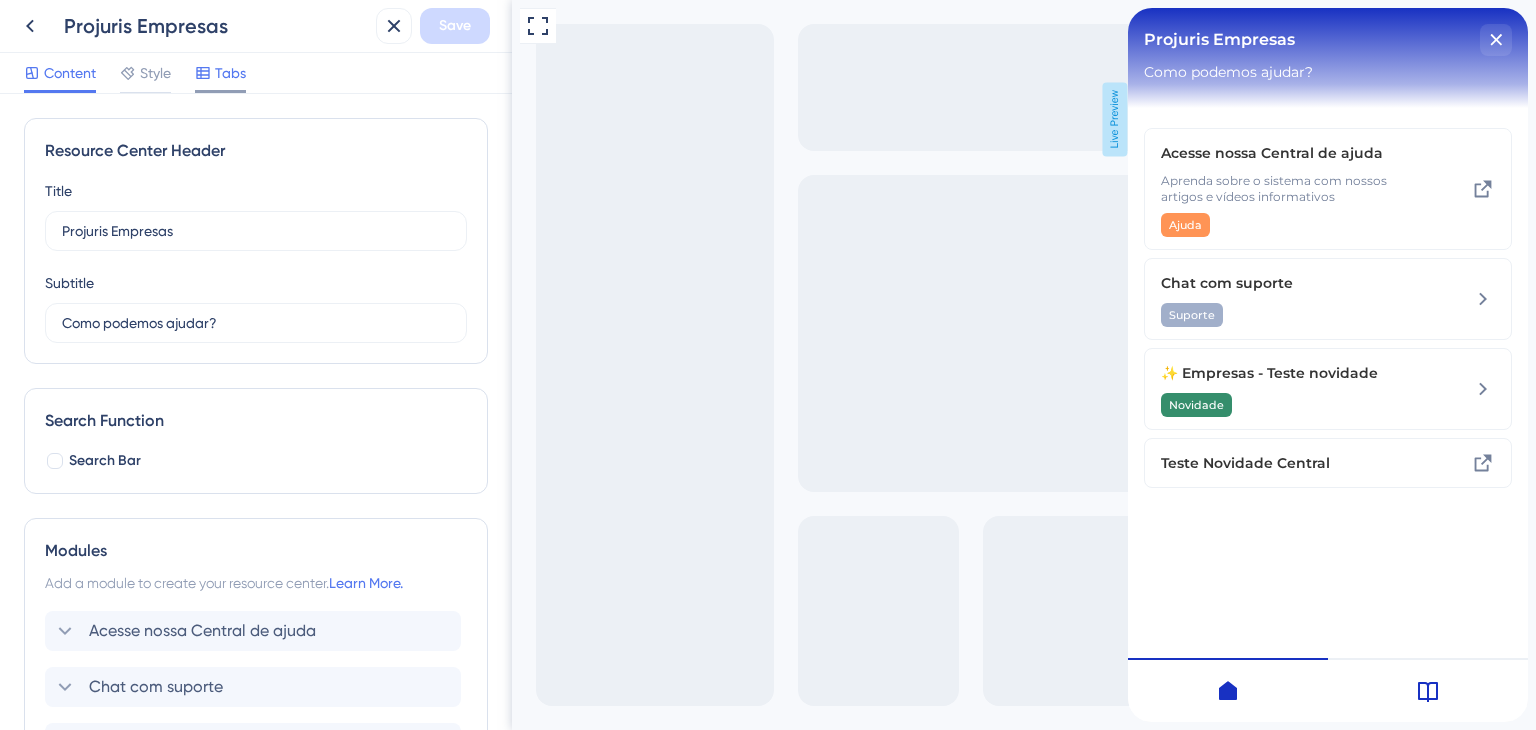 scroll, scrollTop: 0, scrollLeft: 0, axis: both 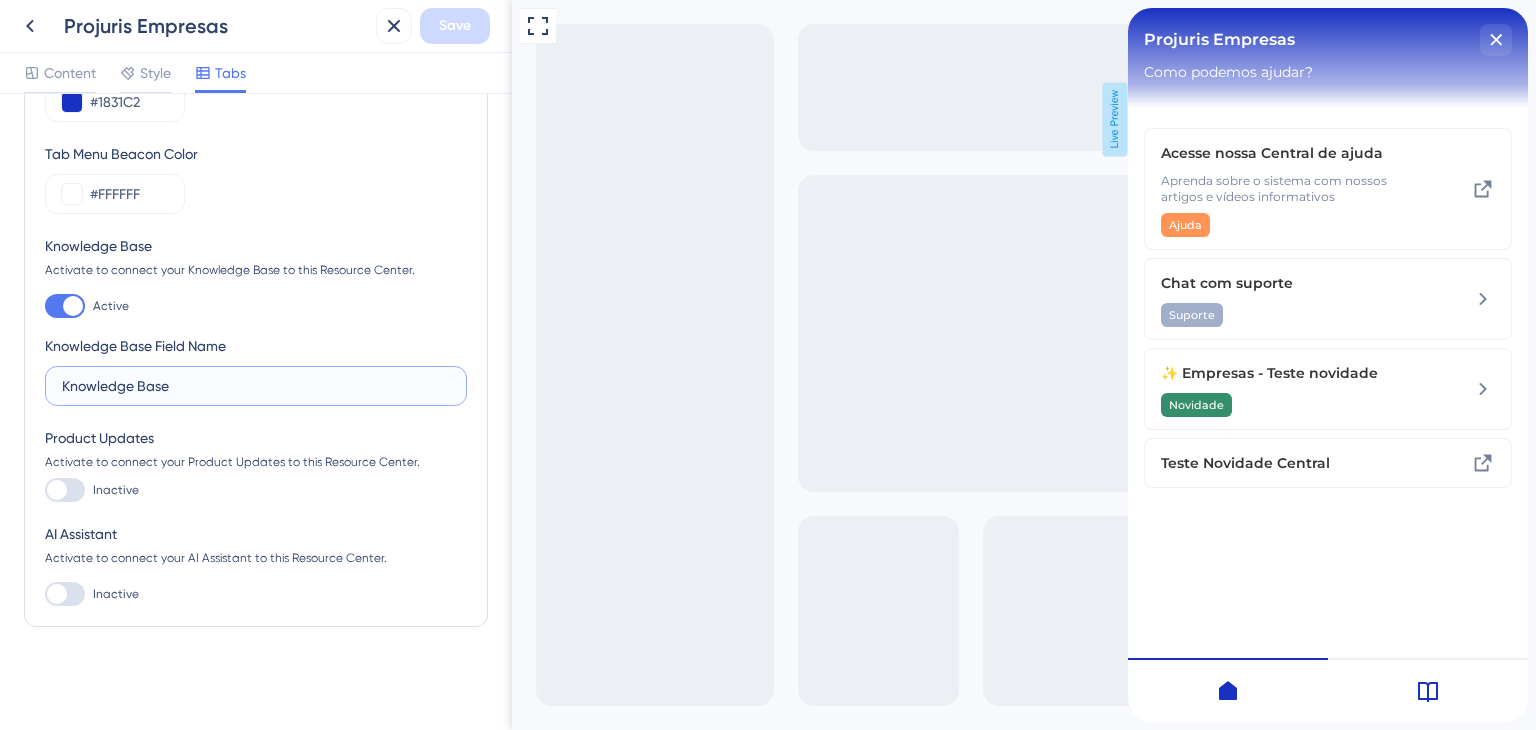 drag, startPoint x: 221, startPoint y: 380, endPoint x: 16, endPoint y: 398, distance: 205.78873 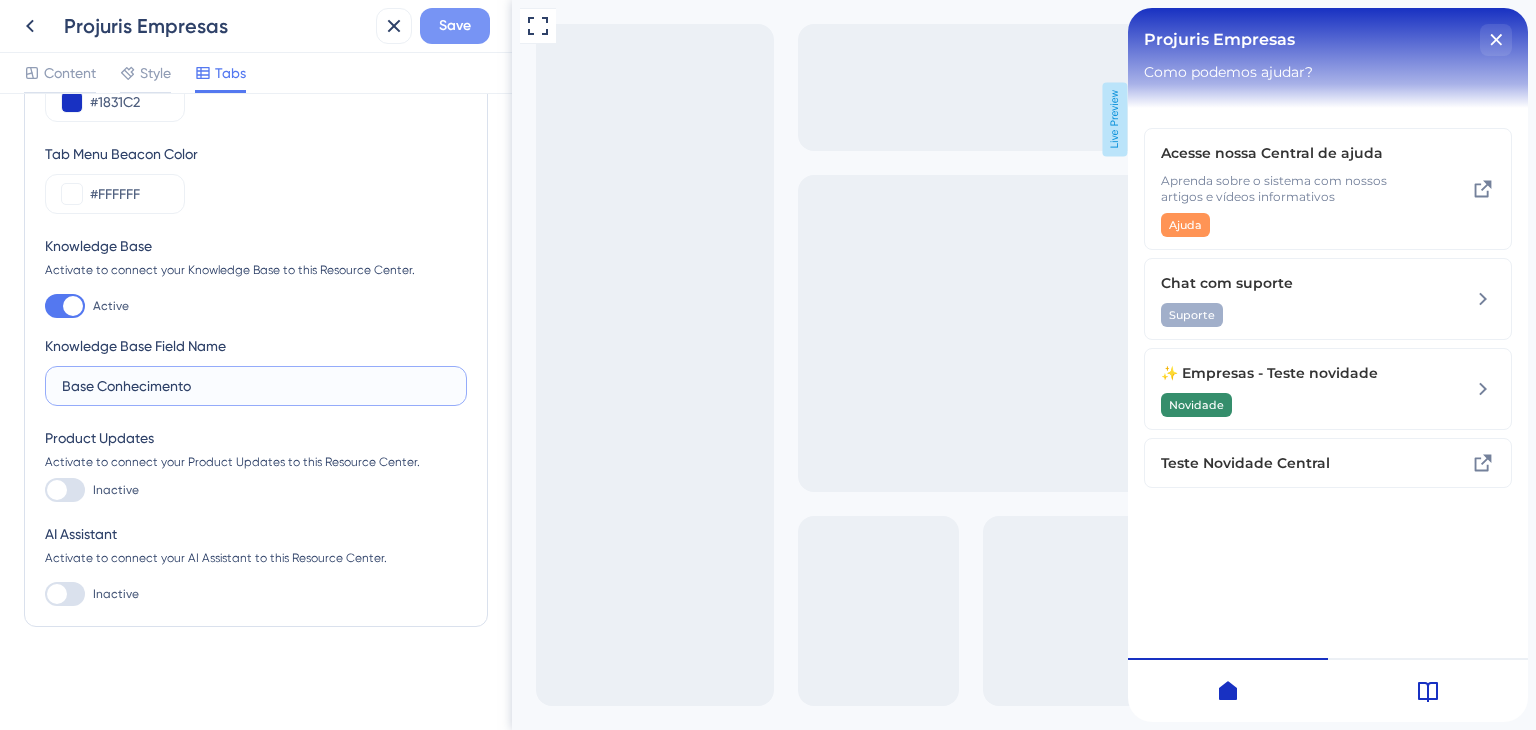 type on "Base Conhecimento" 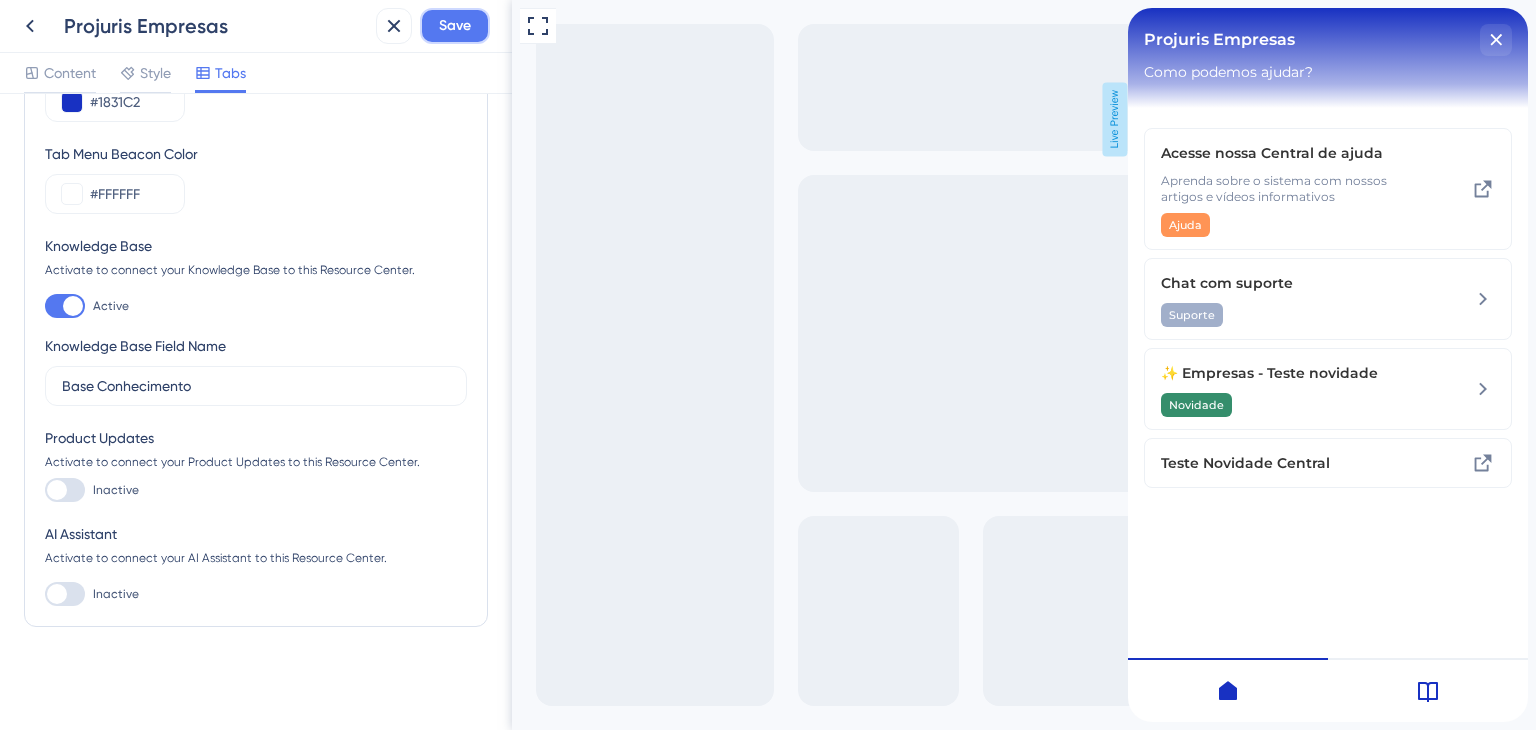 click on "Save" at bounding box center (455, 26) 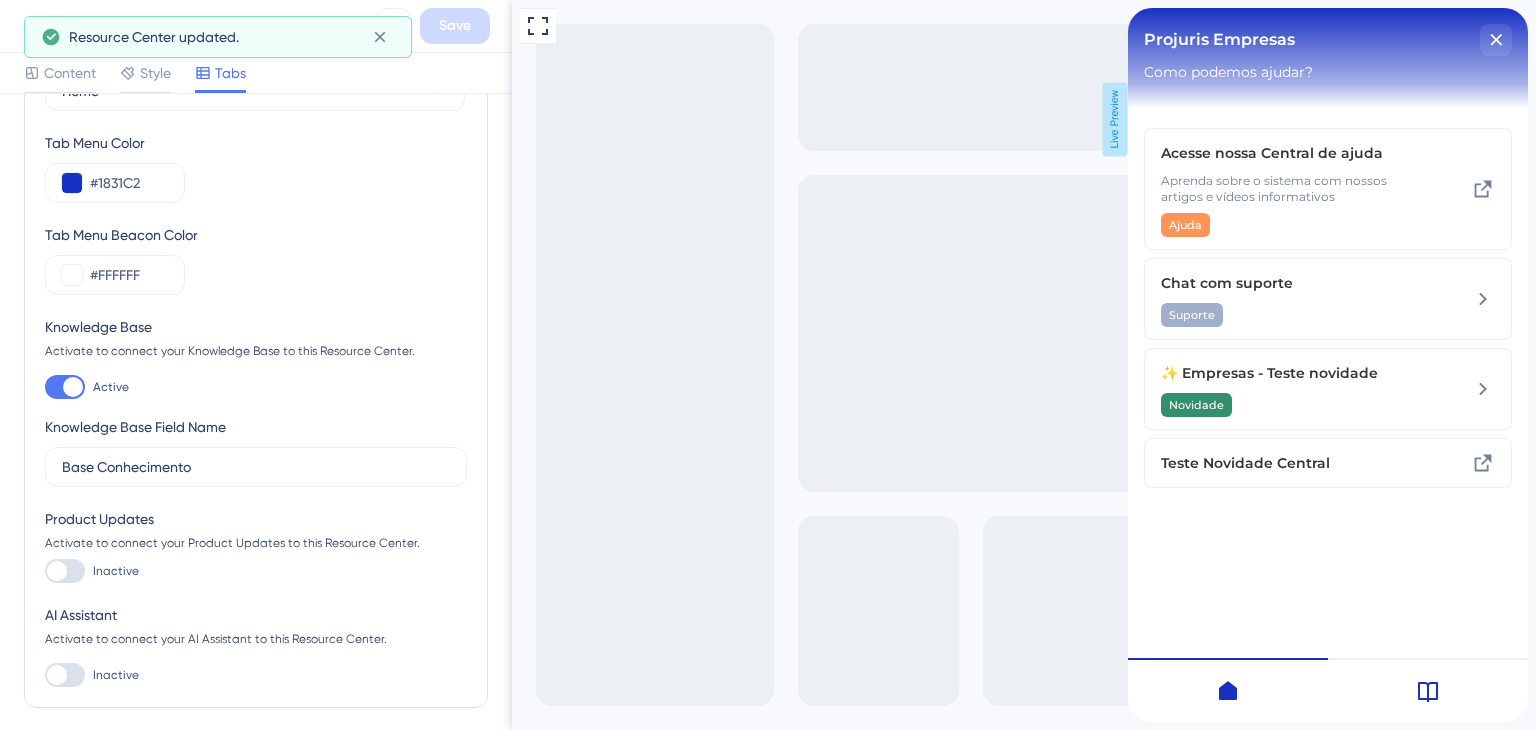 scroll, scrollTop: 0, scrollLeft: 0, axis: both 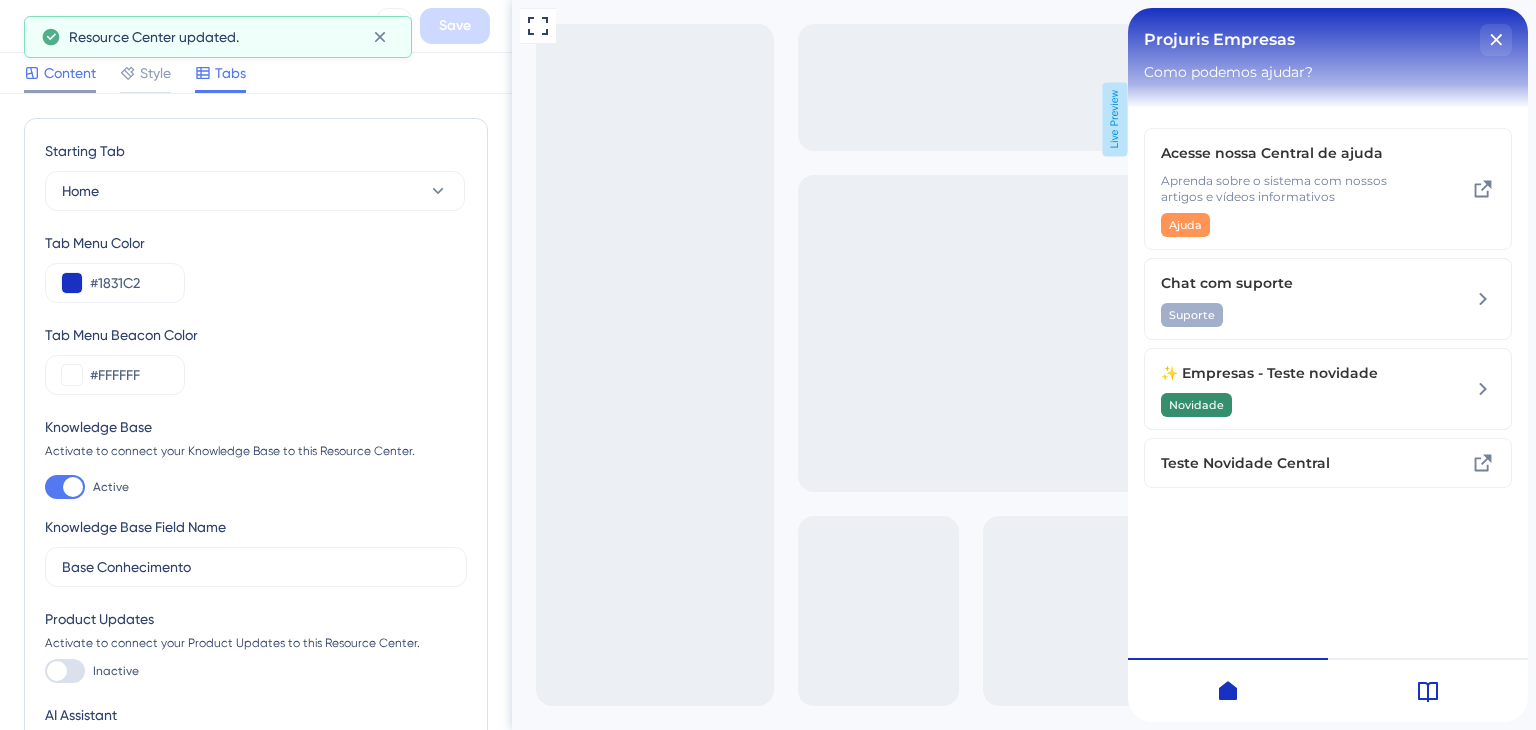click on "Content" at bounding box center [70, 73] 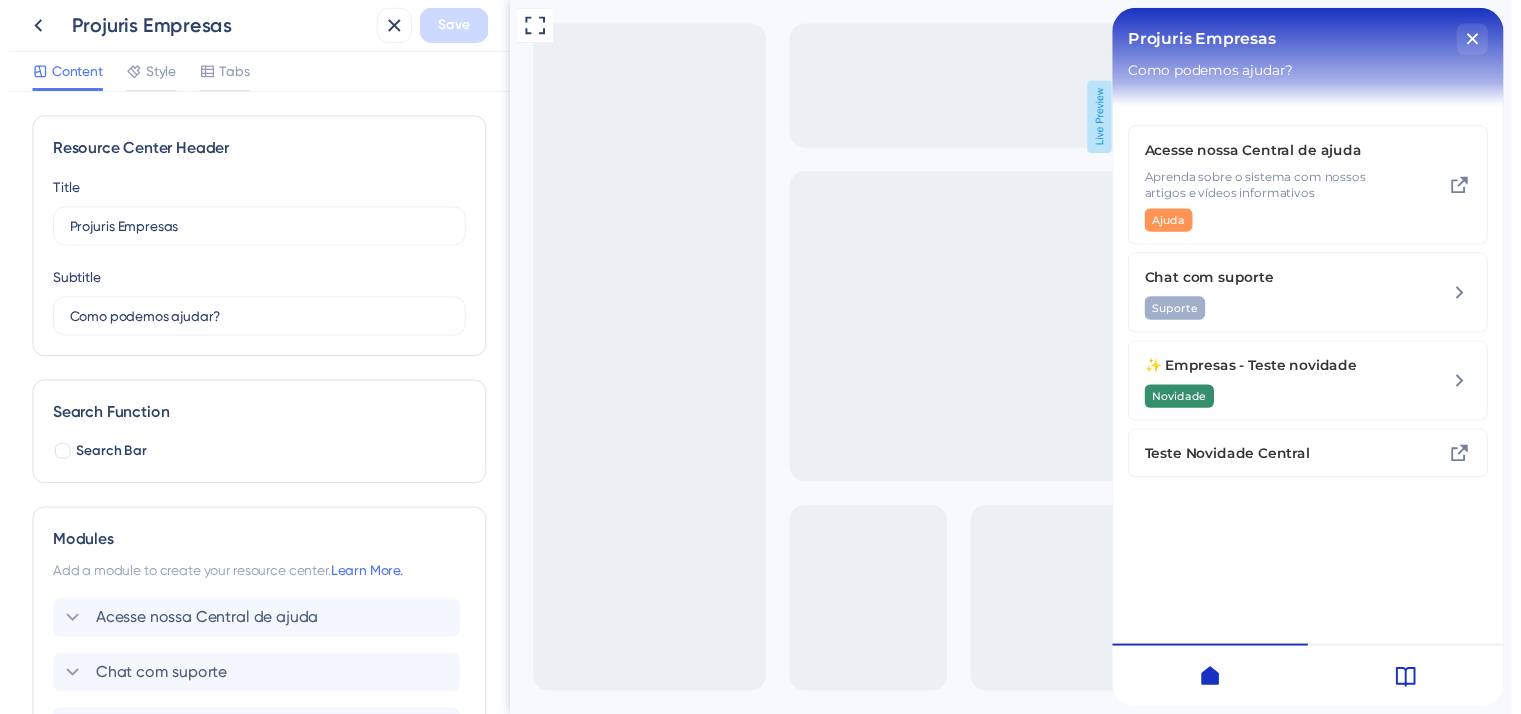 scroll, scrollTop: 0, scrollLeft: 0, axis: both 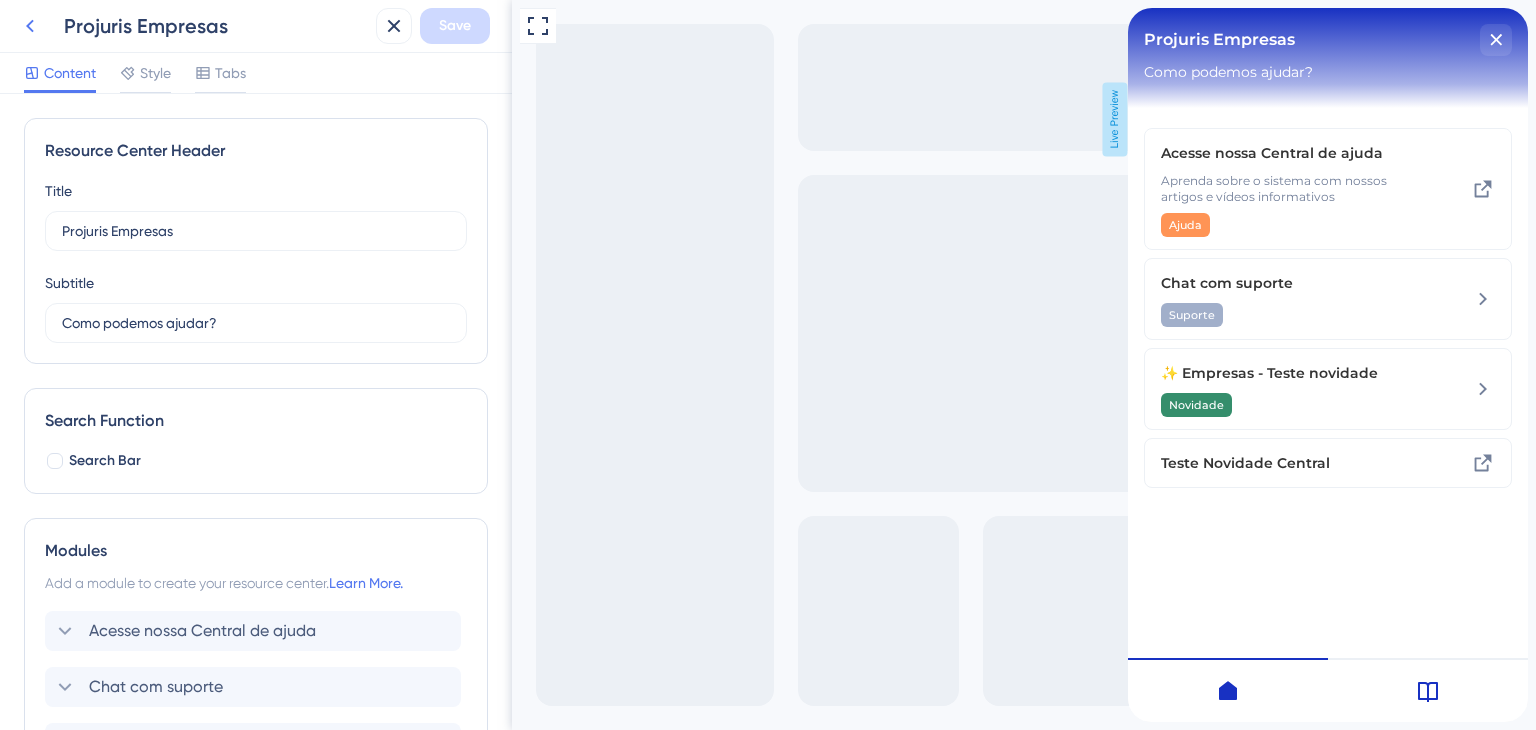 click 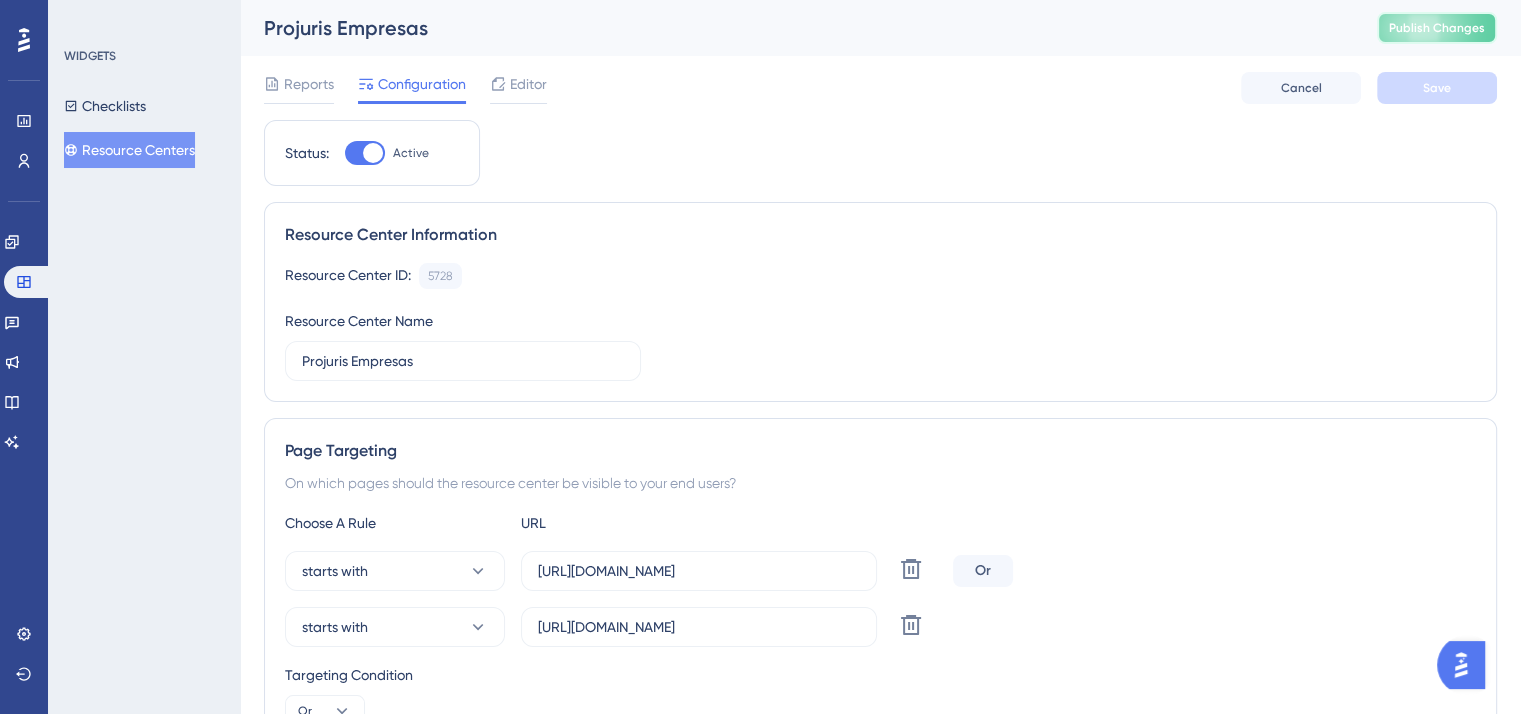 click on "Publish Changes" at bounding box center [1437, 28] 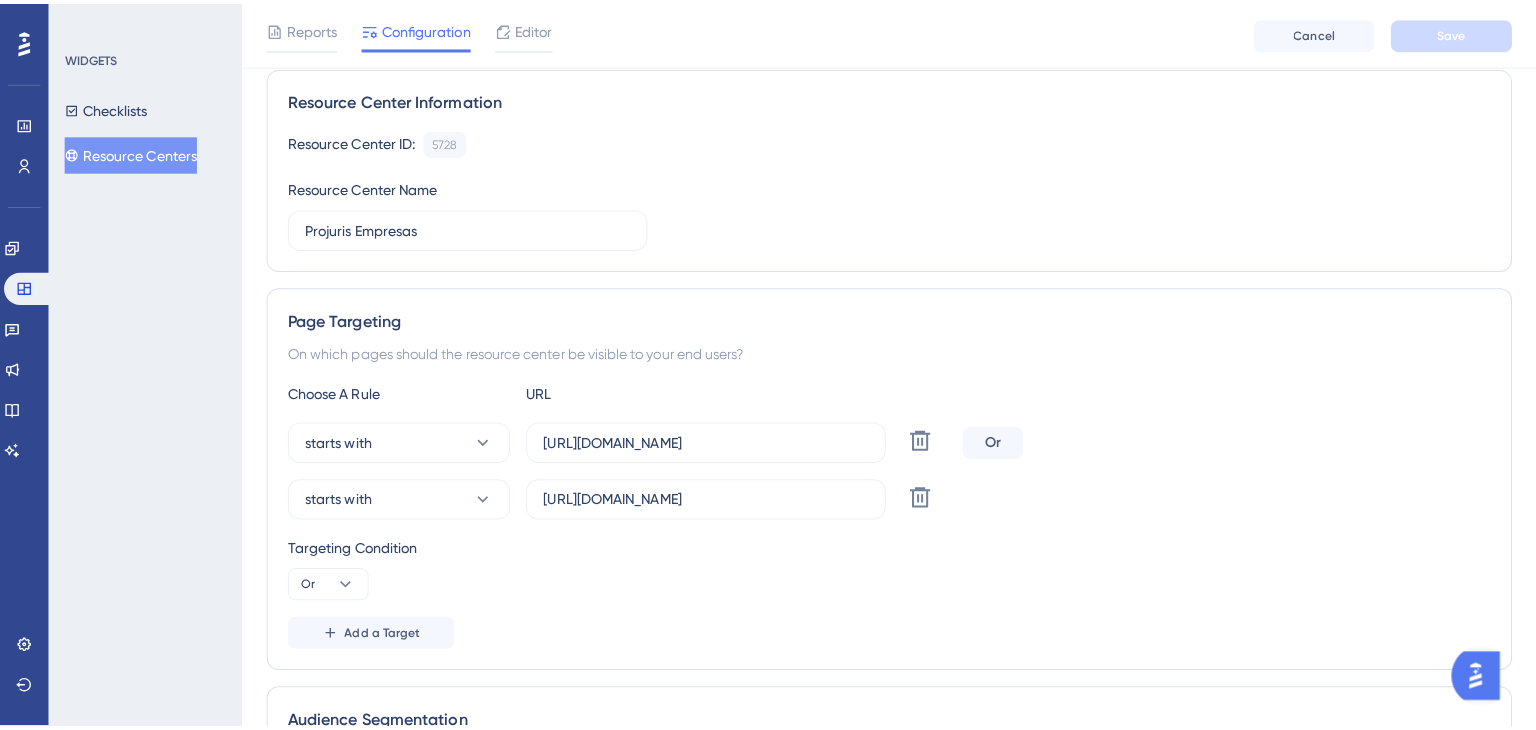 scroll, scrollTop: 0, scrollLeft: 0, axis: both 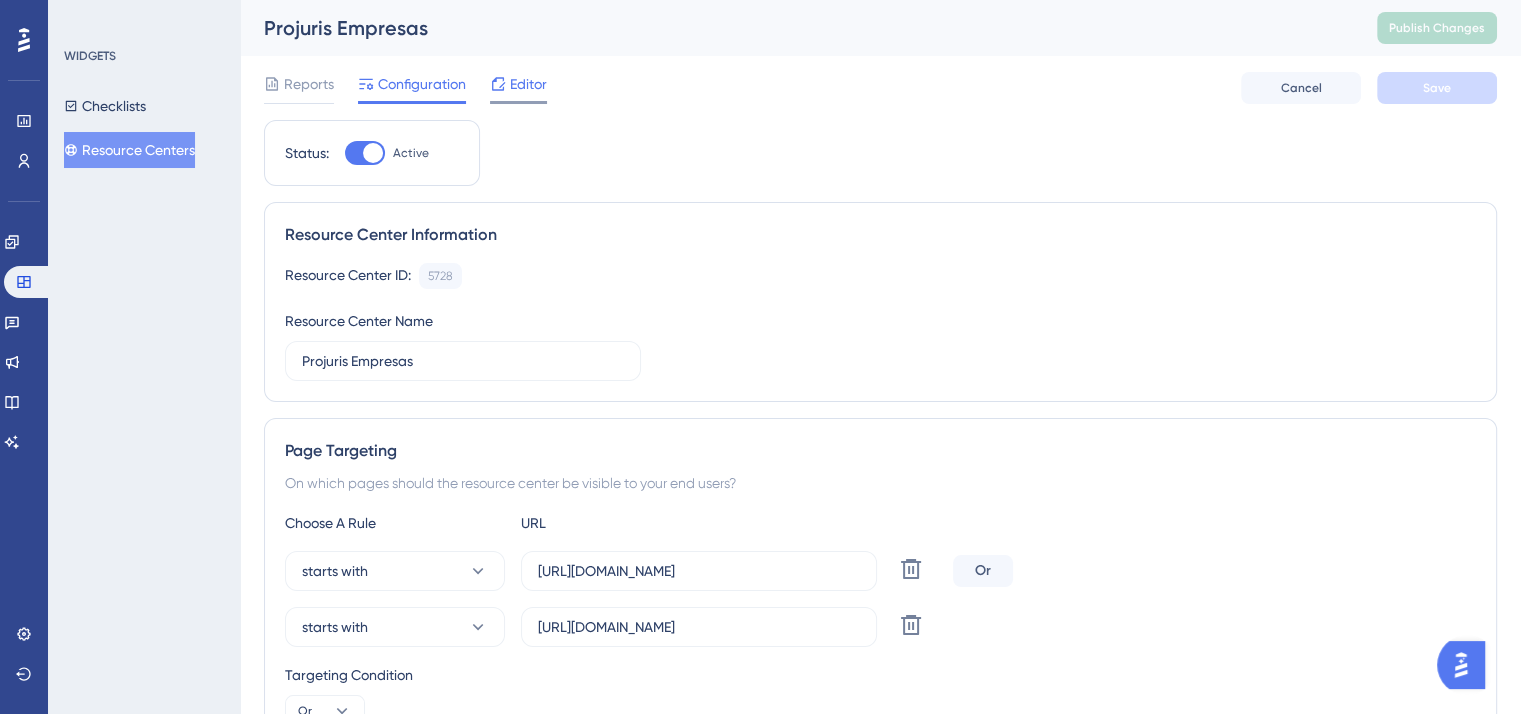 click on "Editor" at bounding box center [528, 84] 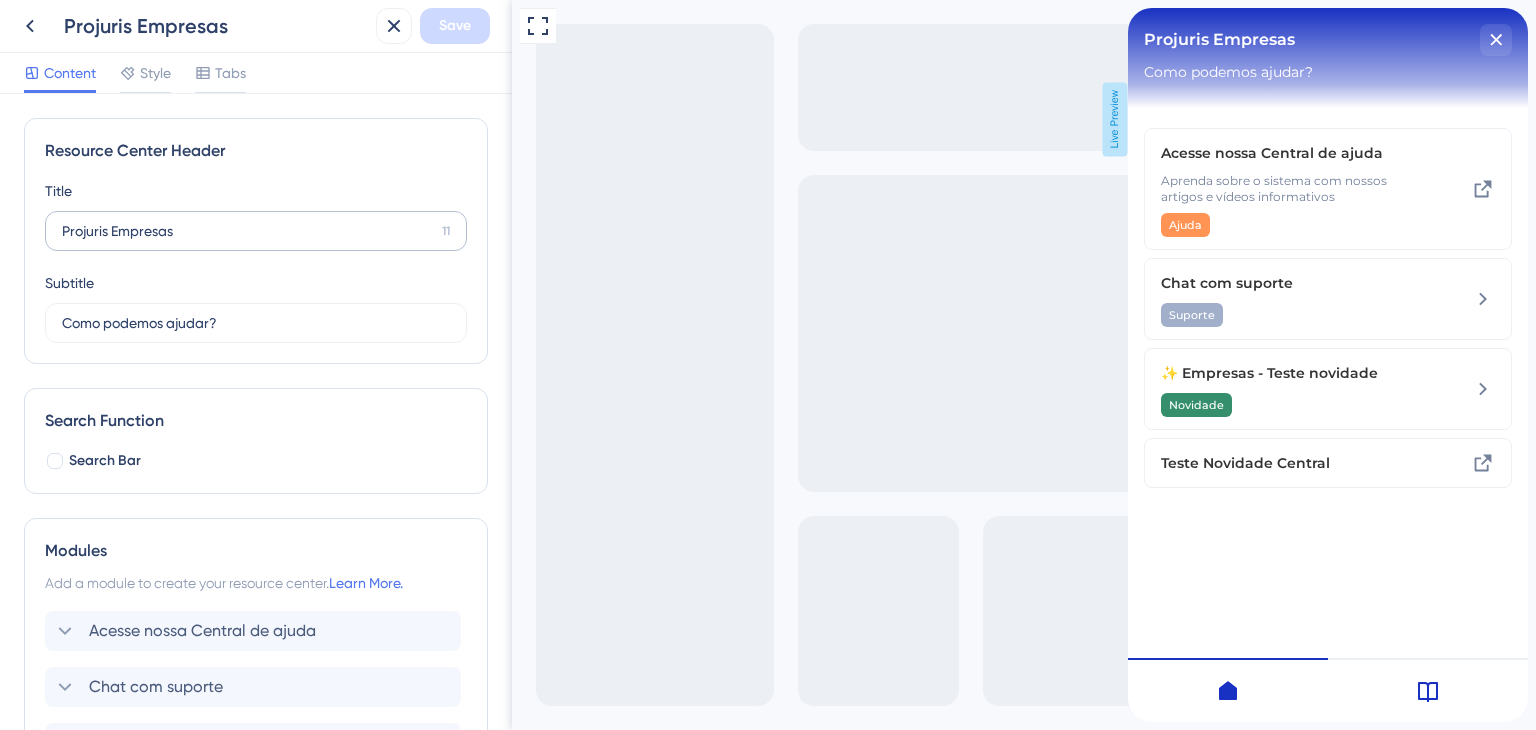 scroll, scrollTop: 0, scrollLeft: 0, axis: both 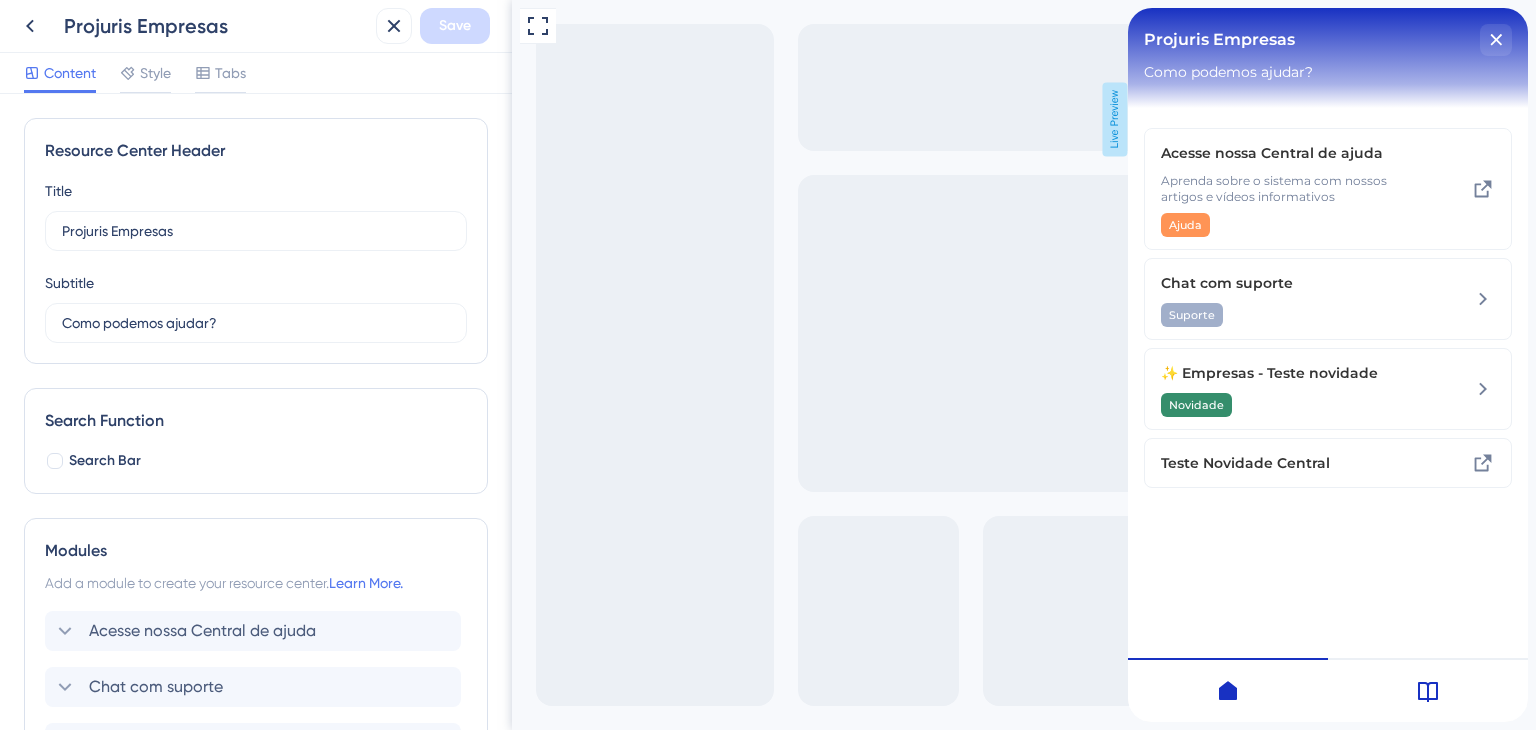 drag, startPoint x: 208, startPoint y: 73, endPoint x: 282, endPoint y: 96, distance: 77.491936 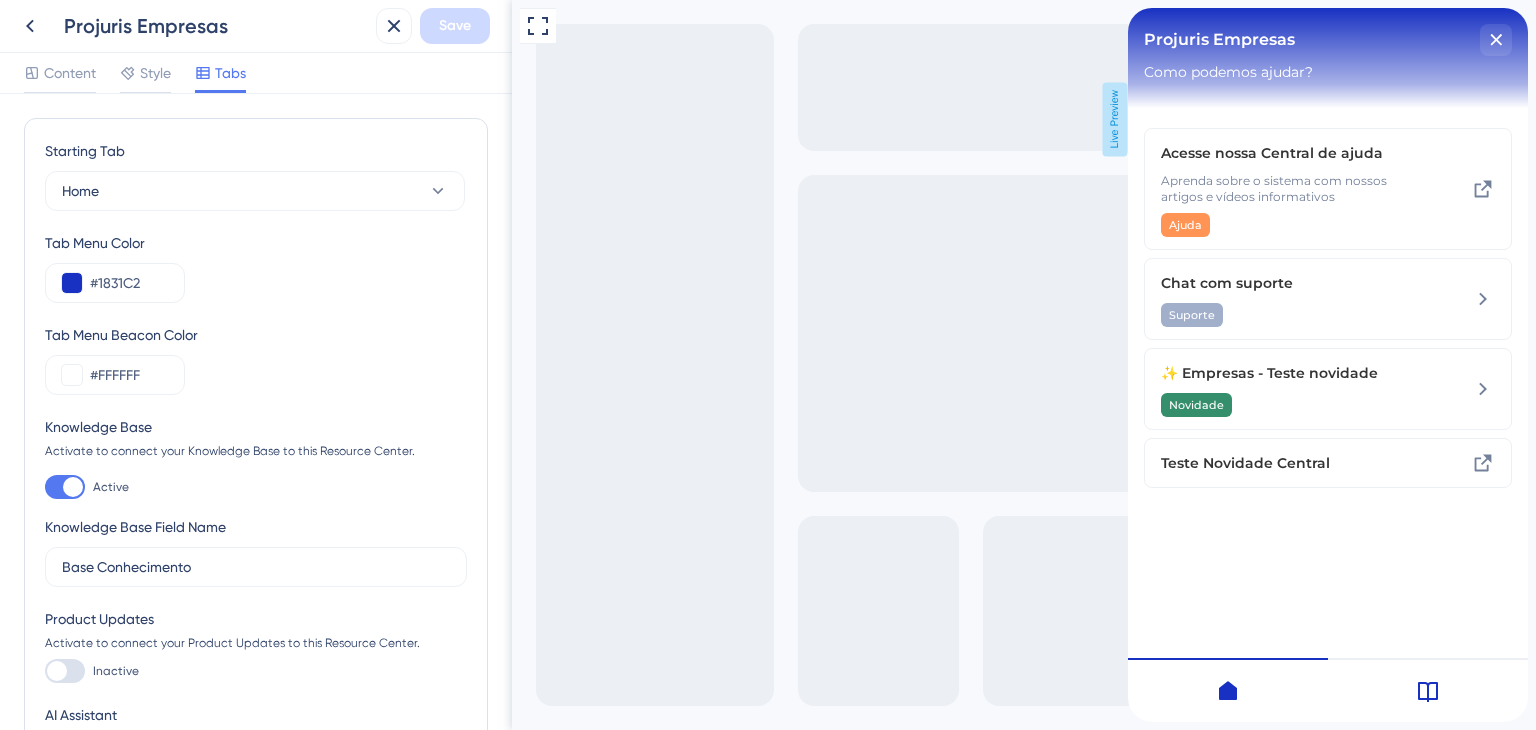 scroll, scrollTop: 0, scrollLeft: 0, axis: both 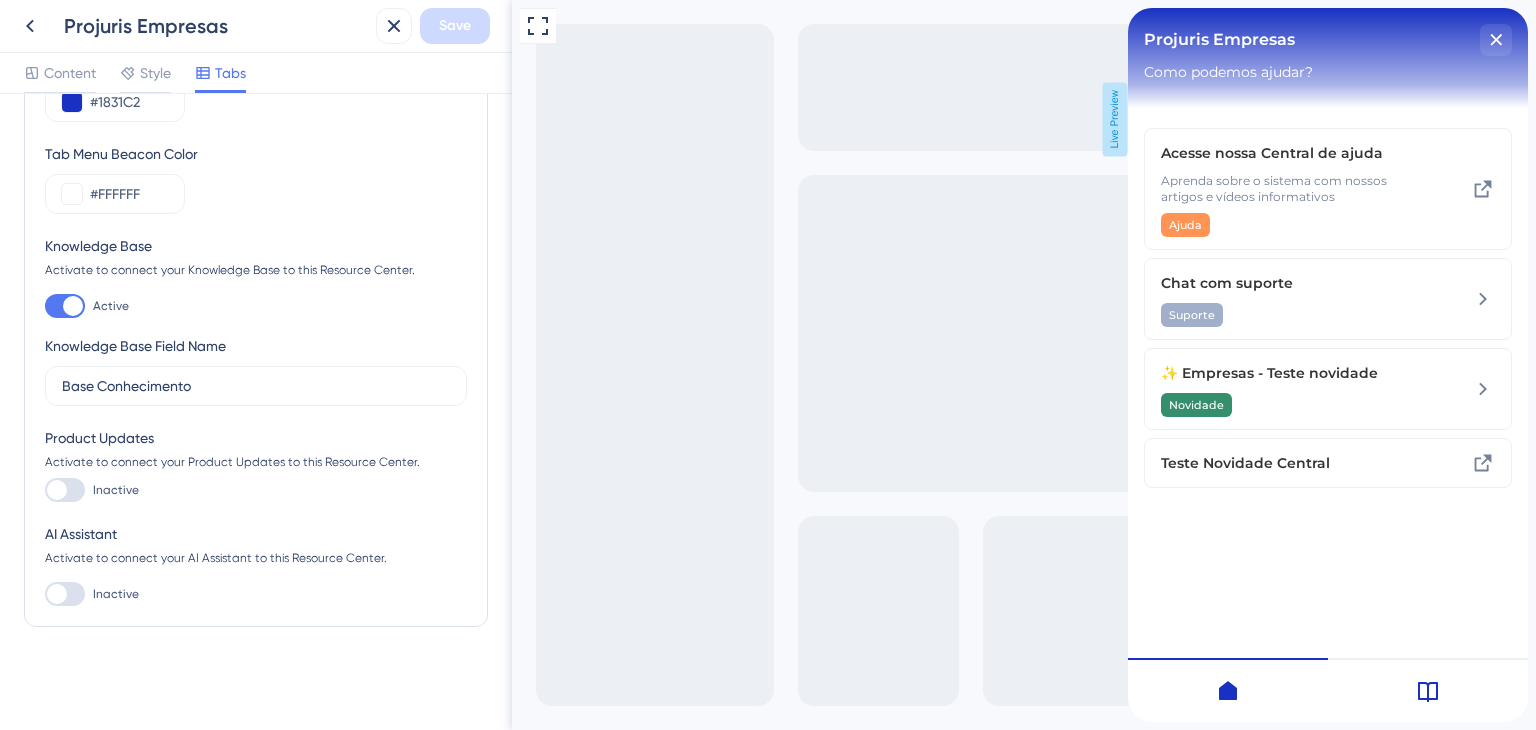 click on "Inactive" at bounding box center (92, 490) 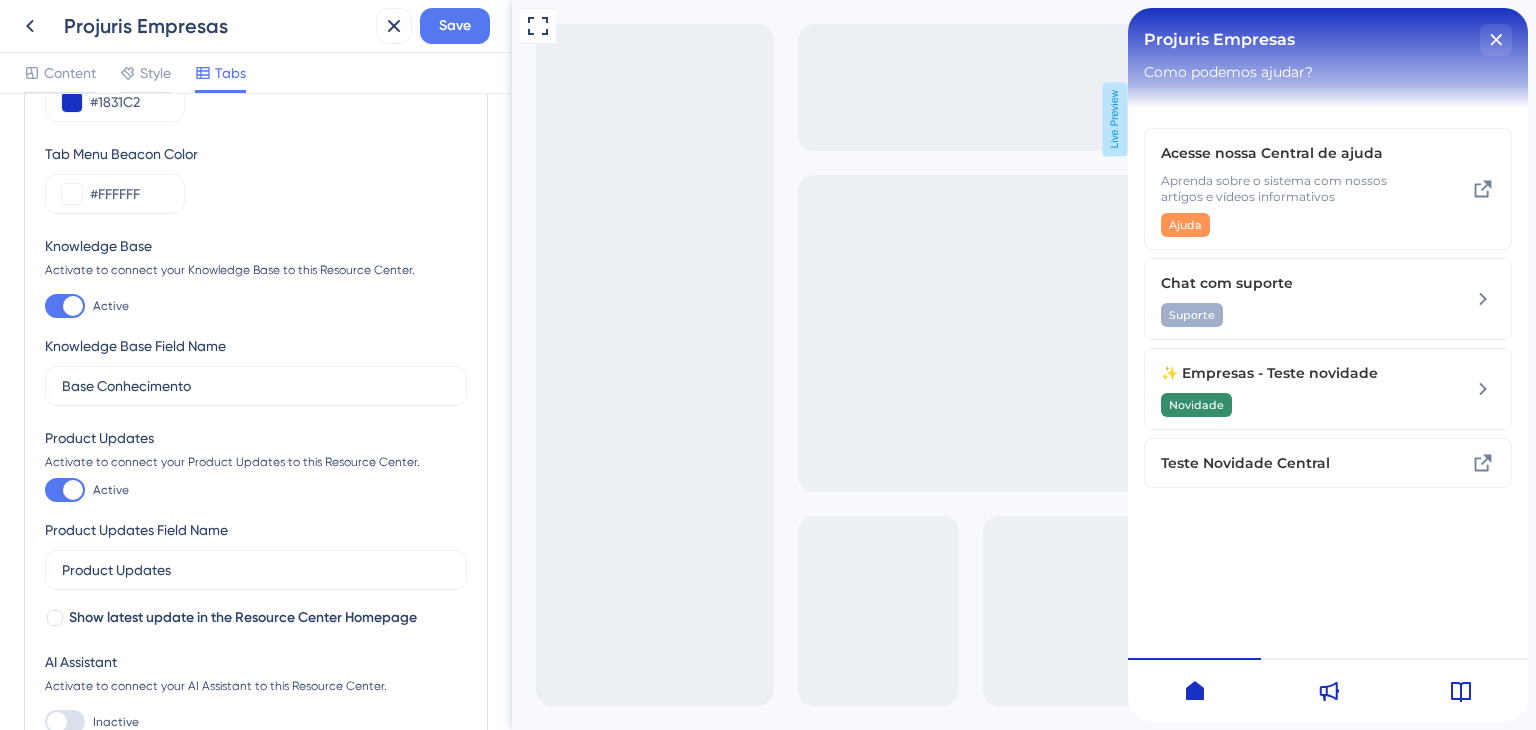 click 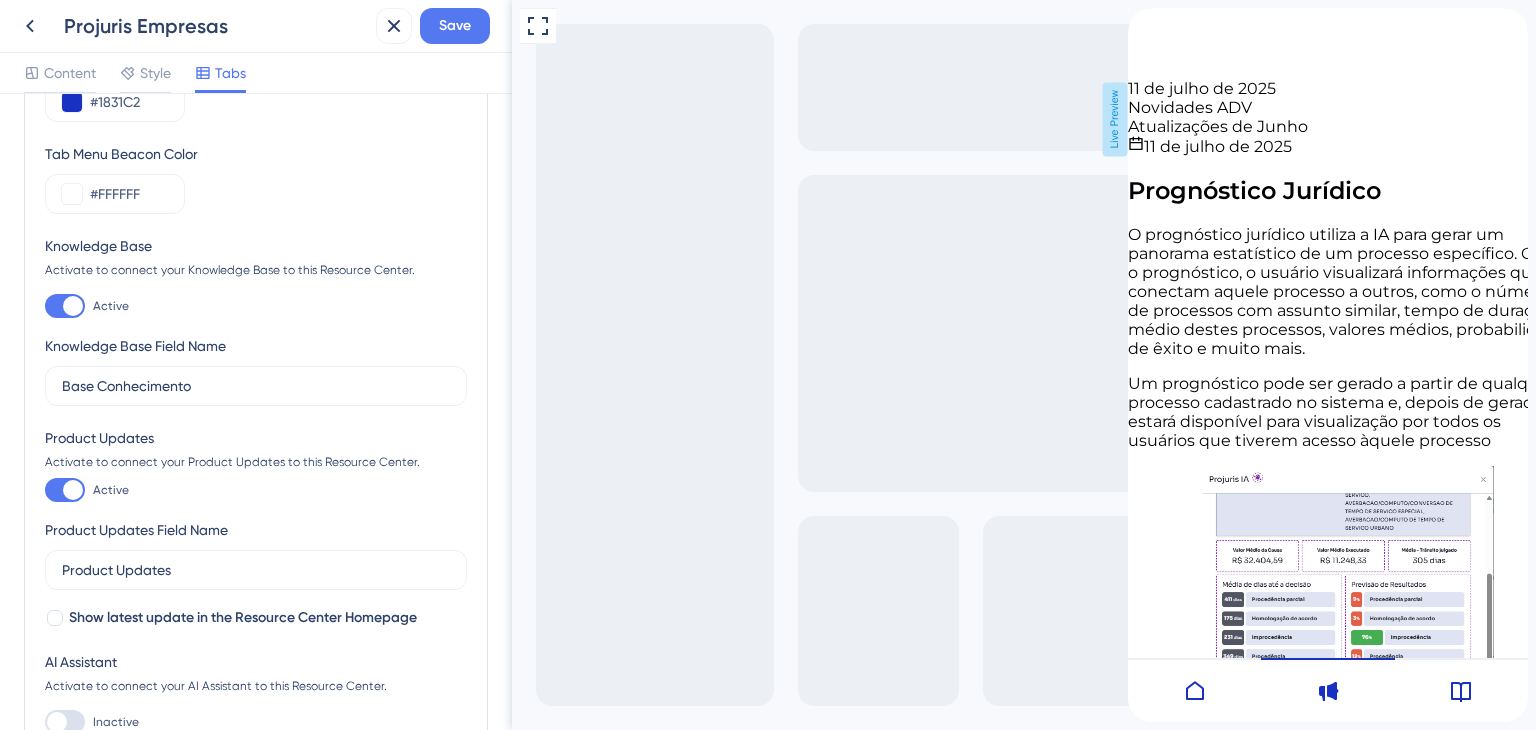 scroll, scrollTop: 0, scrollLeft: 0, axis: both 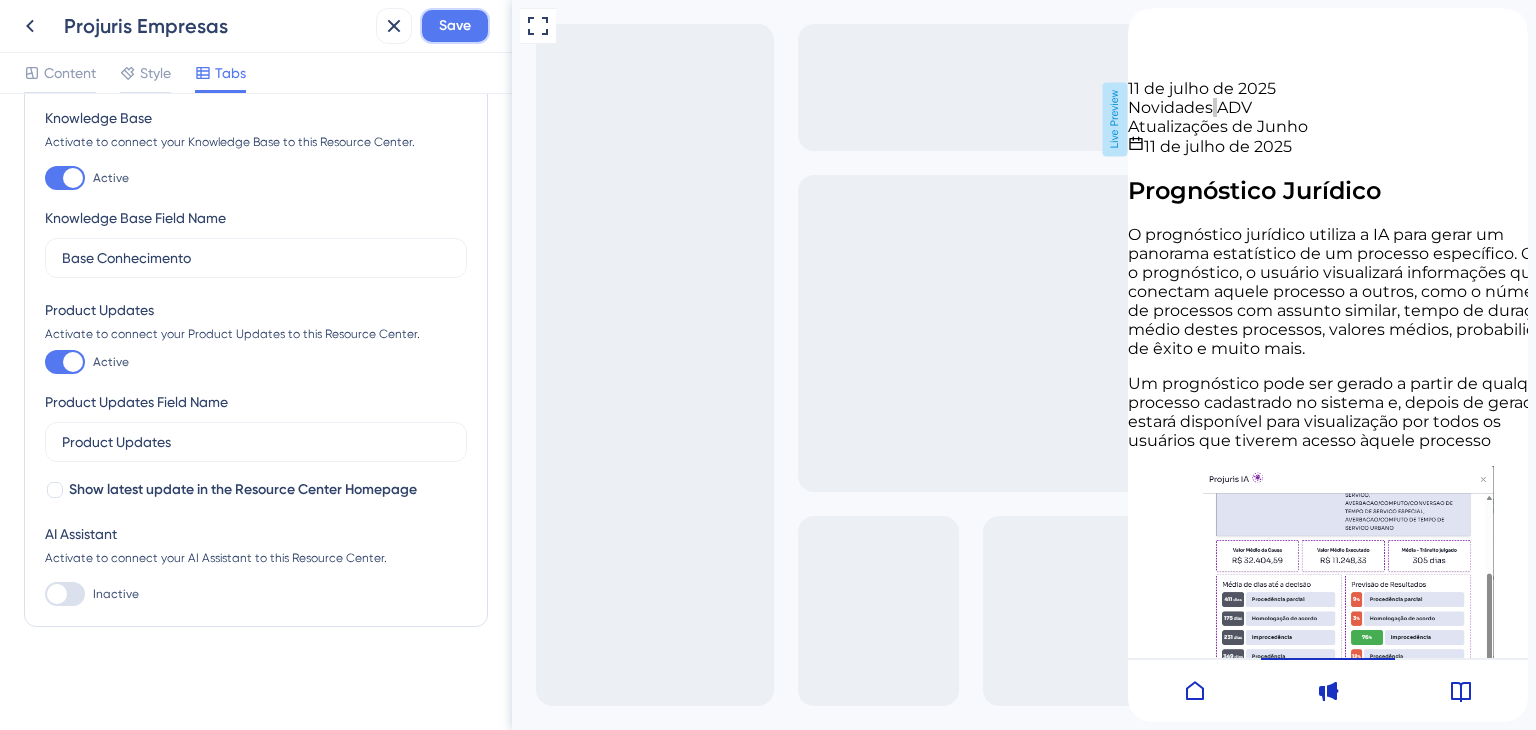 click on "Save" at bounding box center (455, 26) 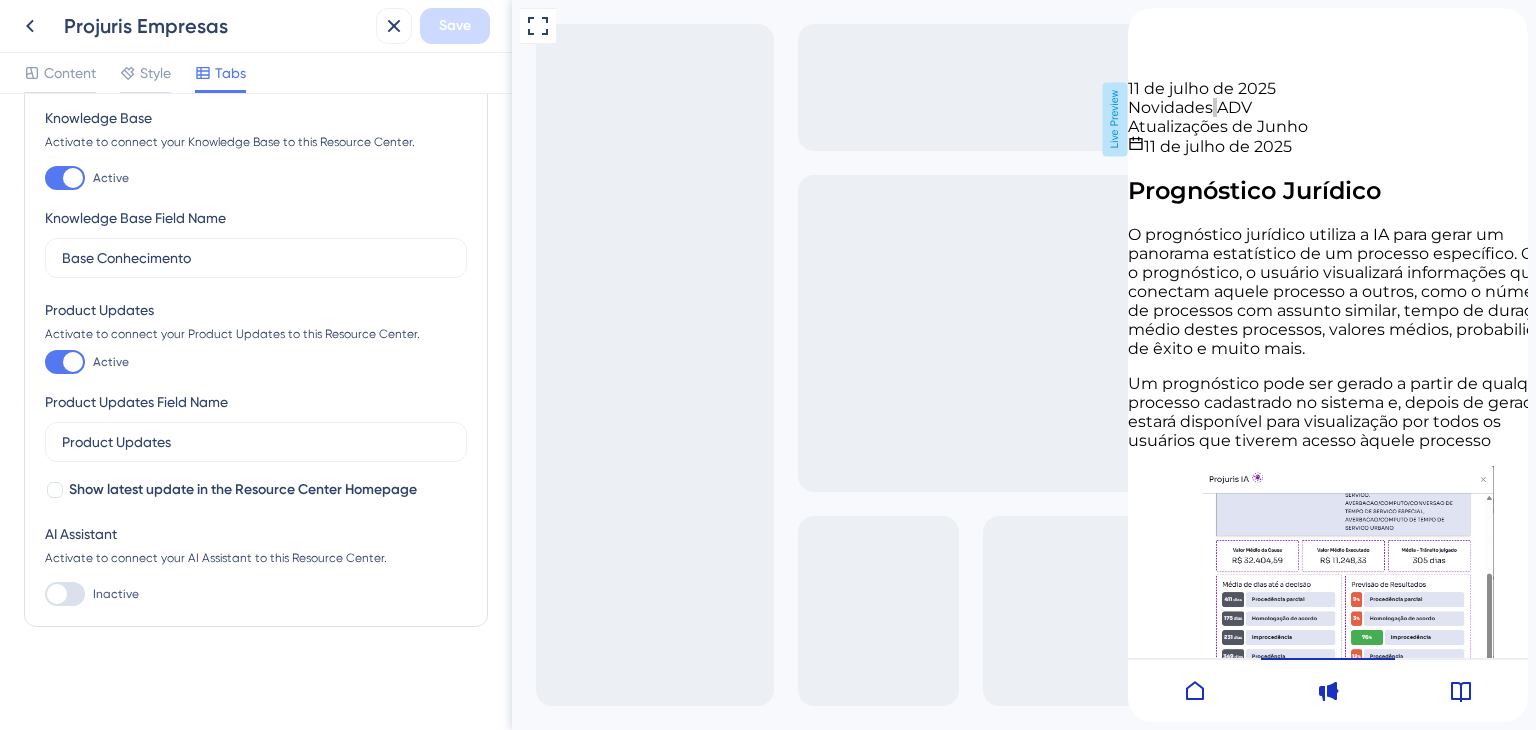 click 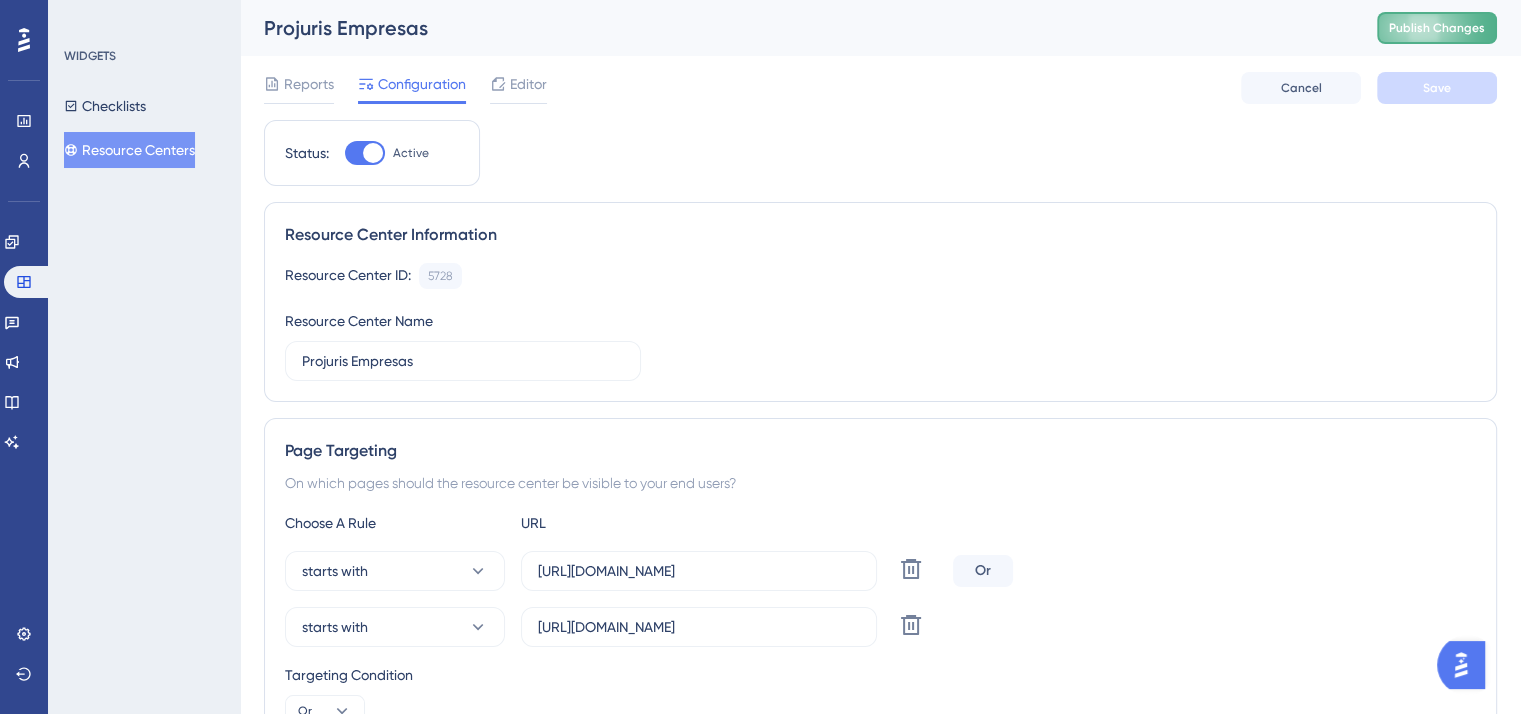 click on "Publish Changes" at bounding box center (1437, 28) 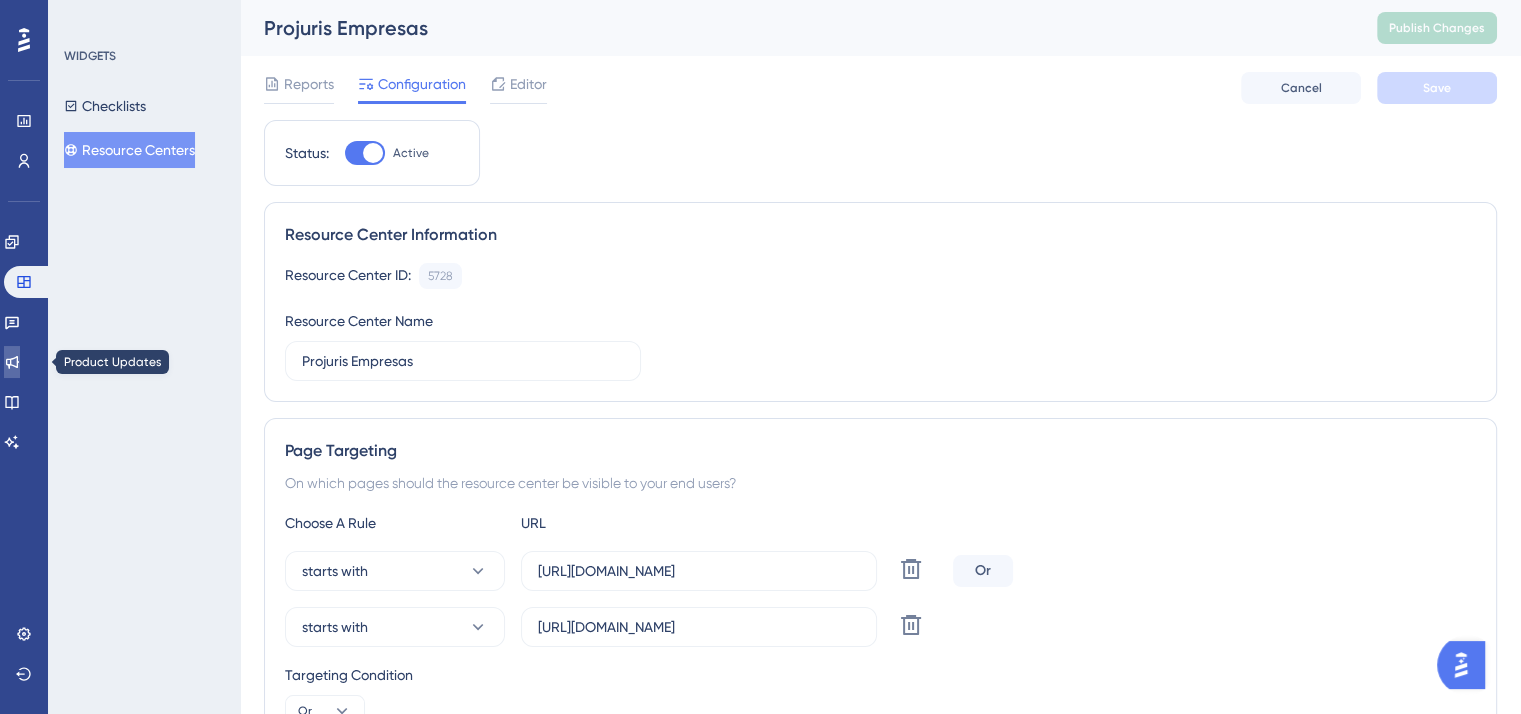 click 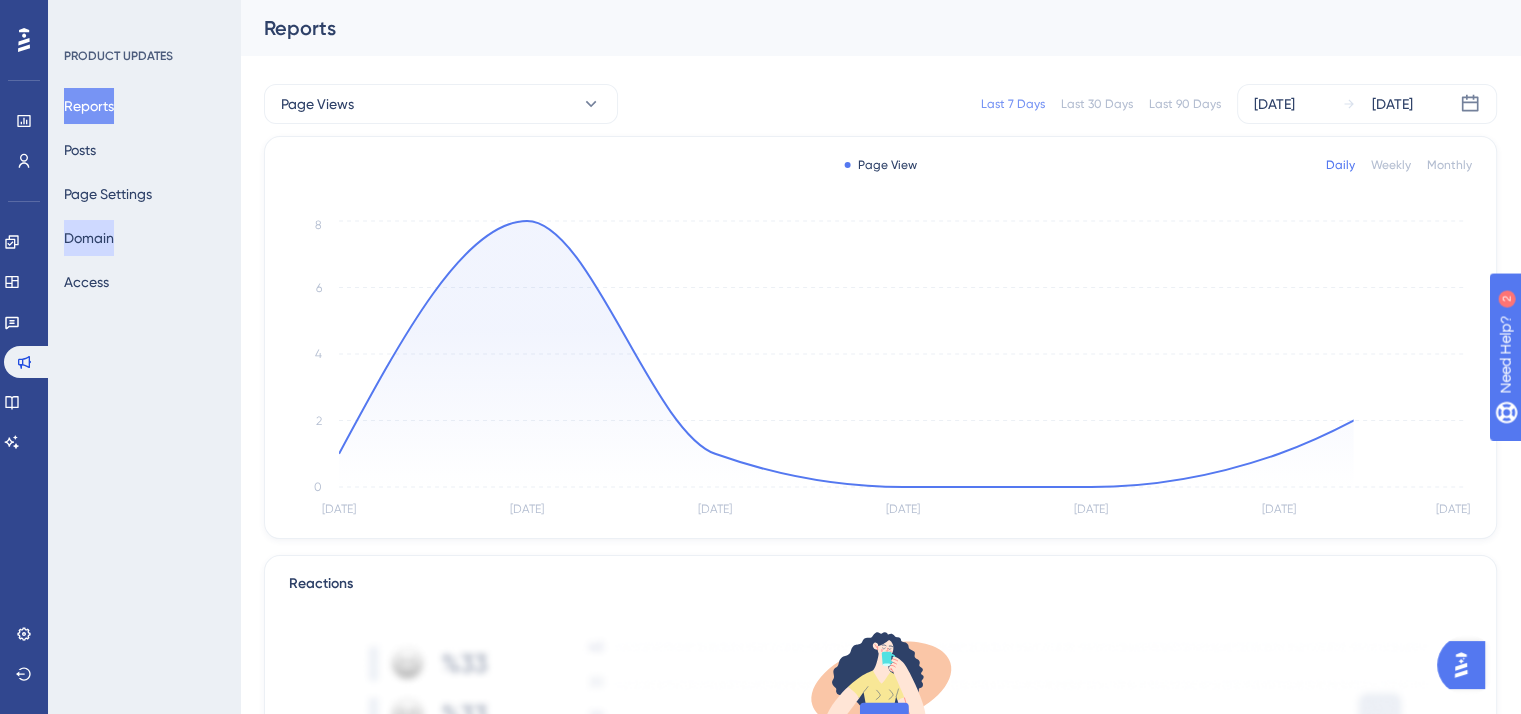 scroll, scrollTop: 0, scrollLeft: 0, axis: both 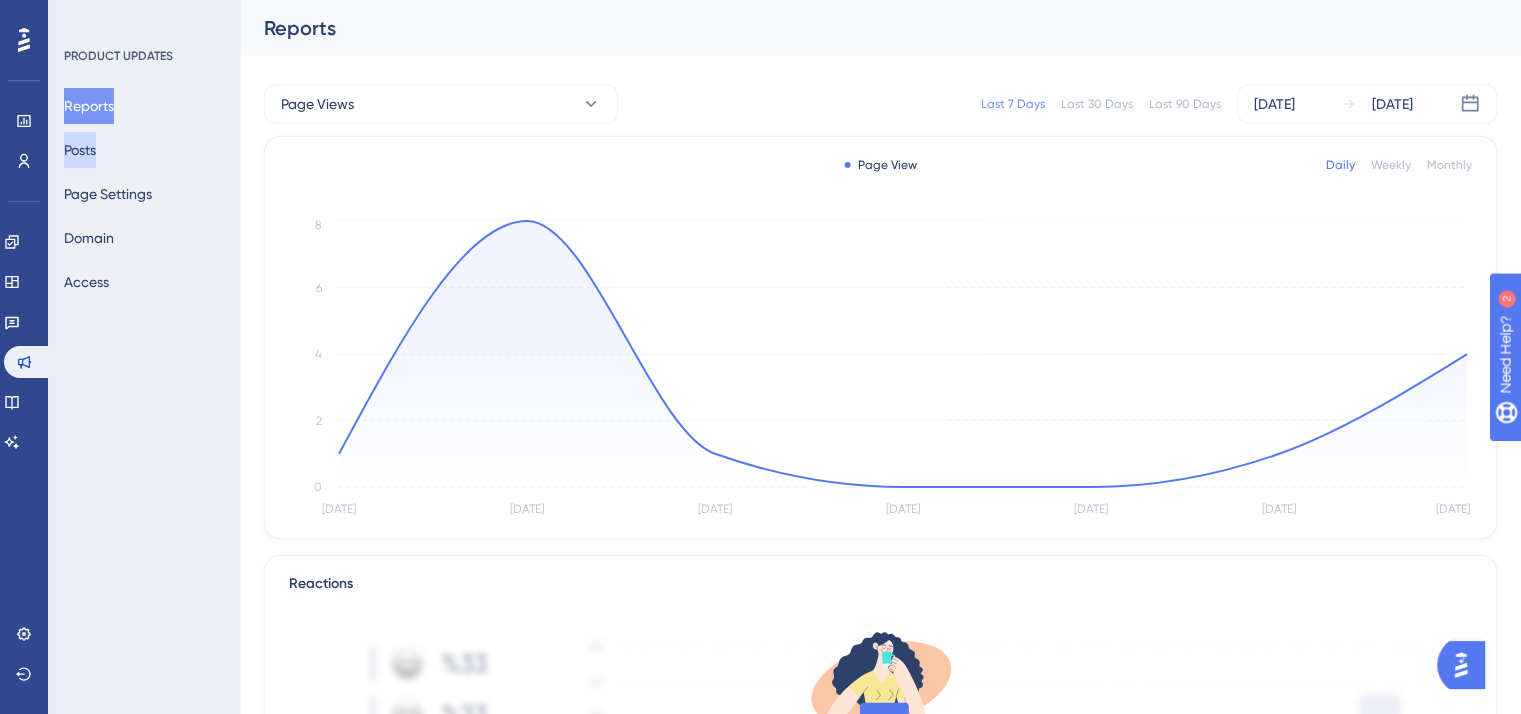 click on "Posts" at bounding box center (80, 150) 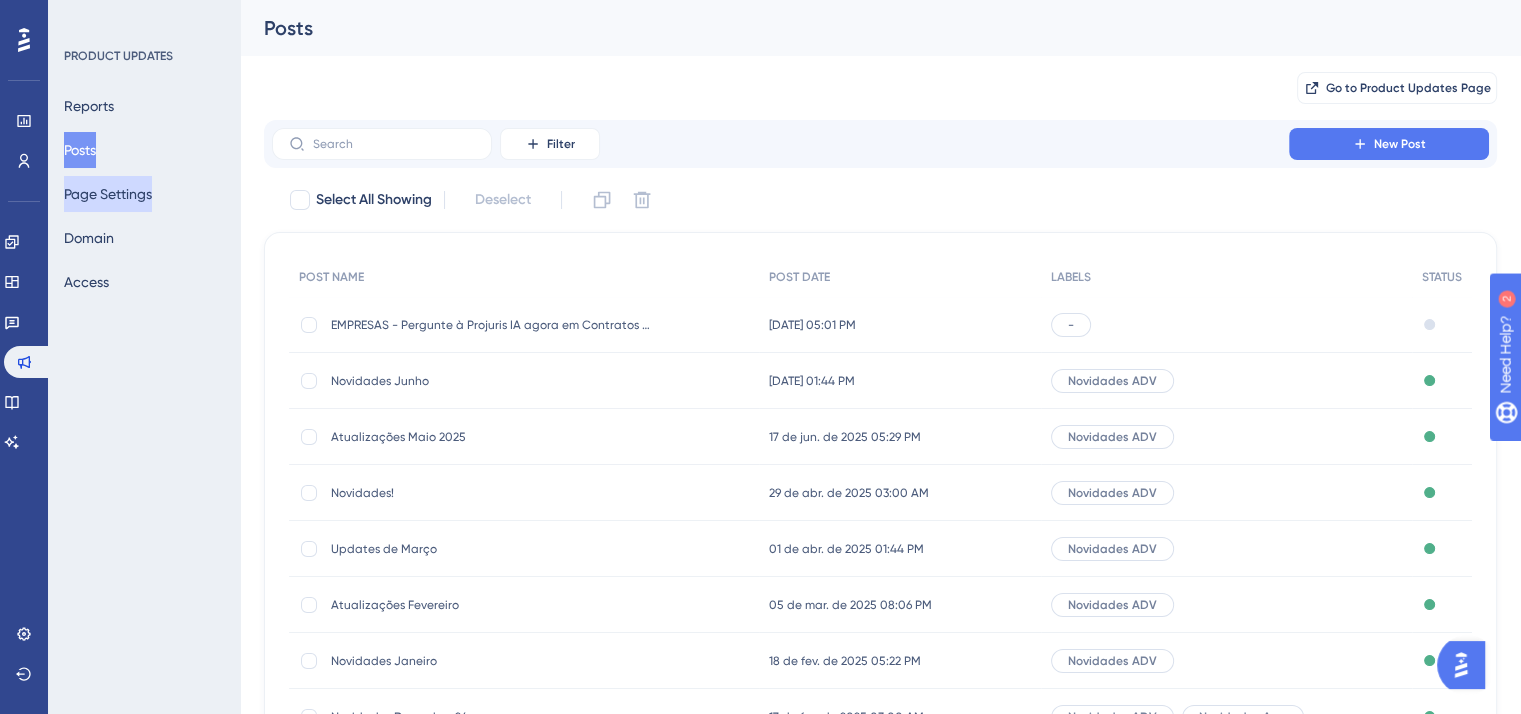 click on "Page Settings" at bounding box center [108, 194] 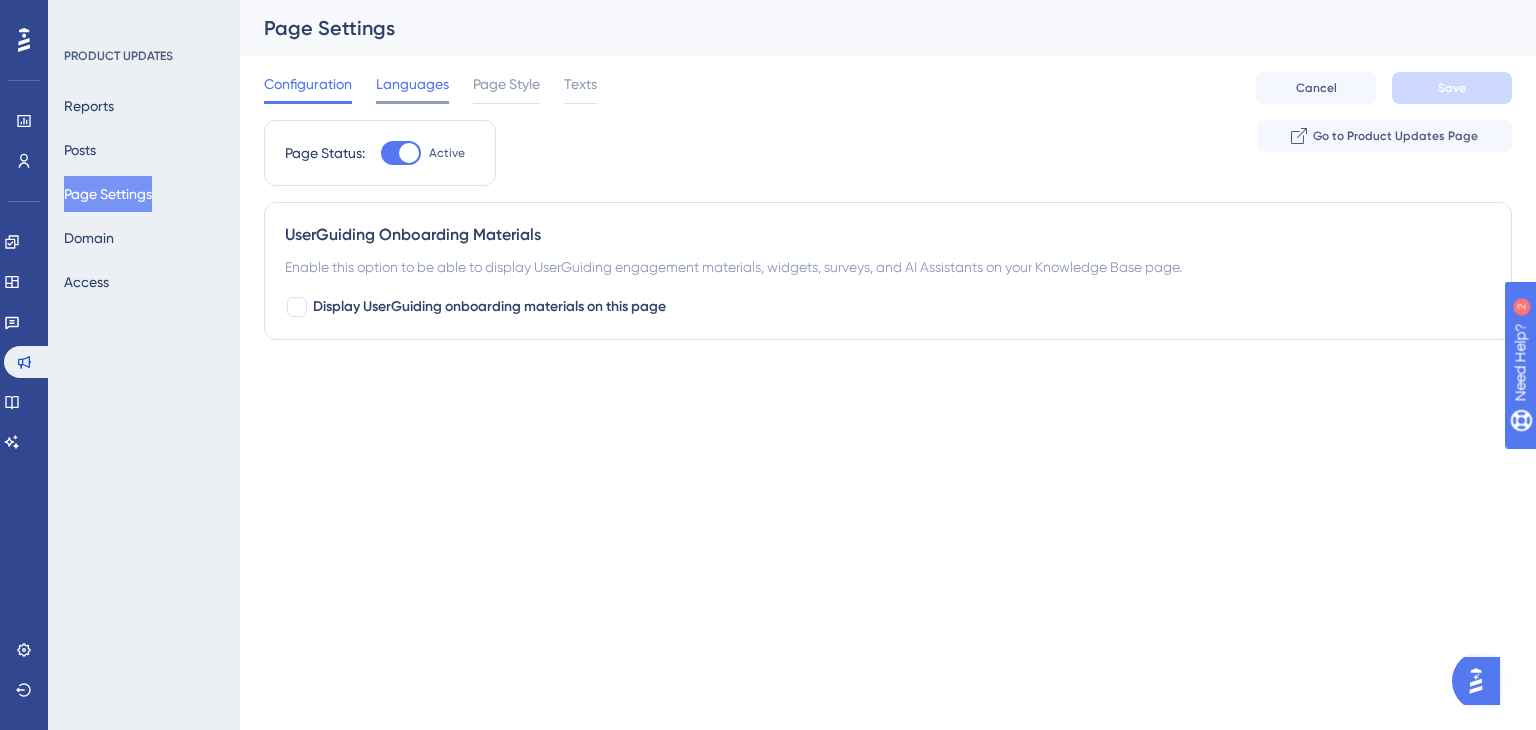 click on "Languages" at bounding box center [412, 84] 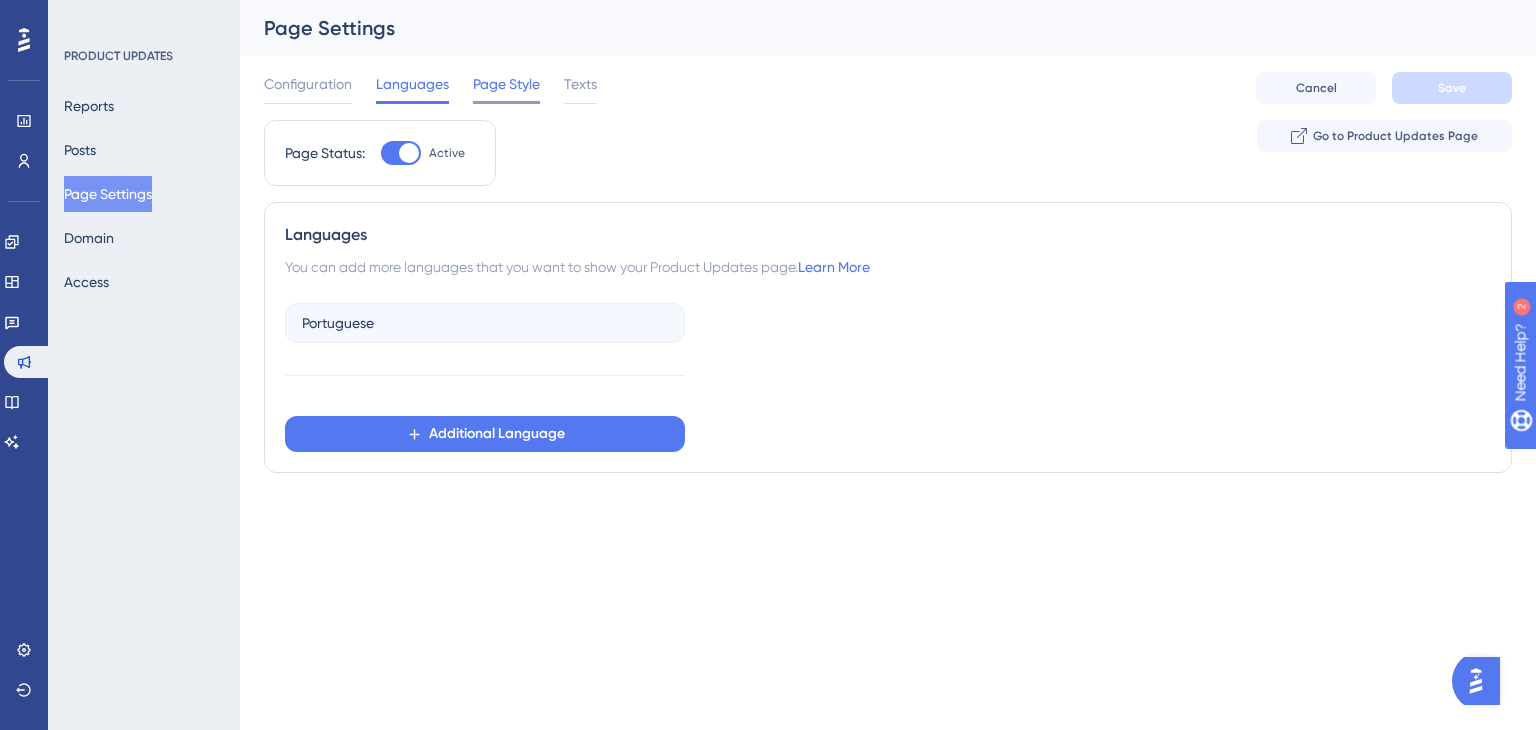 click on "Page Style" at bounding box center [506, 84] 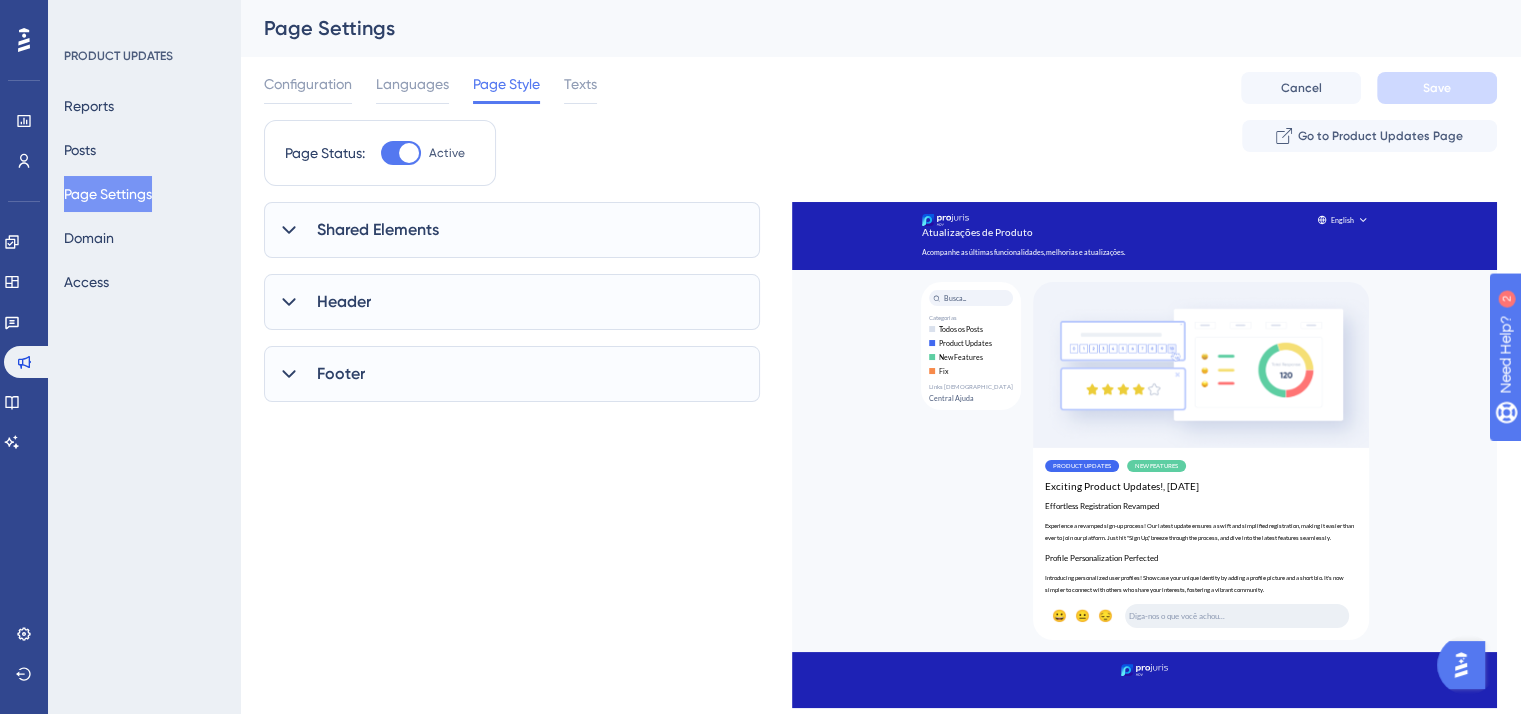 scroll, scrollTop: 0, scrollLeft: 0, axis: both 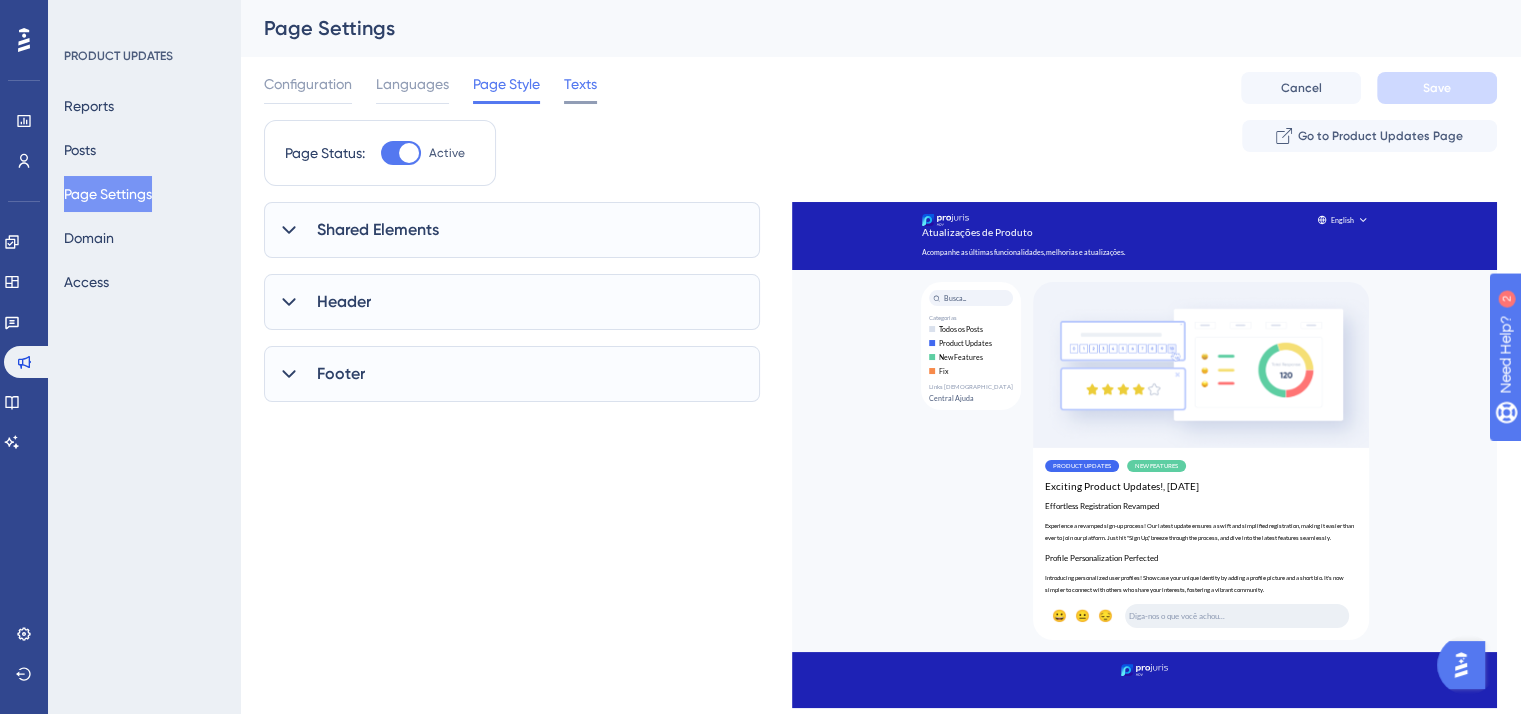 click on "Texts" at bounding box center [580, 84] 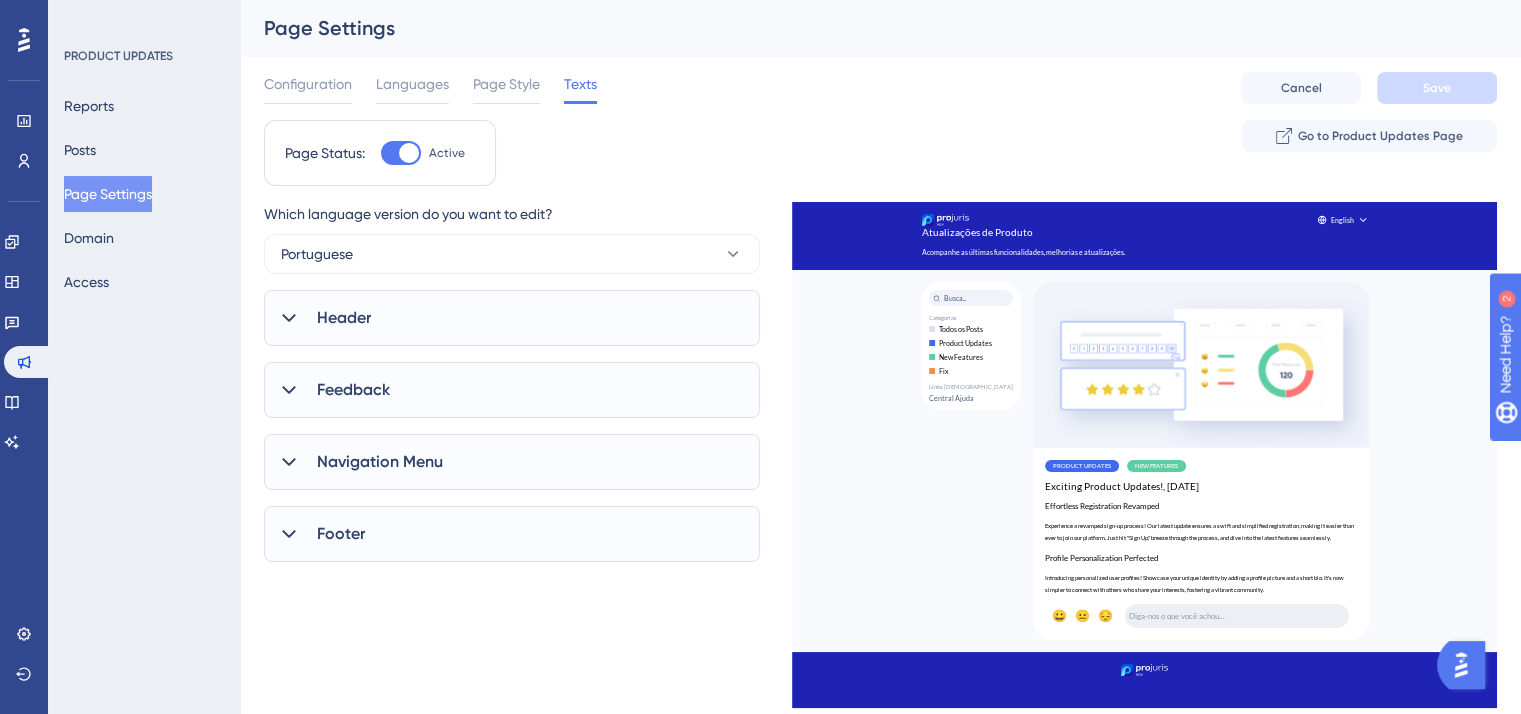 scroll, scrollTop: 0, scrollLeft: 0, axis: both 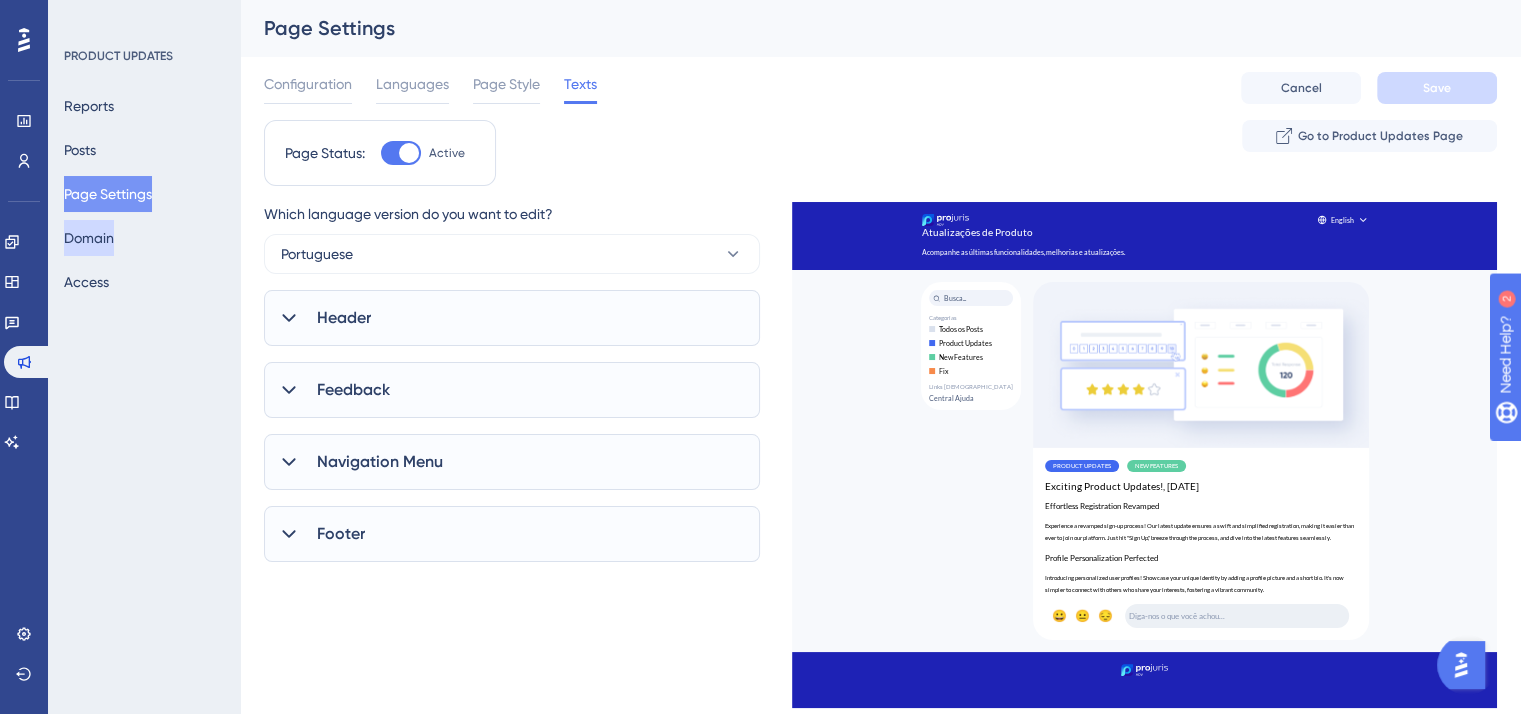 click on "Domain" at bounding box center [89, 238] 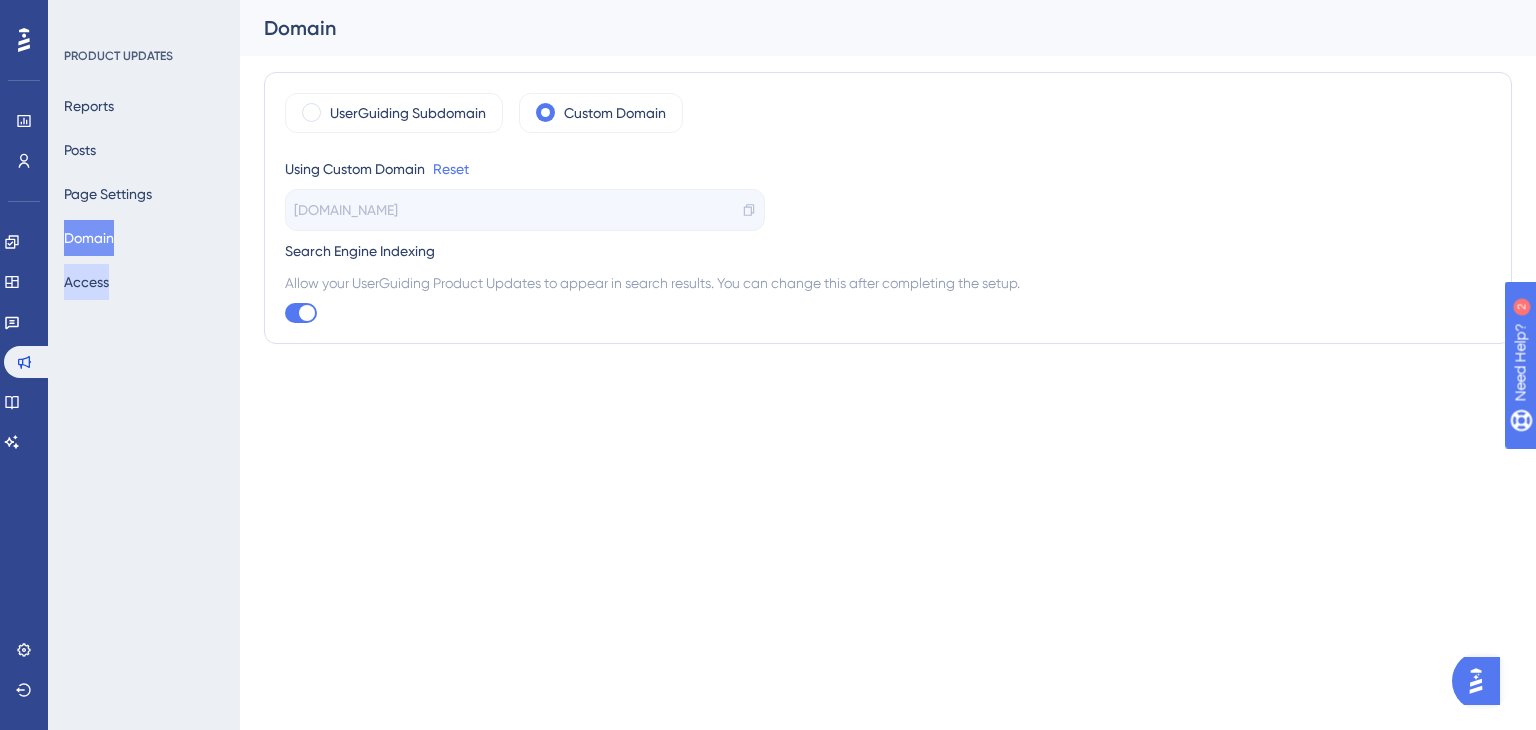 click on "Access" at bounding box center (86, 282) 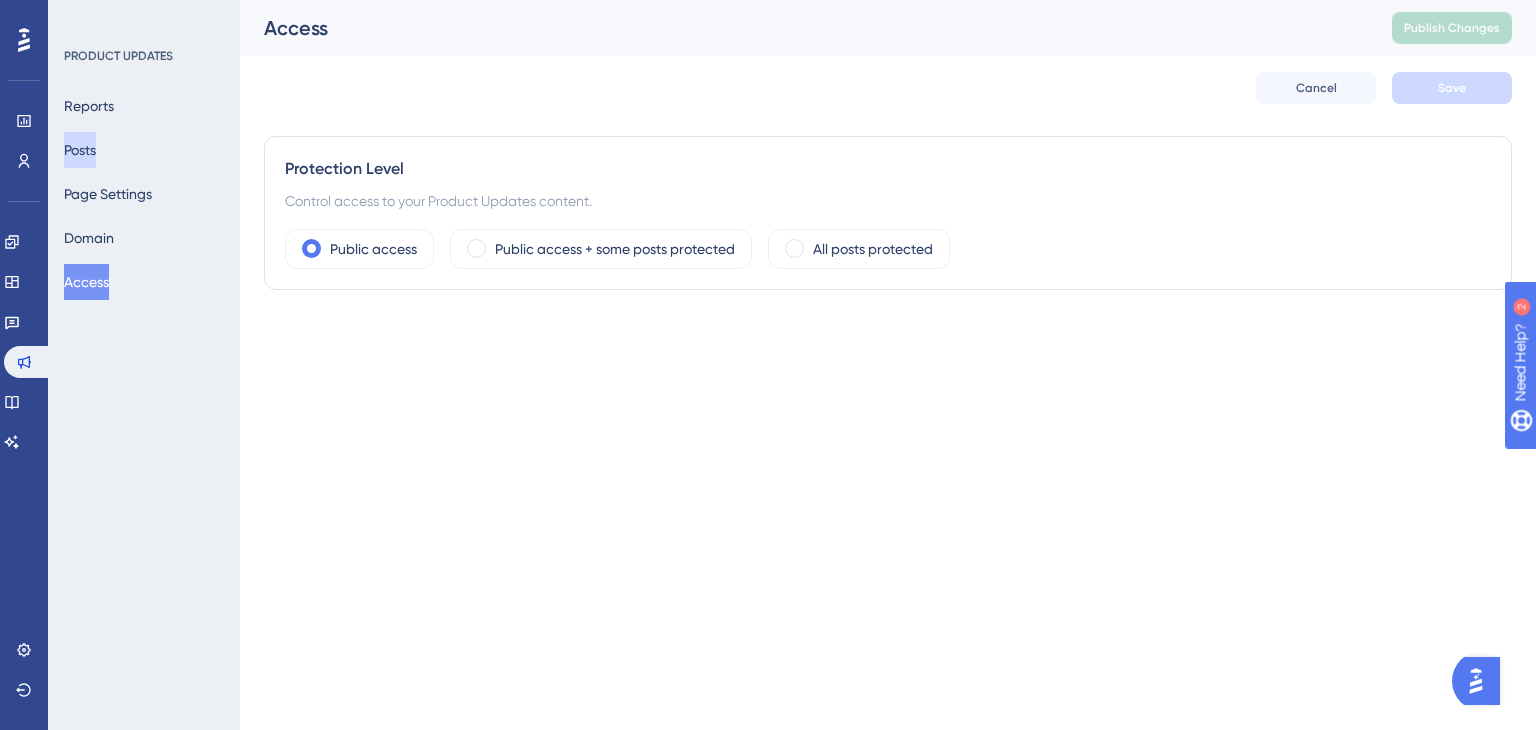 click on "Posts" at bounding box center [80, 150] 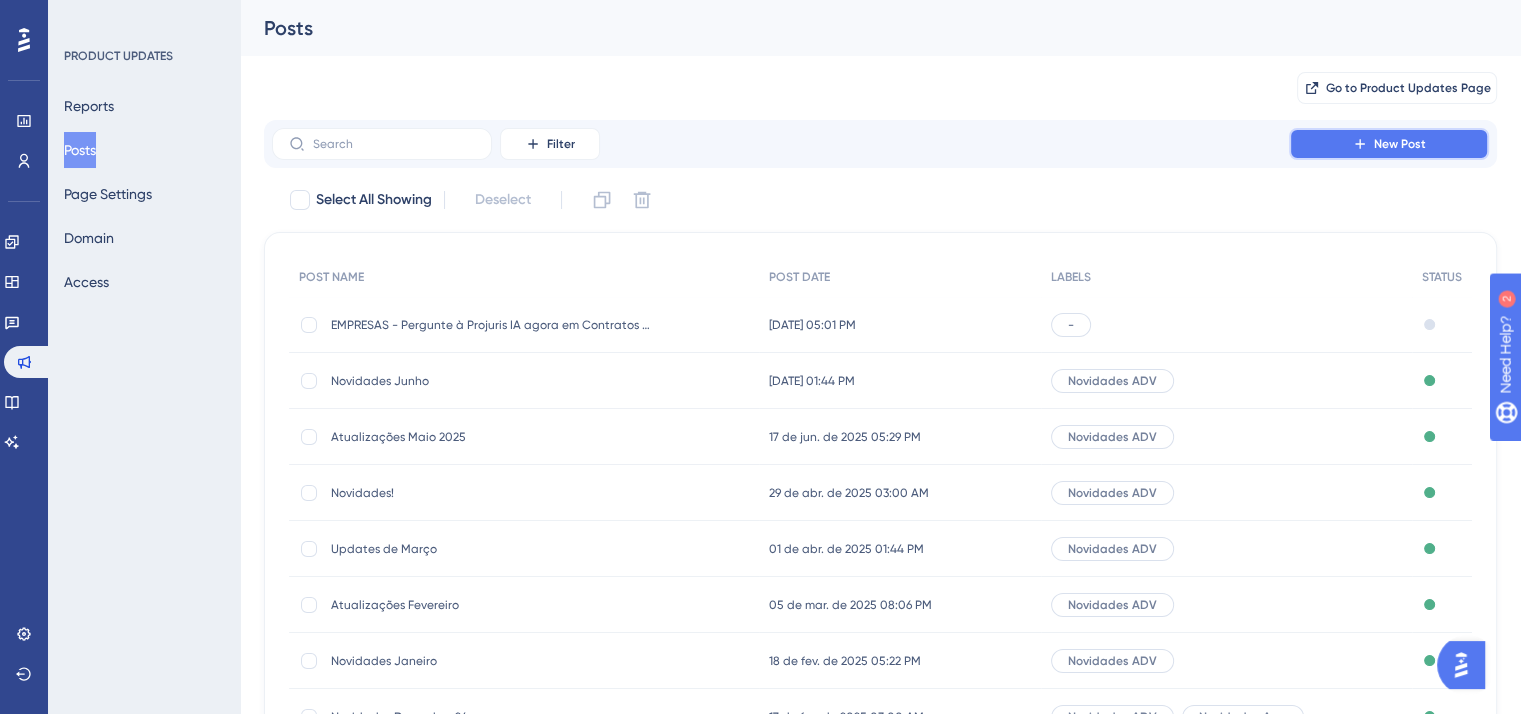 click on "New Post" at bounding box center [1389, 144] 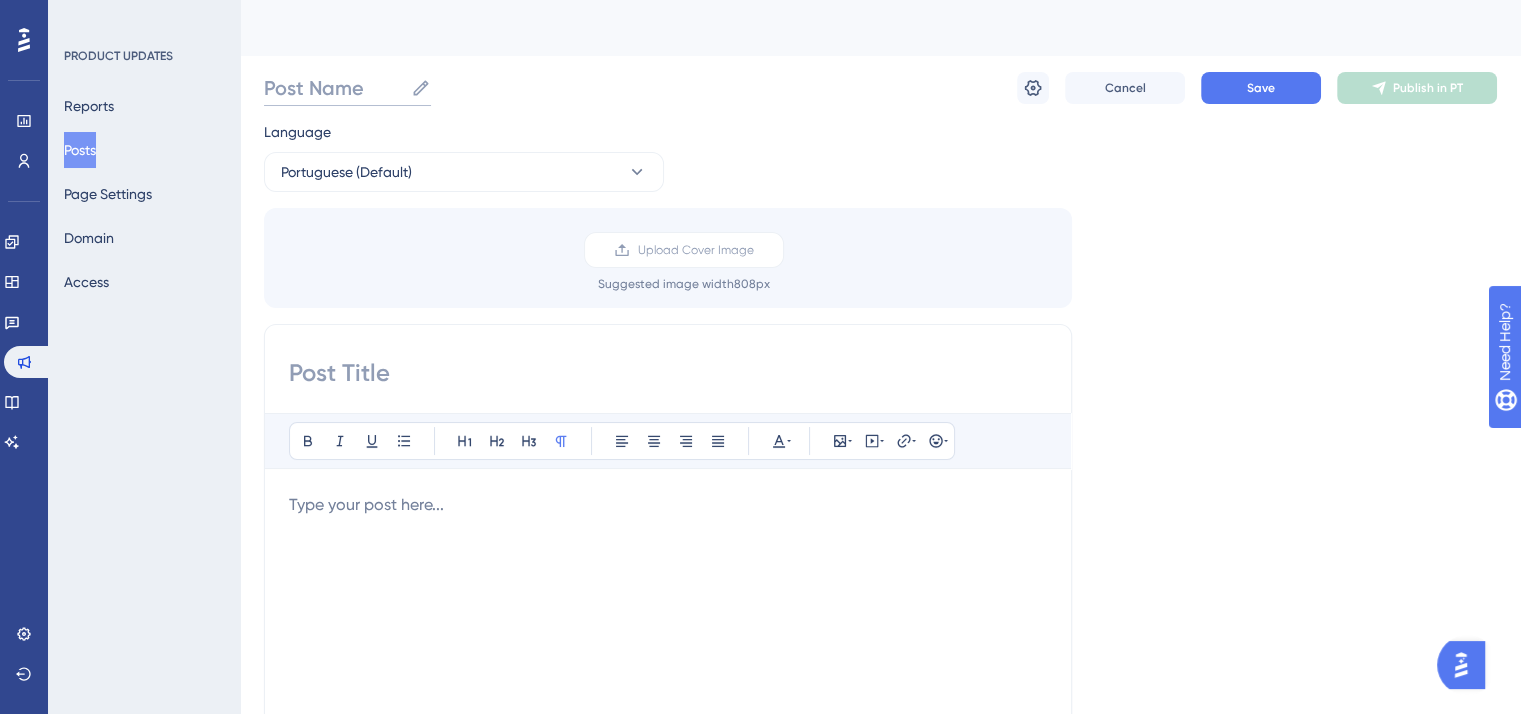 click on "Post Name" at bounding box center (333, 88) 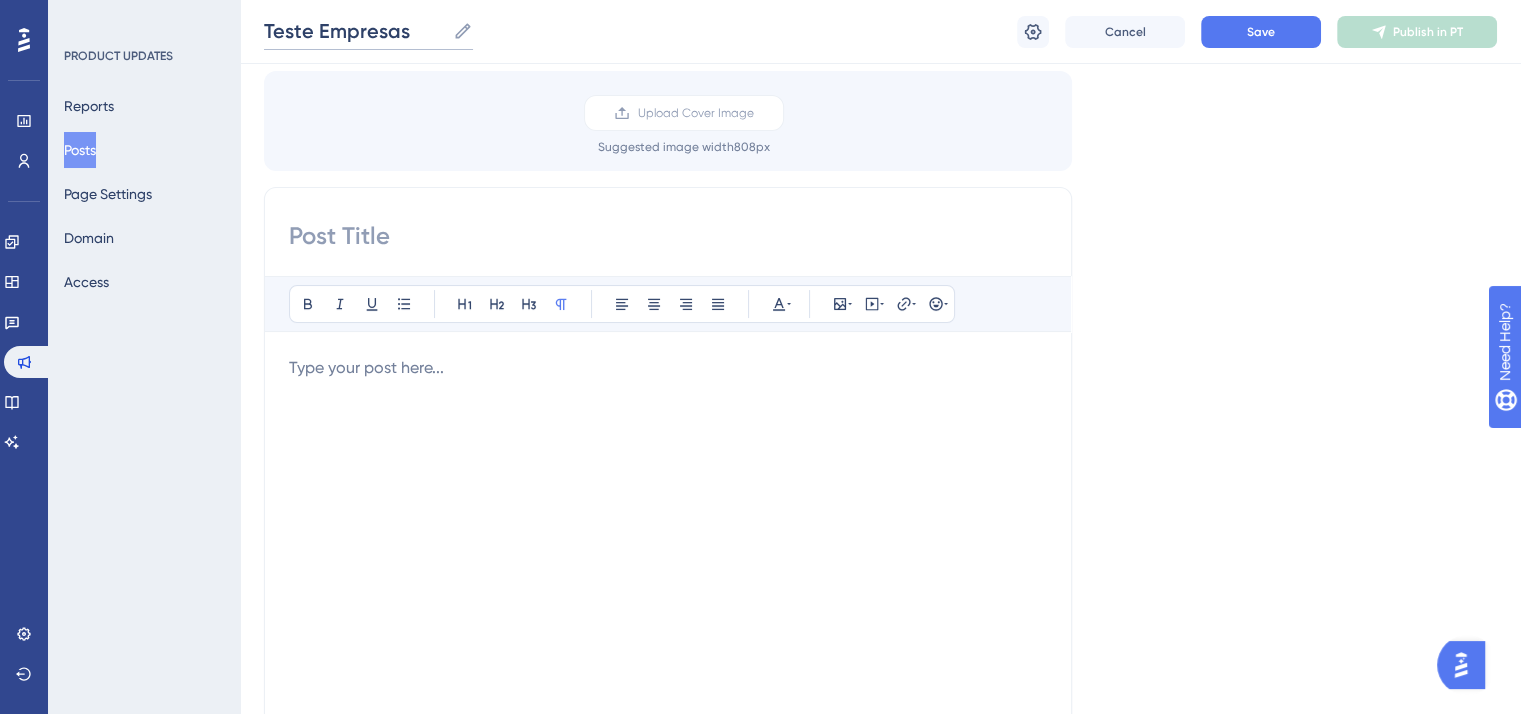 scroll, scrollTop: 100, scrollLeft: 0, axis: vertical 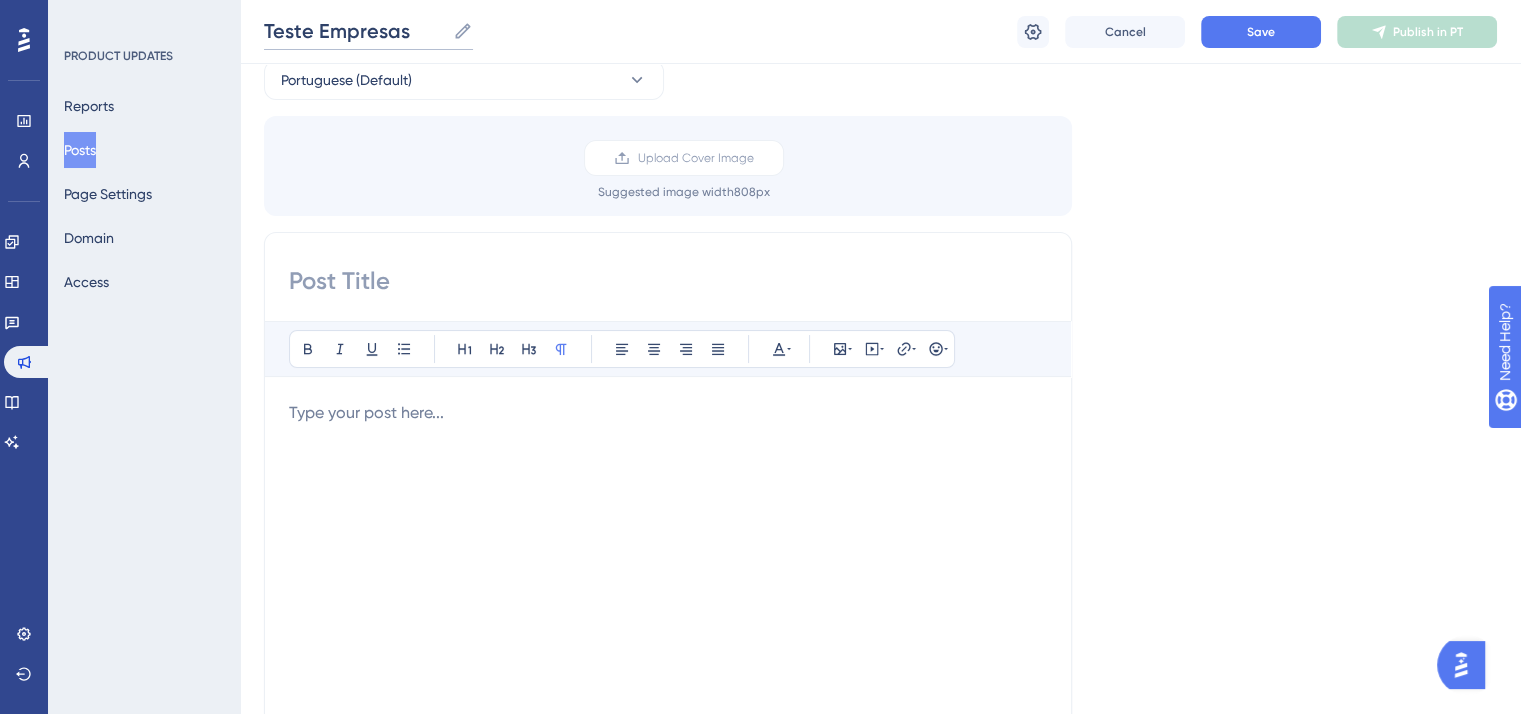 drag, startPoint x: 410, startPoint y: 24, endPoint x: 295, endPoint y: 53, distance: 118.60017 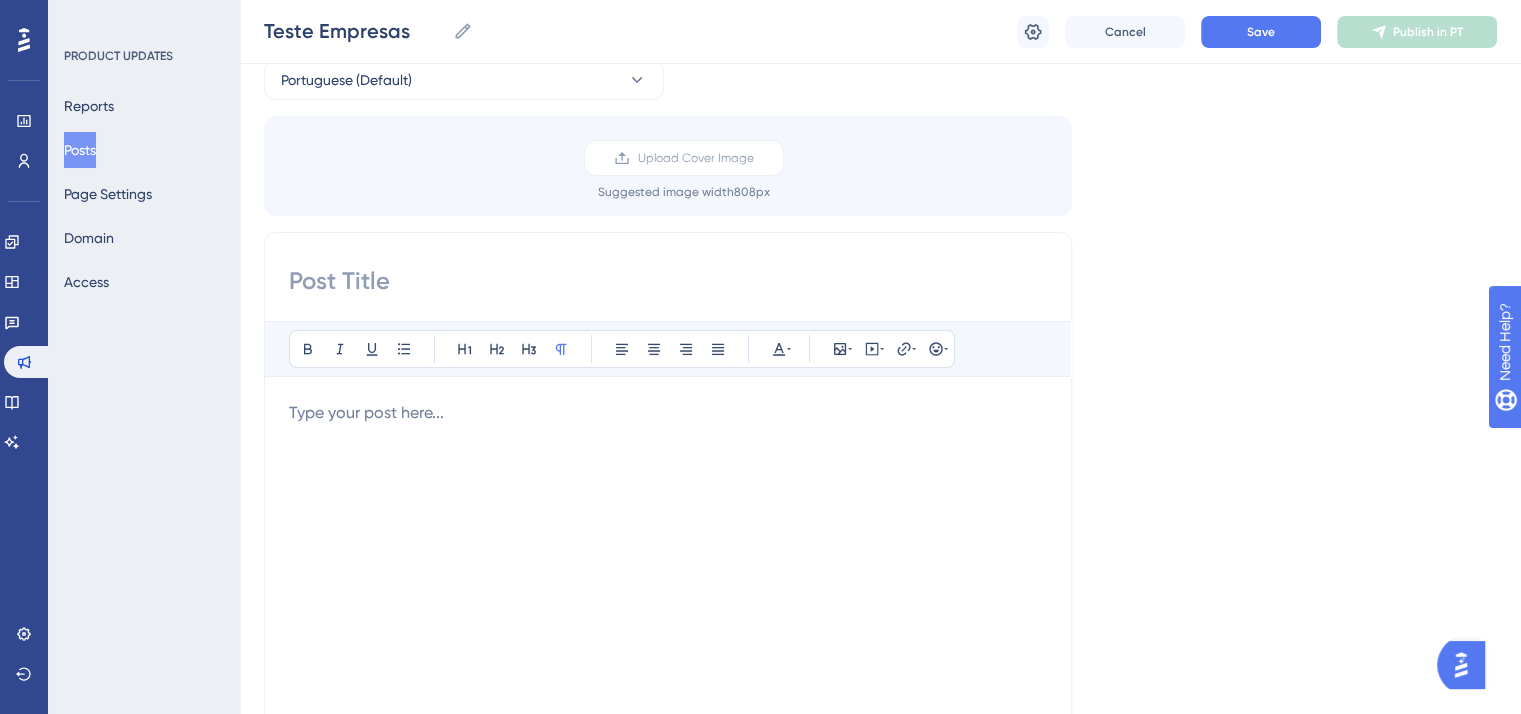 click at bounding box center [668, 281] 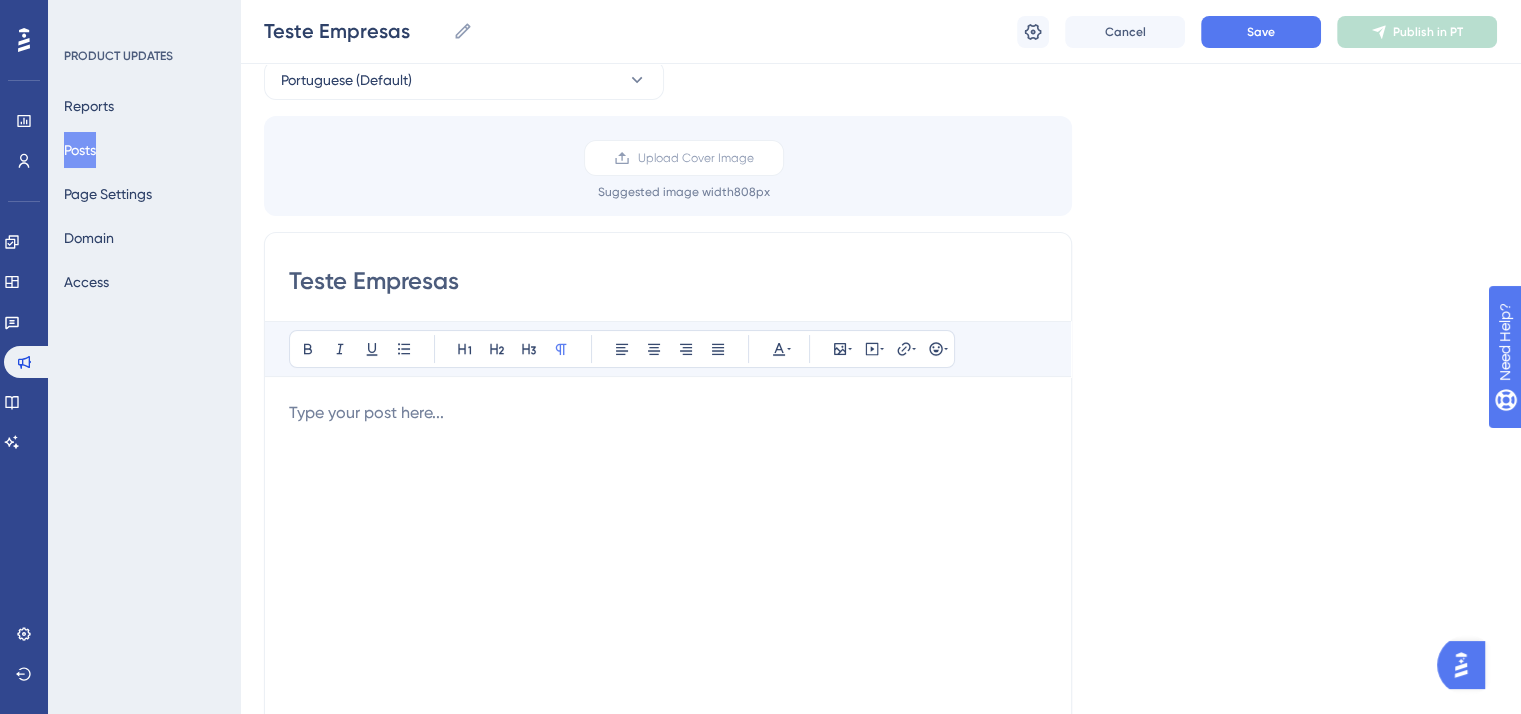 type on "Teste Empresas" 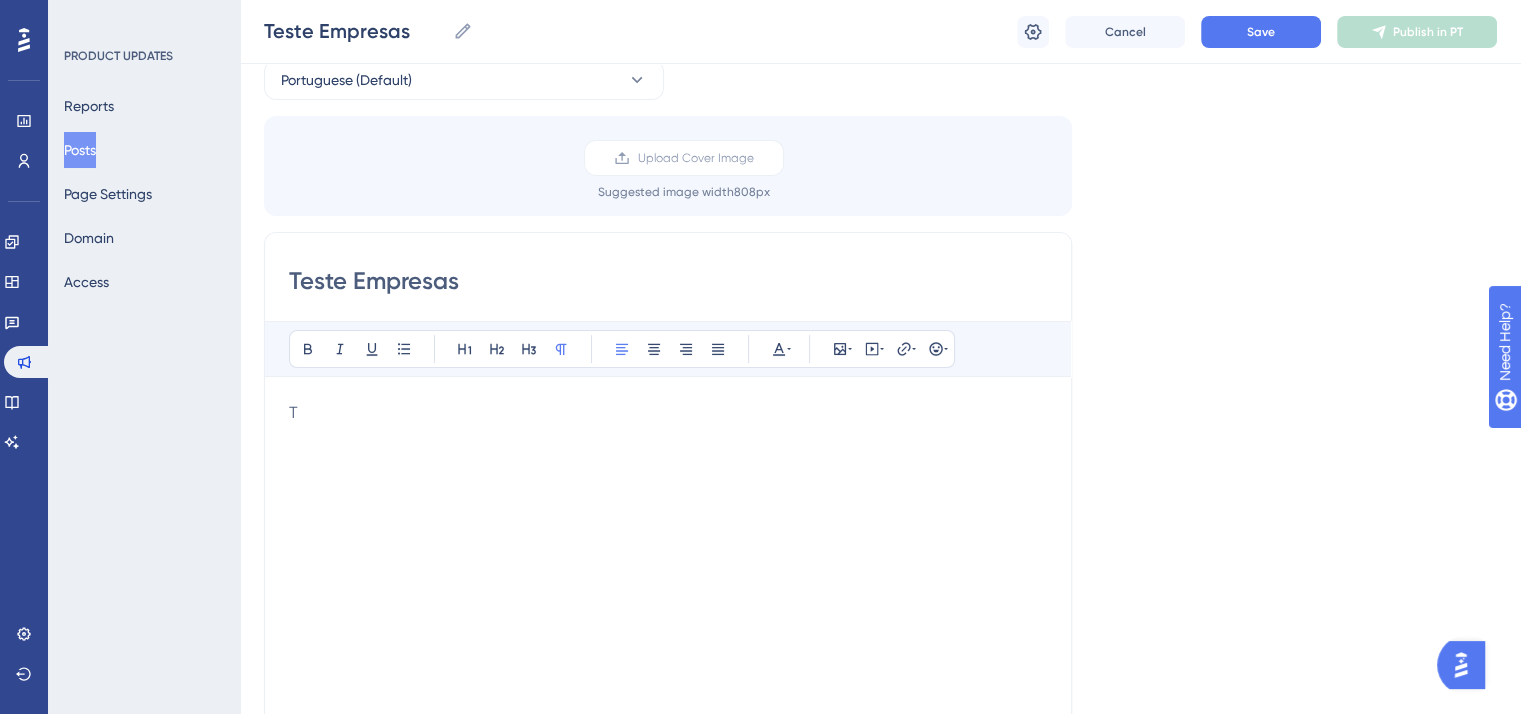 type 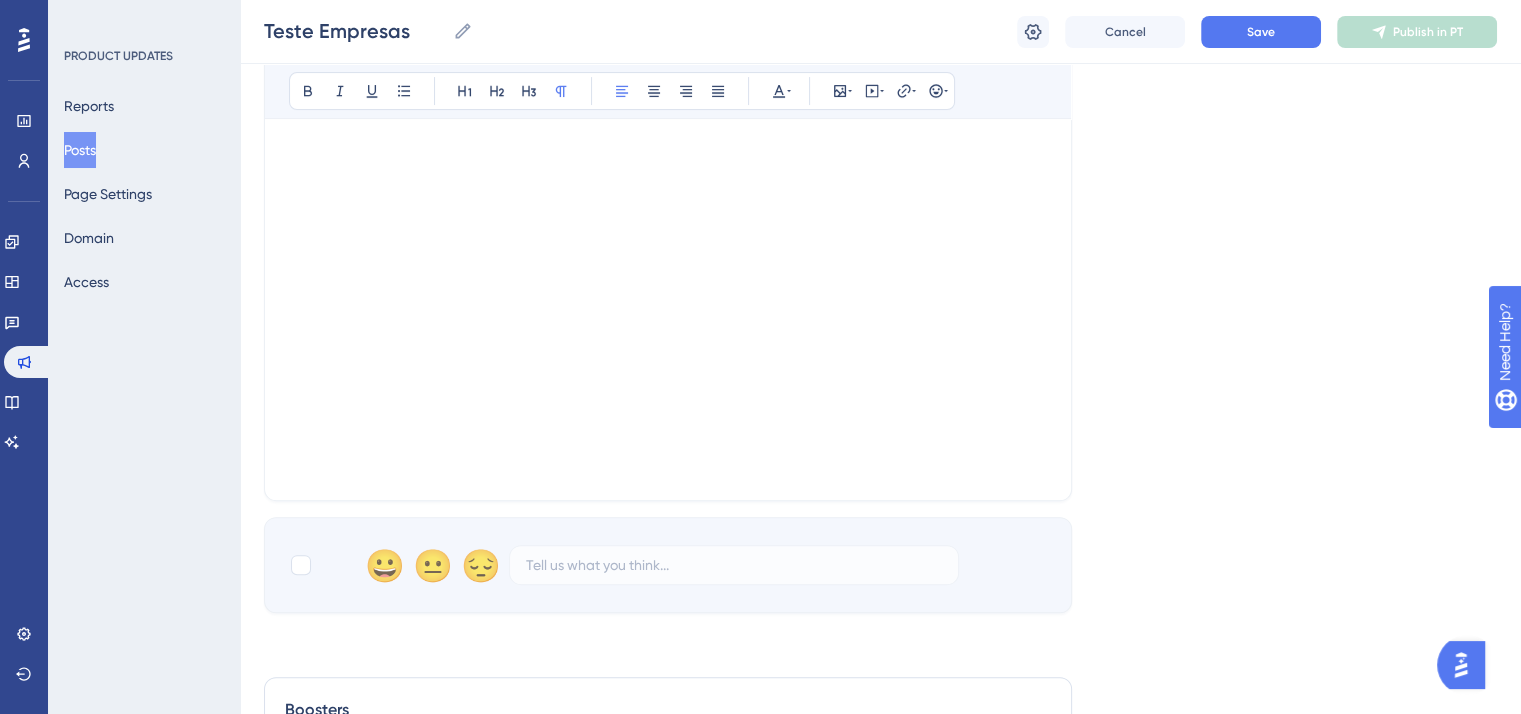 scroll, scrollTop: 500, scrollLeft: 0, axis: vertical 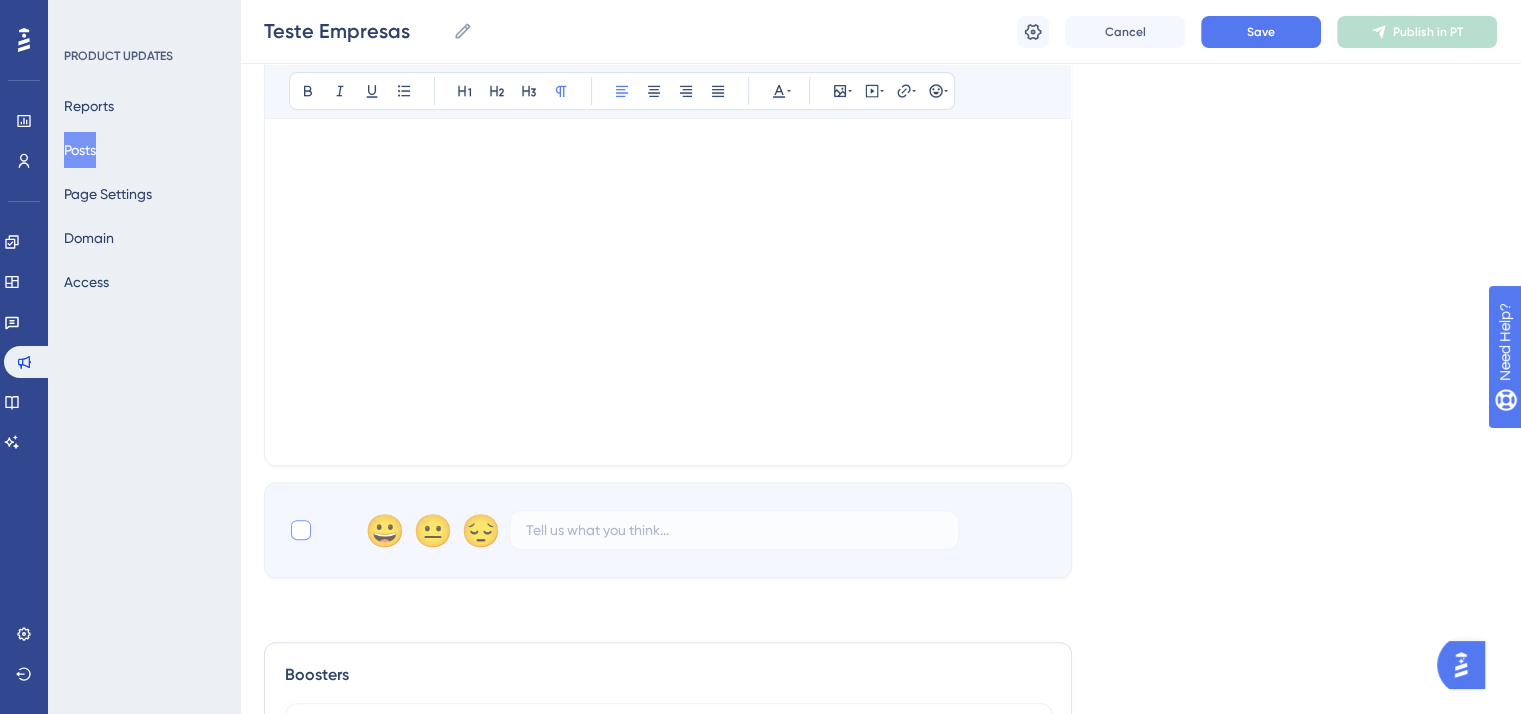 click at bounding box center (301, 530) 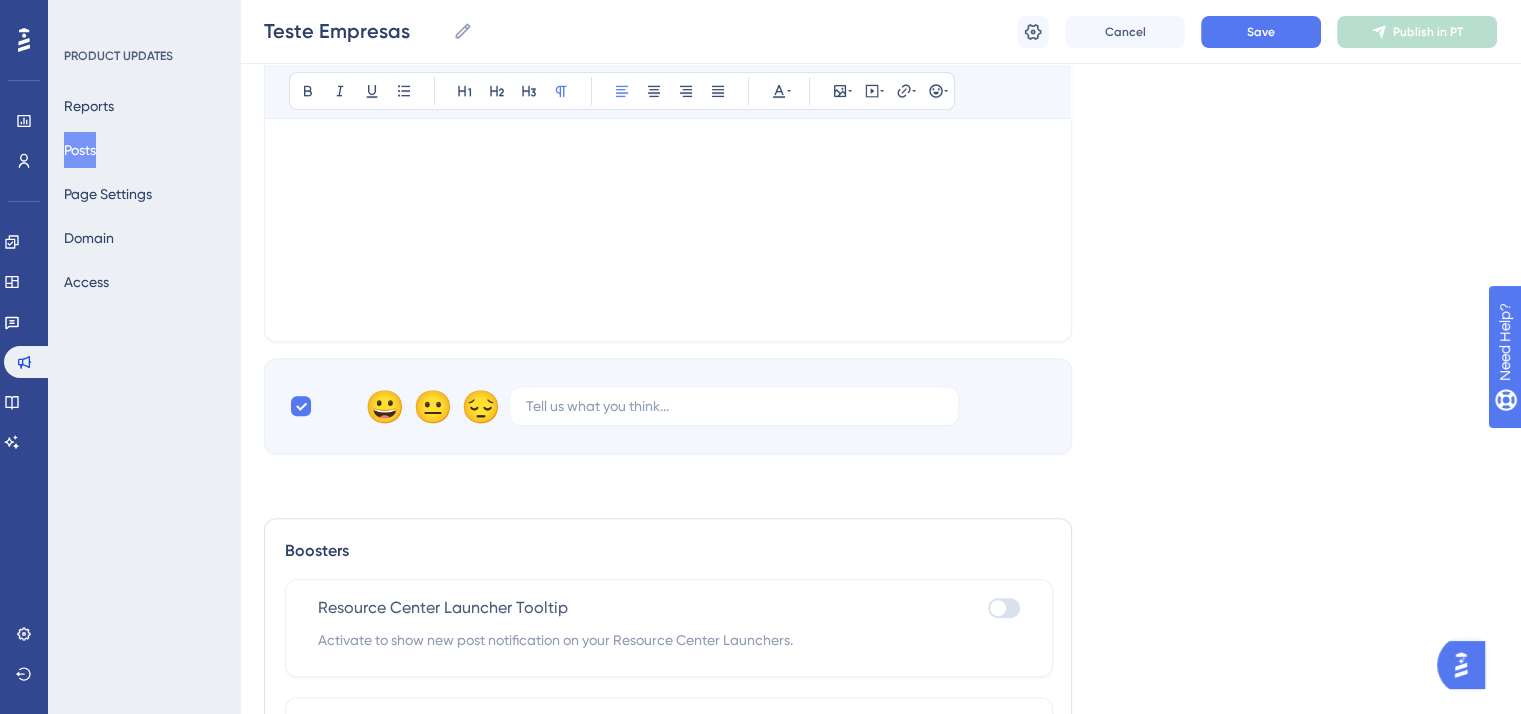 scroll, scrollTop: 800, scrollLeft: 0, axis: vertical 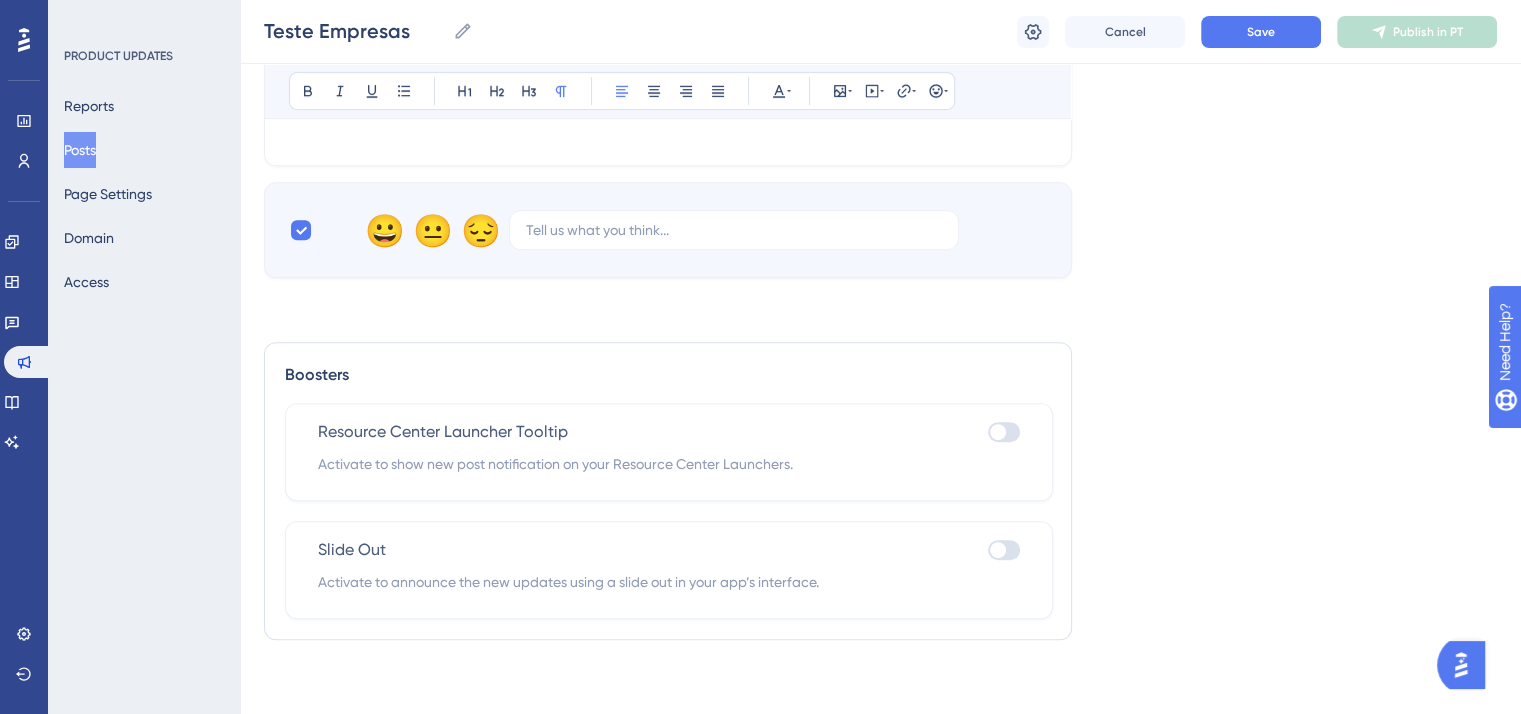 click at bounding box center [1004, 432] 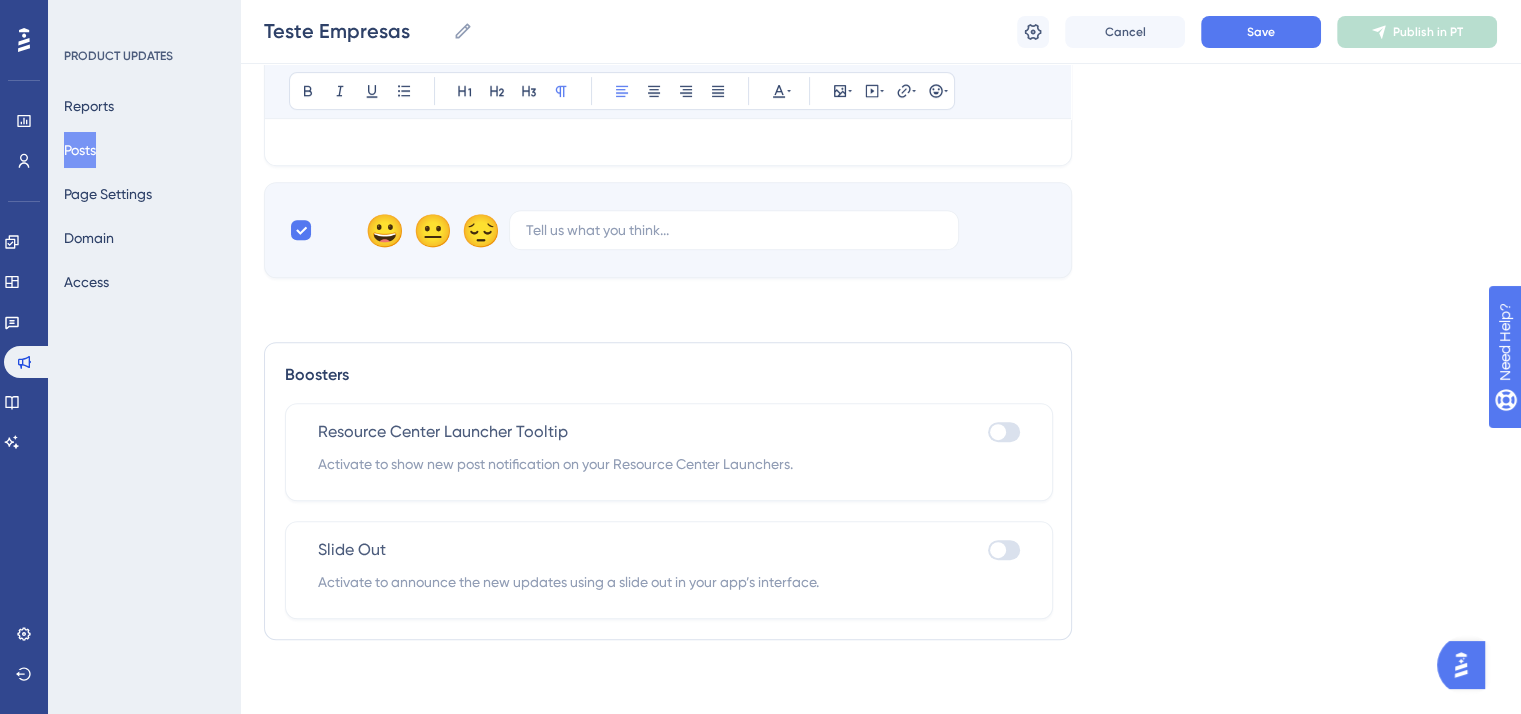 click at bounding box center (1004, 432) 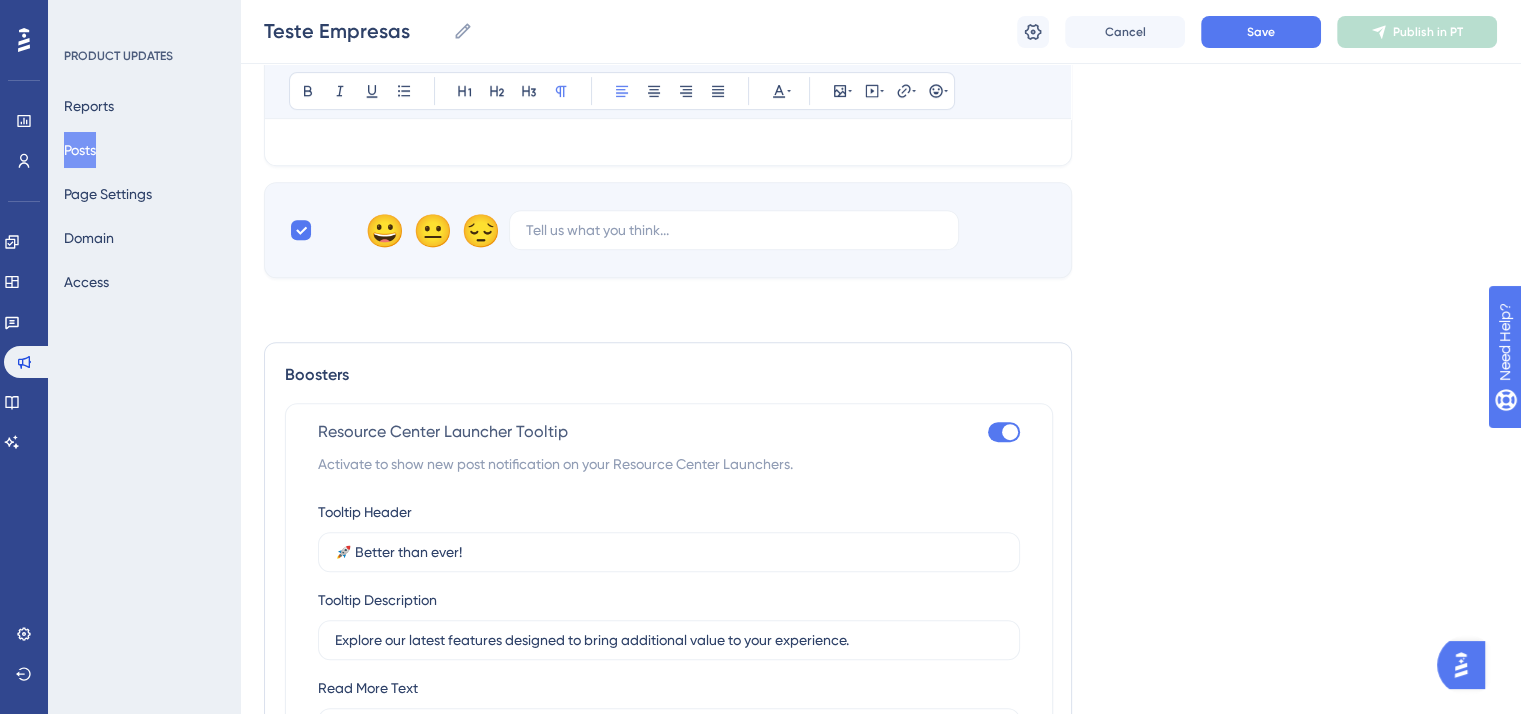 click at bounding box center [1004, 432] 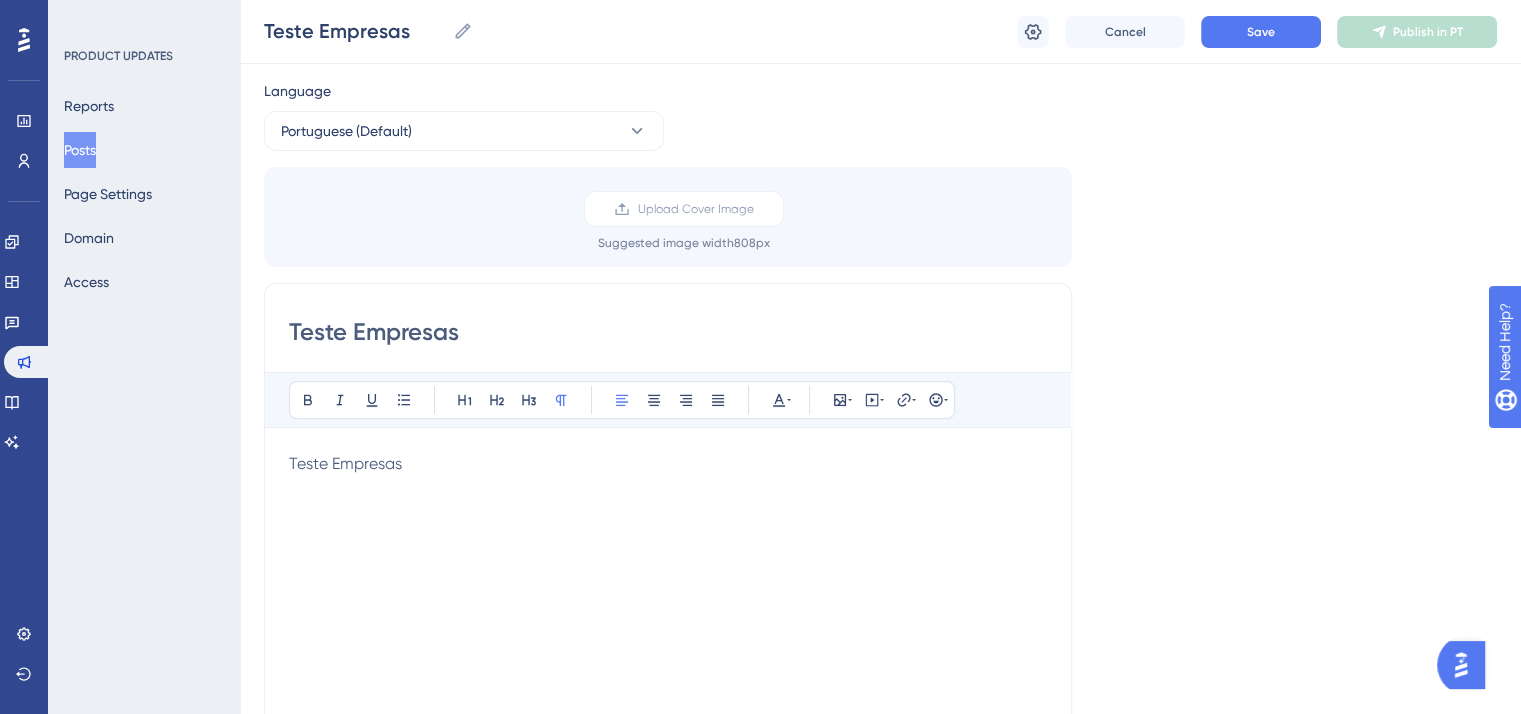 scroll, scrollTop: 0, scrollLeft: 0, axis: both 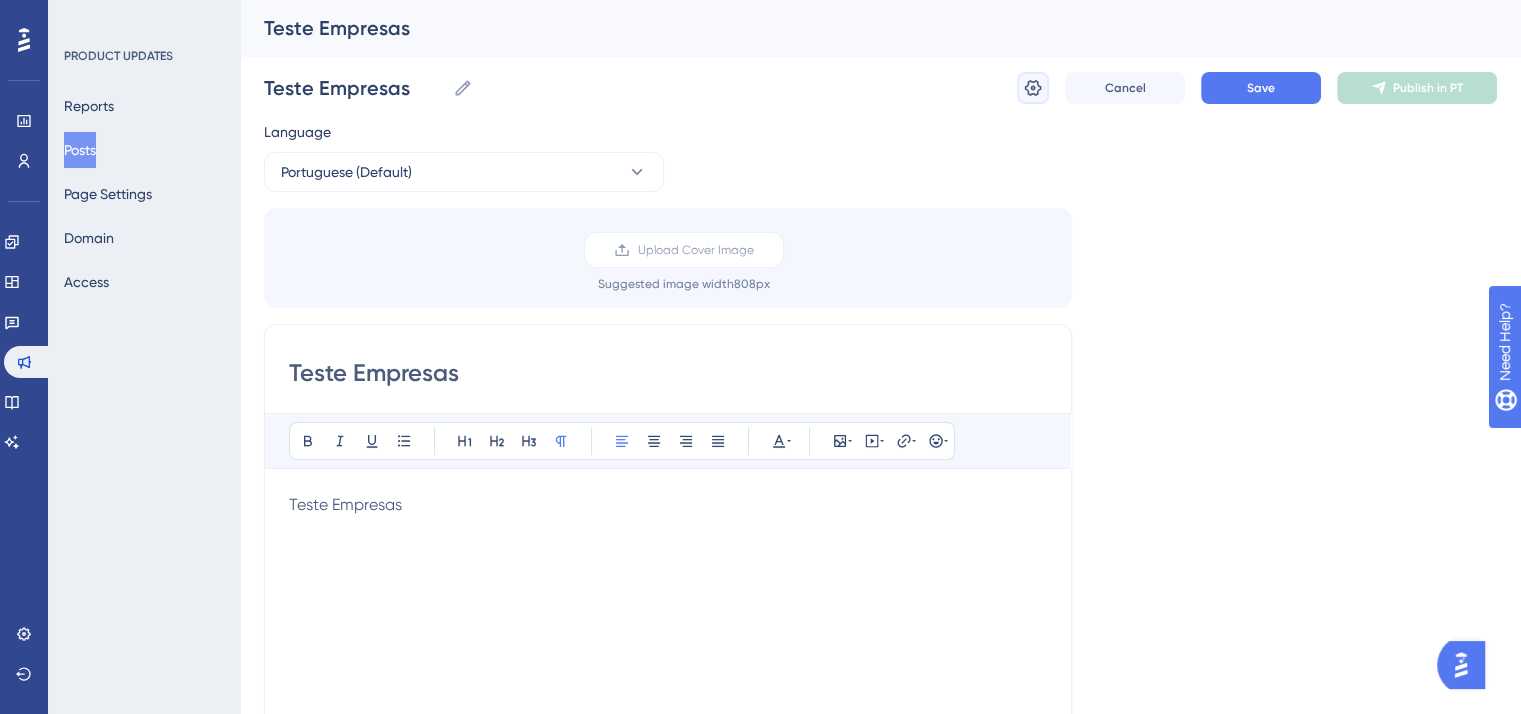click 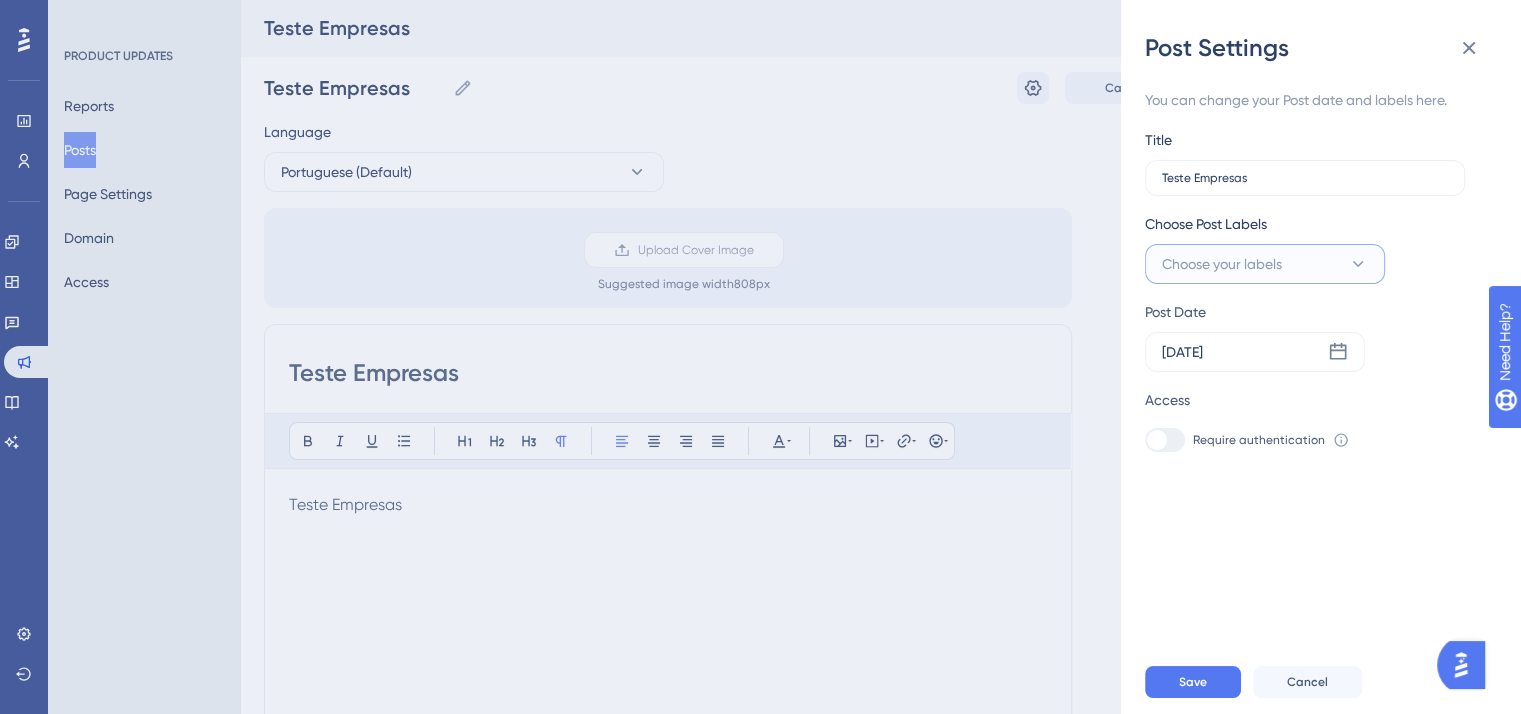 click 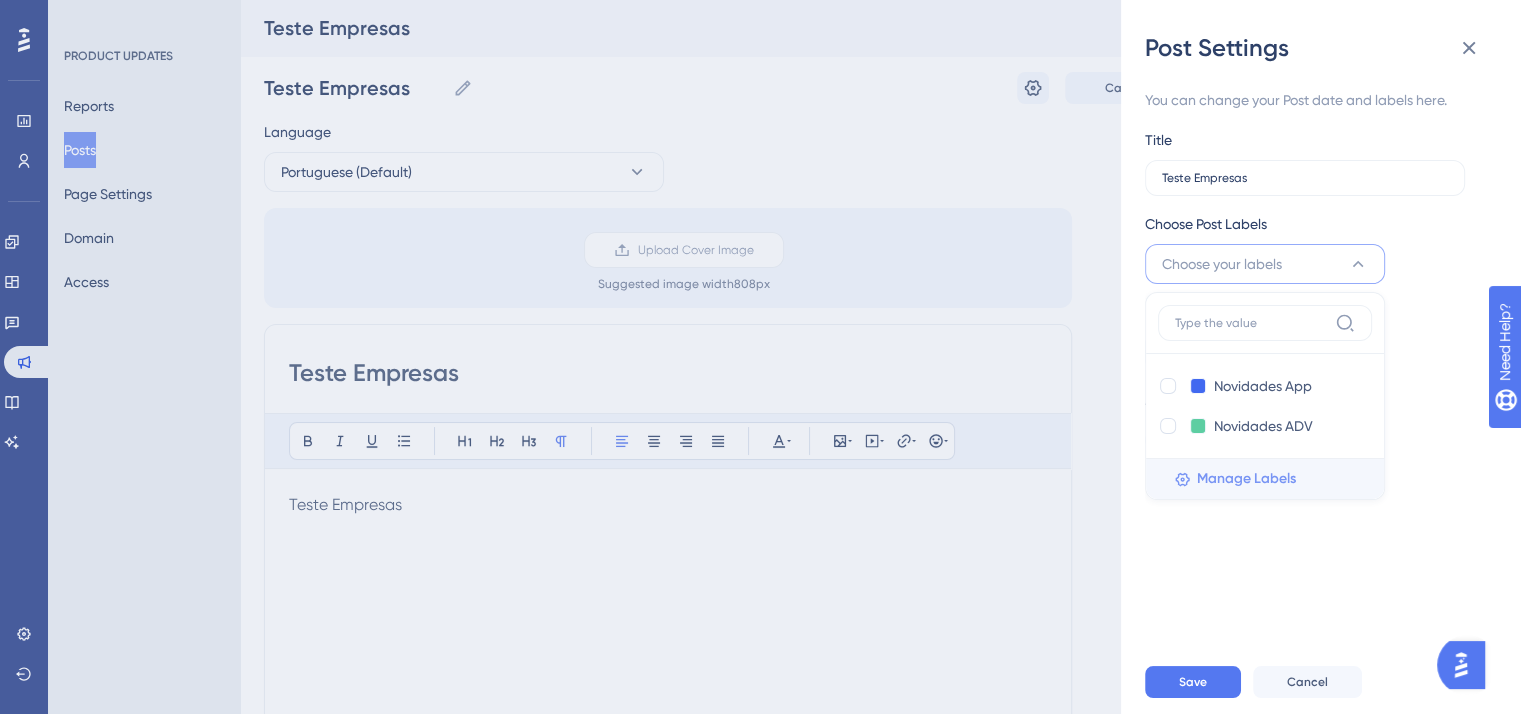 click on "Manage Labels" at bounding box center [1246, 479] 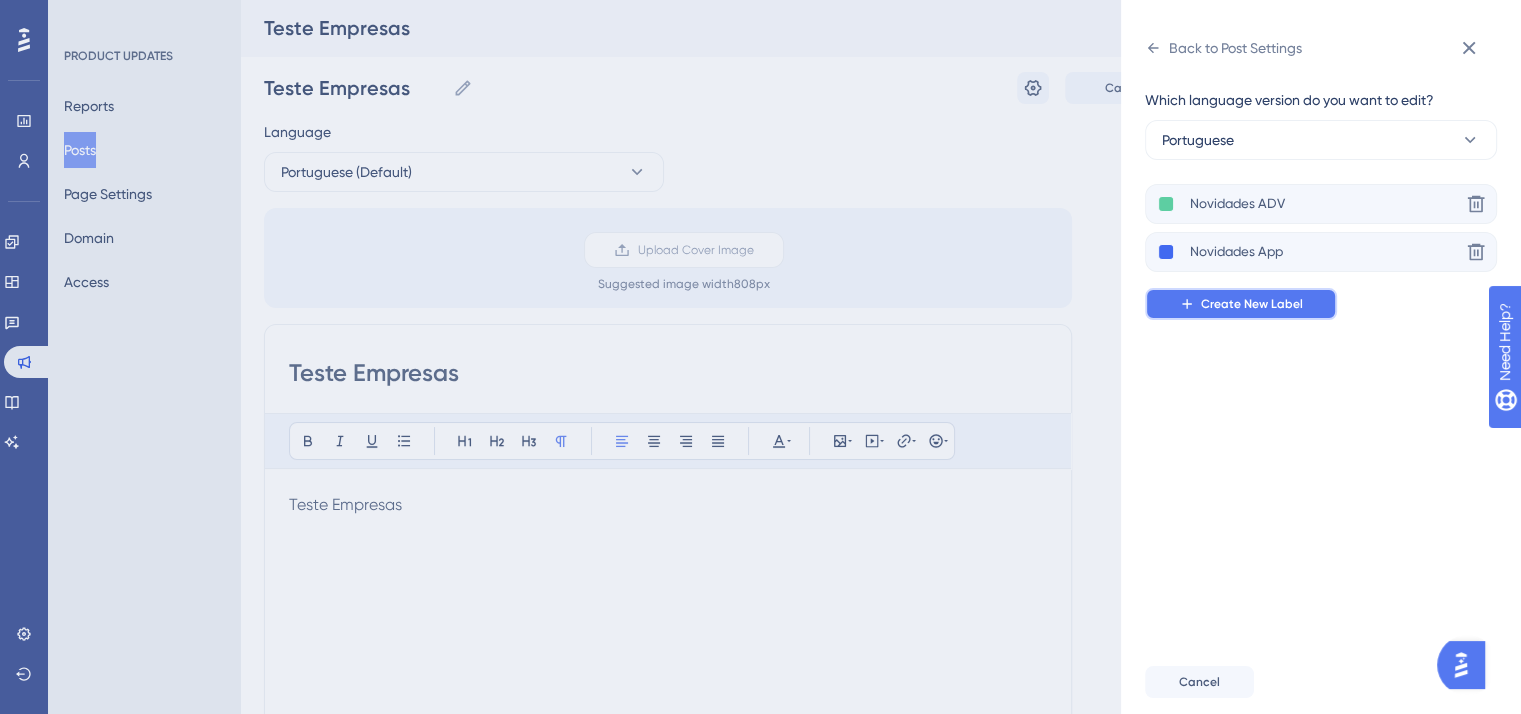 click on "Create New Label" at bounding box center [1241, 304] 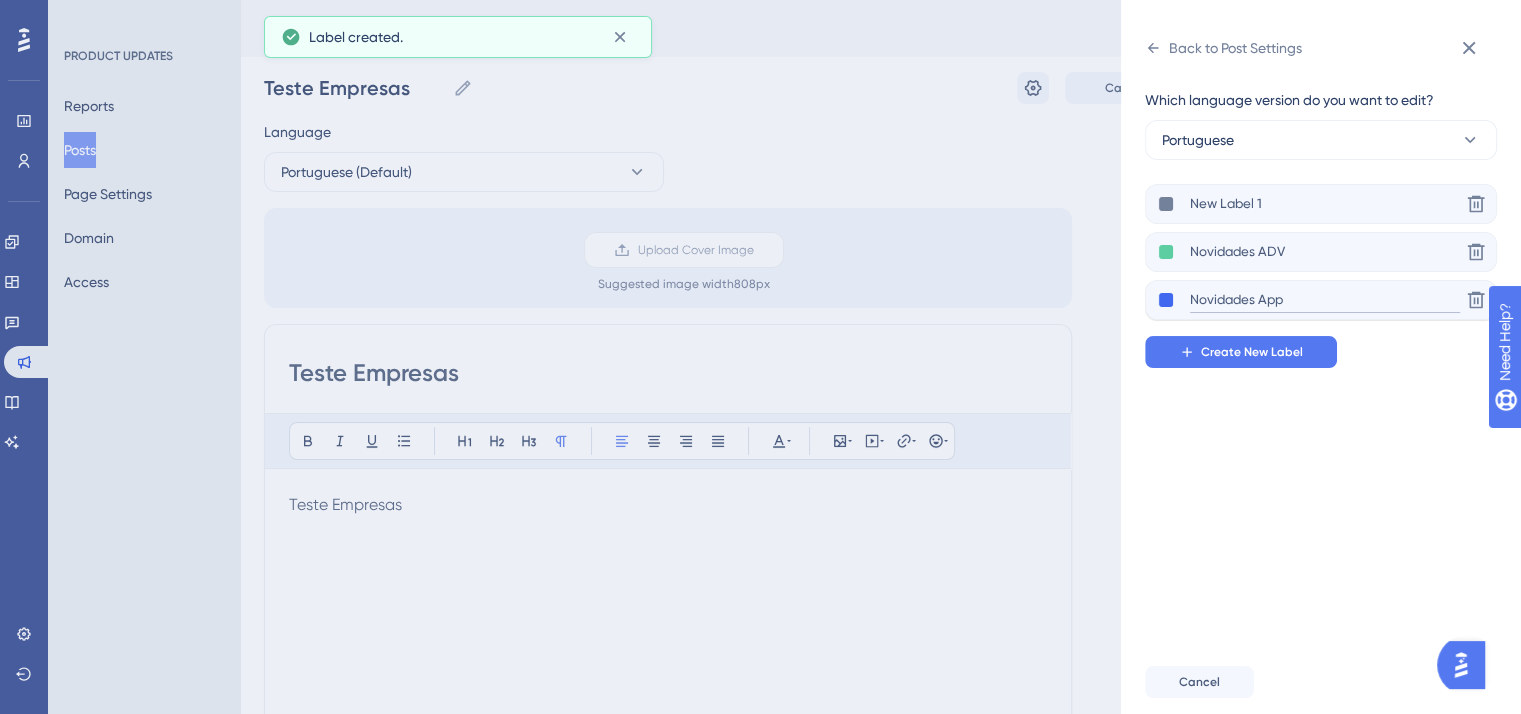 click on "Novidades App" at bounding box center [1325, 300] 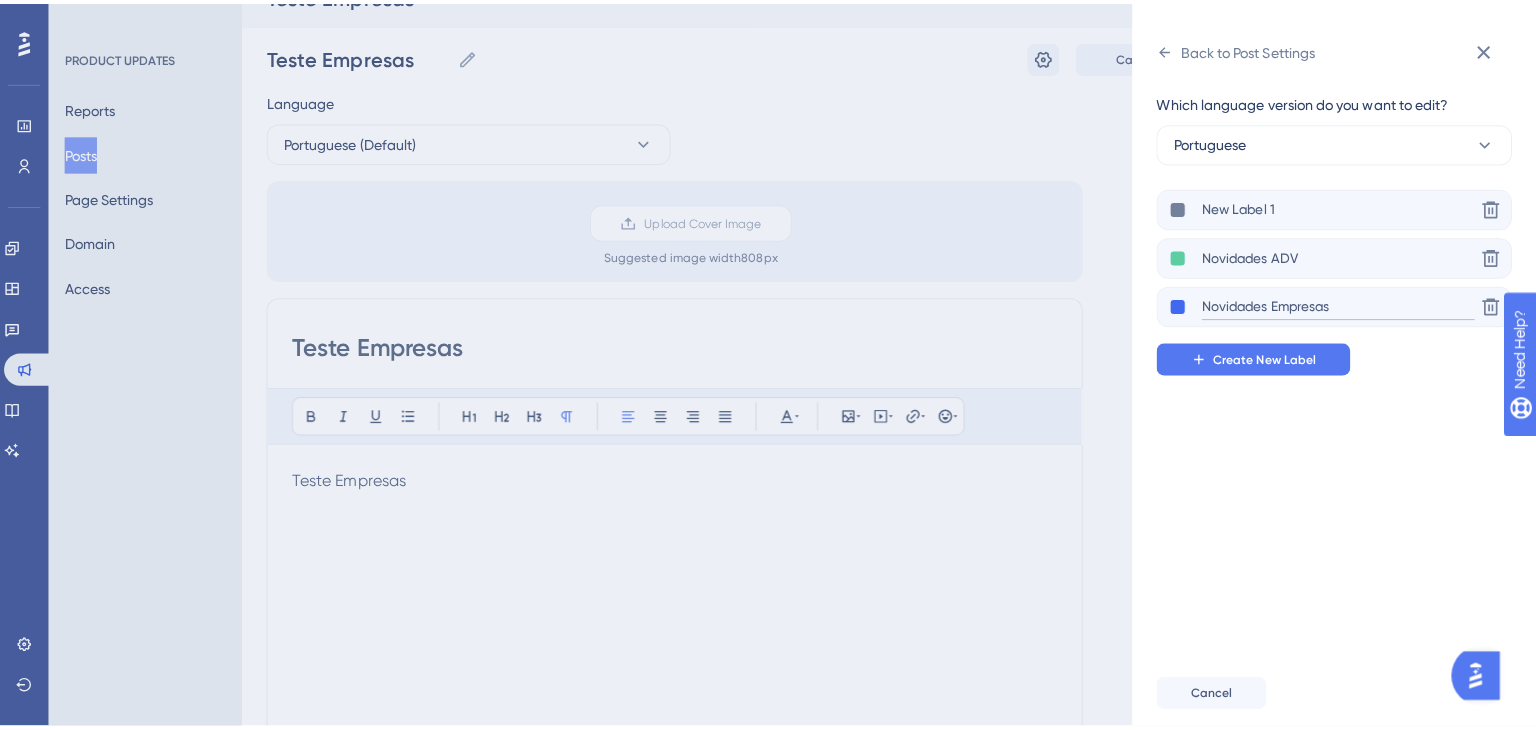 scroll, scrollTop: 0, scrollLeft: 0, axis: both 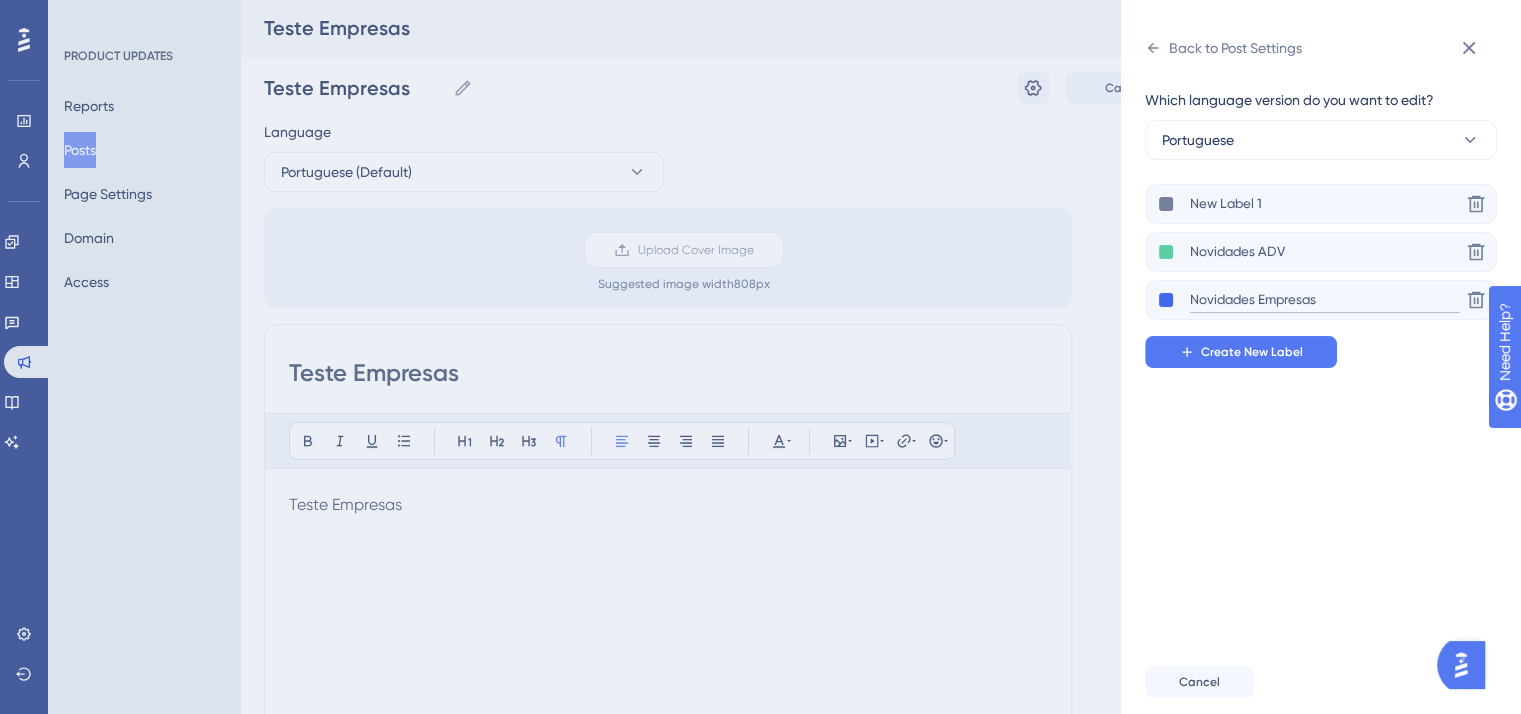 type on "Novidades Empresas" 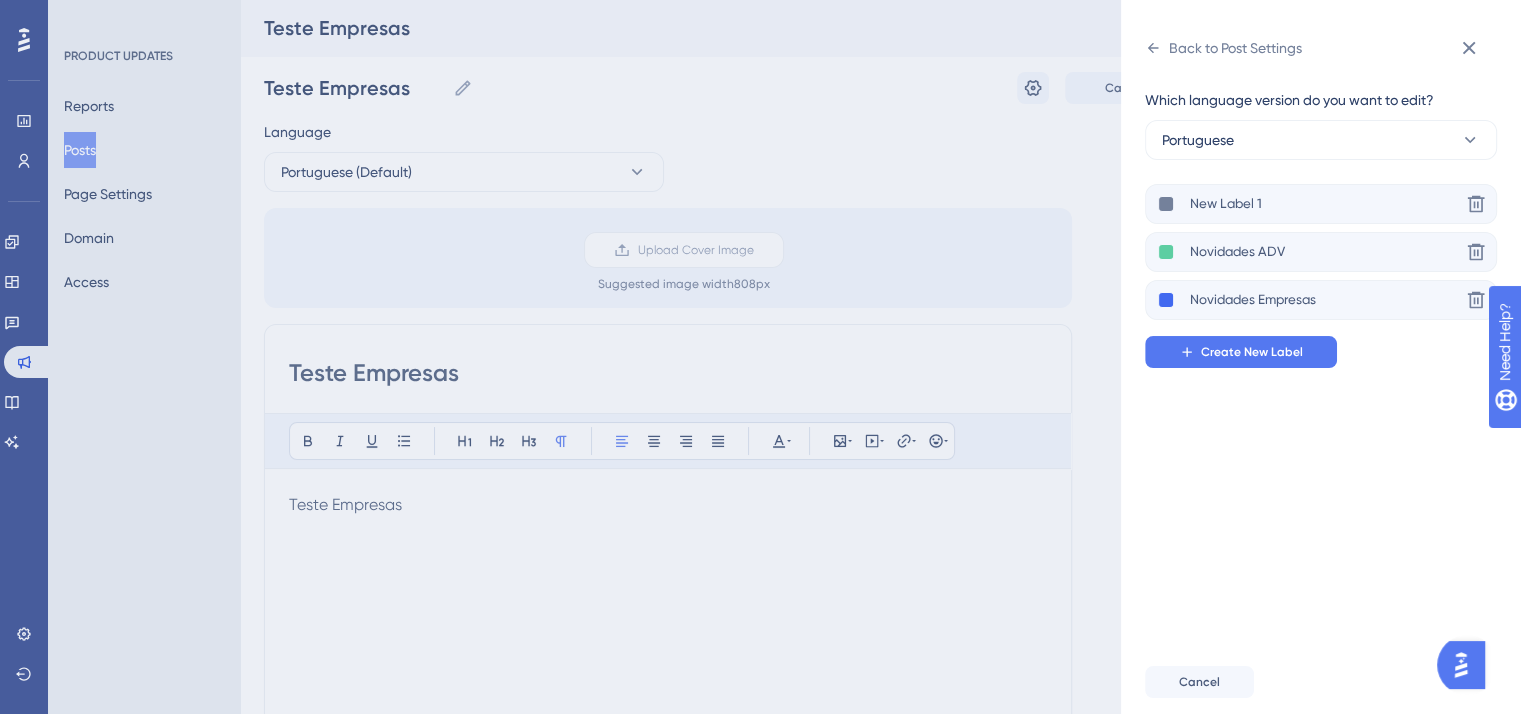 click on "Which language version do you want to edit? Portuguese New Label 1 Delete Novidades ADV Delete Novidades Empresas Delete Create New Label" at bounding box center (1329, 357) 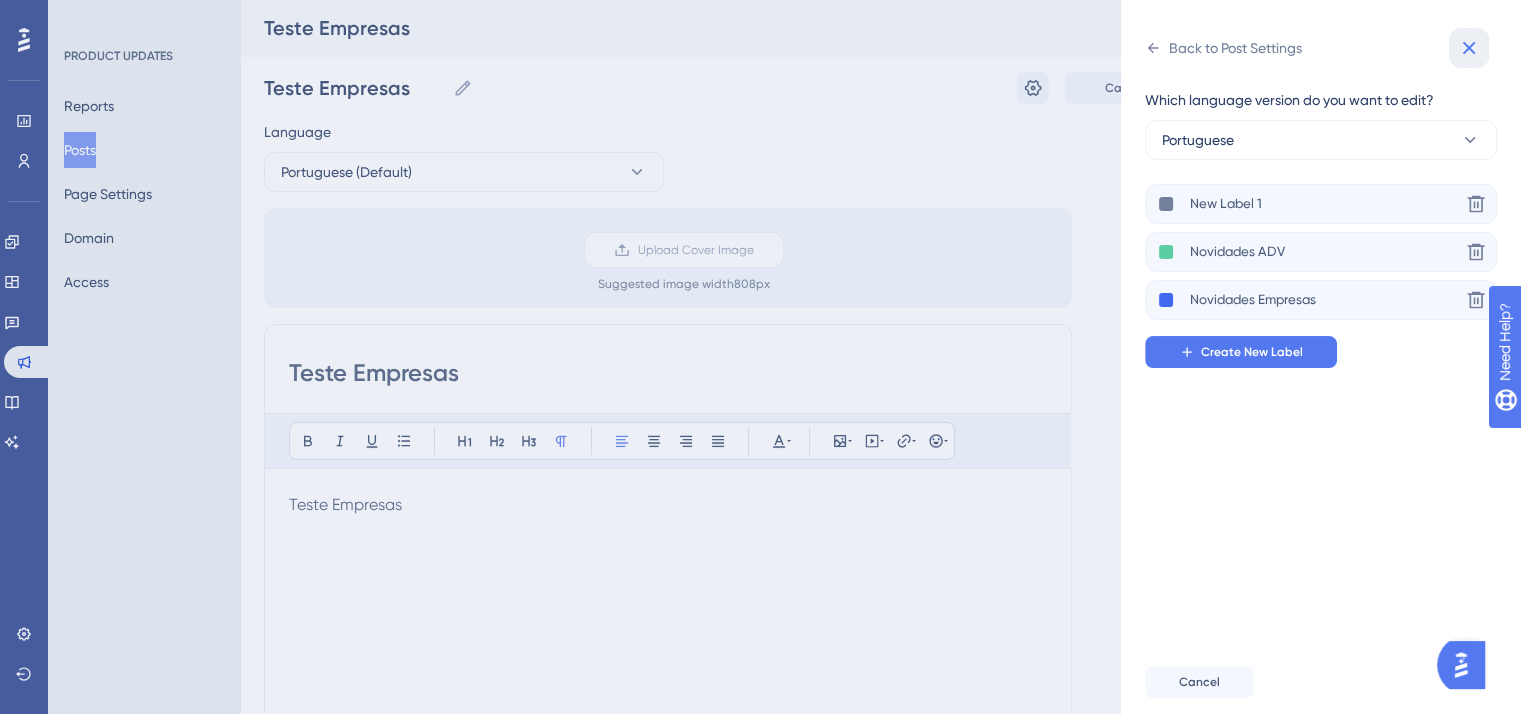 click 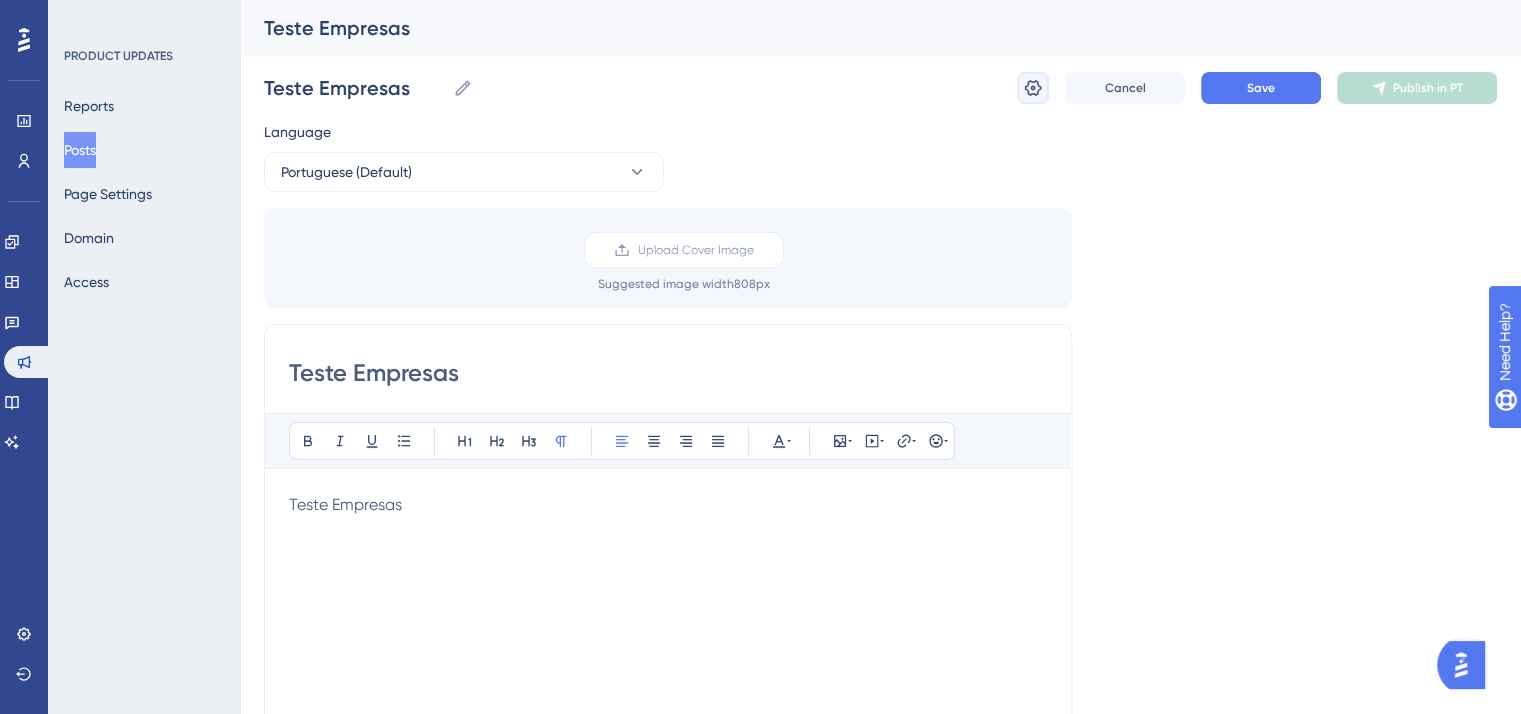 click at bounding box center [1033, 88] 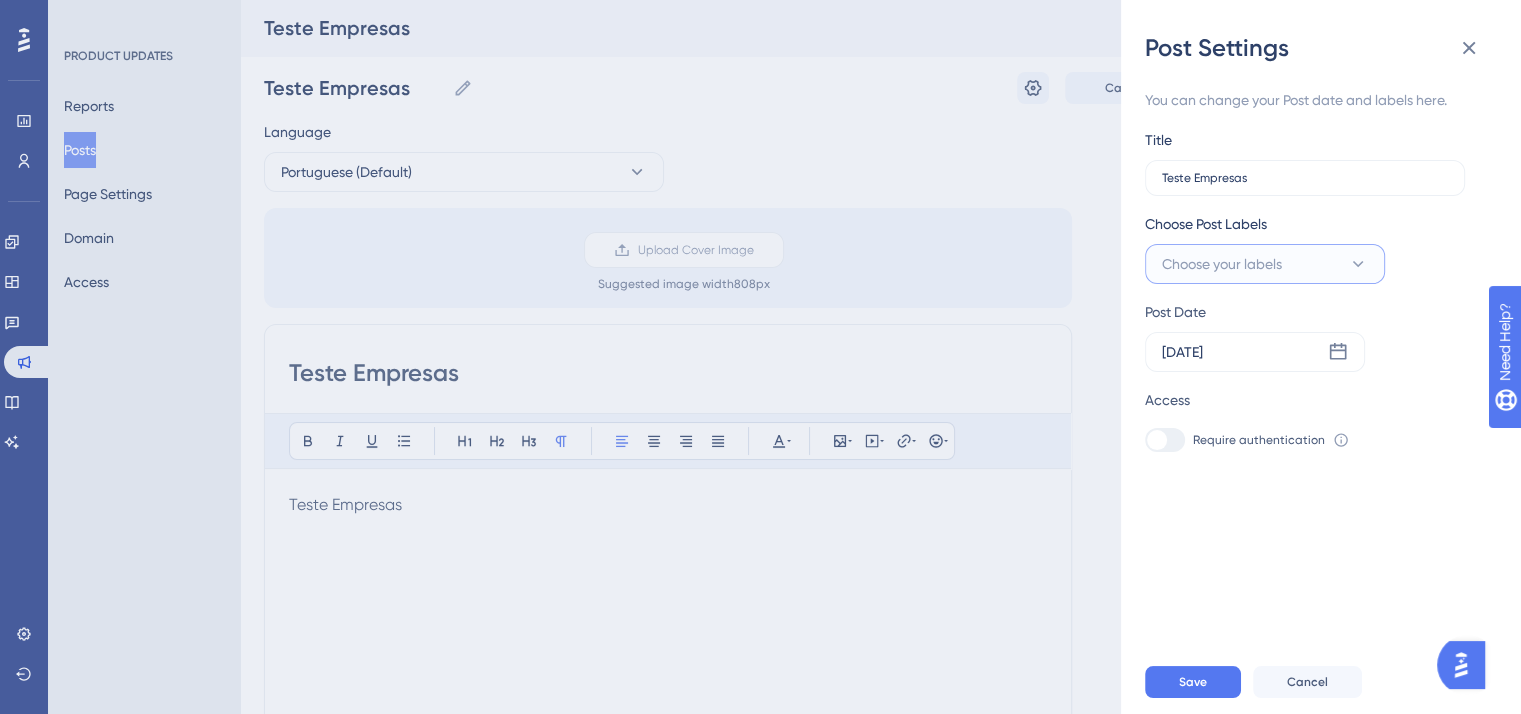 click on "Choose your labels" at bounding box center (1222, 264) 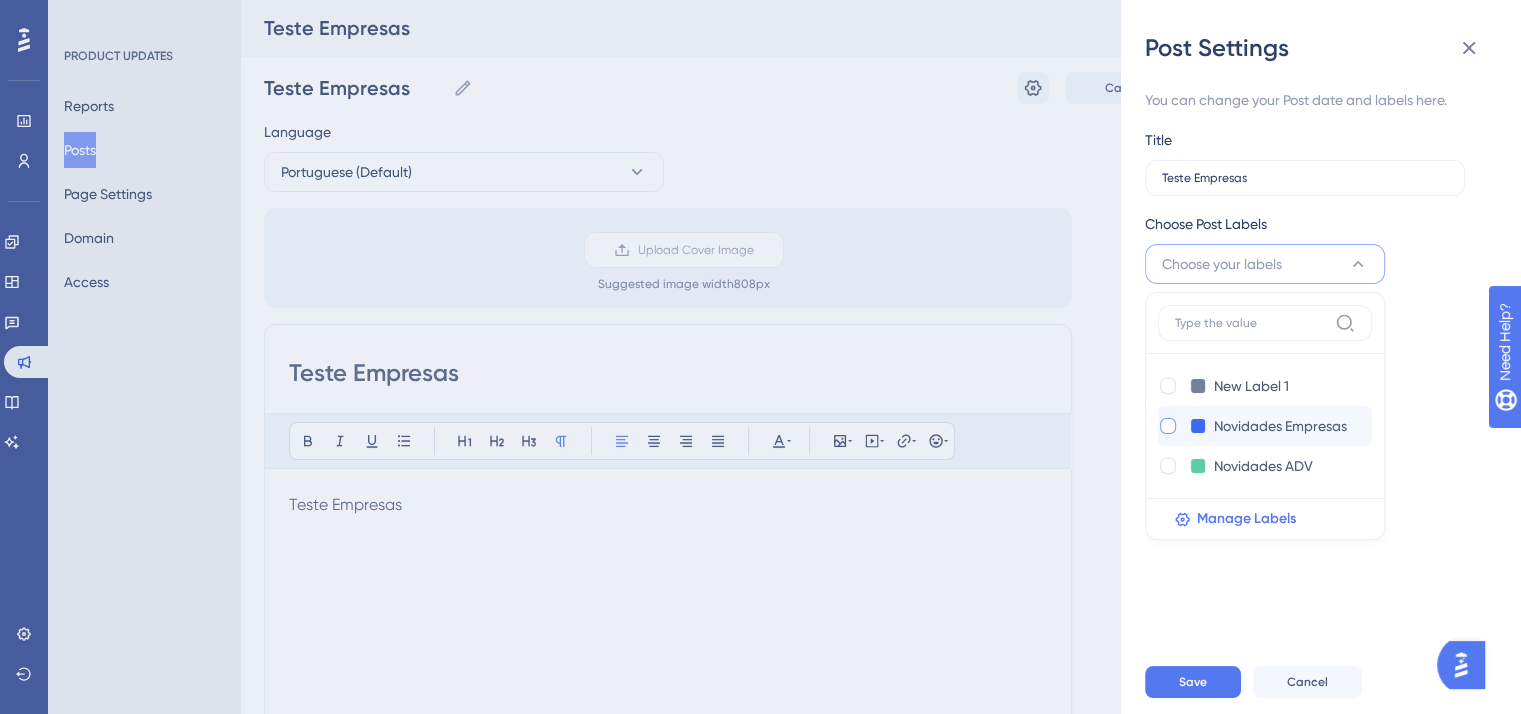 click at bounding box center (1168, 426) 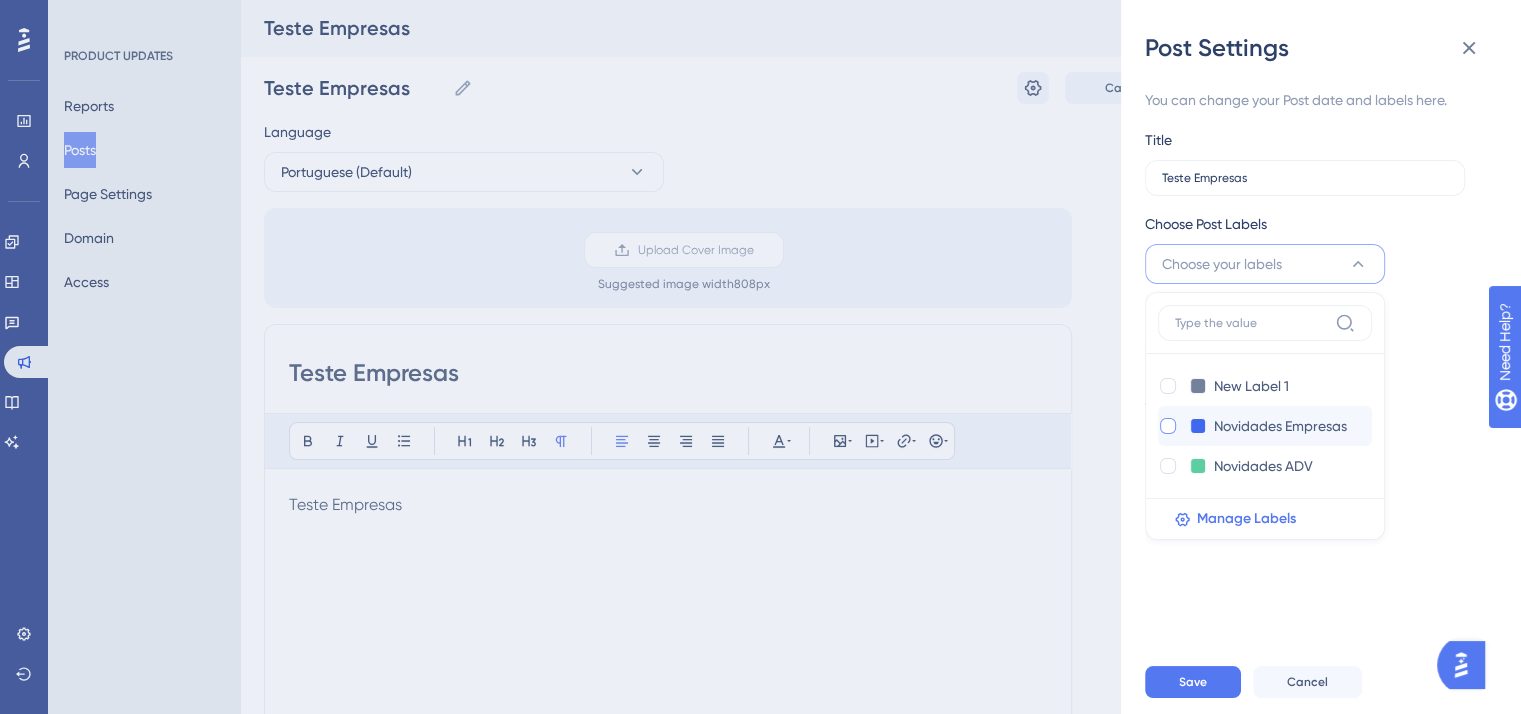 checkbox on "true" 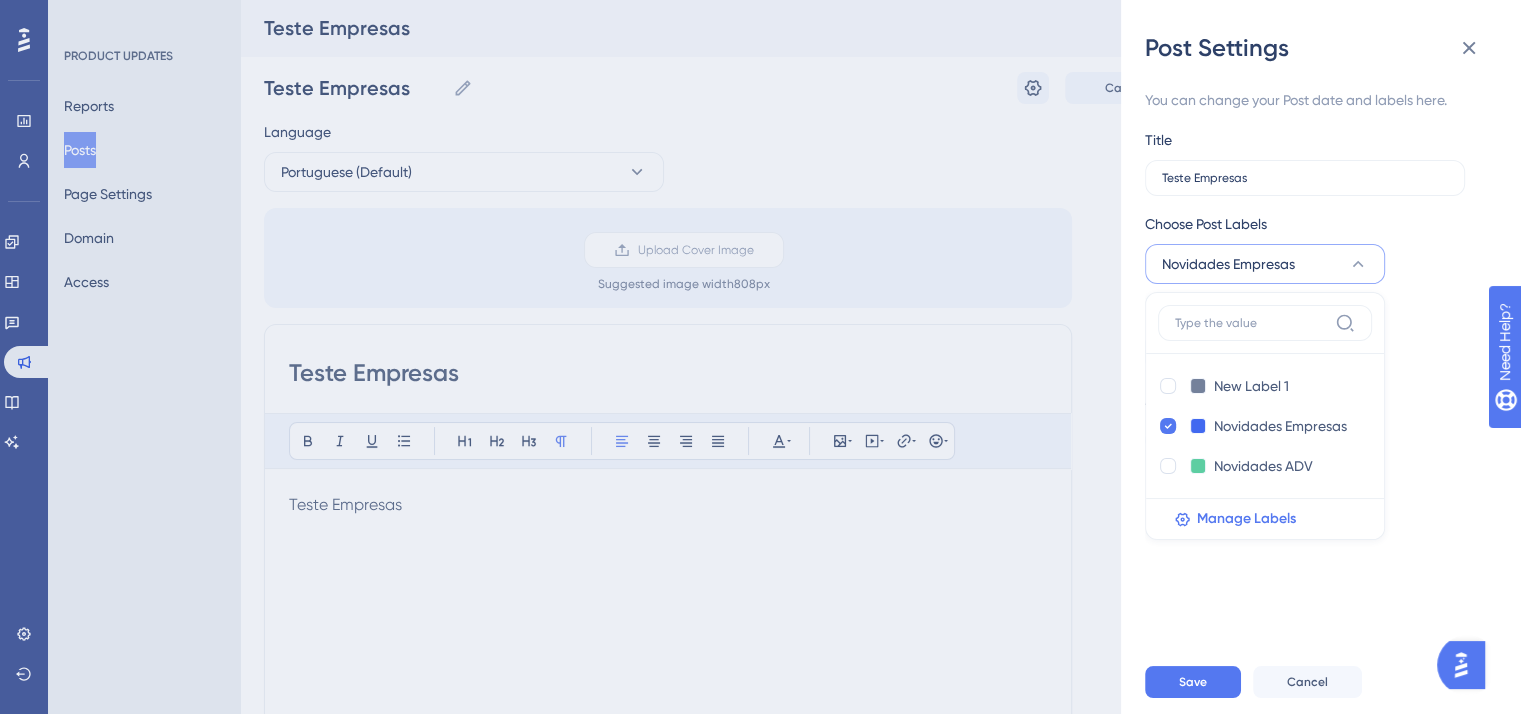 click on "You can change your Post date and labels here. Title Teste Empresas Choose Post Labels Novidades Empresas New Label 1 New Label 1 Novidades Empresas Novidades Empresas Novidades ADV Novidades ADV Manage Labels Post Date [DATE] Access Require authentication To change this setting you should manage your access preferences  under the Access tab. Learn more" at bounding box center (1329, 357) 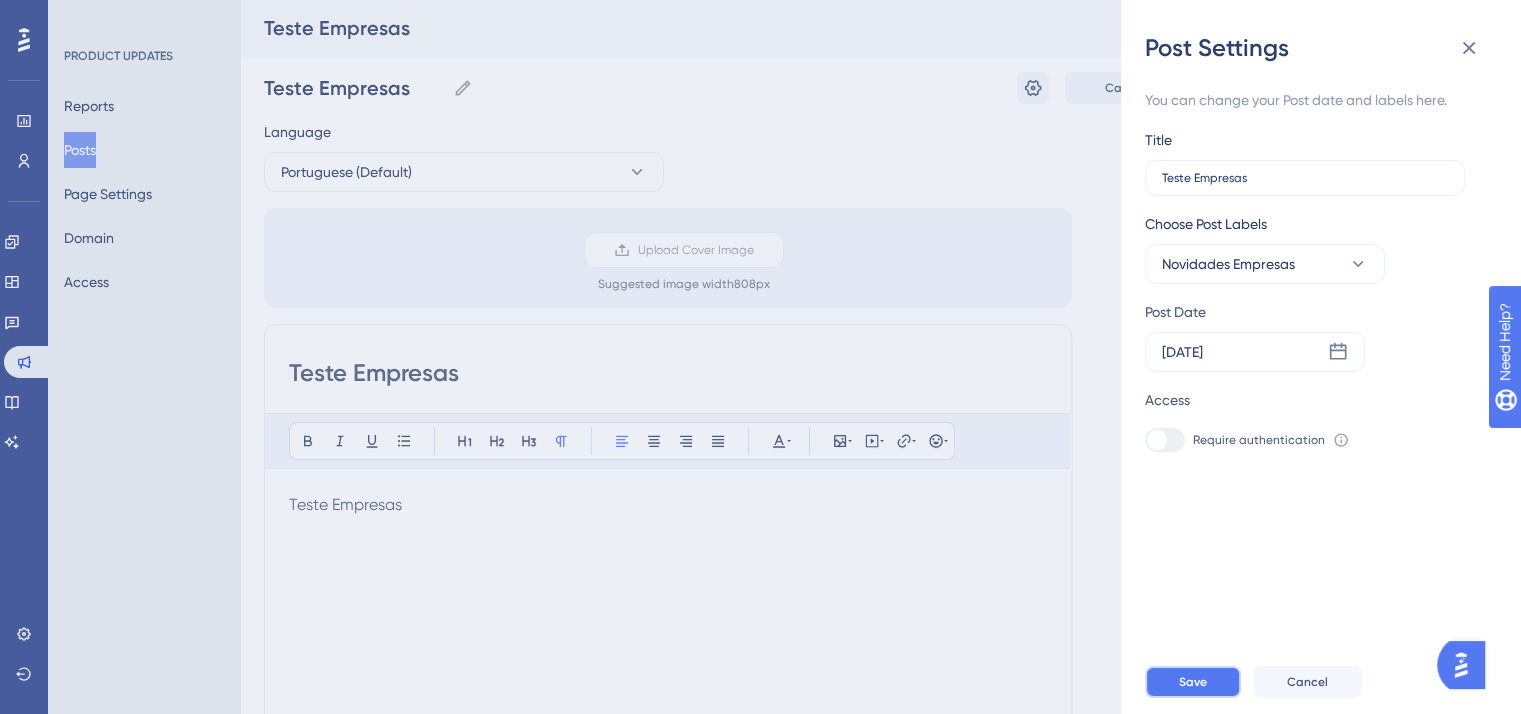 drag, startPoint x: 1216, startPoint y: 697, endPoint x: 1216, endPoint y: 683, distance: 14 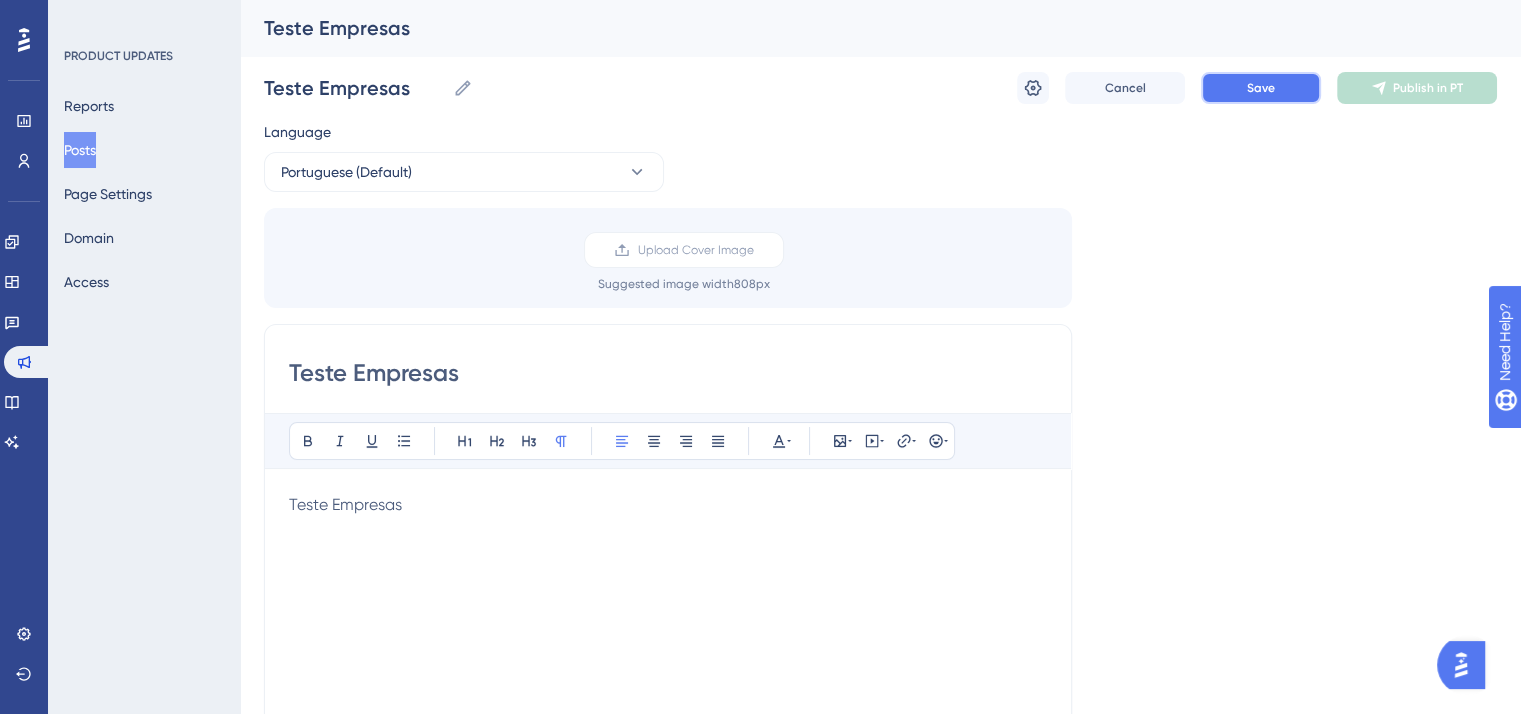 click on "Save" at bounding box center (1261, 88) 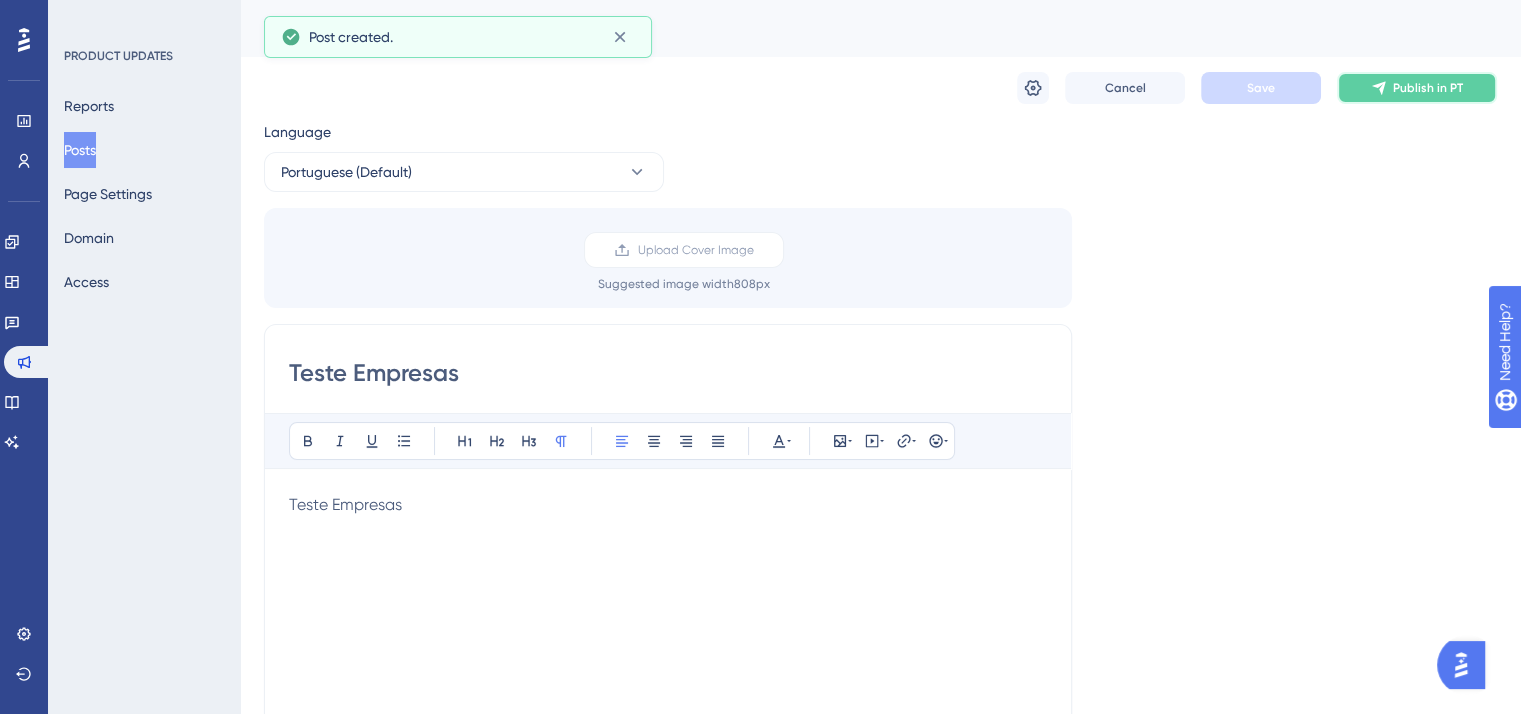 click on "Publish in PT" at bounding box center [1428, 88] 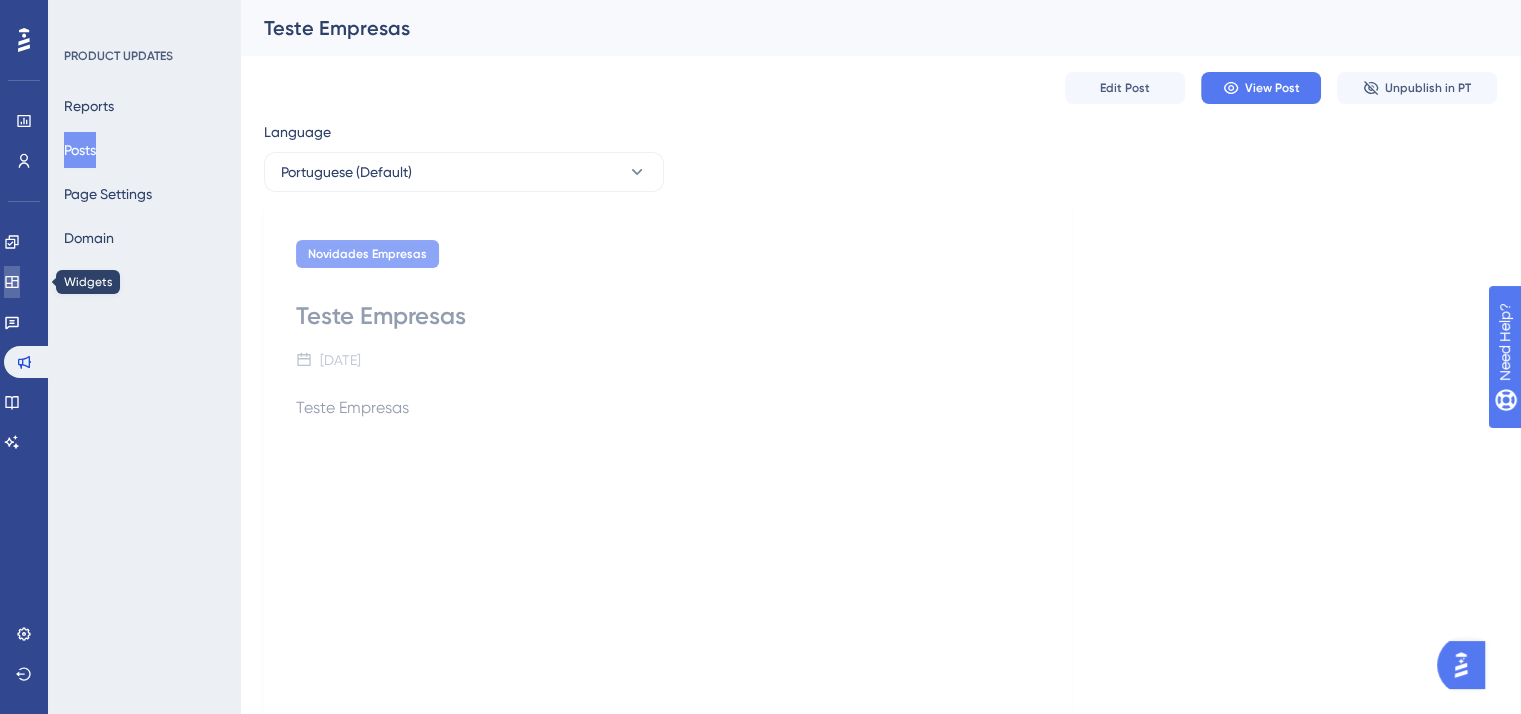 click 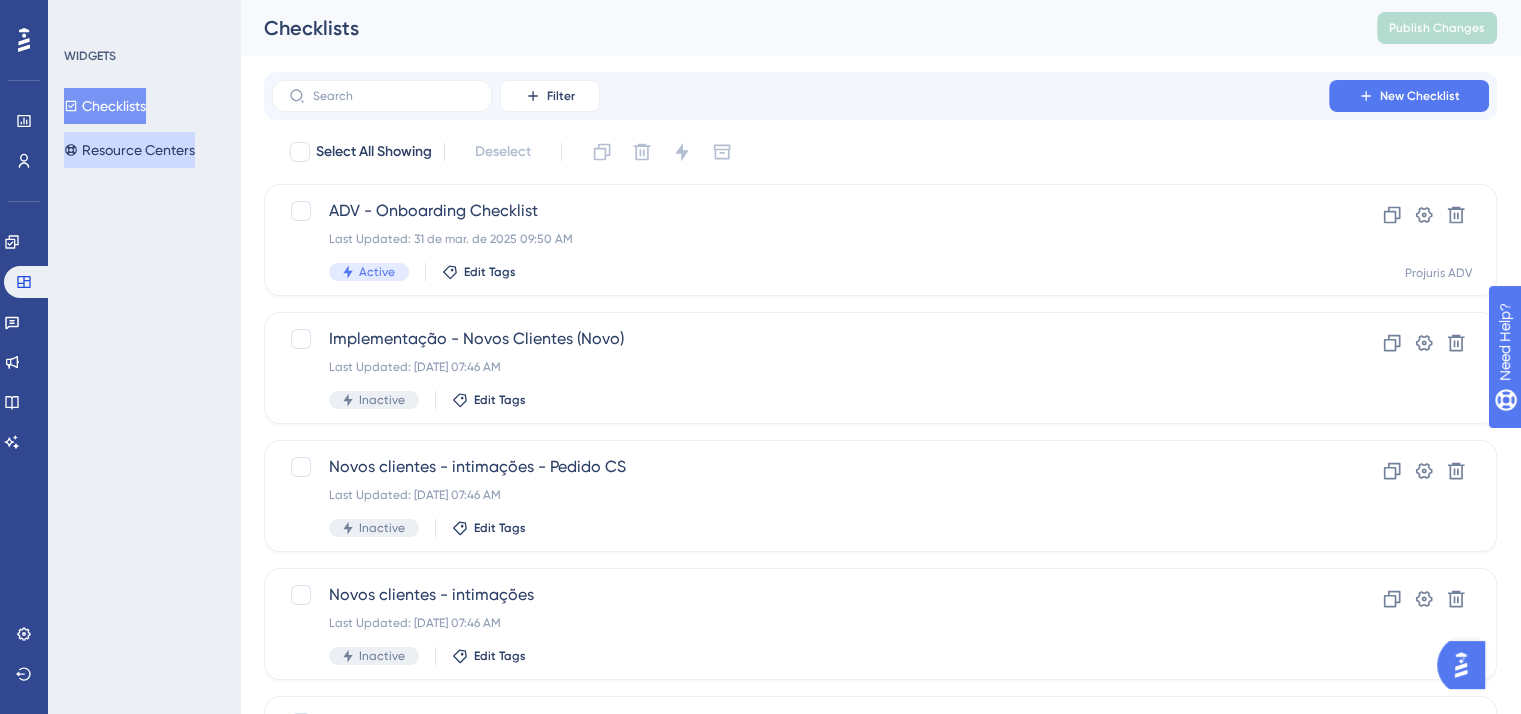 click on "Resource Centers" at bounding box center [129, 150] 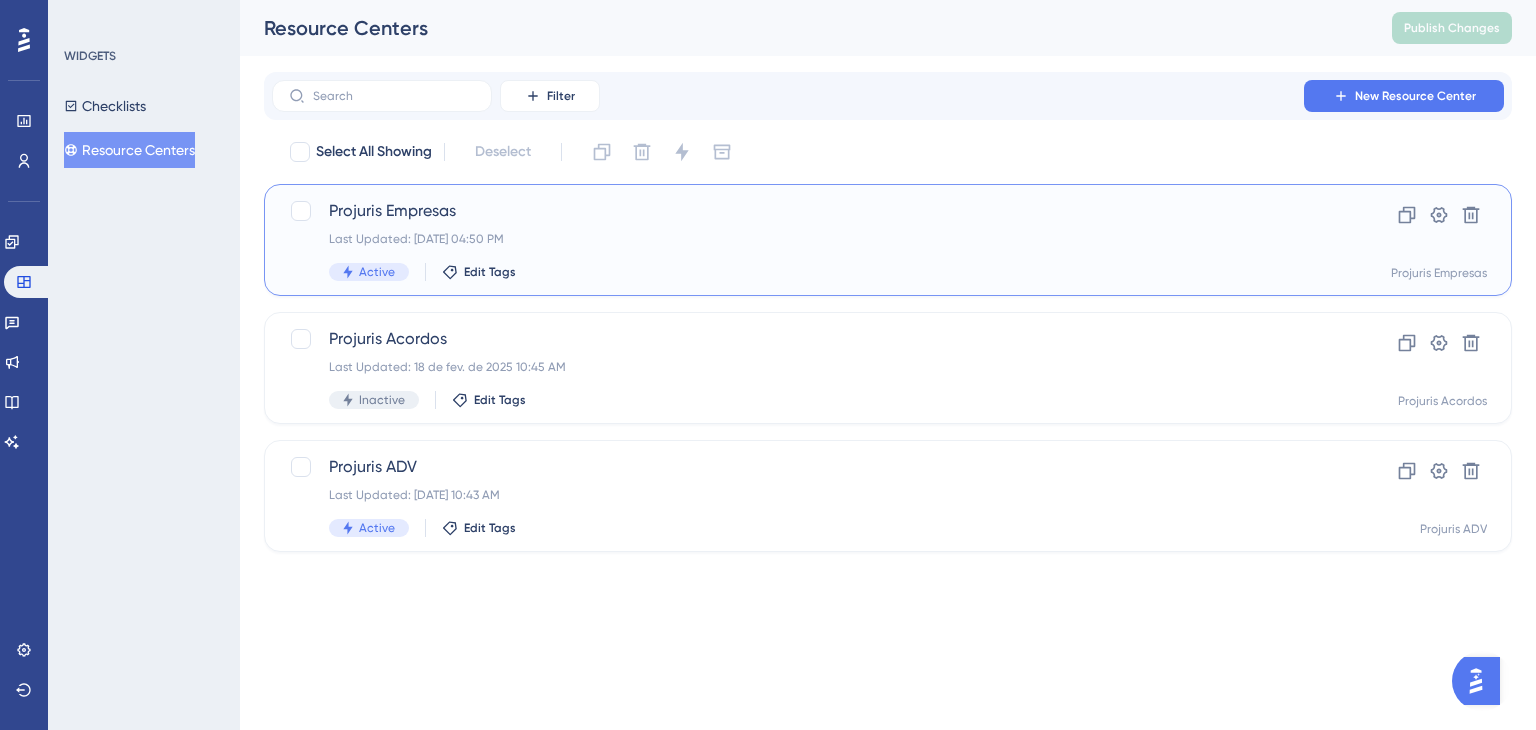 click on "Last Updated: [DATE] 04:50 PM" at bounding box center (808, 239) 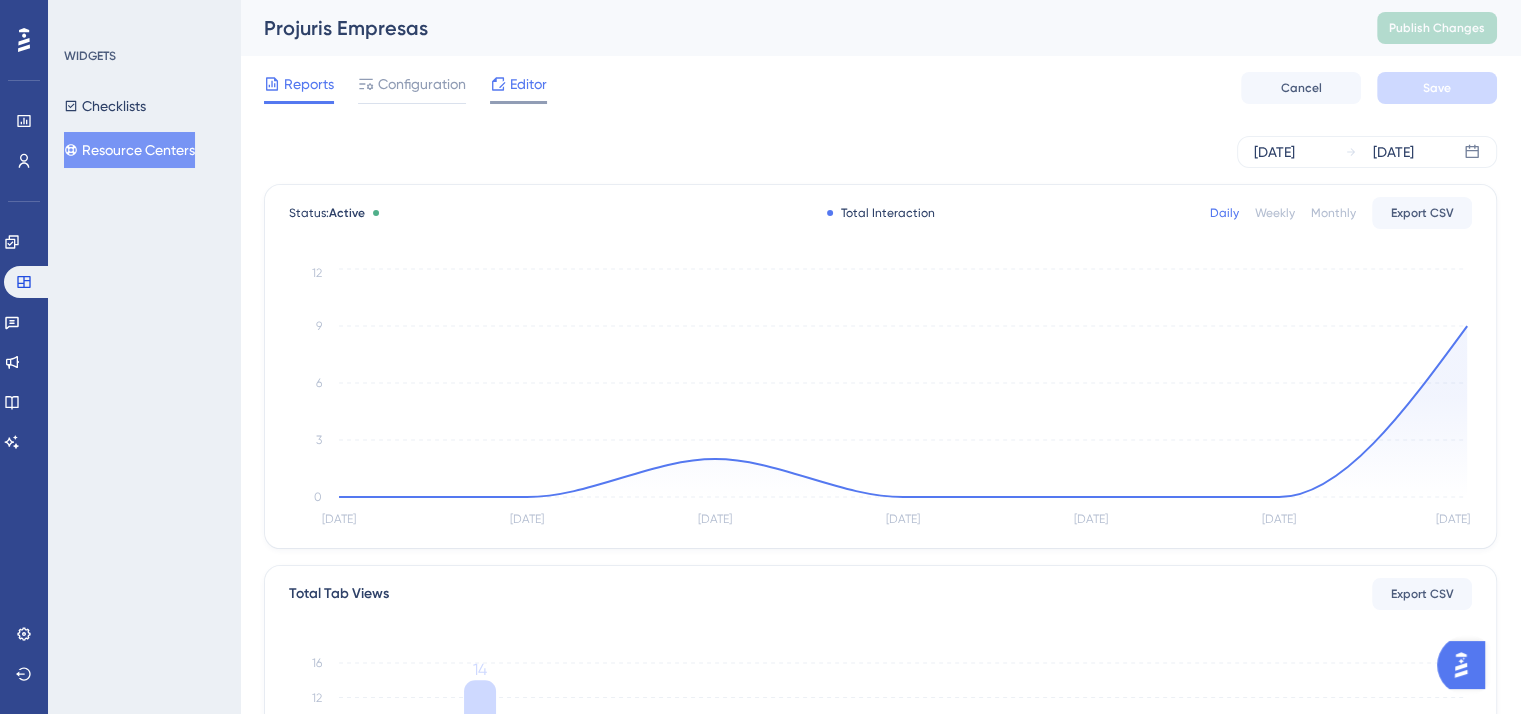 click 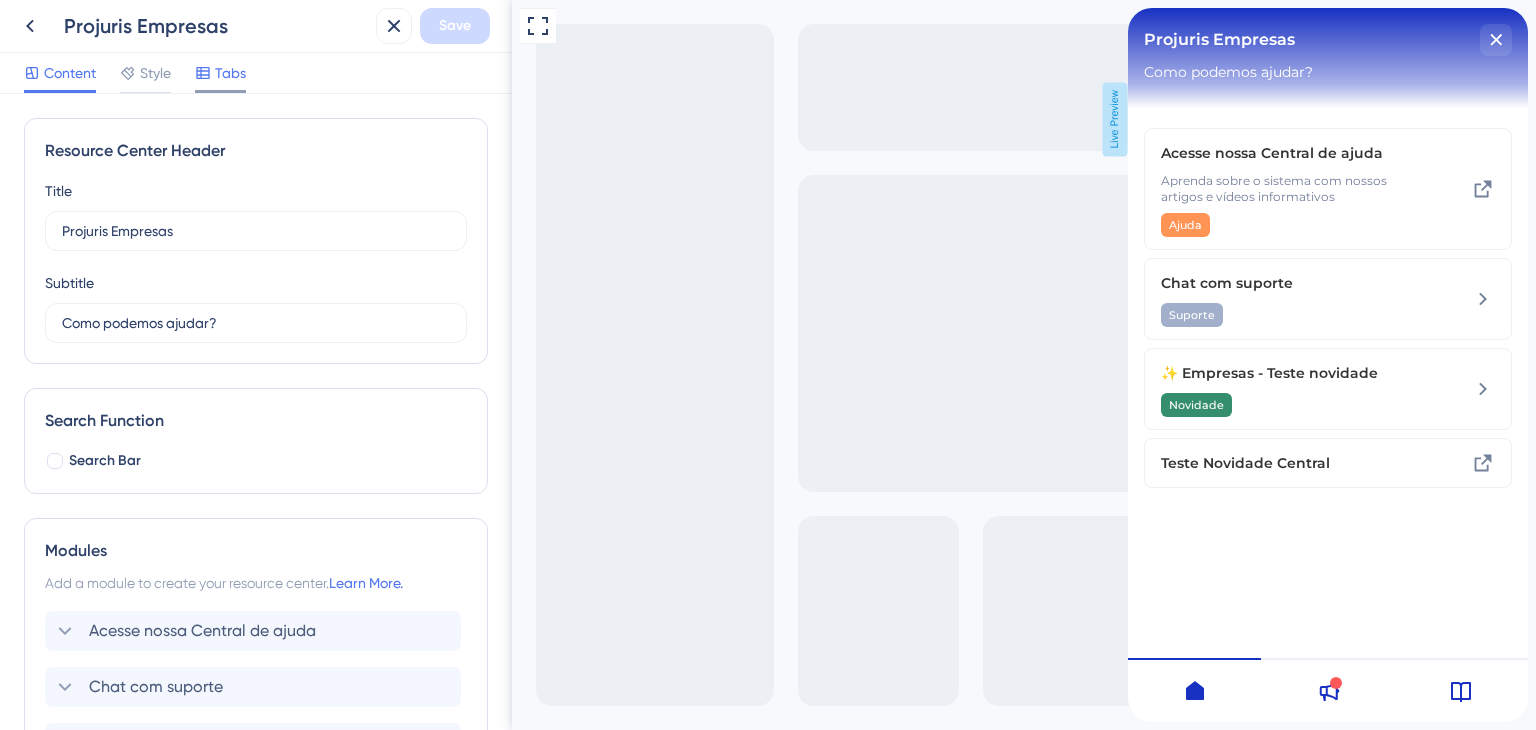 scroll, scrollTop: 0, scrollLeft: 0, axis: both 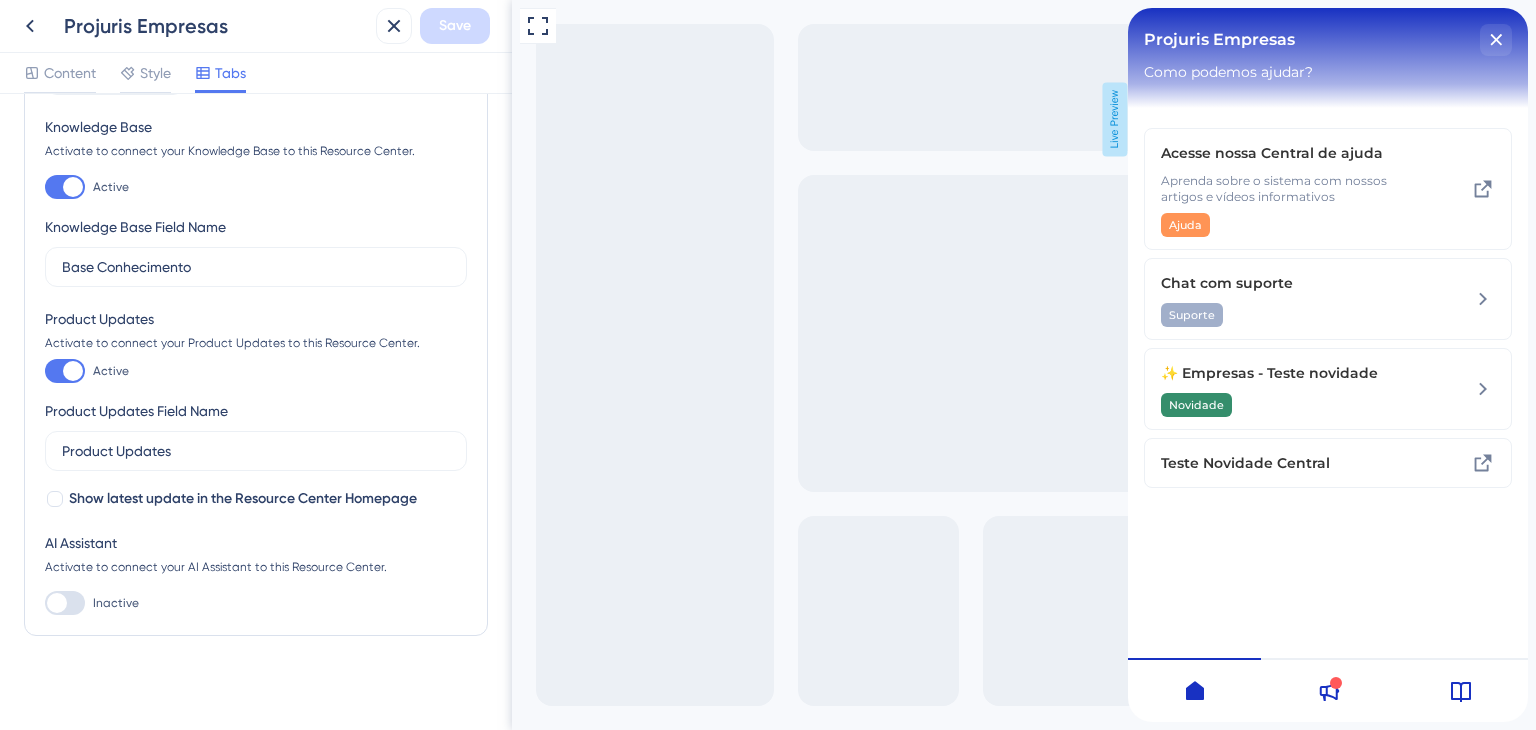 click 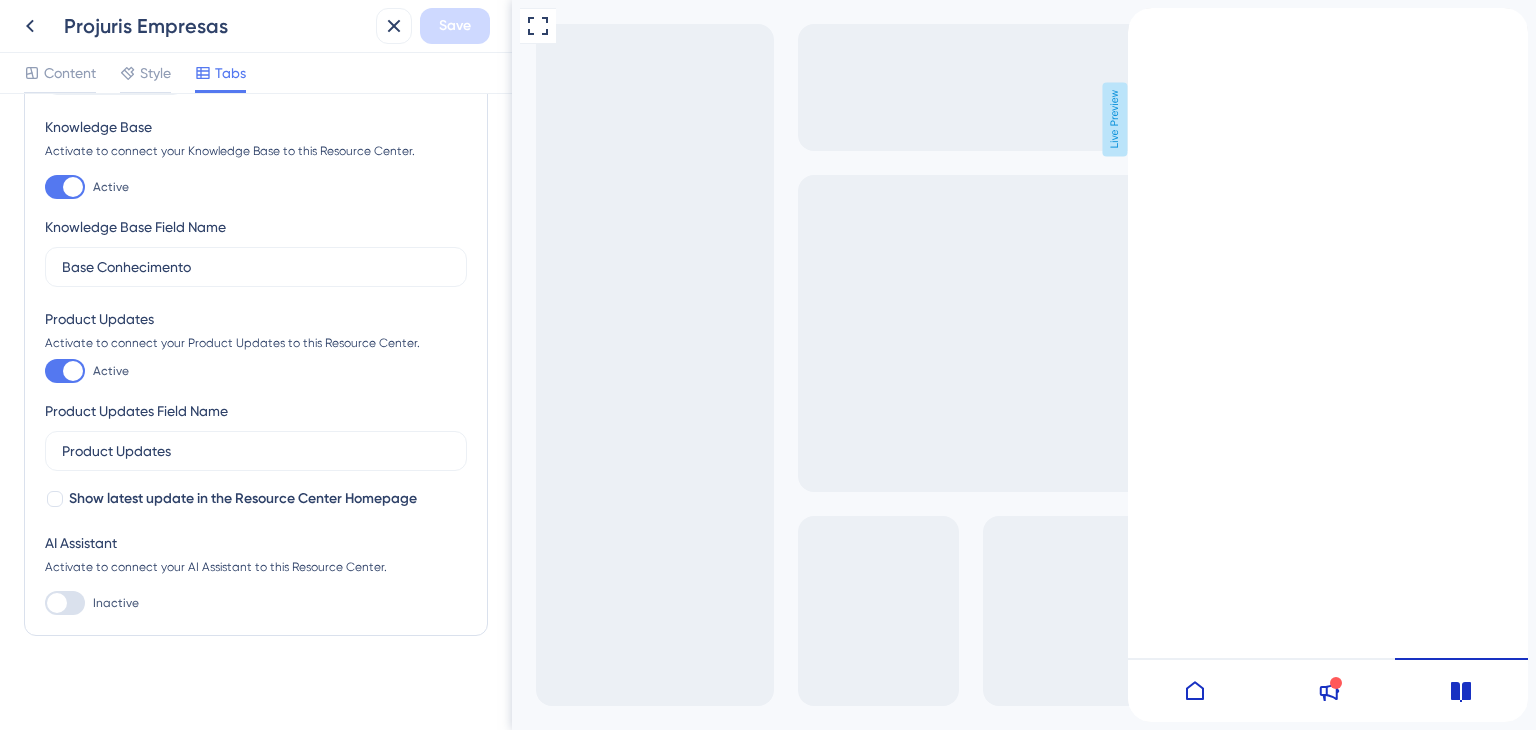 drag, startPoint x: 1337, startPoint y: 692, endPoint x: 1352, endPoint y: 669, distance: 27.45906 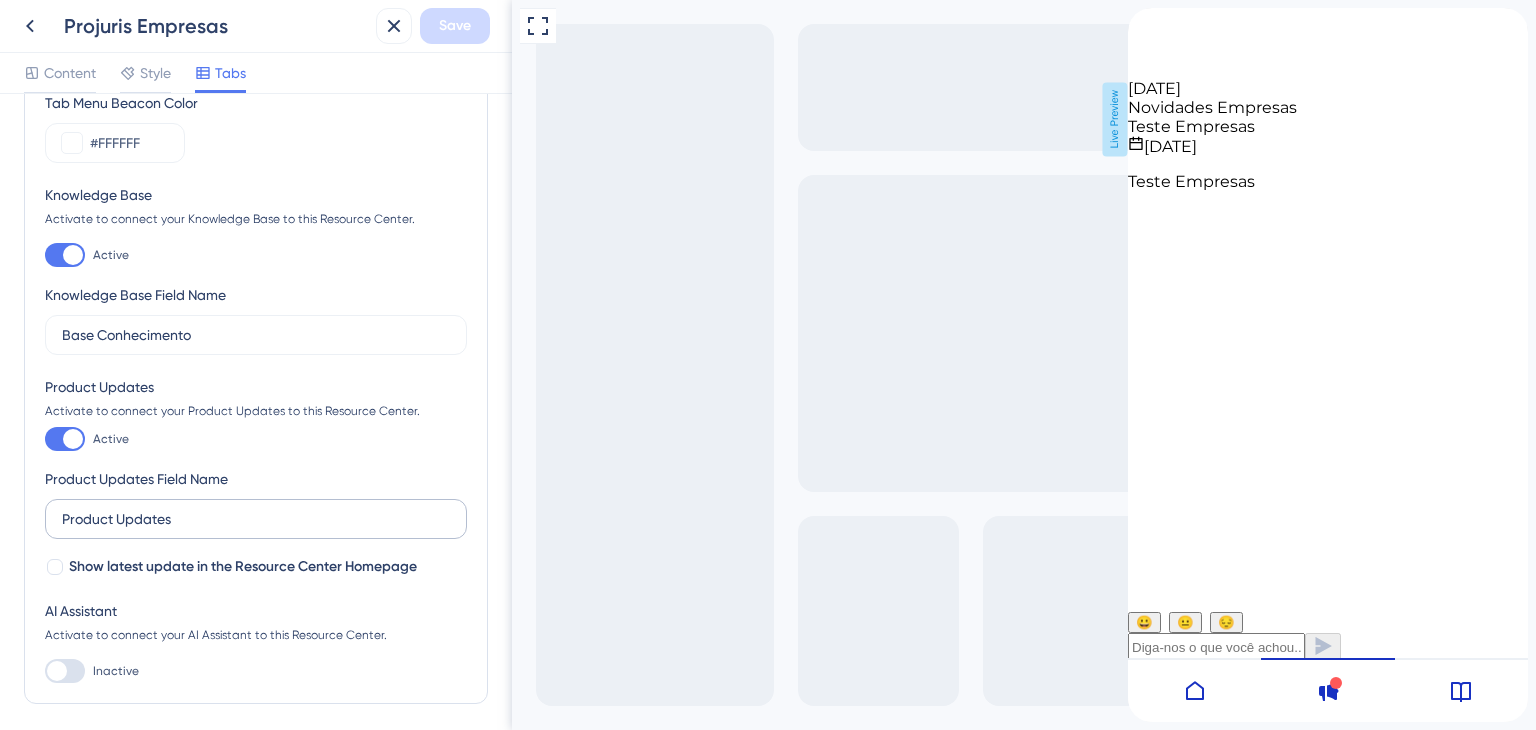 scroll, scrollTop: 109, scrollLeft: 0, axis: vertical 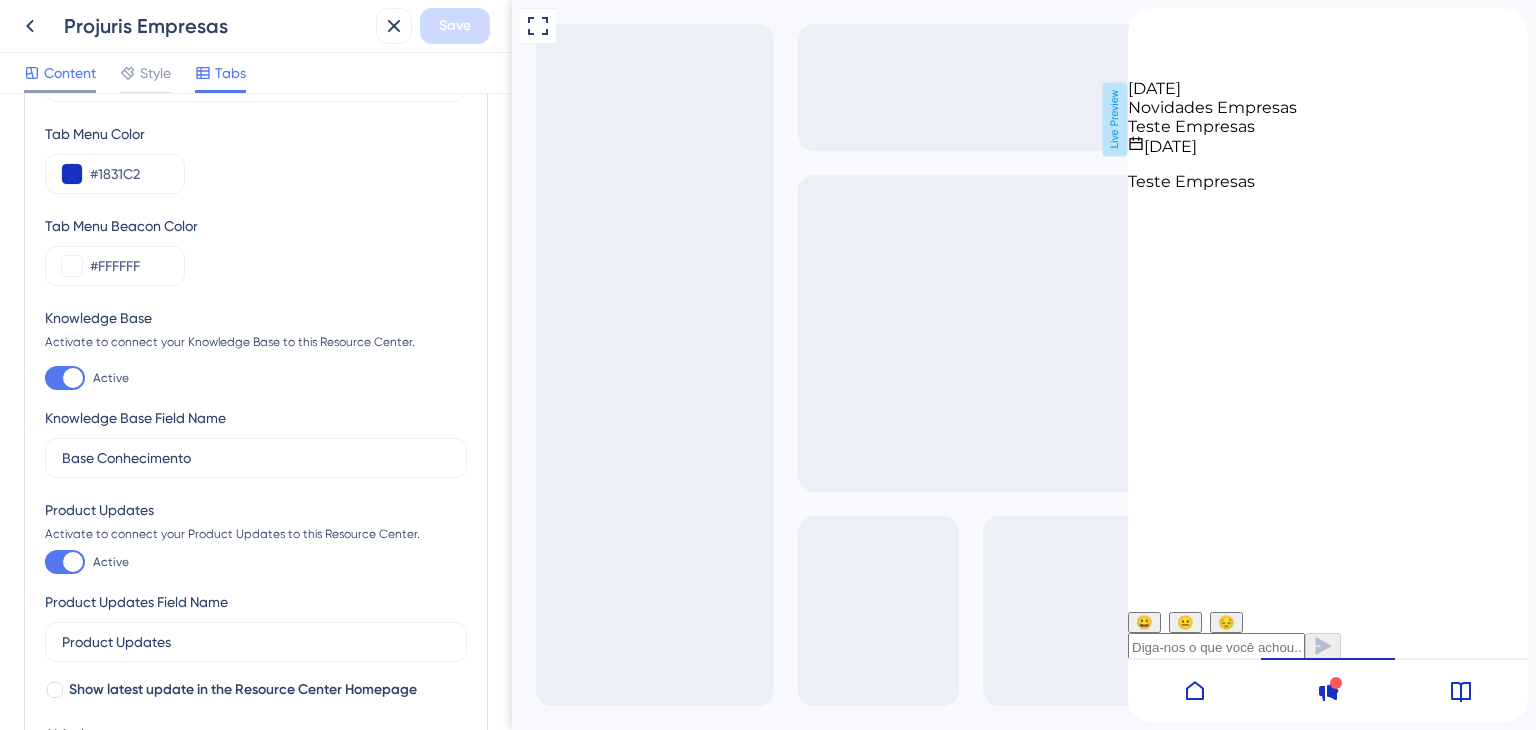 drag, startPoint x: 61, startPoint y: 69, endPoint x: 90, endPoint y: 85, distance: 33.12099 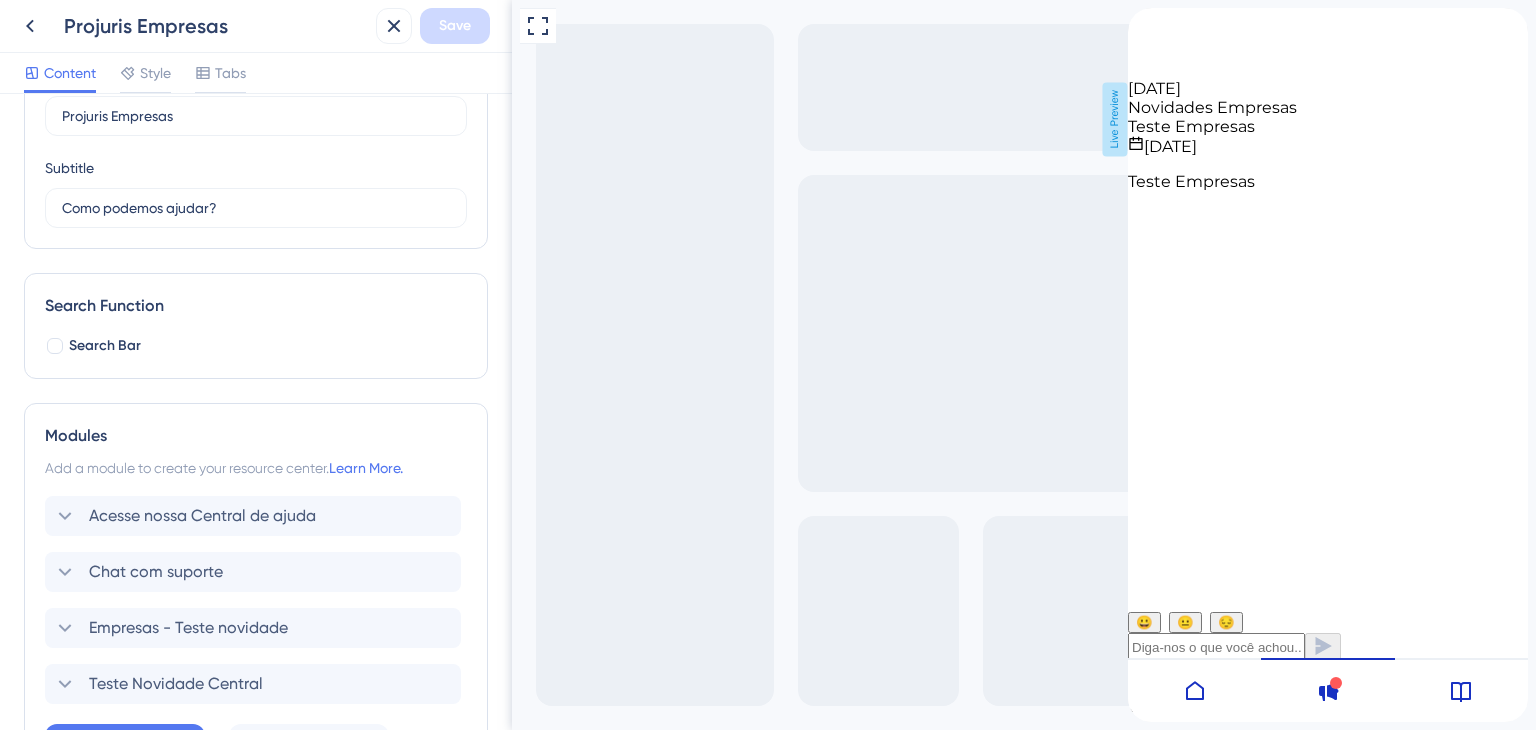 scroll, scrollTop: 268, scrollLeft: 0, axis: vertical 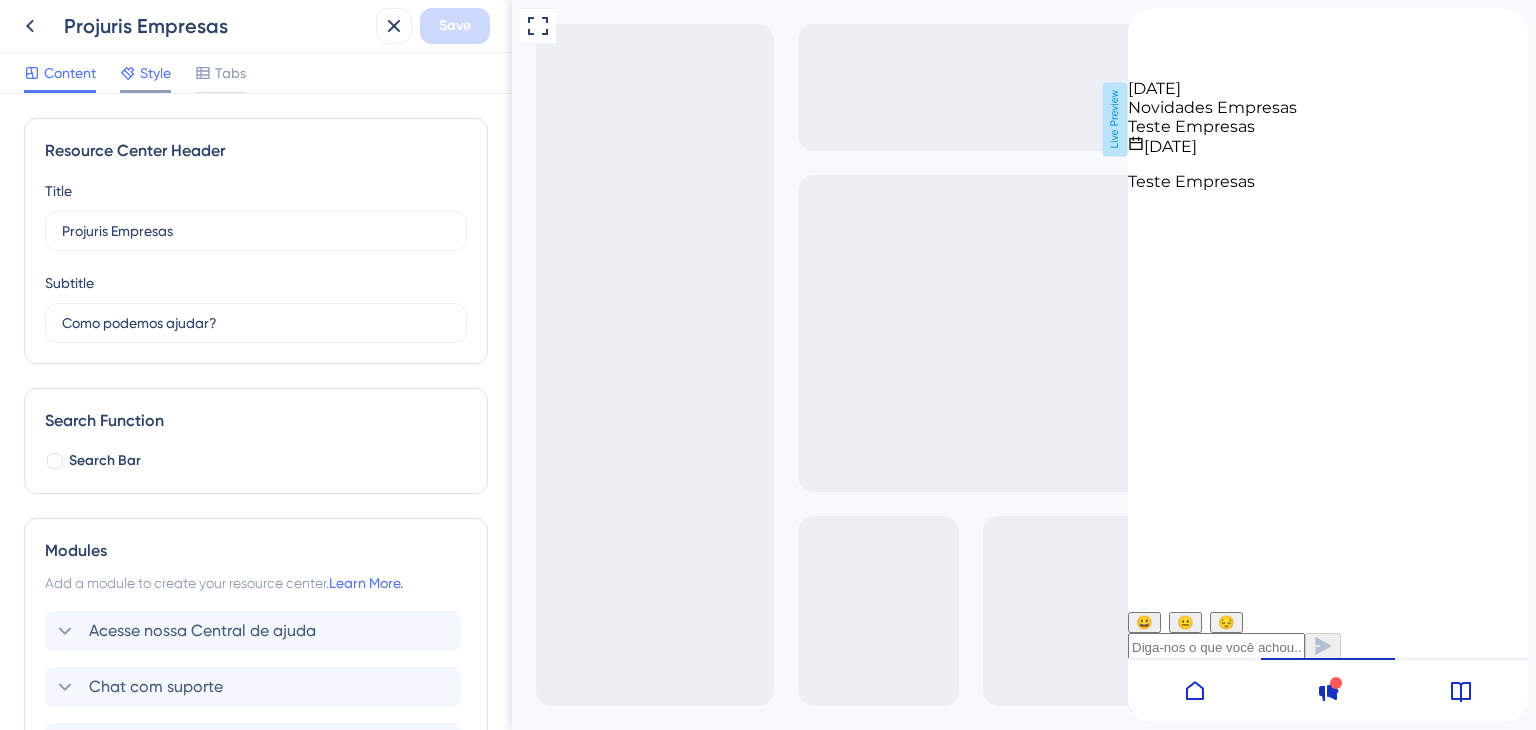 click on "Style" at bounding box center (155, 73) 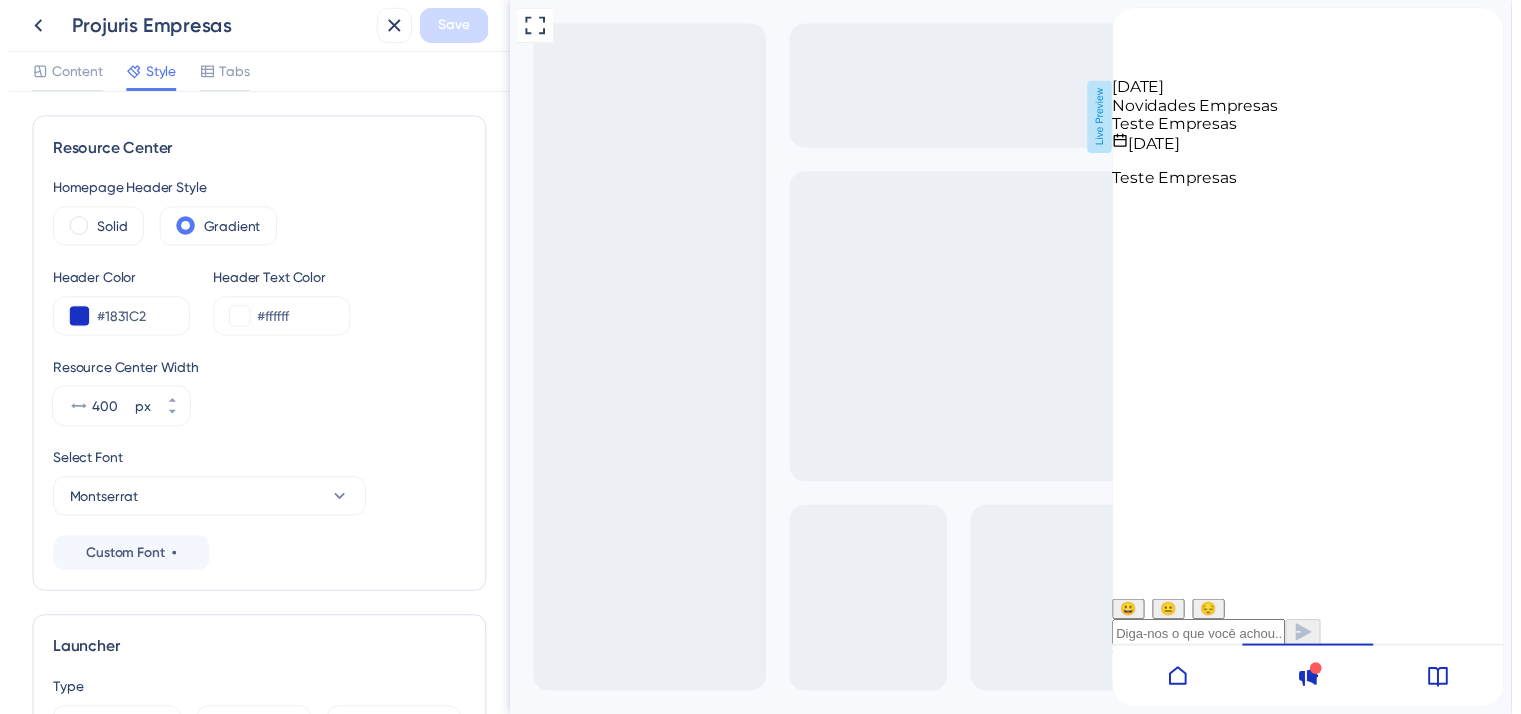 scroll, scrollTop: 0, scrollLeft: 0, axis: both 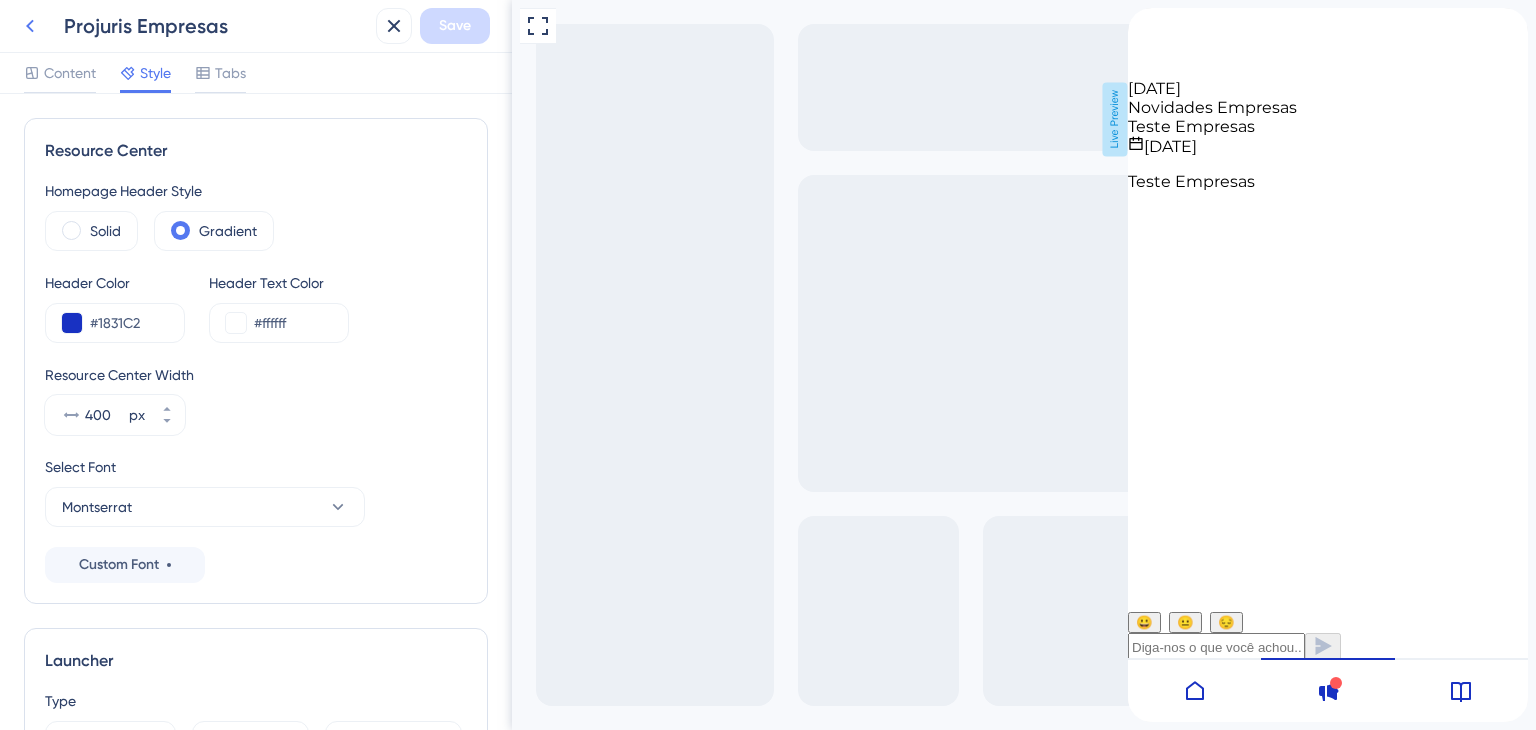 click 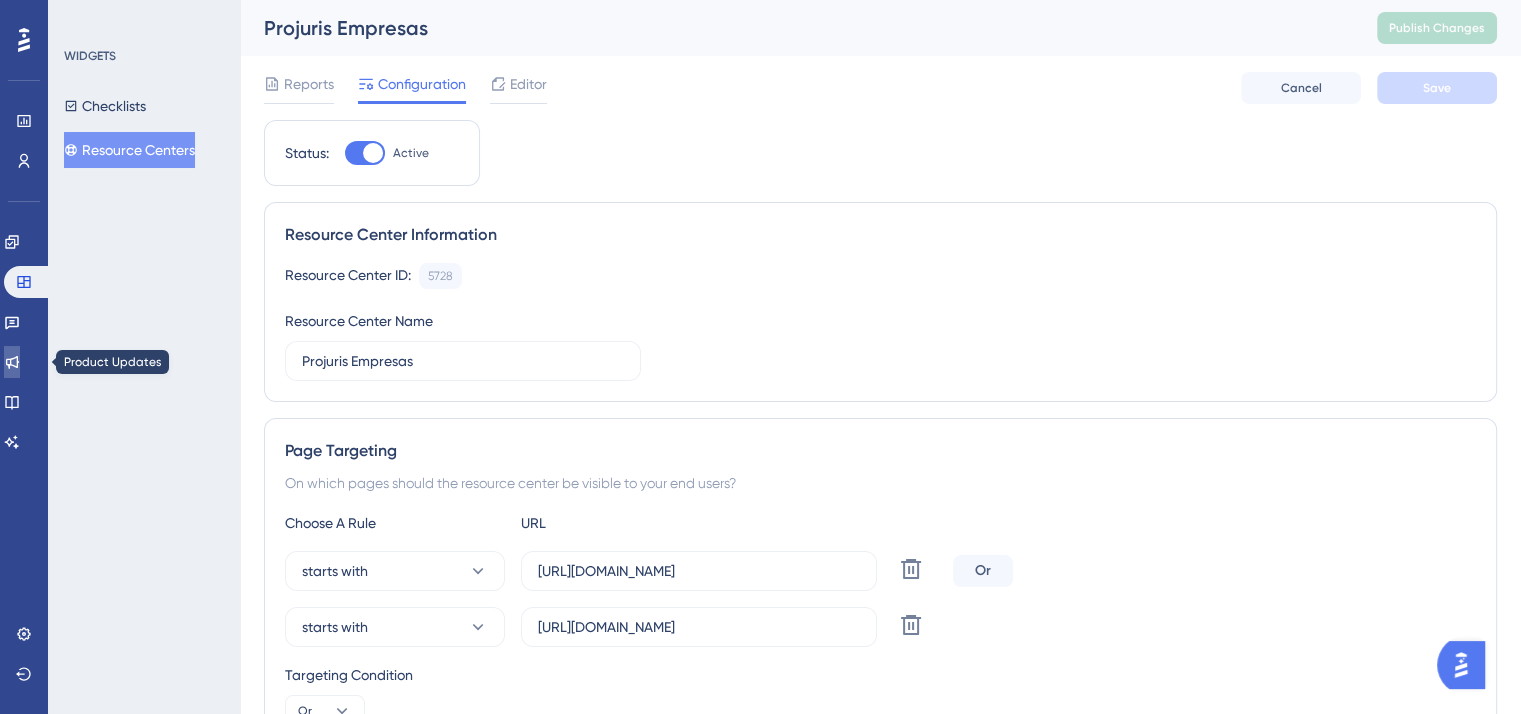 click 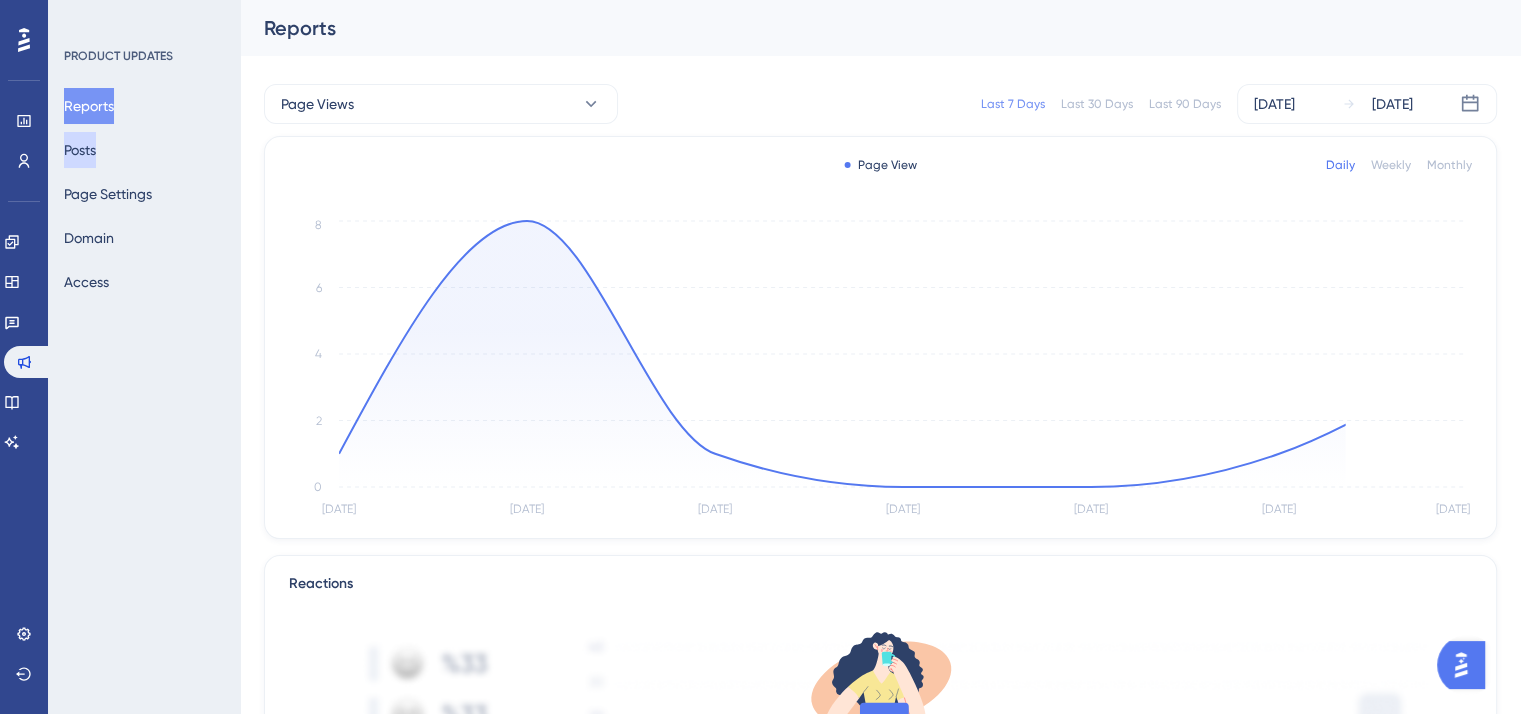 scroll, scrollTop: 0, scrollLeft: 0, axis: both 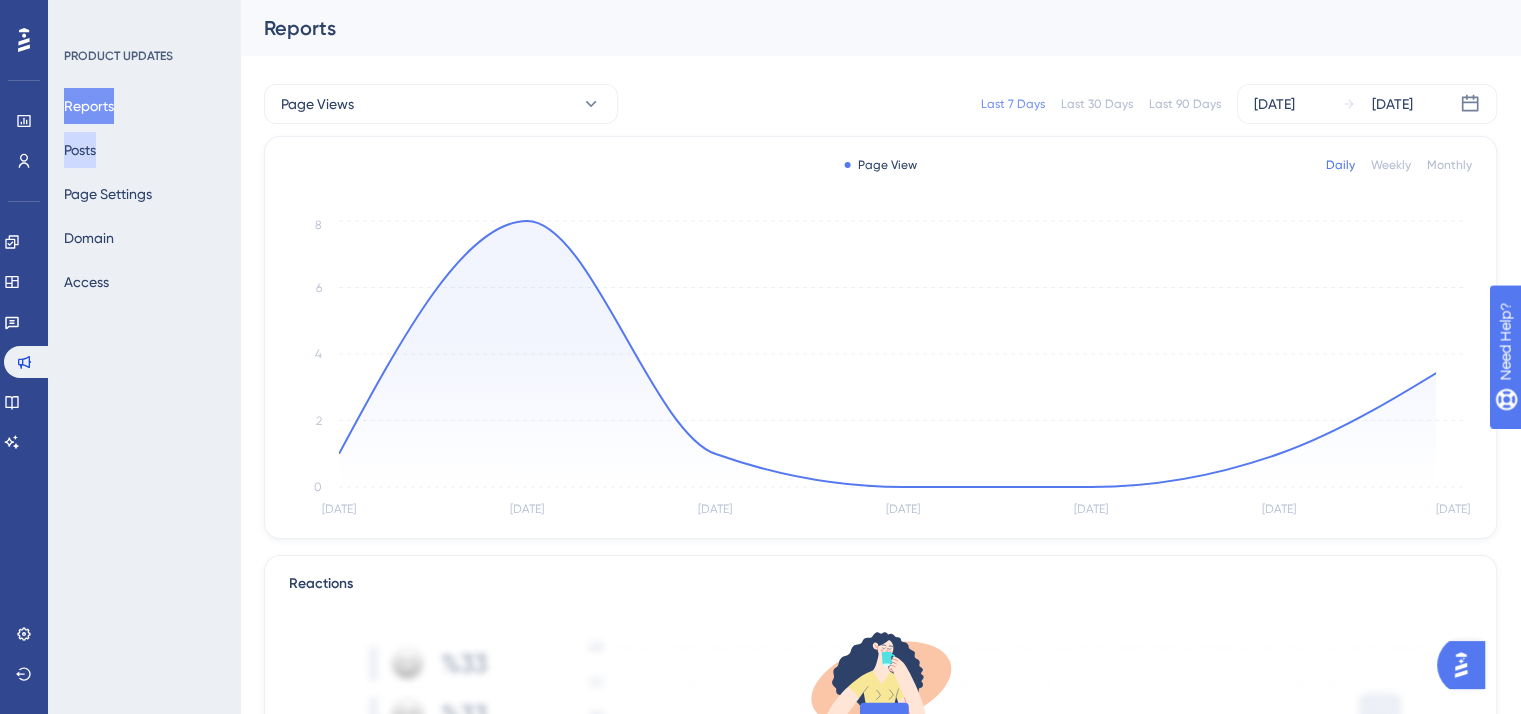 click on "Posts" at bounding box center [80, 150] 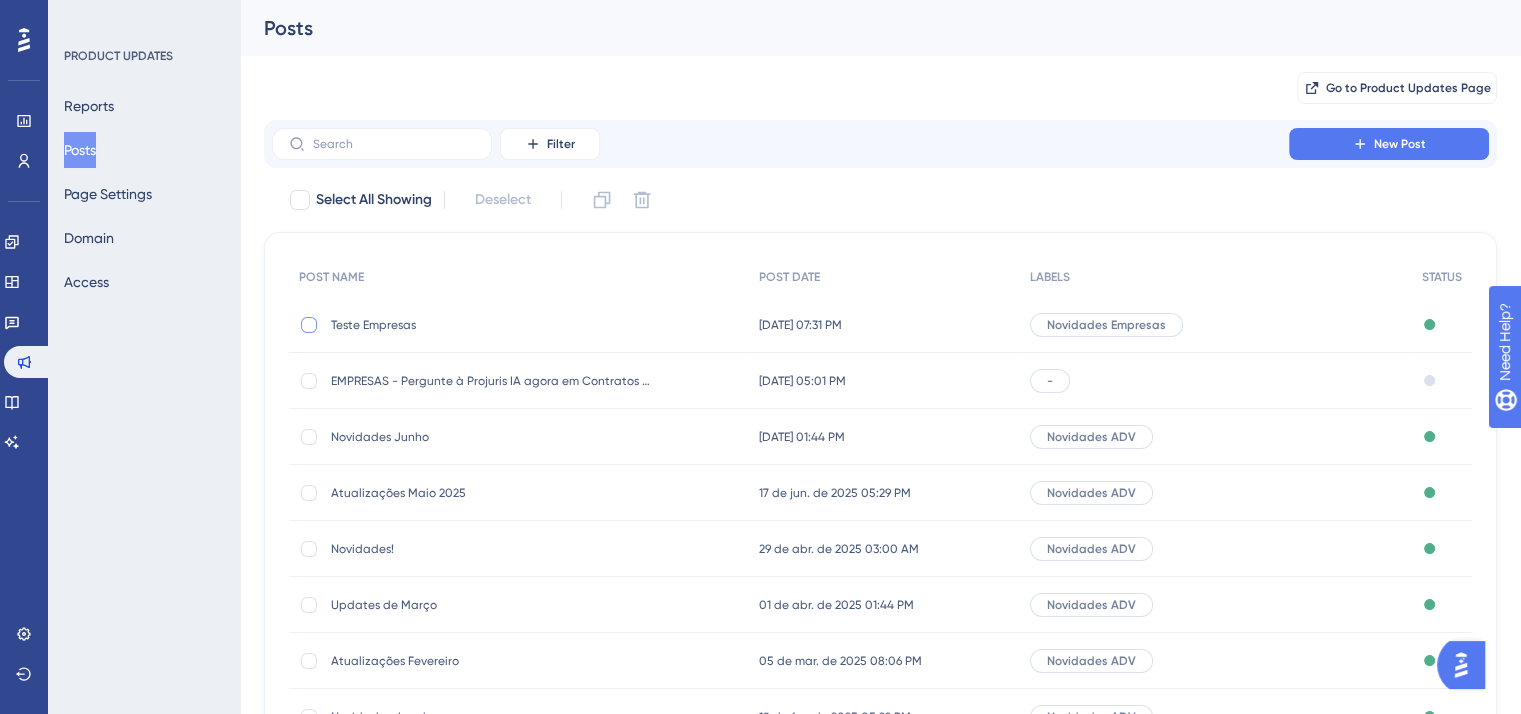click at bounding box center [309, 325] 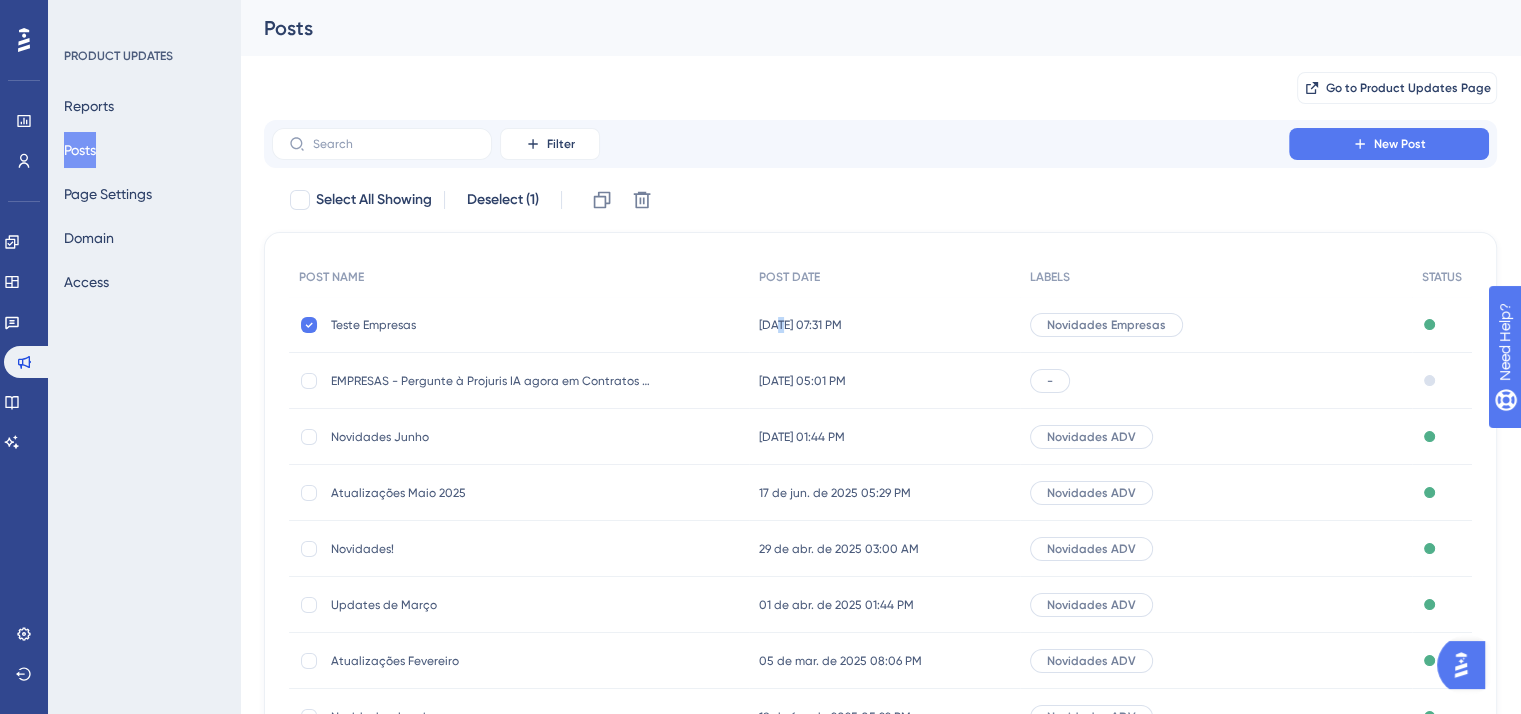 click on "[DATE] 07:31 PM" at bounding box center (800, 325) 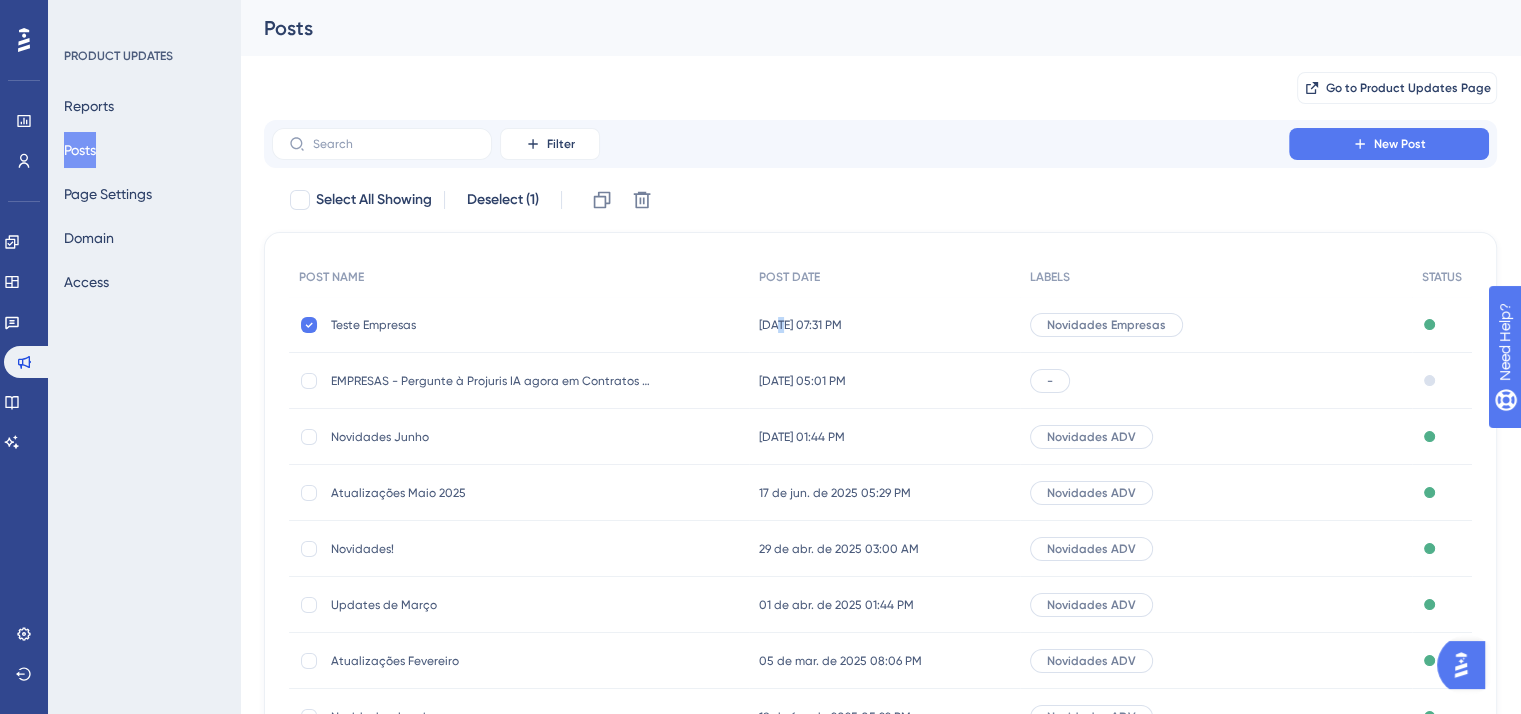 click on "Teste Empresas" at bounding box center (491, 325) 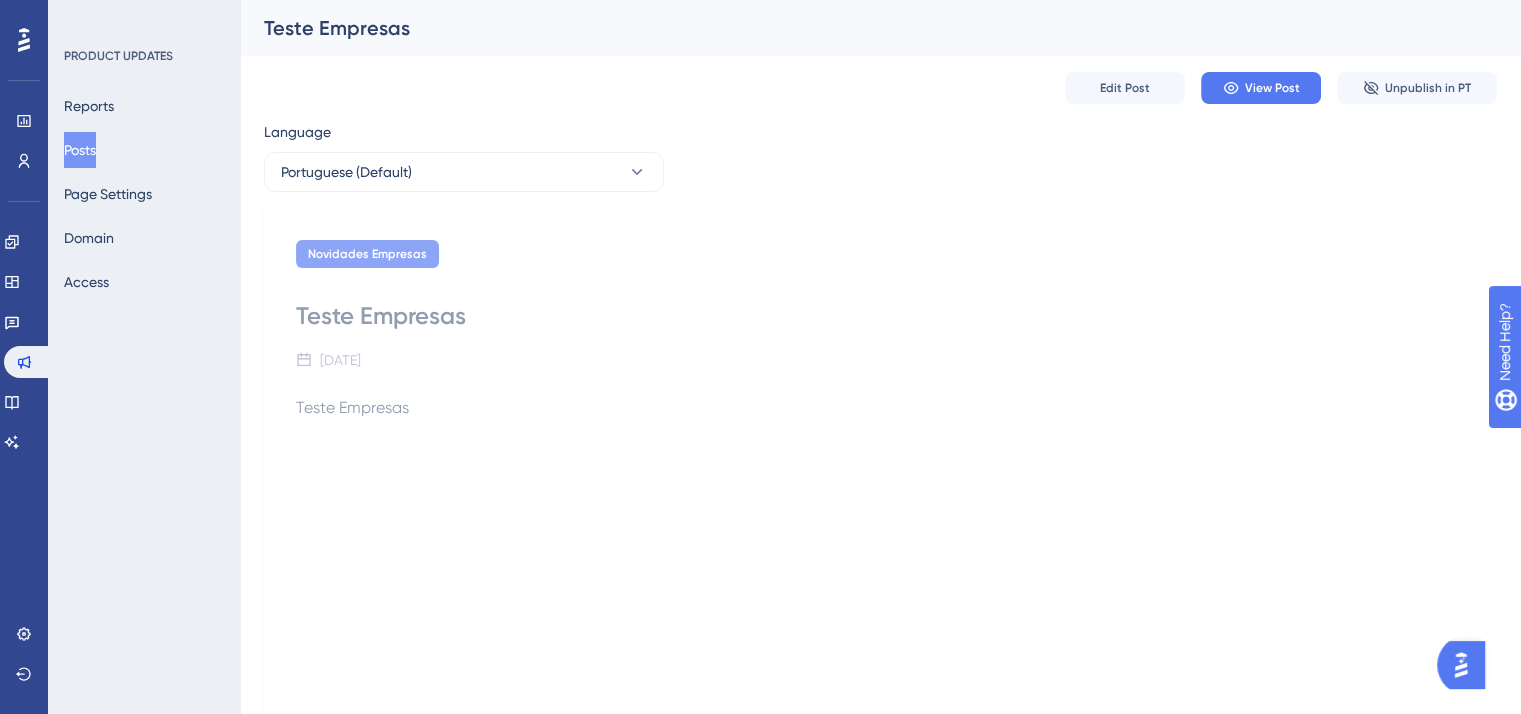 drag, startPoint x: 541, startPoint y: 327, endPoint x: 925, endPoint y: 321, distance: 384.04688 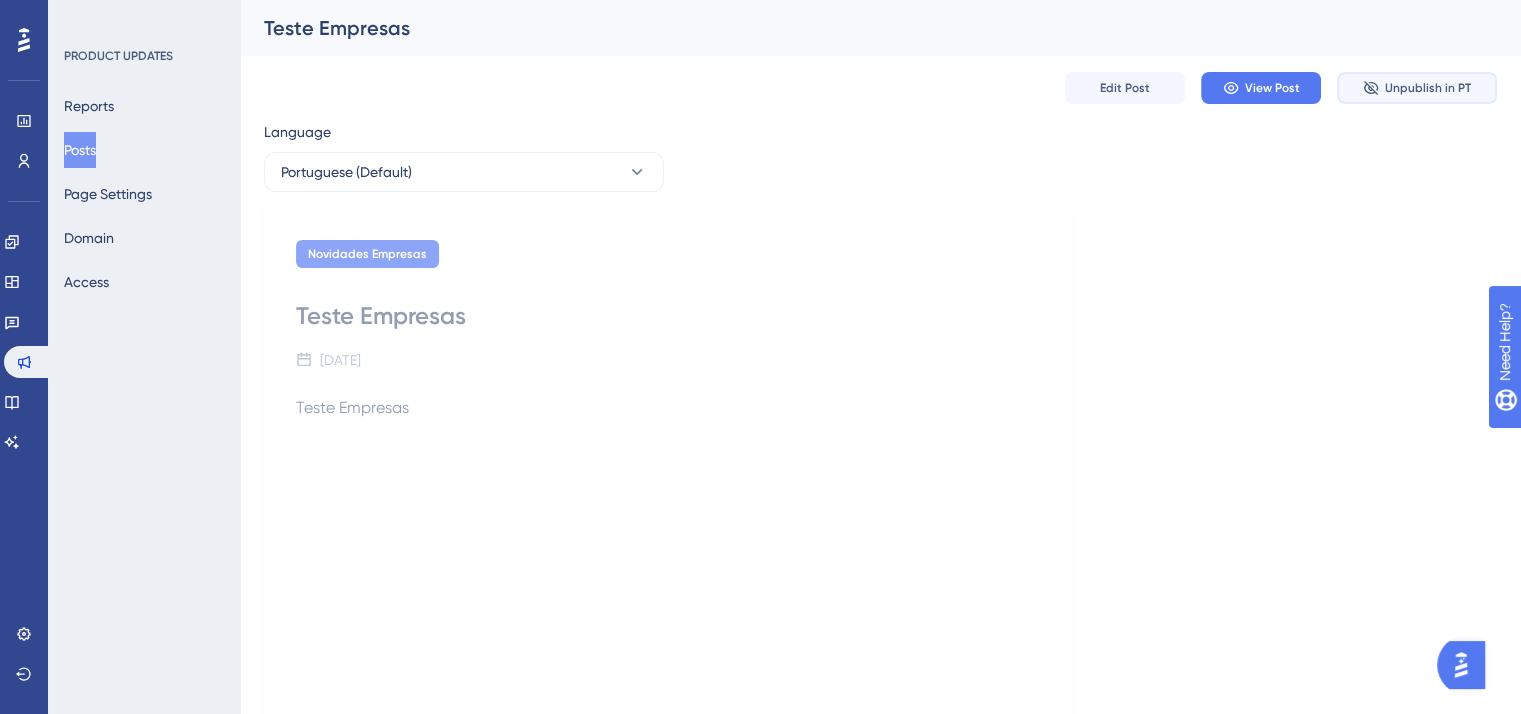 click on "Unpublish in PT" at bounding box center (1428, 88) 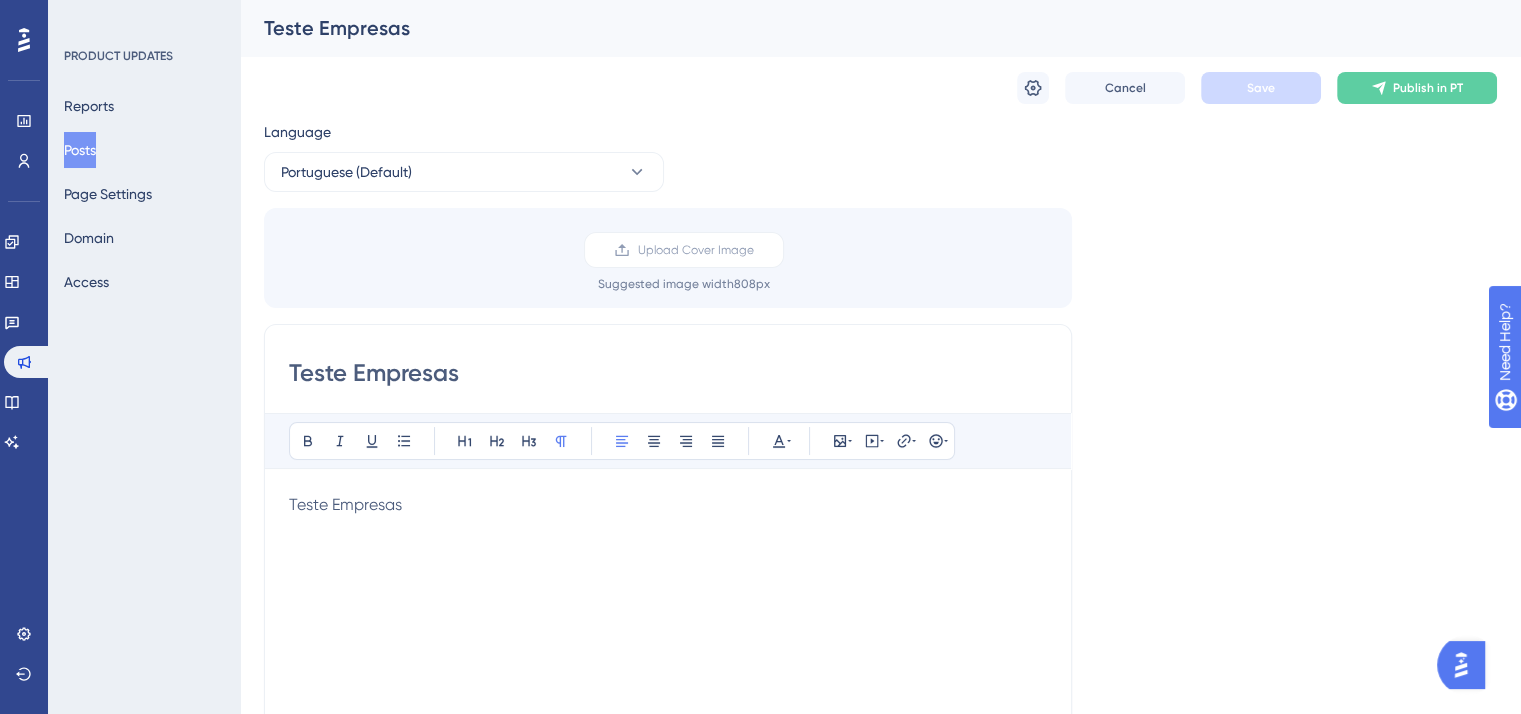 click on "Posts" at bounding box center [80, 150] 